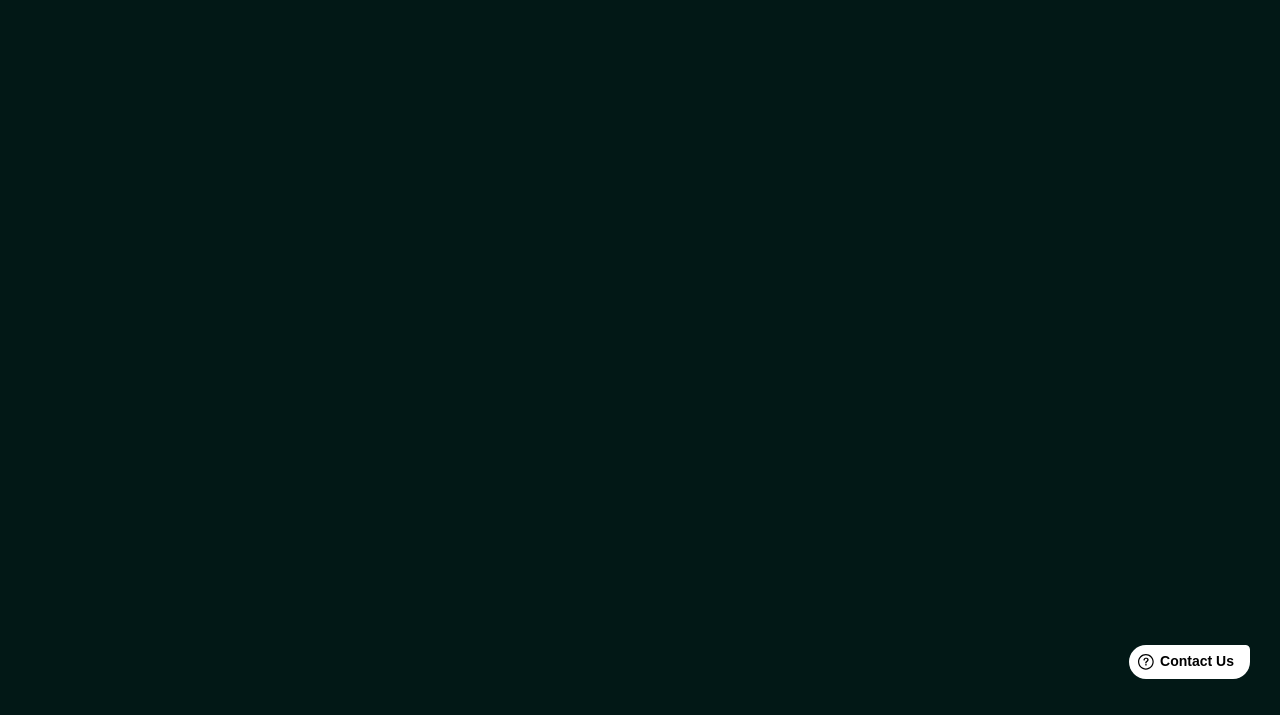 scroll, scrollTop: 0, scrollLeft: 0, axis: both 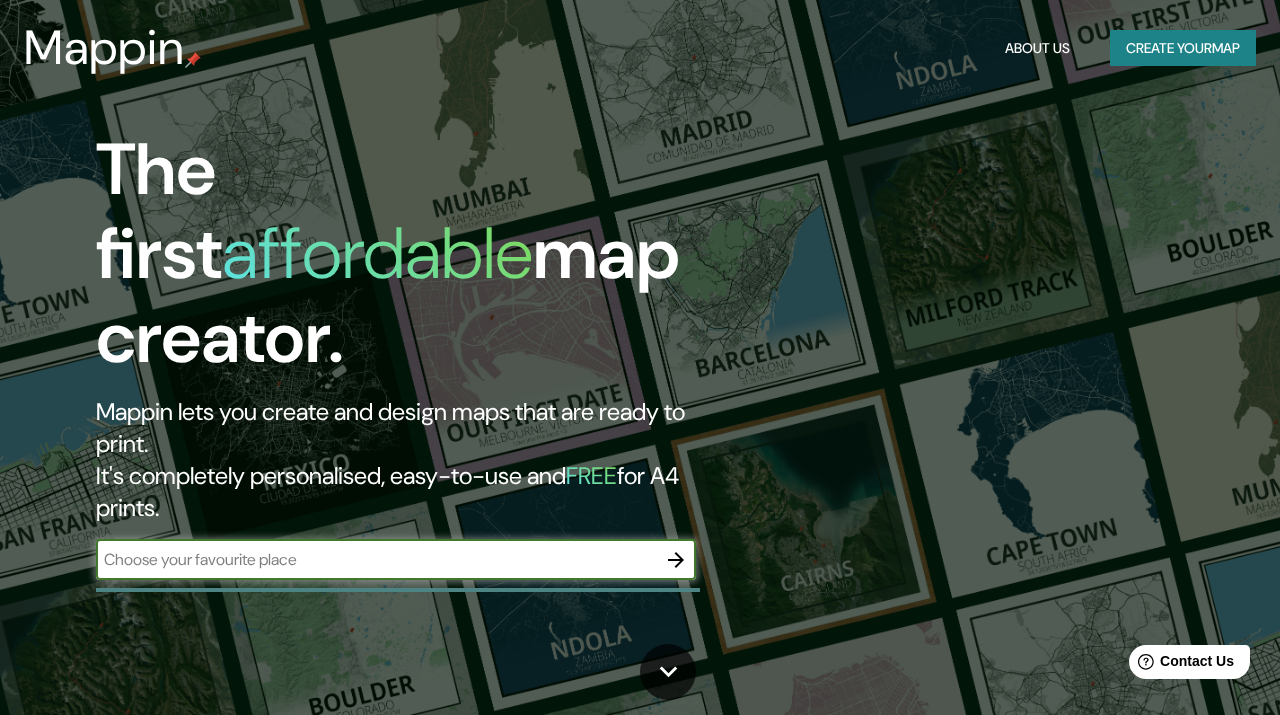 click at bounding box center (376, 559) 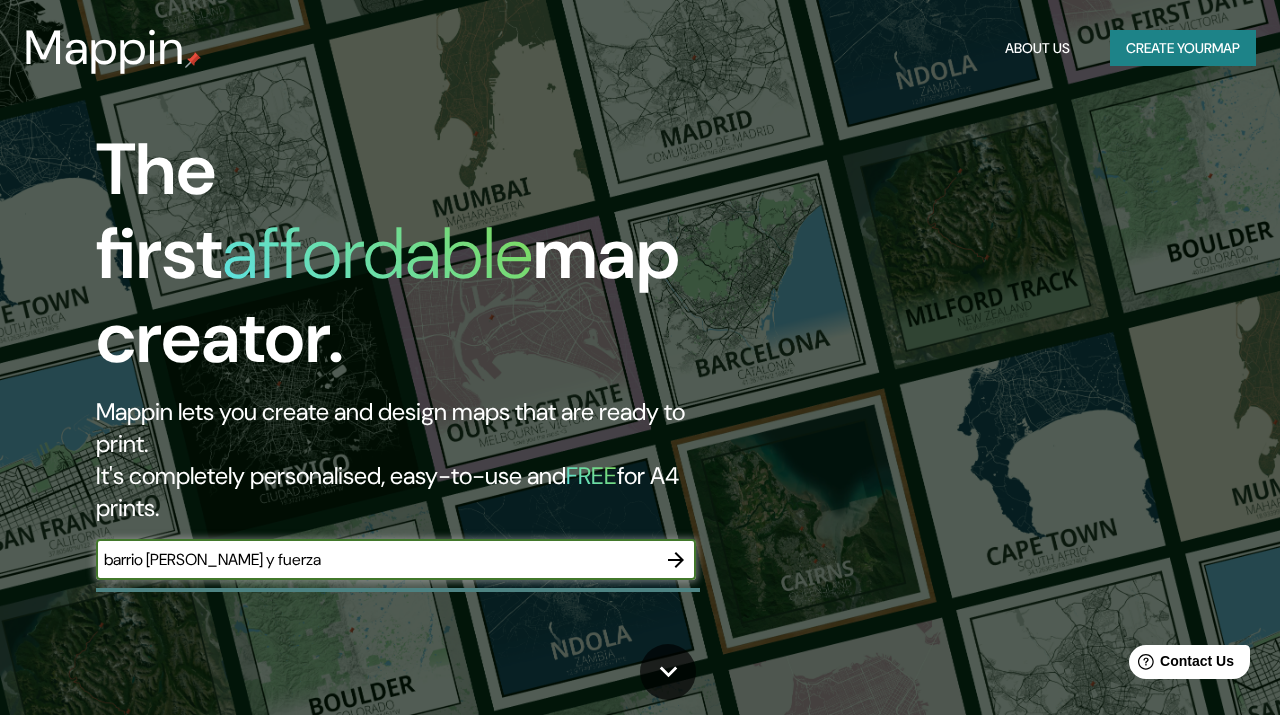 type on "barrio [PERSON_NAME] y fuerza" 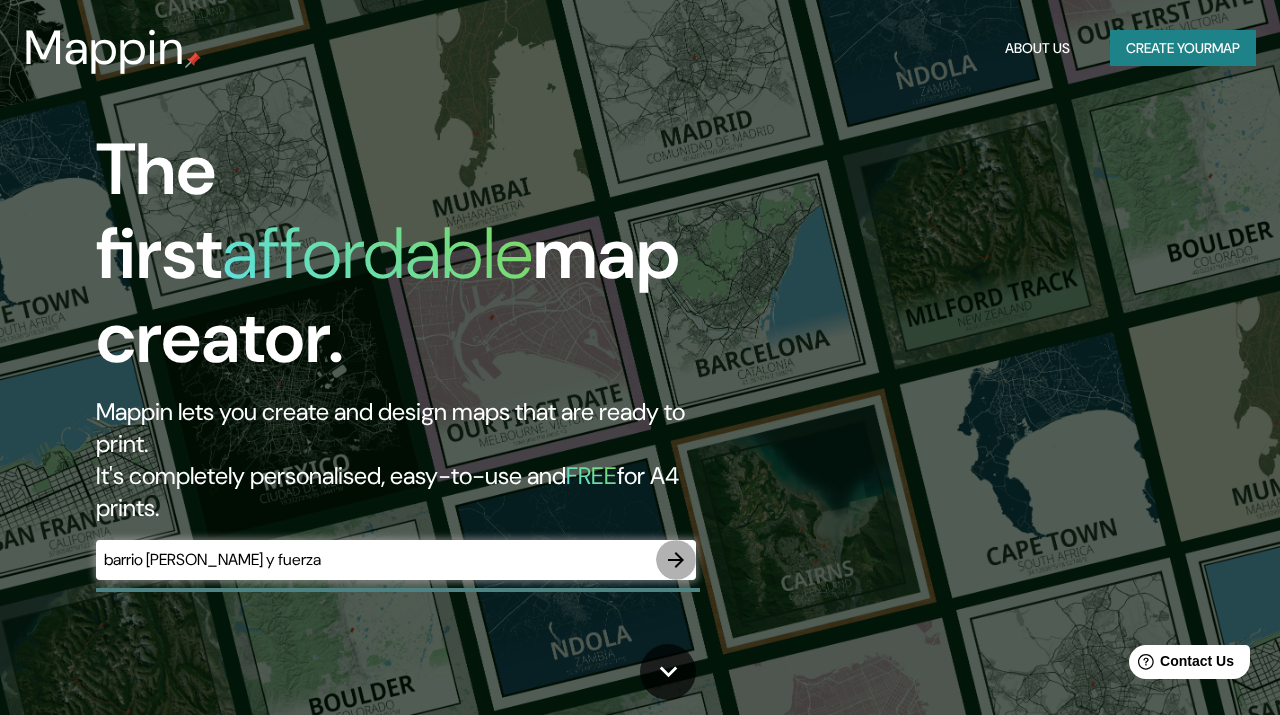 click 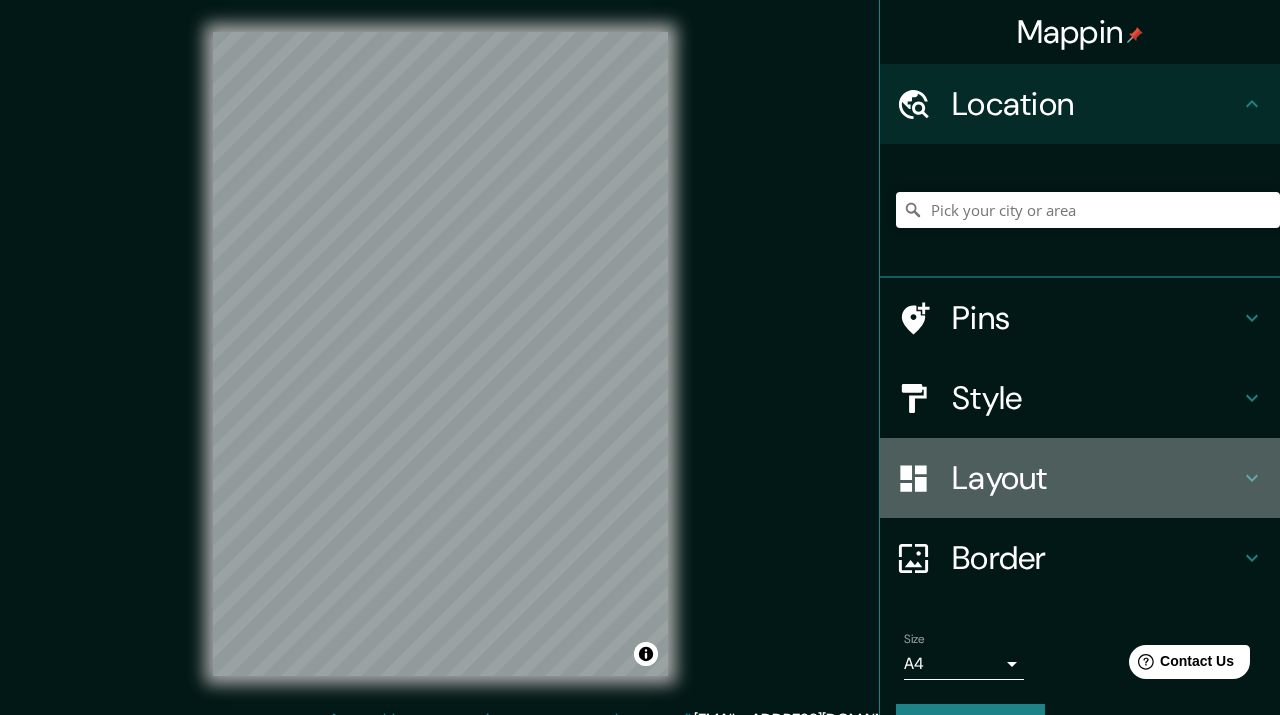 click on "Layout" at bounding box center (1096, 478) 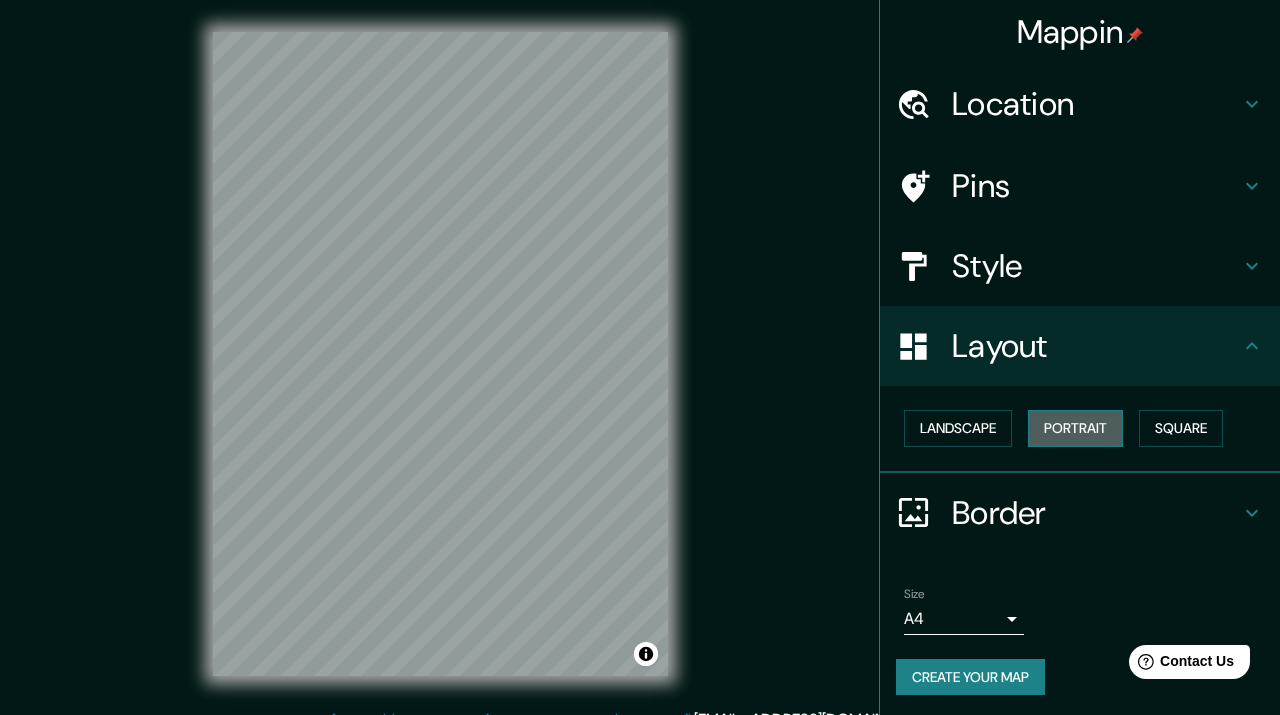 click on "Portrait" at bounding box center (1075, 428) 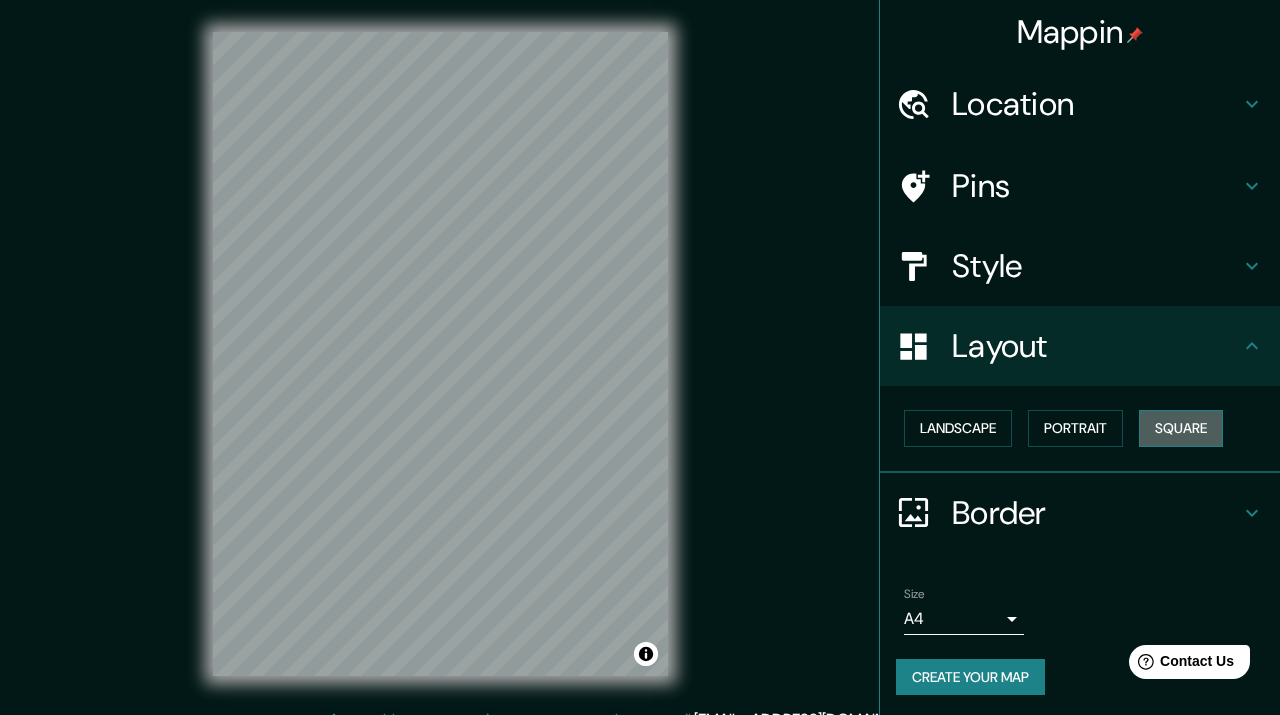 click on "Square" at bounding box center (1181, 428) 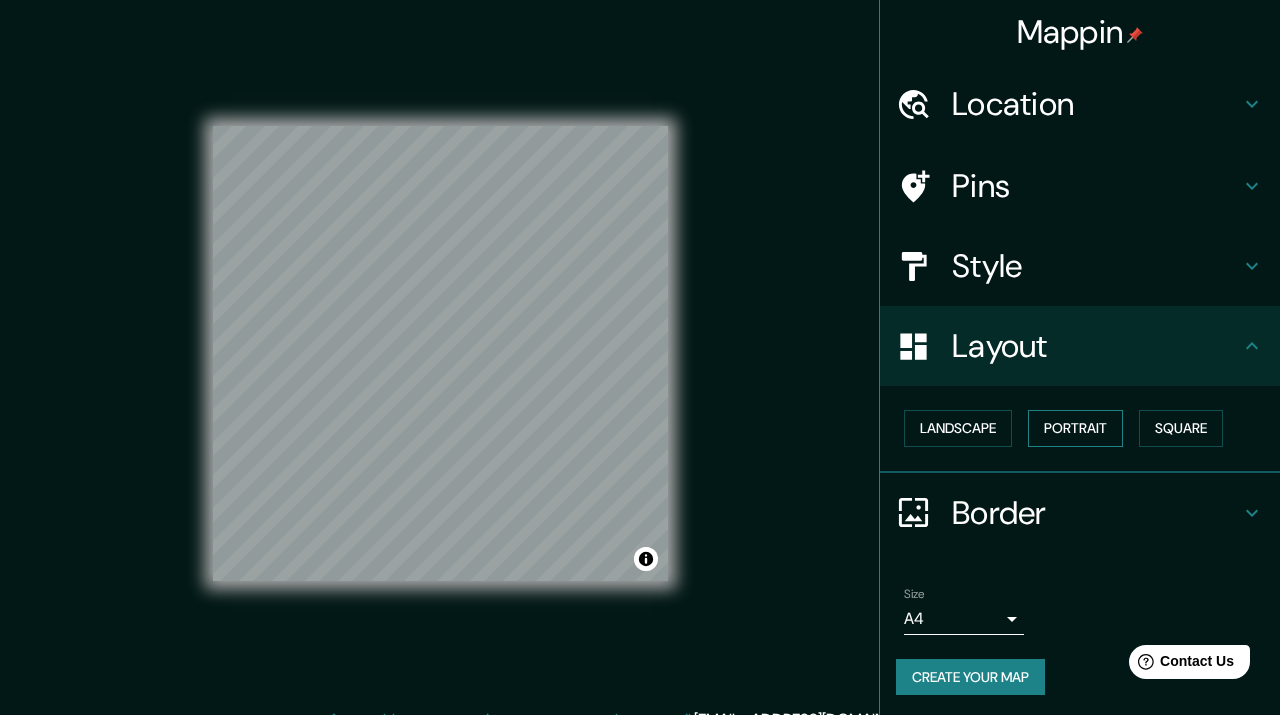 click on "Portrait" at bounding box center [1075, 428] 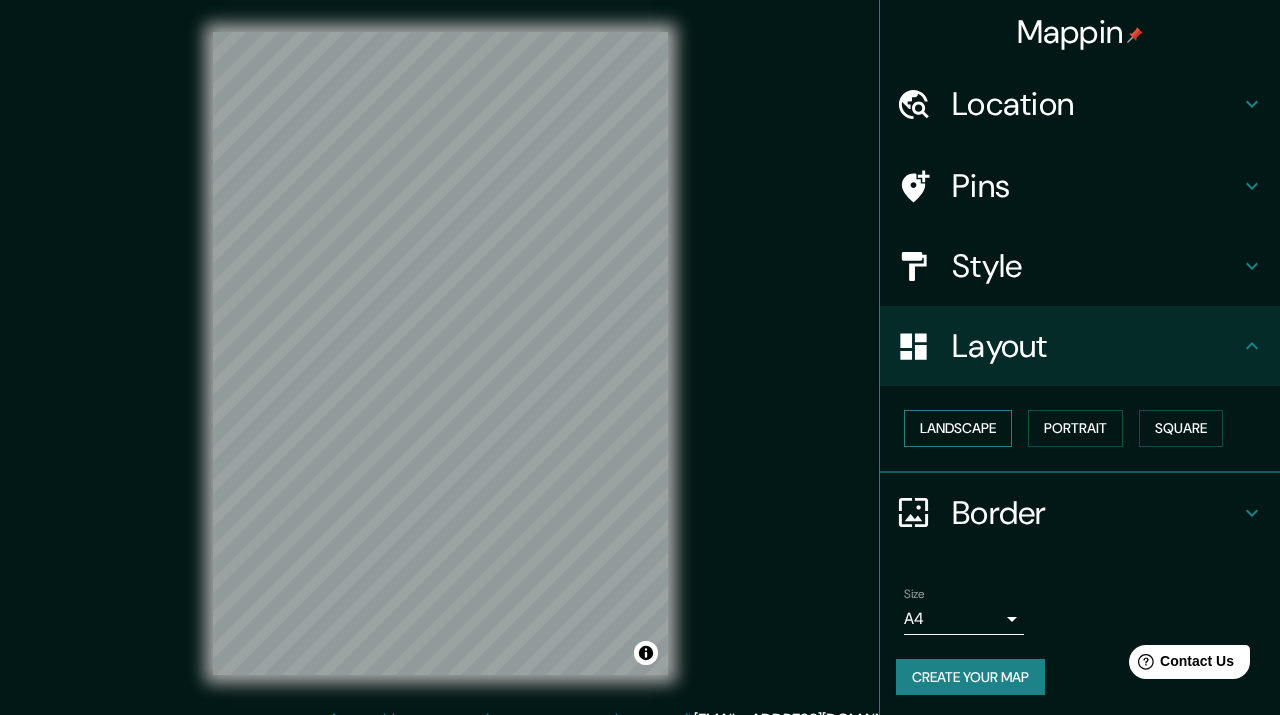 click on "Landscape" at bounding box center [958, 428] 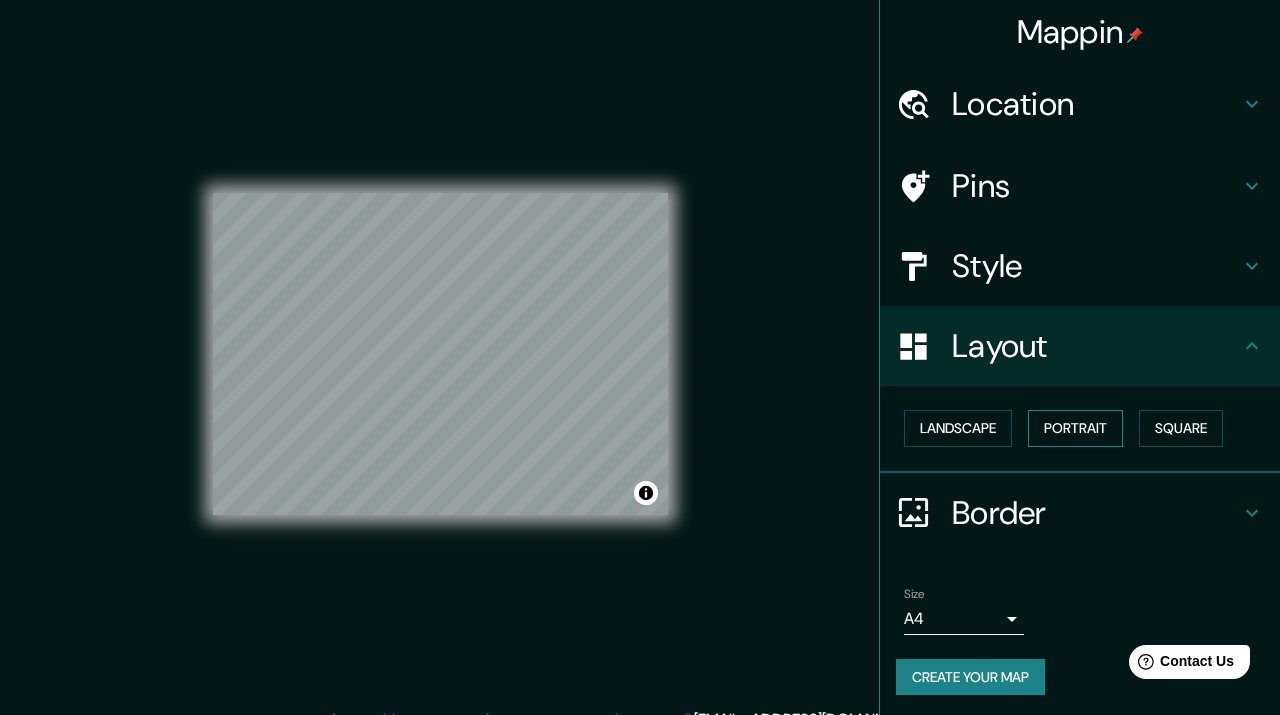 click on "Portrait" at bounding box center [1075, 428] 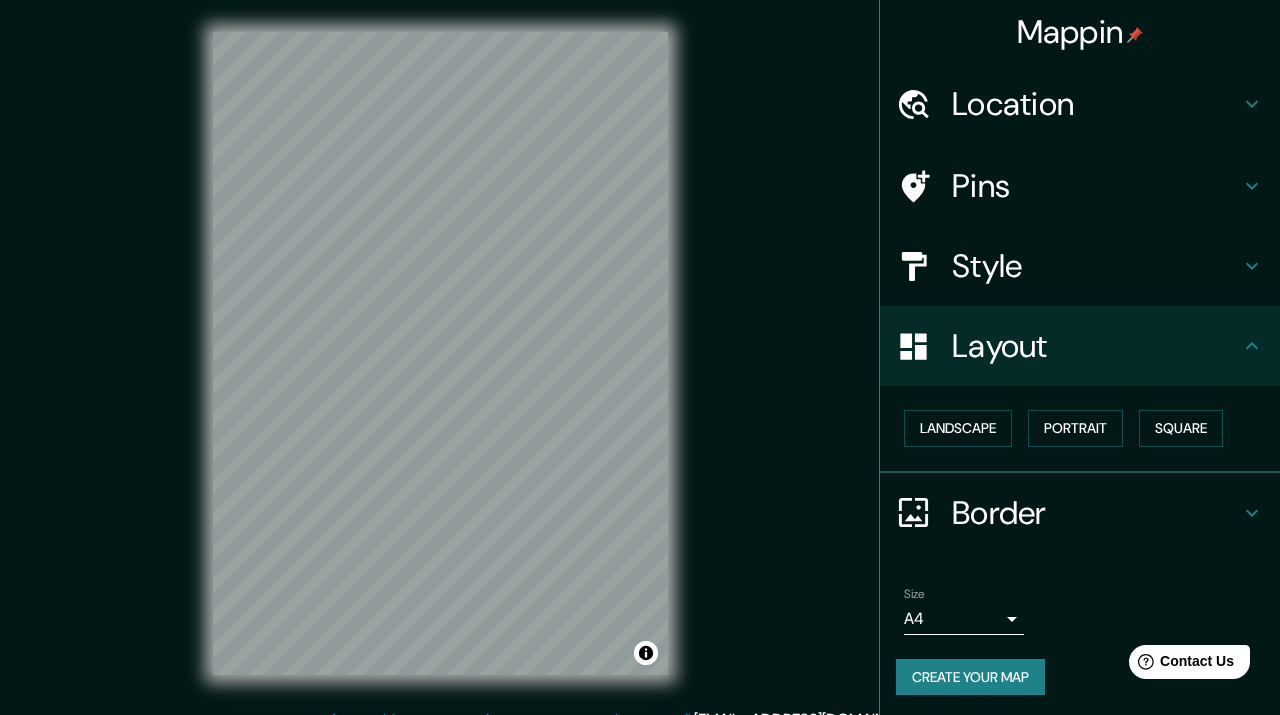 click on "Location" at bounding box center [1096, 104] 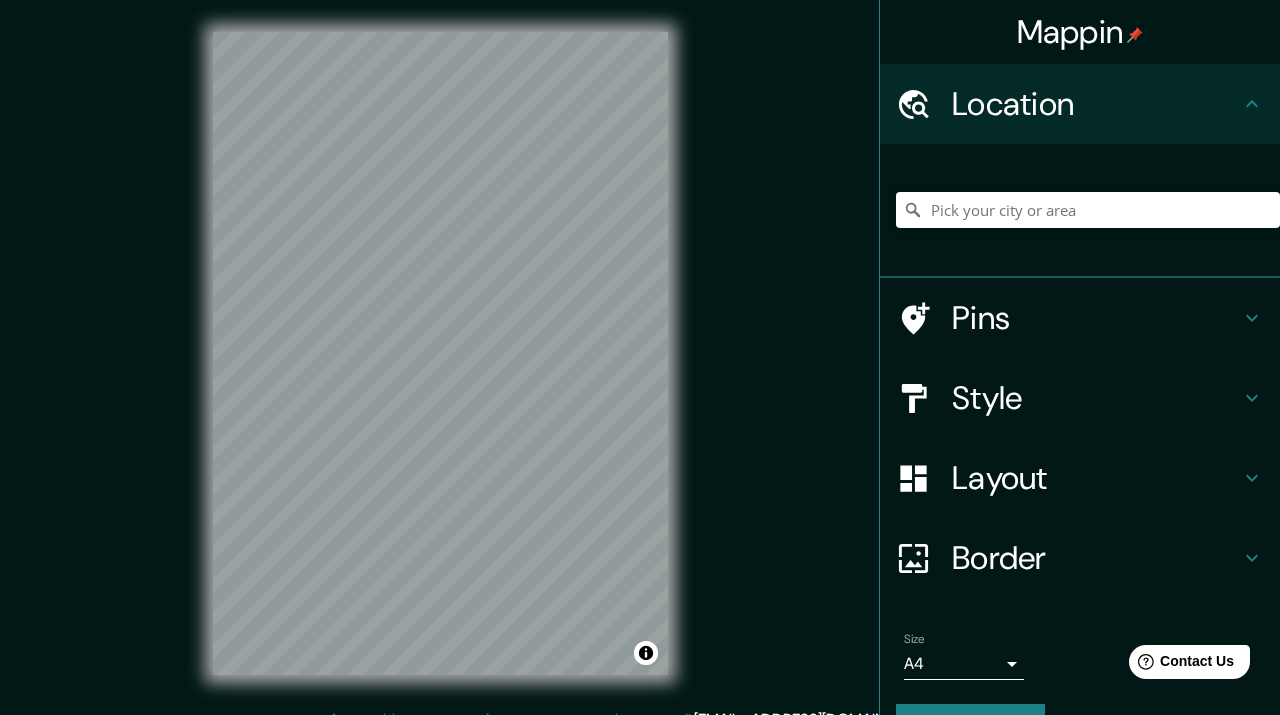 click on "Location" at bounding box center [1096, 104] 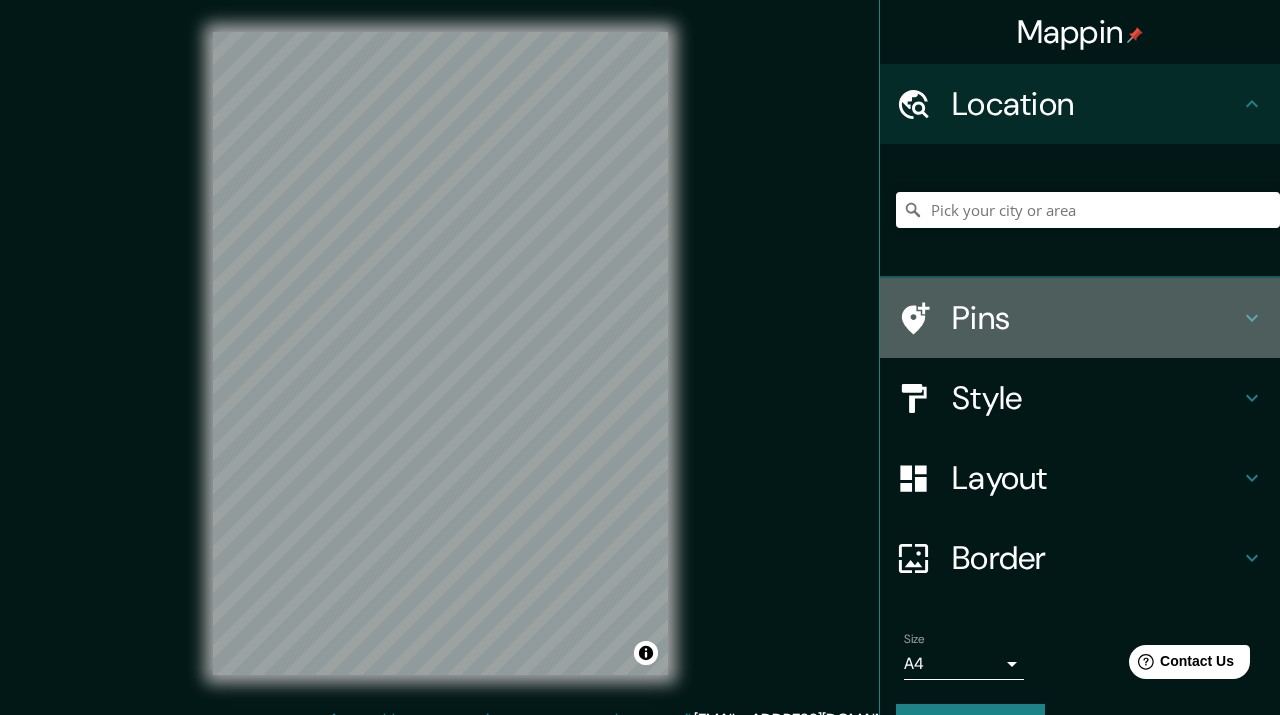 click on "Pins" at bounding box center [1096, 318] 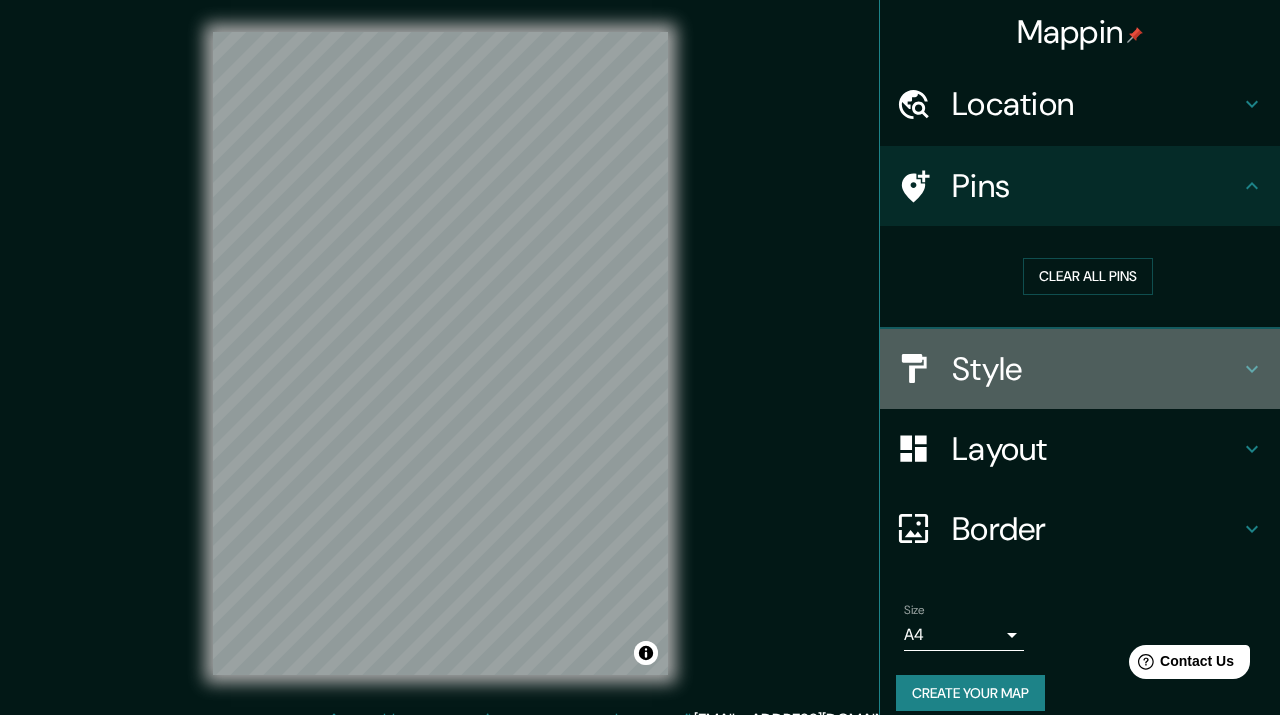click on "Style" at bounding box center [1096, 369] 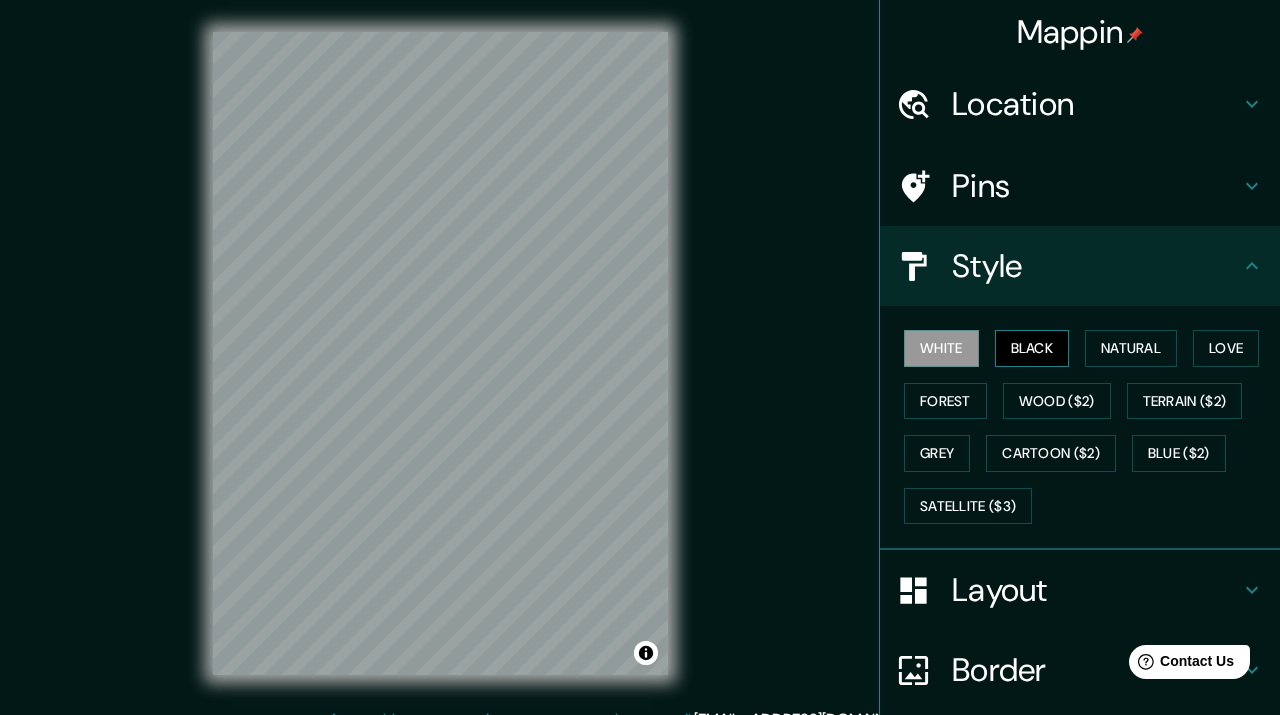click on "Black" at bounding box center [1032, 348] 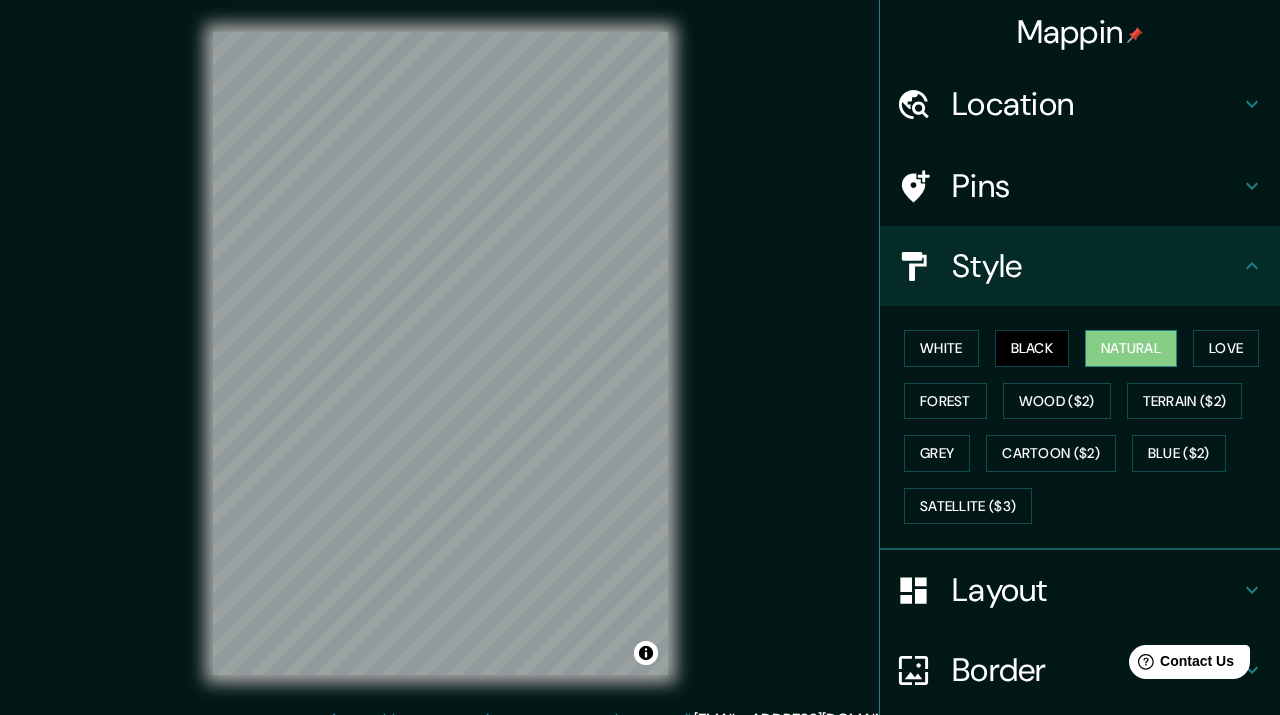 click on "Natural" at bounding box center [1131, 348] 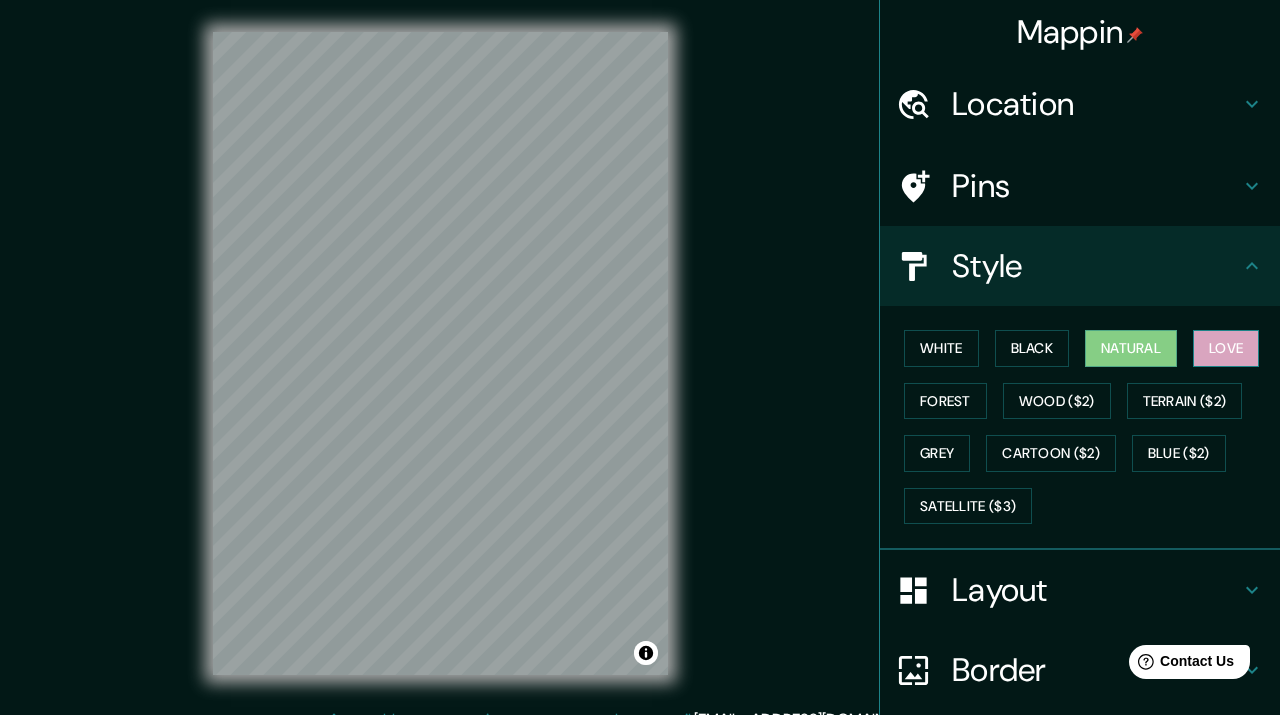 click on "Love" at bounding box center [1226, 348] 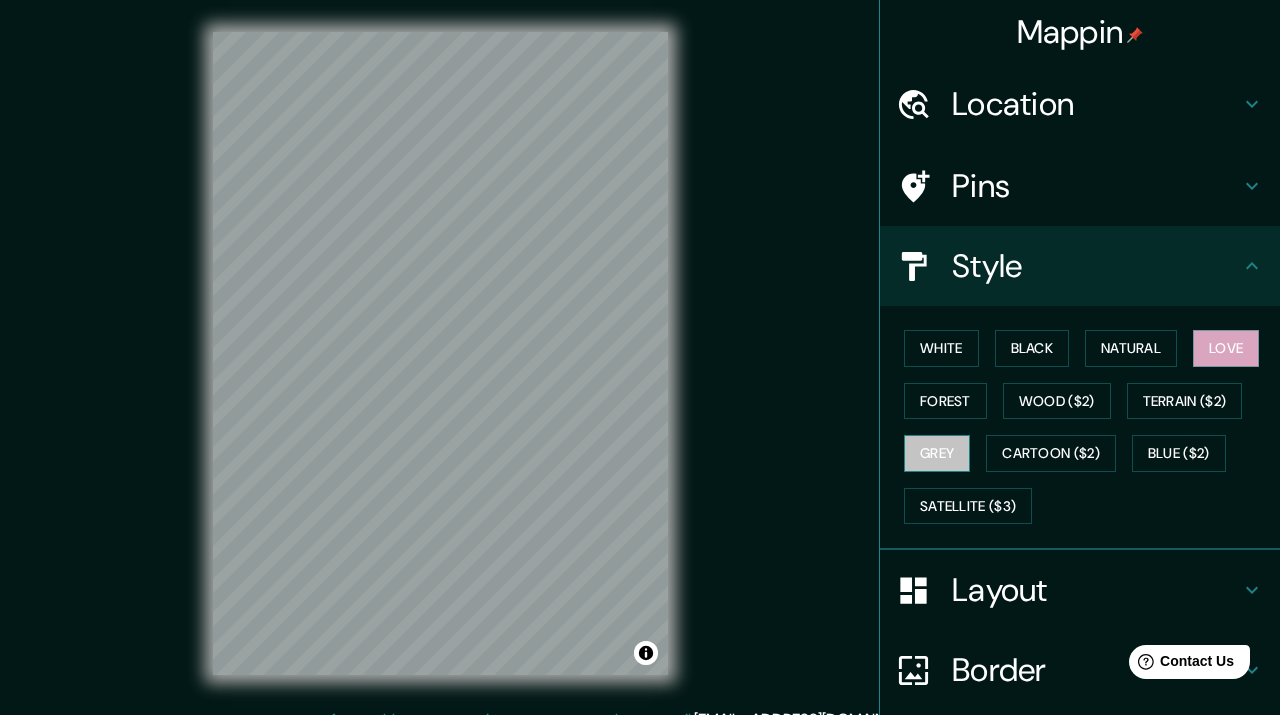 click on "Grey" at bounding box center (937, 453) 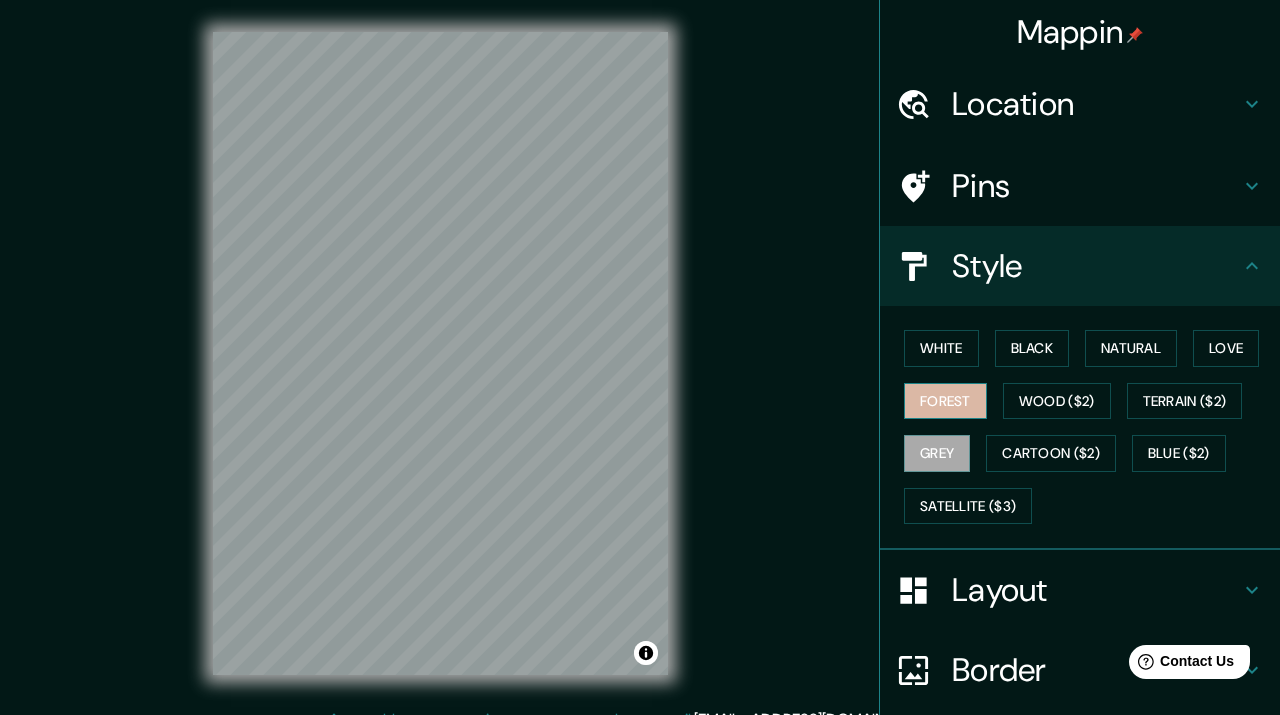 click on "Forest" at bounding box center (945, 401) 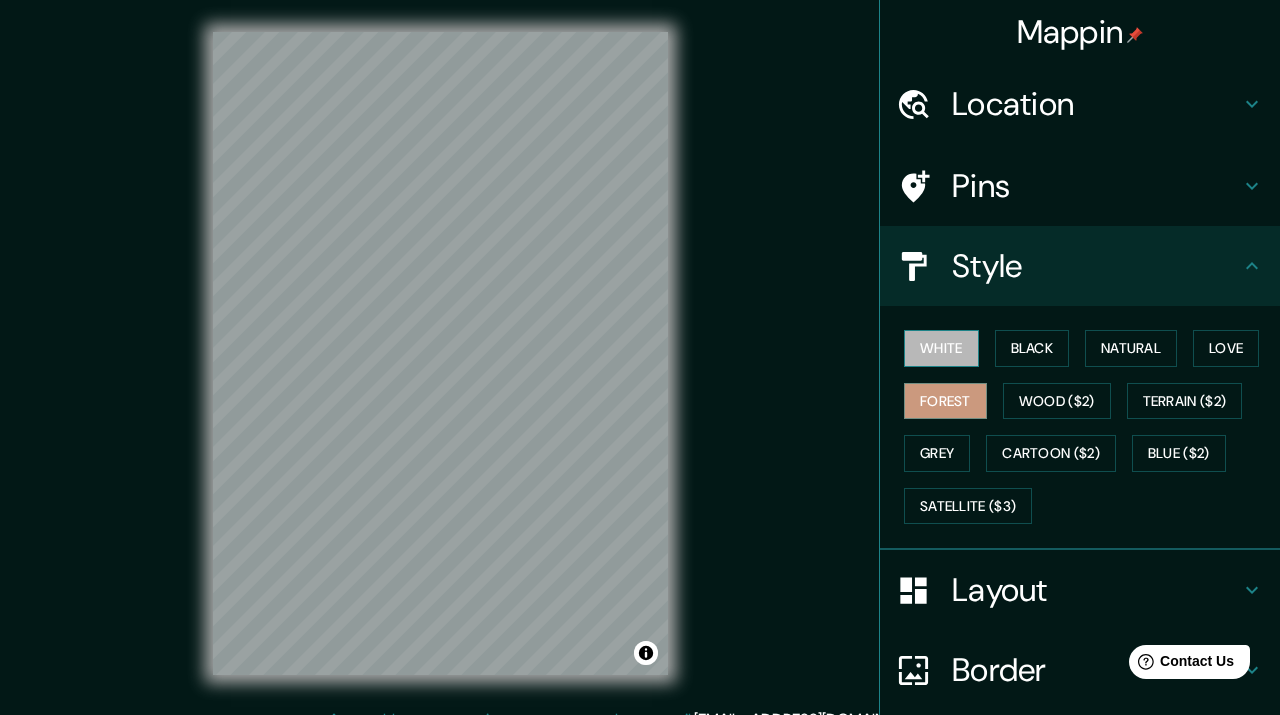 click on "White" at bounding box center [941, 348] 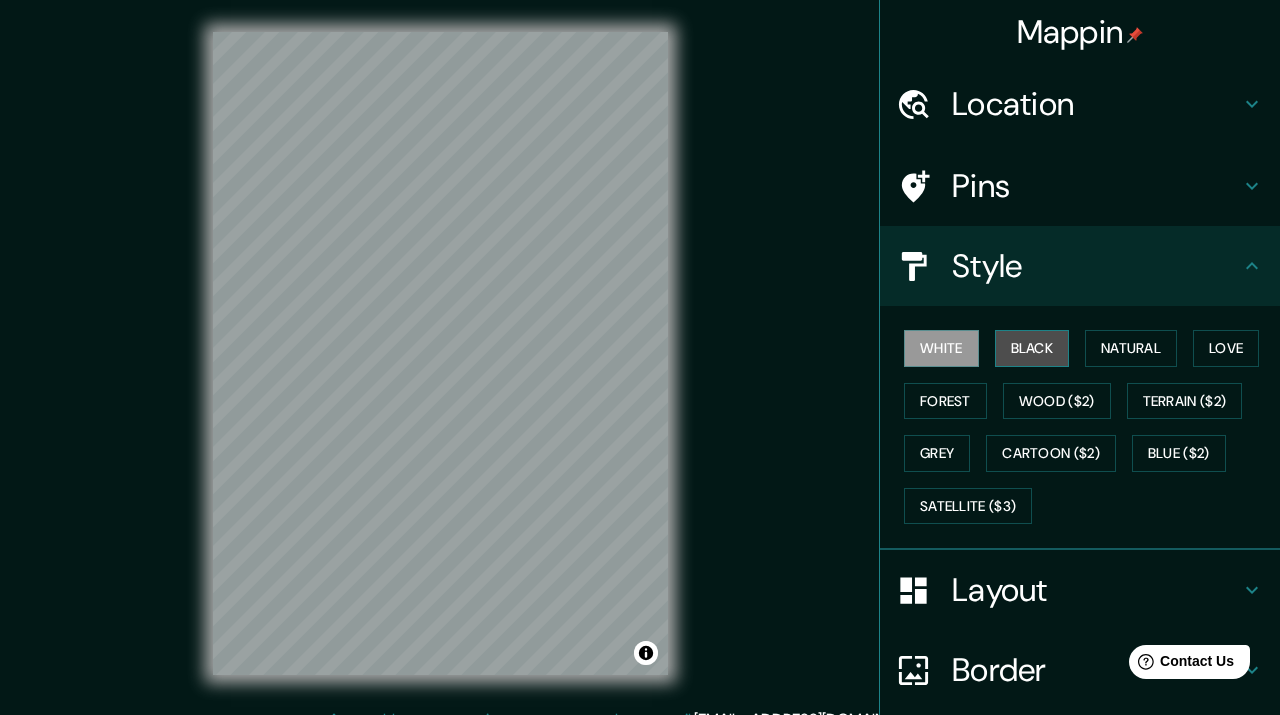 click on "Black" at bounding box center (1032, 348) 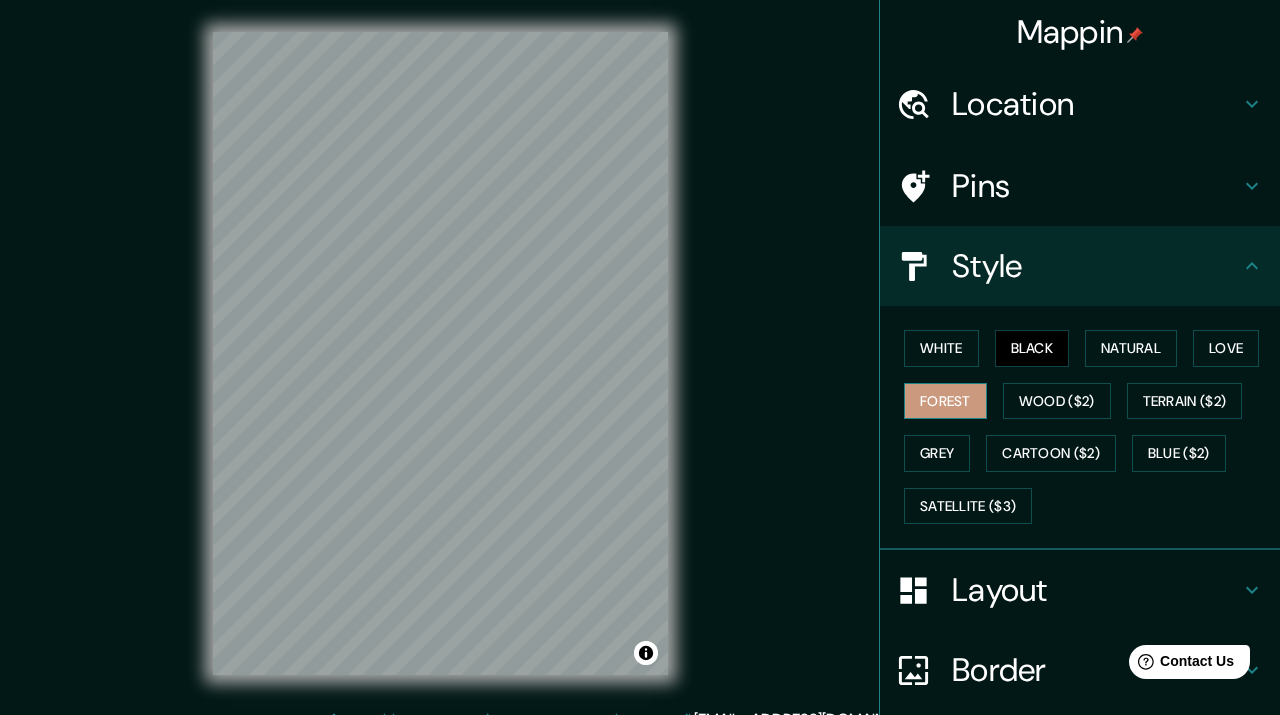 click on "Forest" at bounding box center (945, 401) 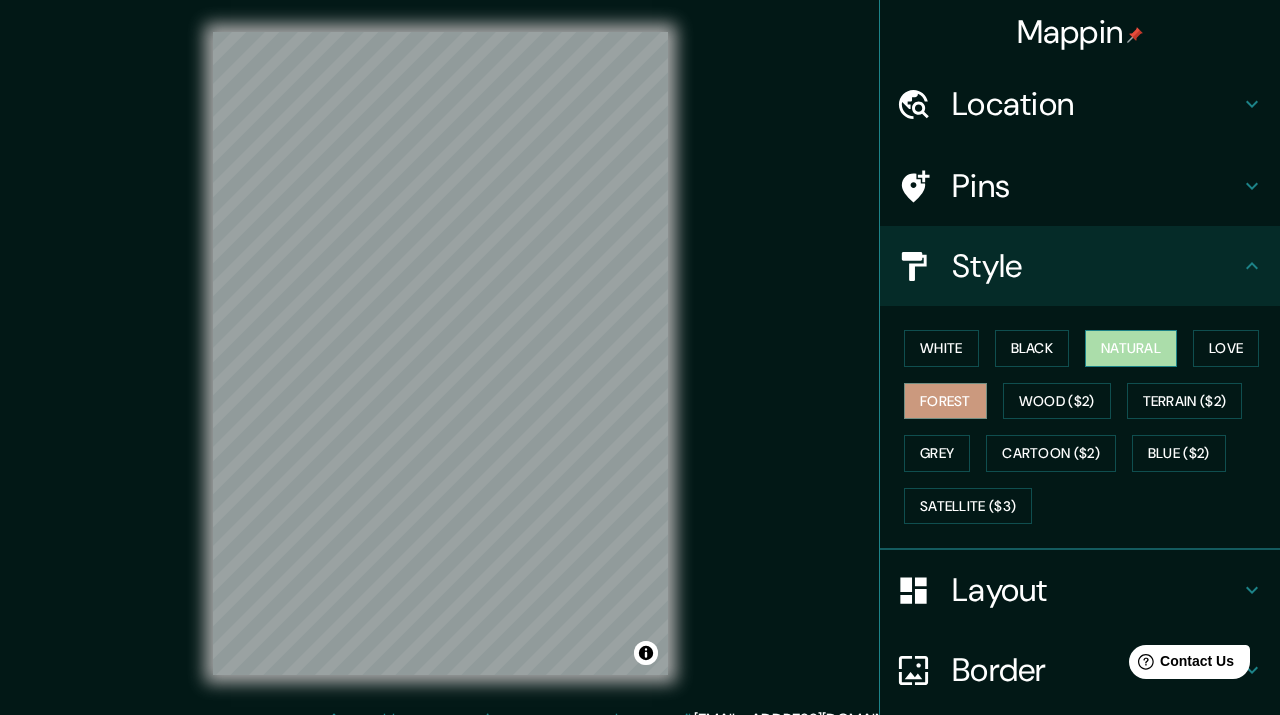click on "Natural" at bounding box center (1131, 348) 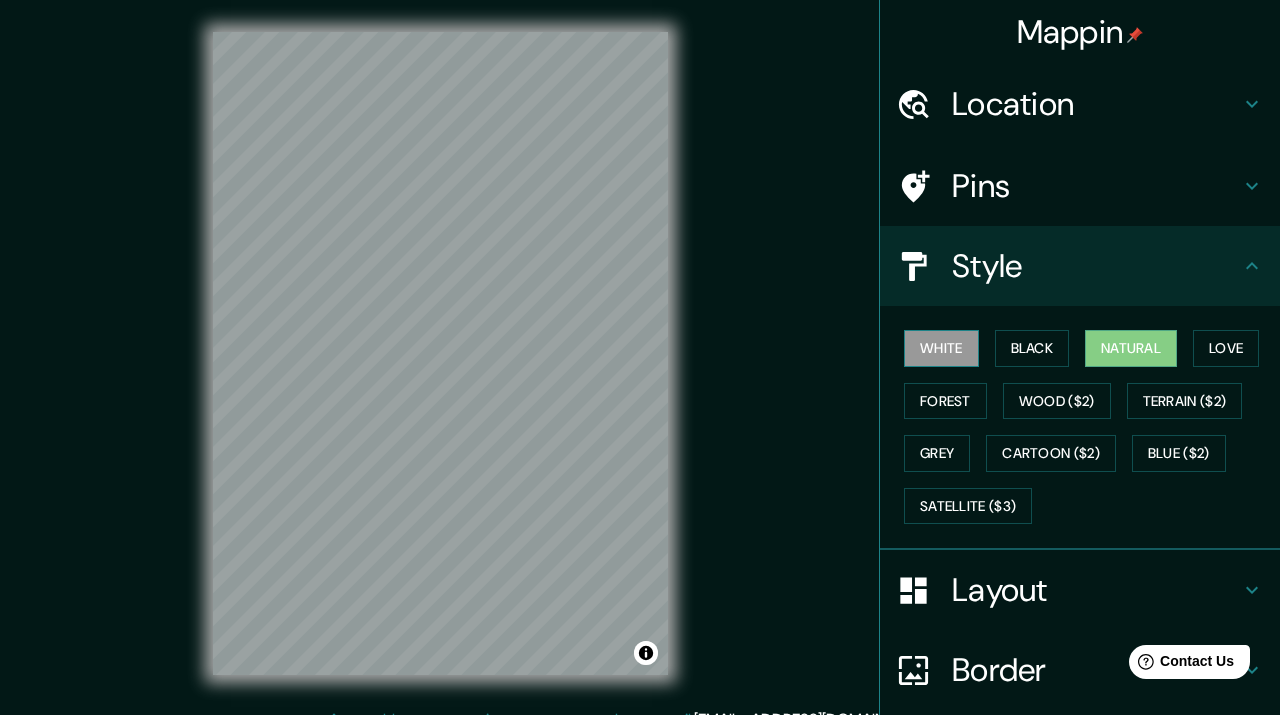 click on "White" at bounding box center (941, 348) 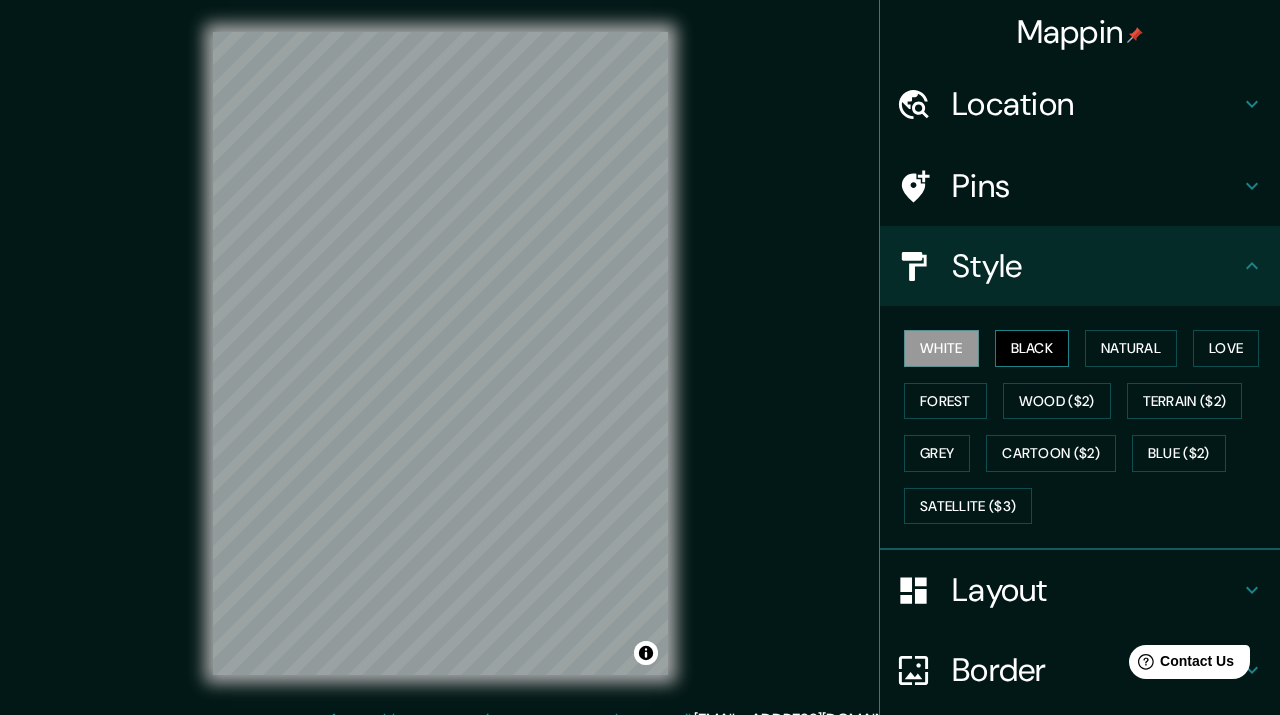 click on "Black" at bounding box center (1032, 348) 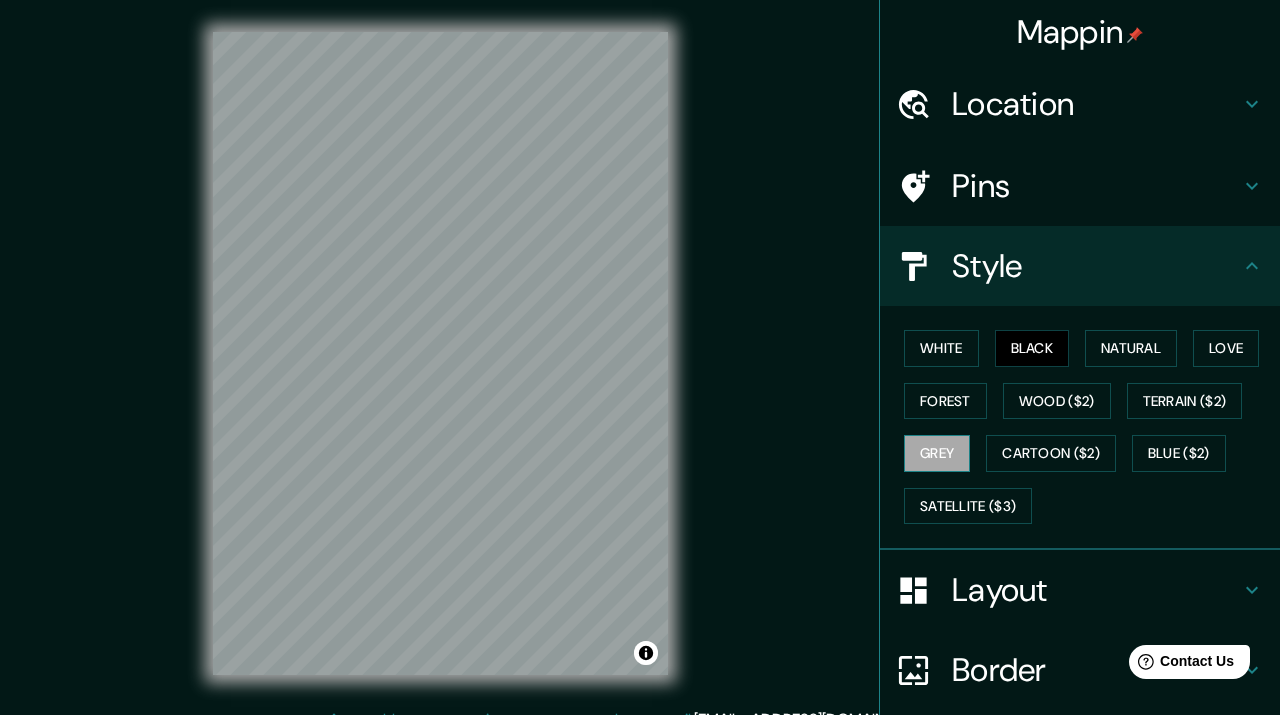 click on "Grey" at bounding box center (937, 453) 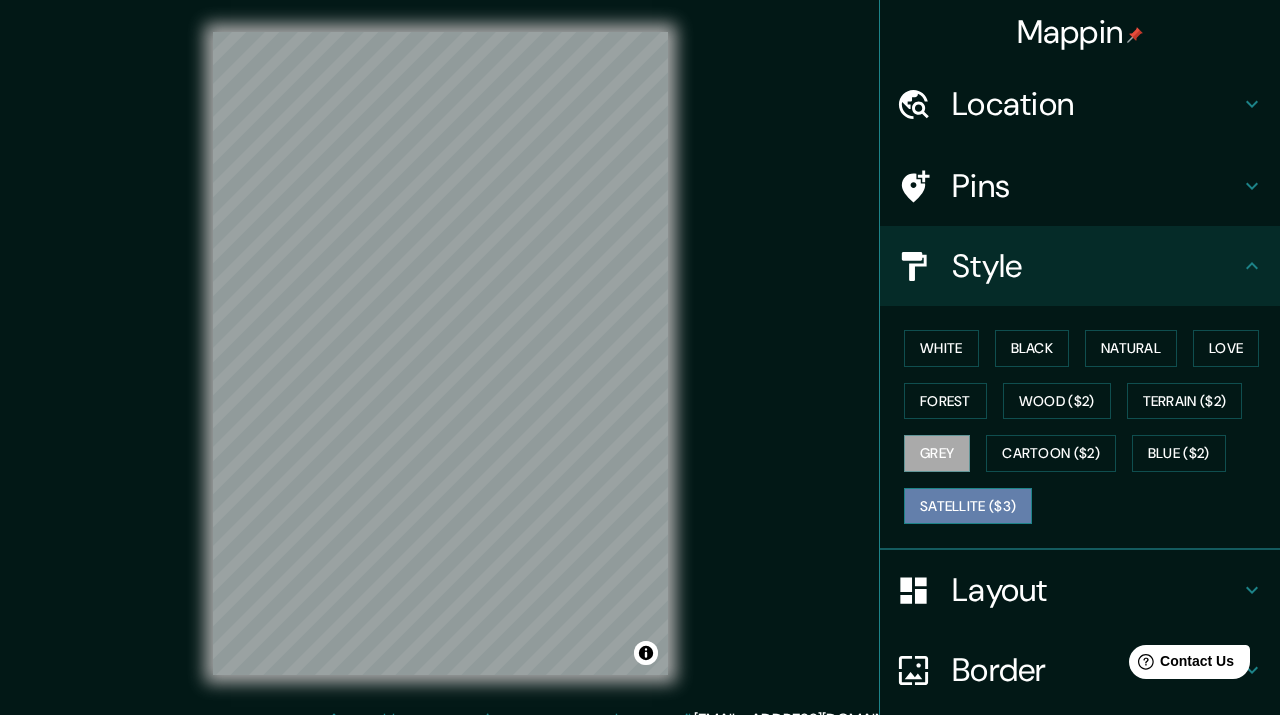 click on "Satellite ($3)" at bounding box center (968, 506) 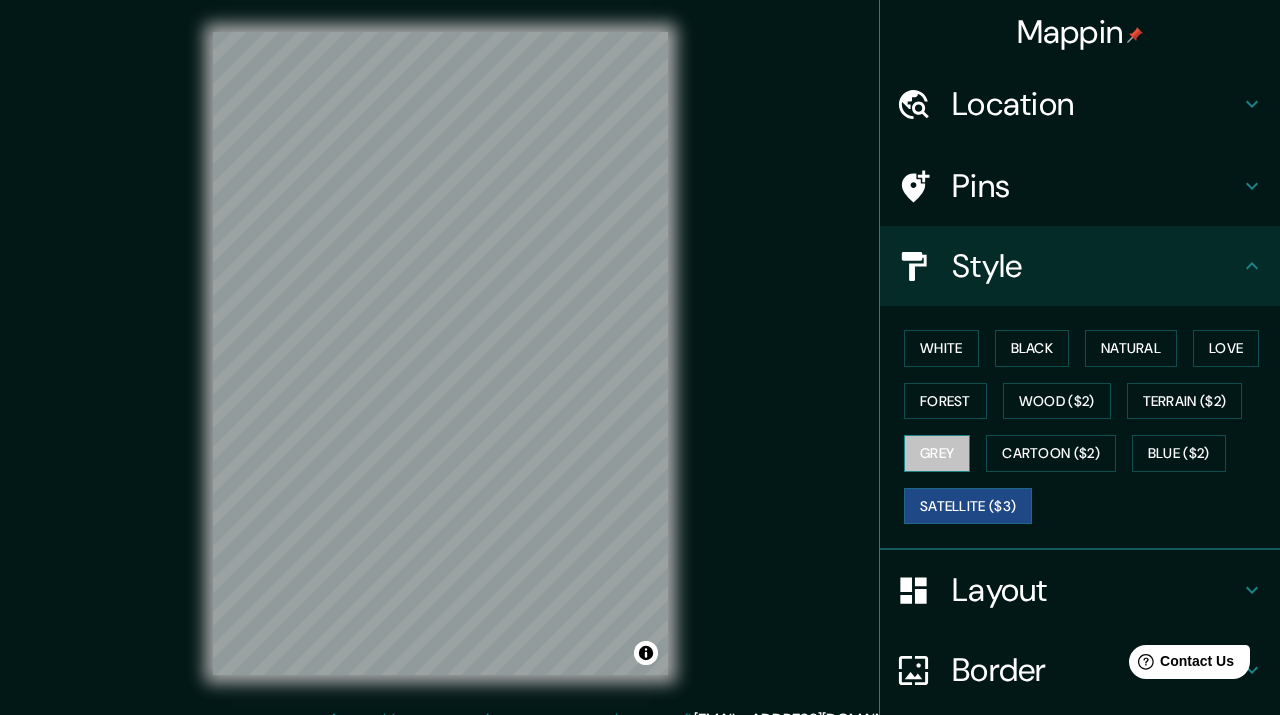 click on "Grey" at bounding box center (937, 453) 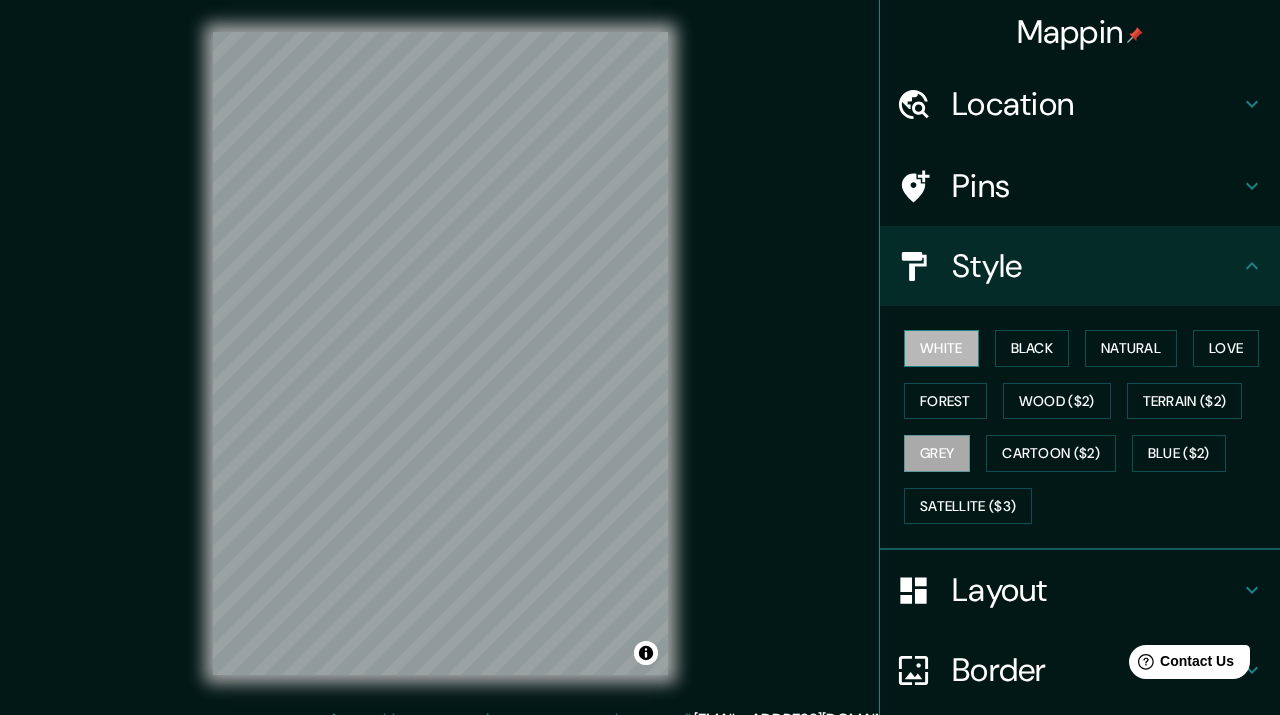 click on "White" at bounding box center (941, 348) 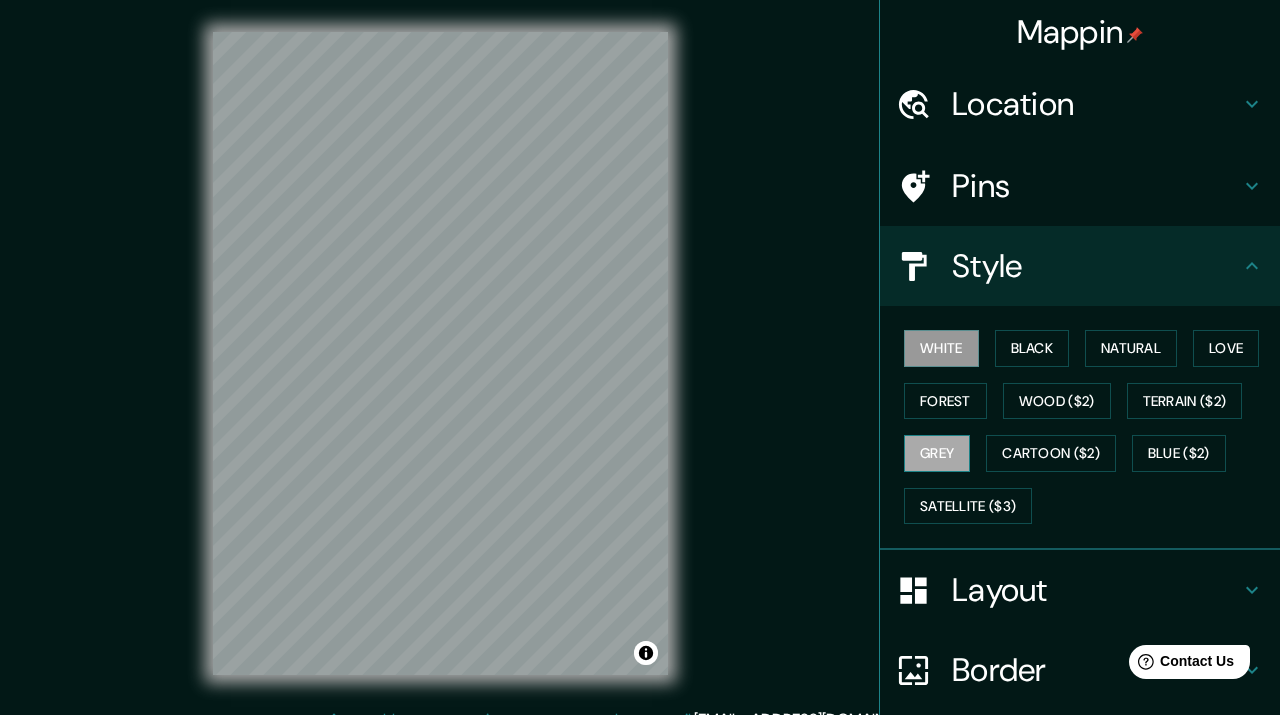 click on "Grey" at bounding box center (937, 453) 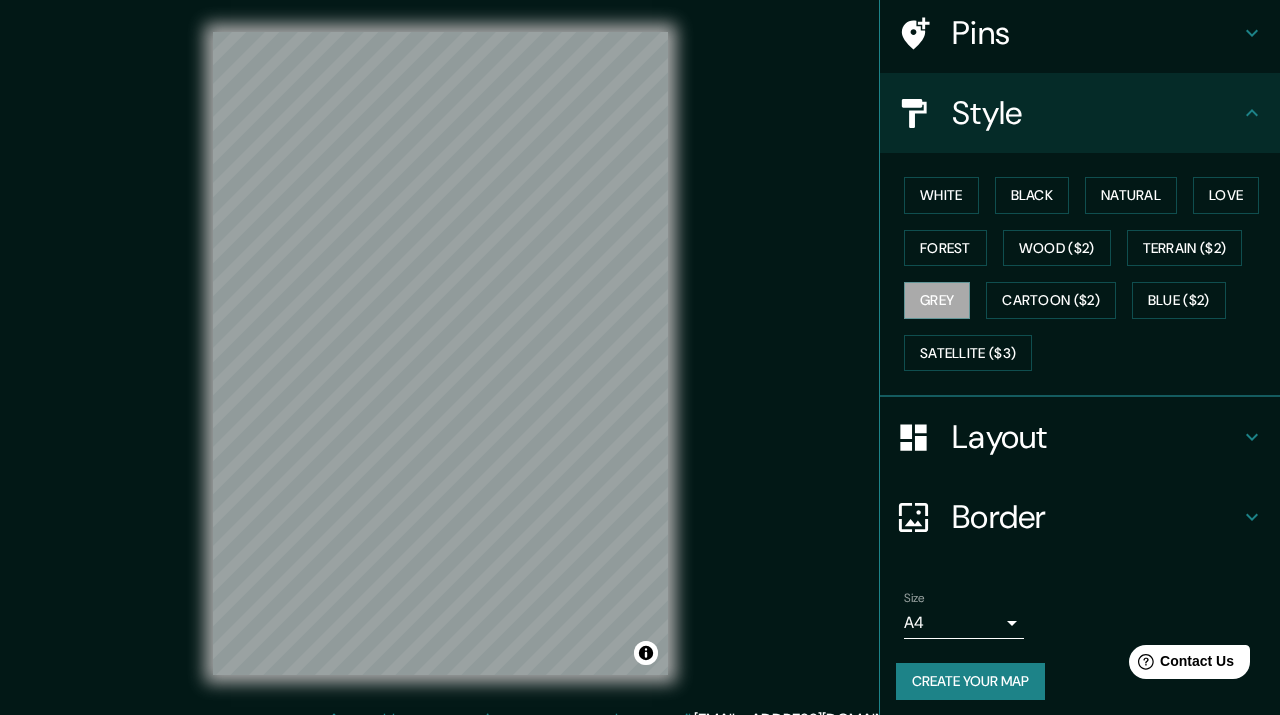 scroll, scrollTop: 162, scrollLeft: 0, axis: vertical 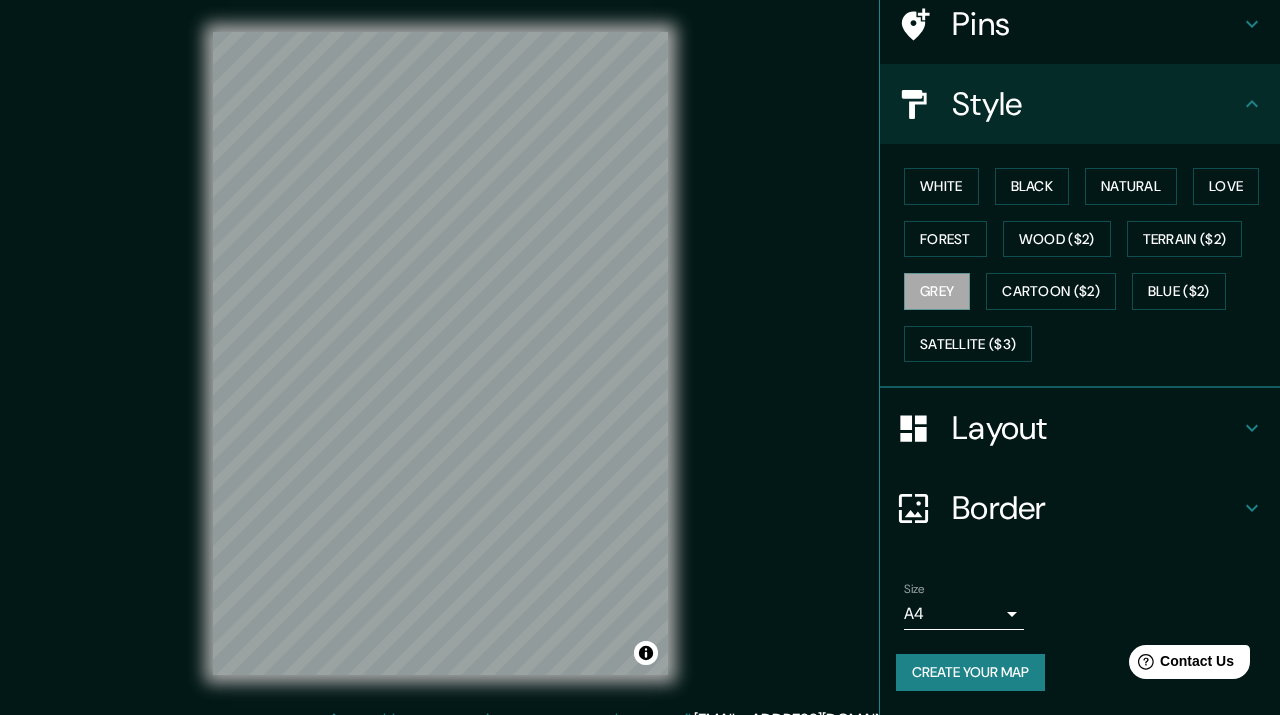 click on "Border" at bounding box center (1096, 508) 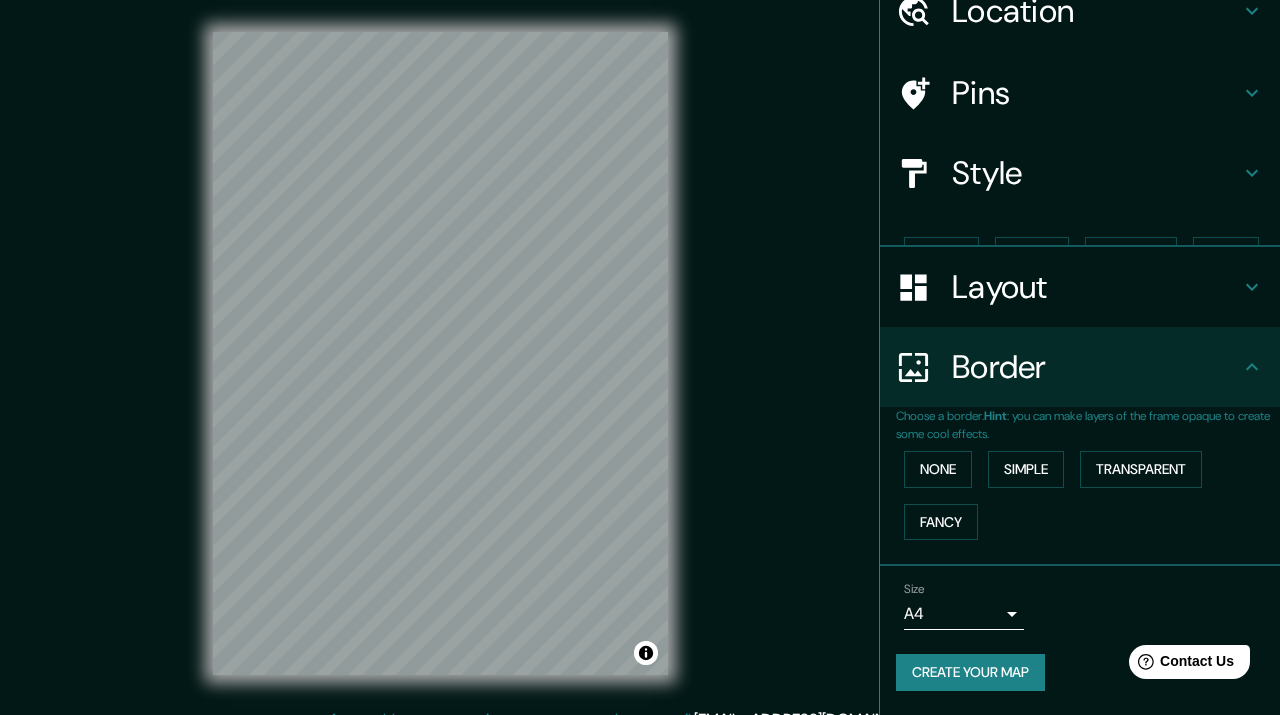 scroll, scrollTop: 59, scrollLeft: 0, axis: vertical 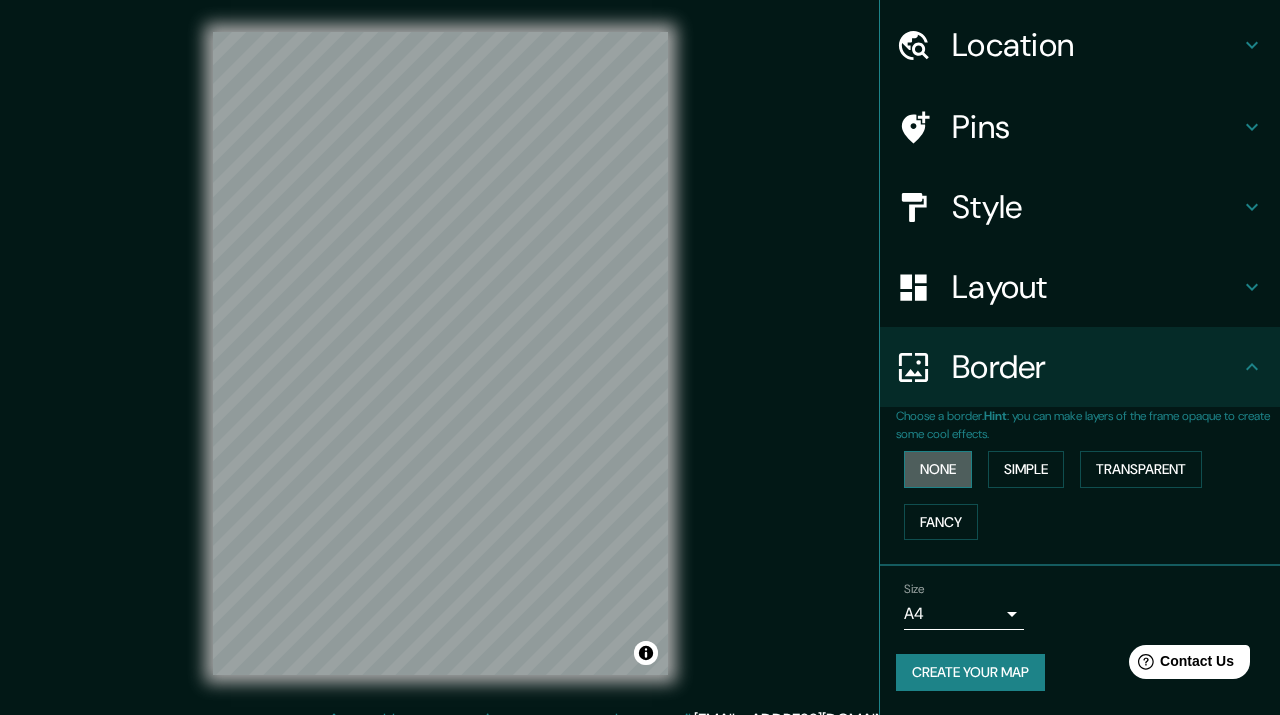 click on "None" at bounding box center [938, 469] 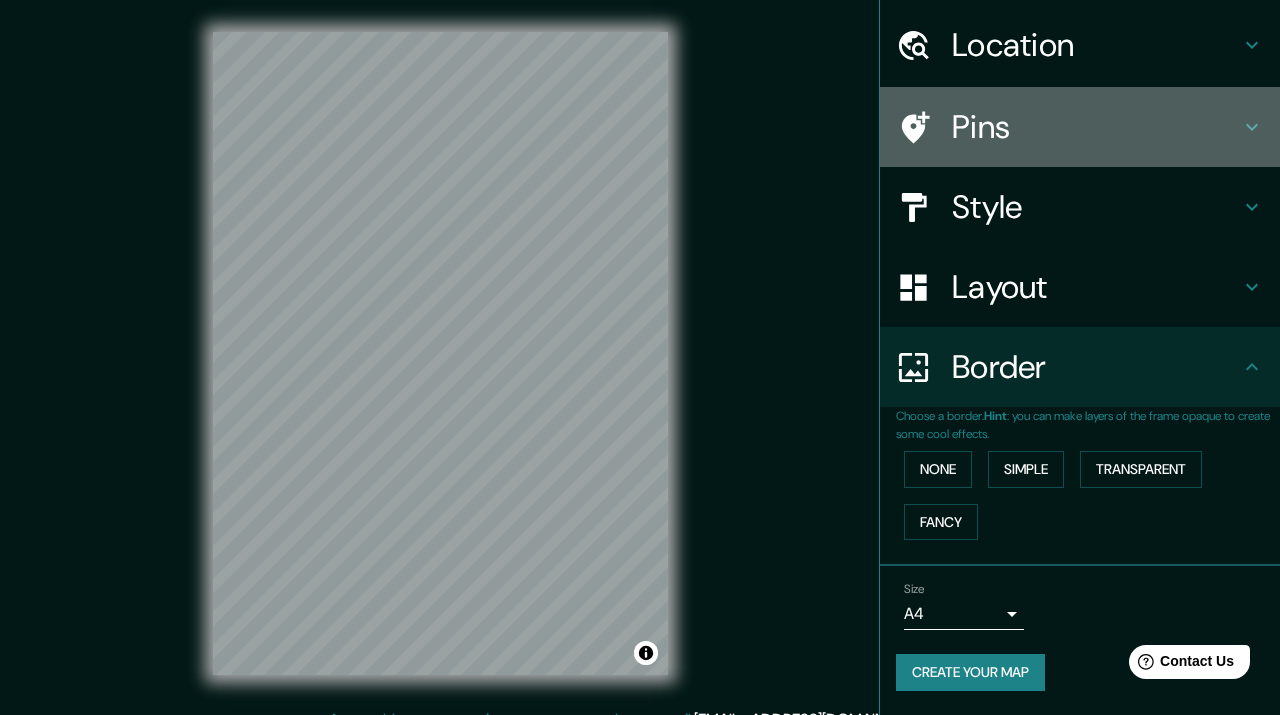 click on "Pins" at bounding box center (1096, 127) 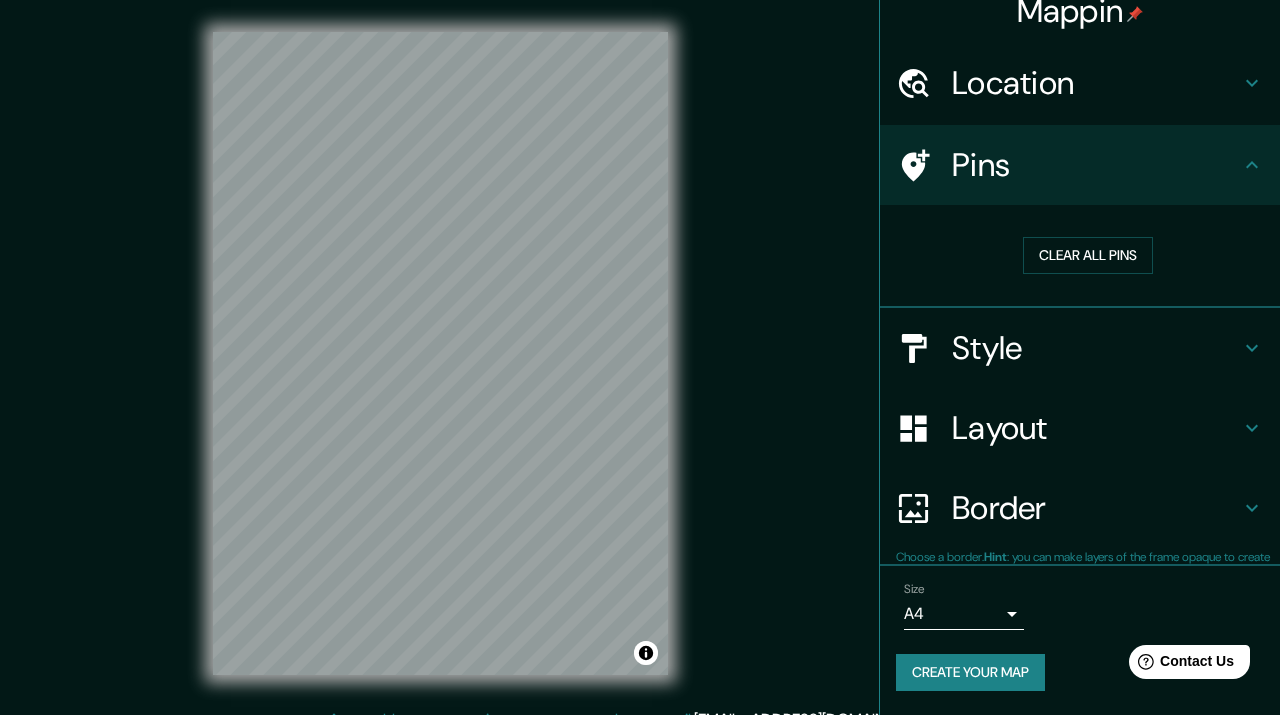 scroll, scrollTop: 20, scrollLeft: 0, axis: vertical 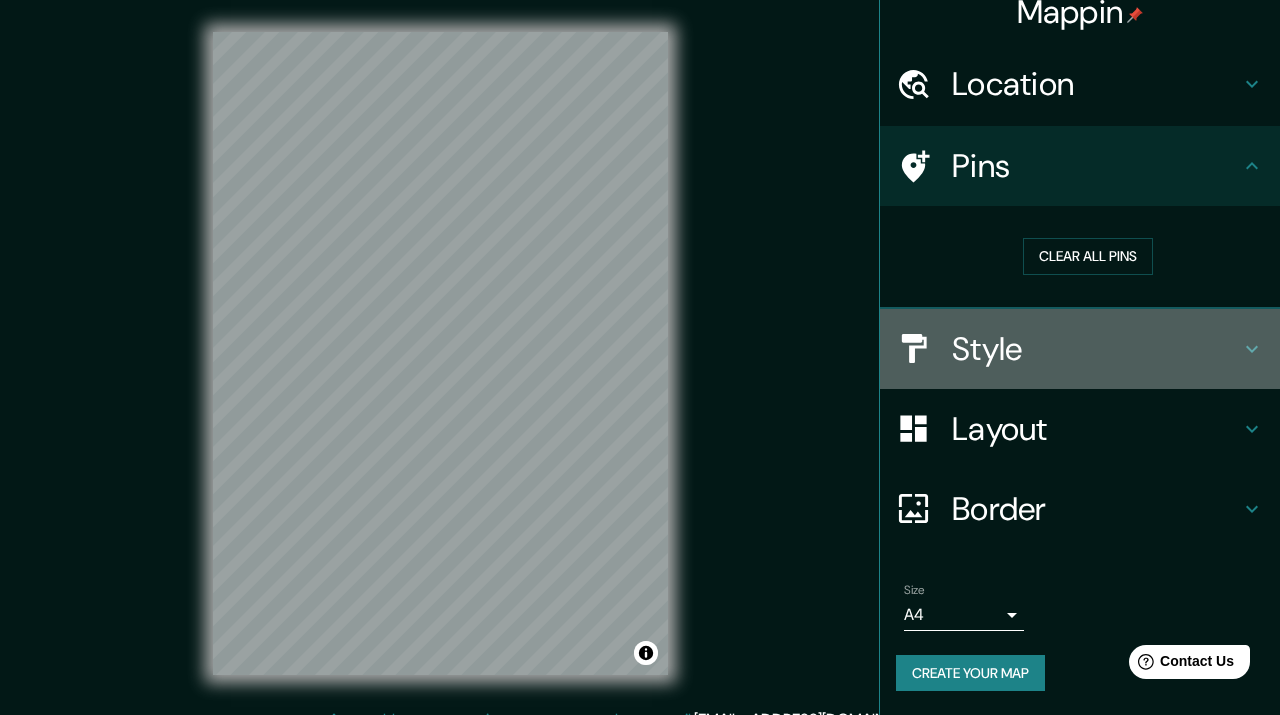 click on "Style" at bounding box center (1096, 349) 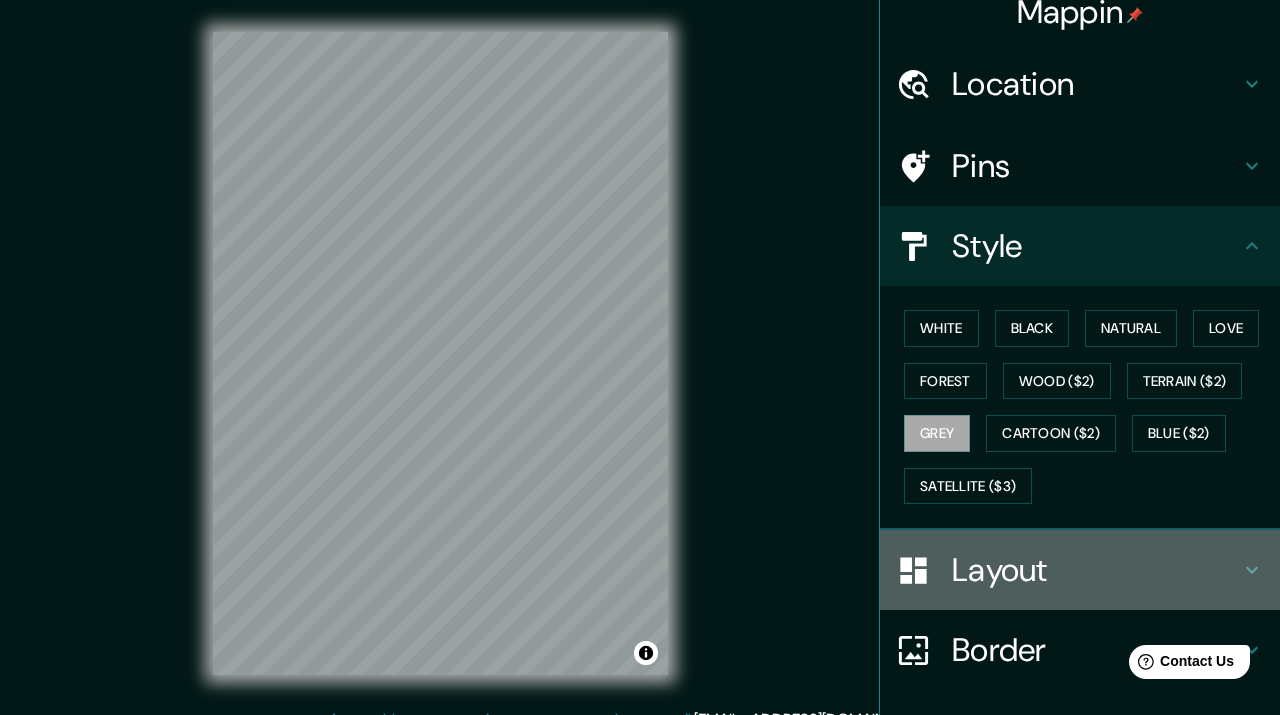 click on "Layout" at bounding box center (1096, 570) 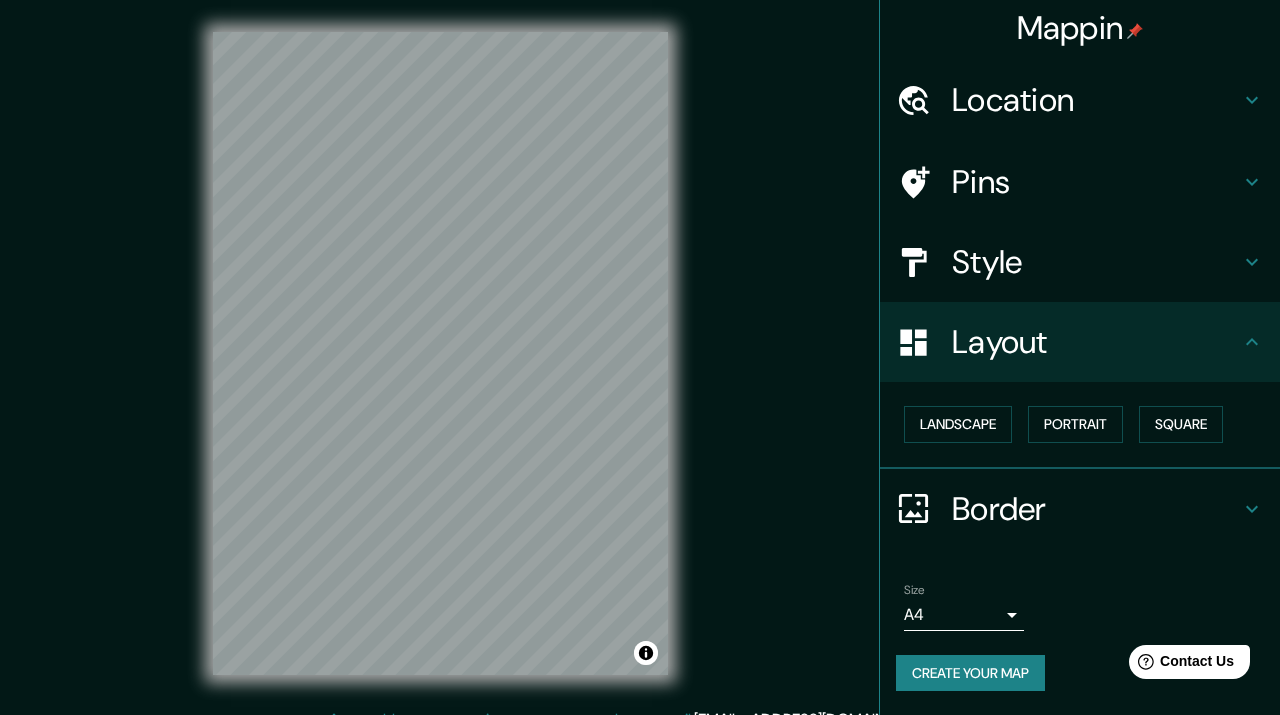 scroll, scrollTop: 4, scrollLeft: 0, axis: vertical 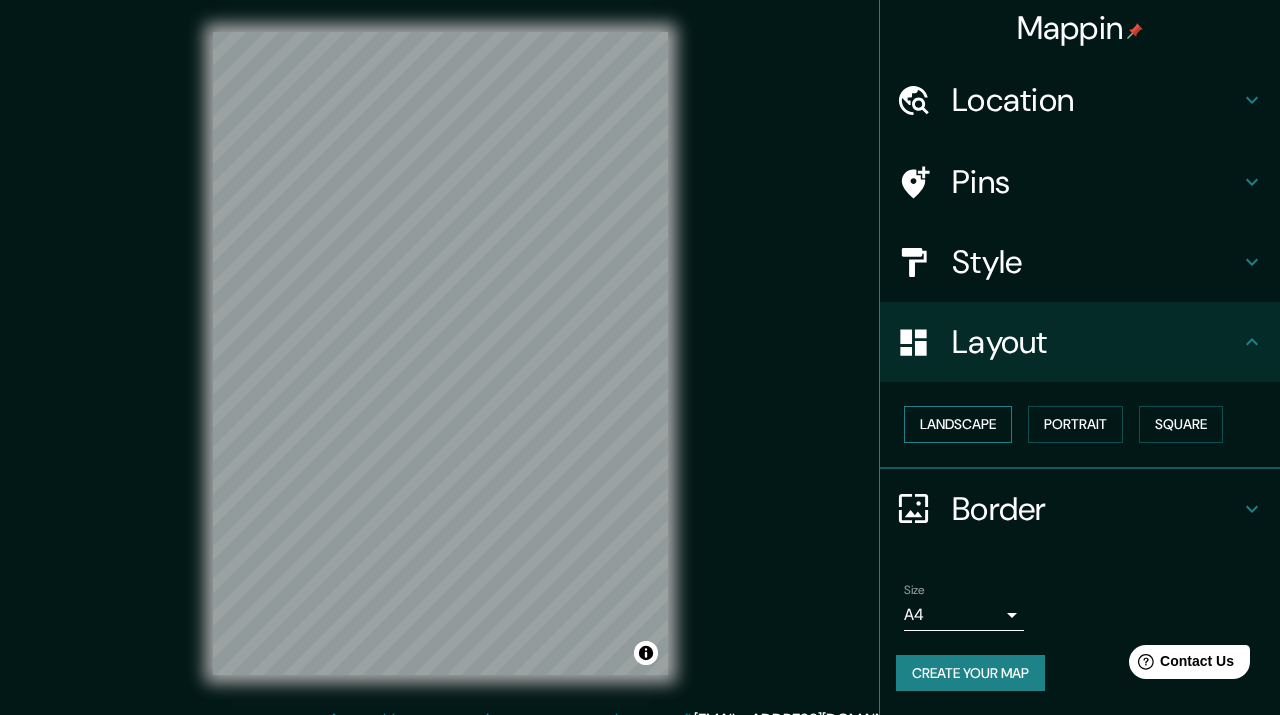 click on "Landscape" at bounding box center (958, 424) 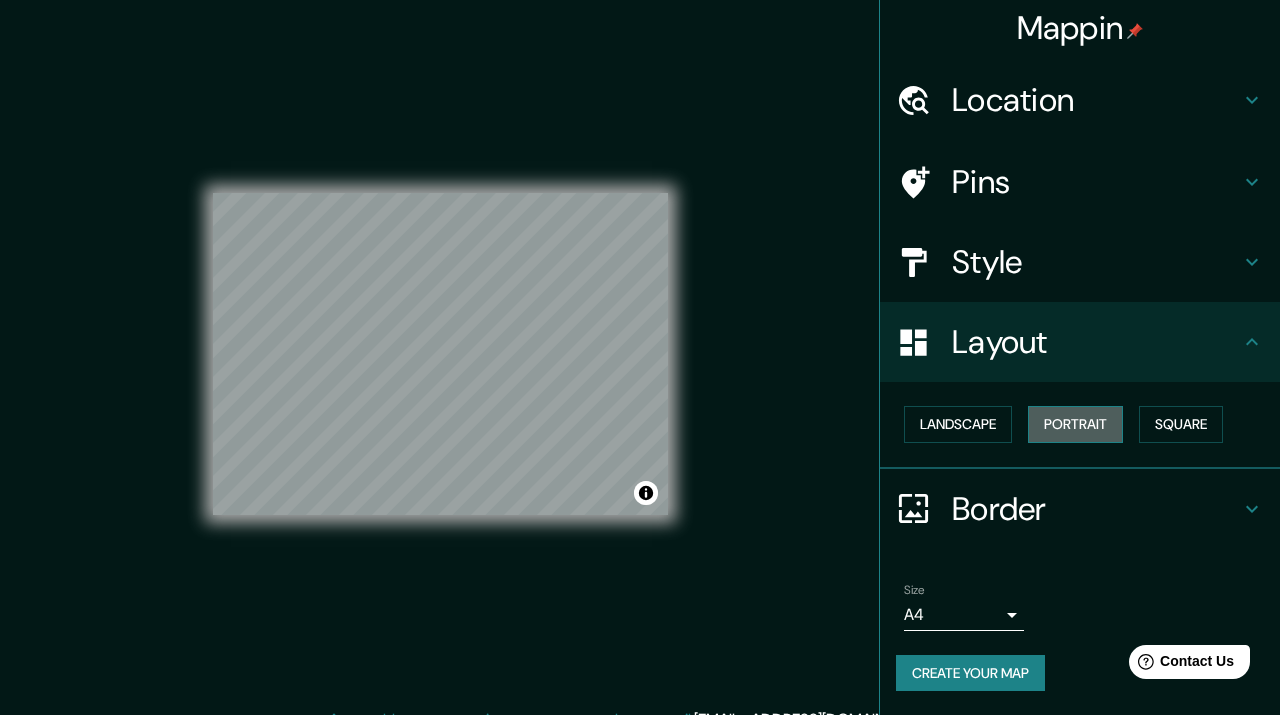 click on "Portrait" at bounding box center [1075, 424] 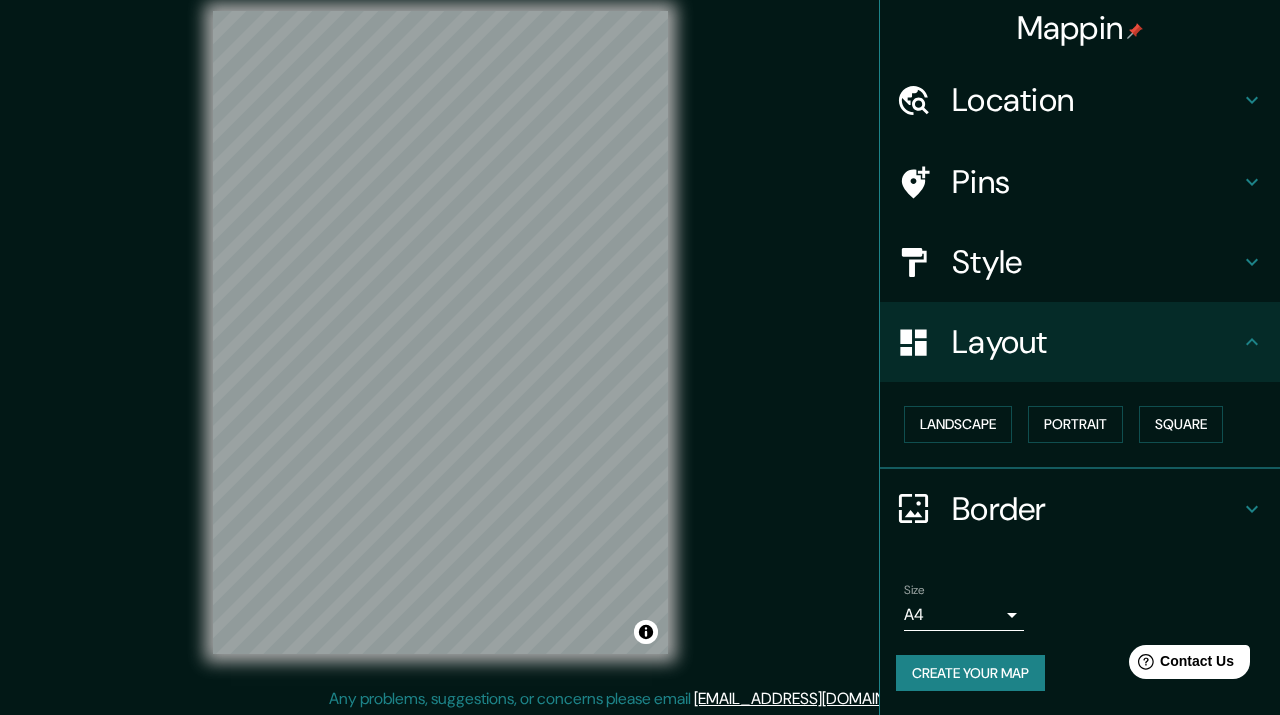 scroll, scrollTop: 0, scrollLeft: 0, axis: both 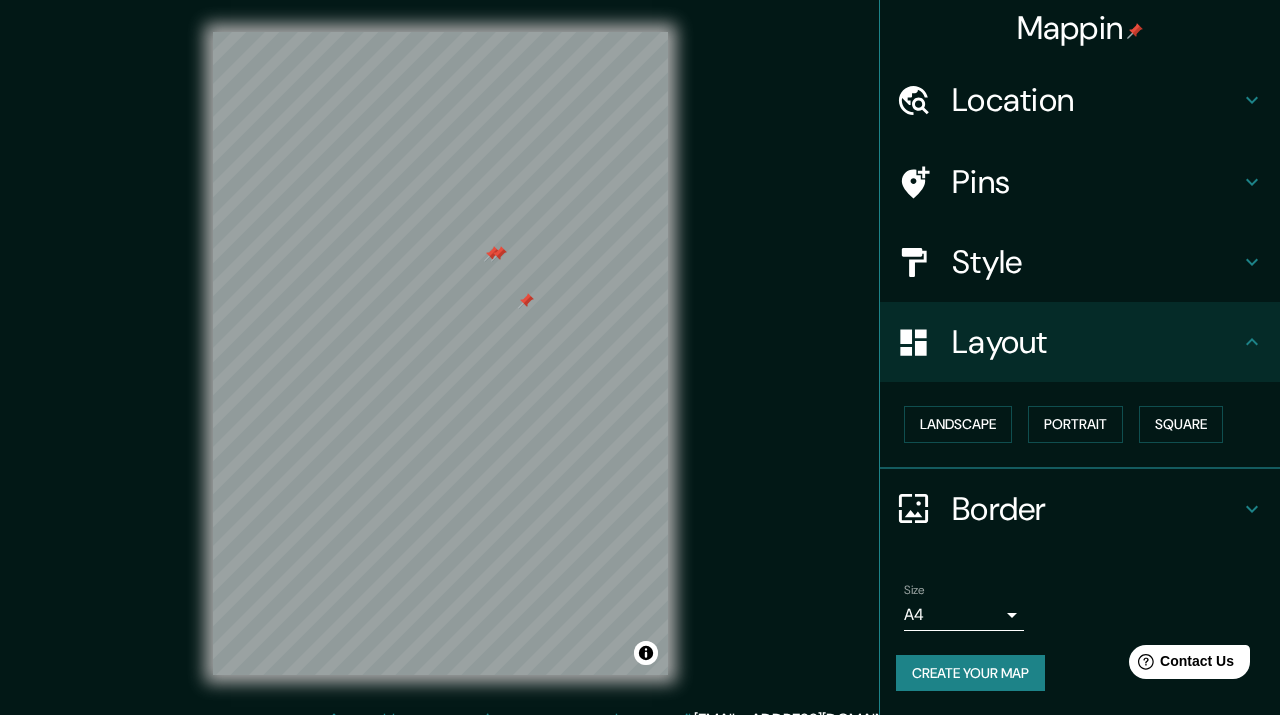 click at bounding box center [499, 254] 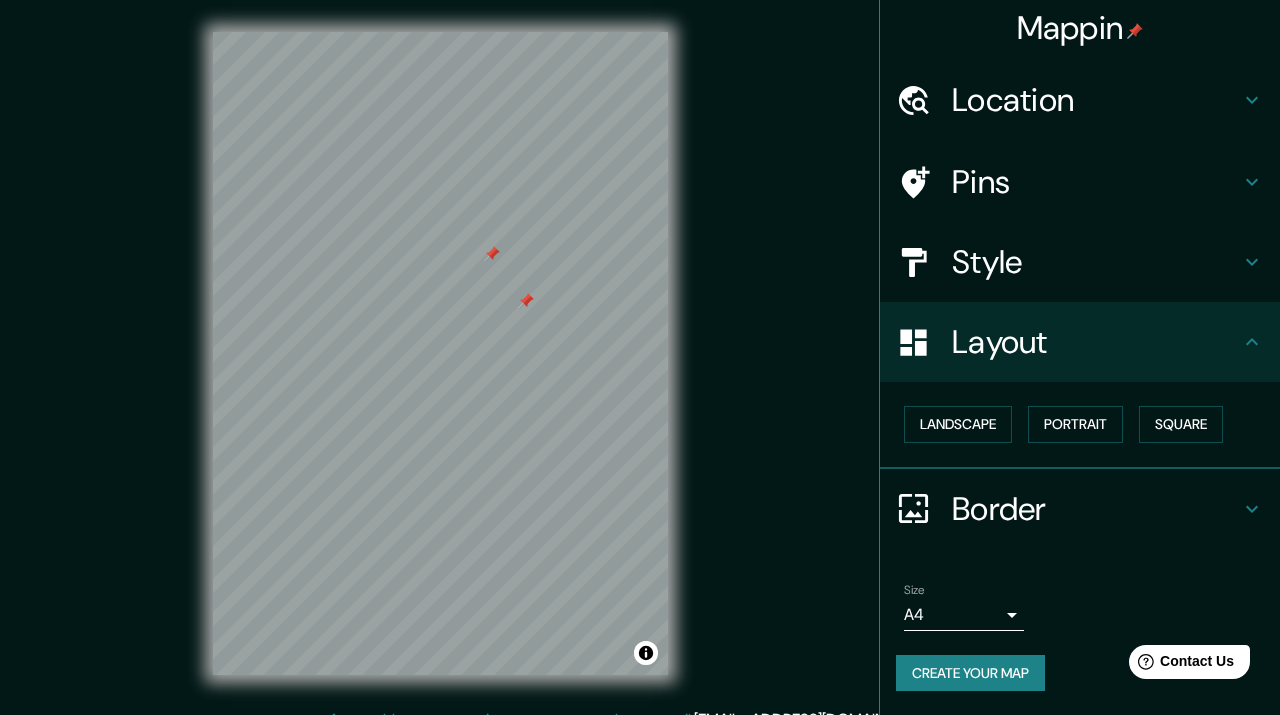 click at bounding box center (492, 254) 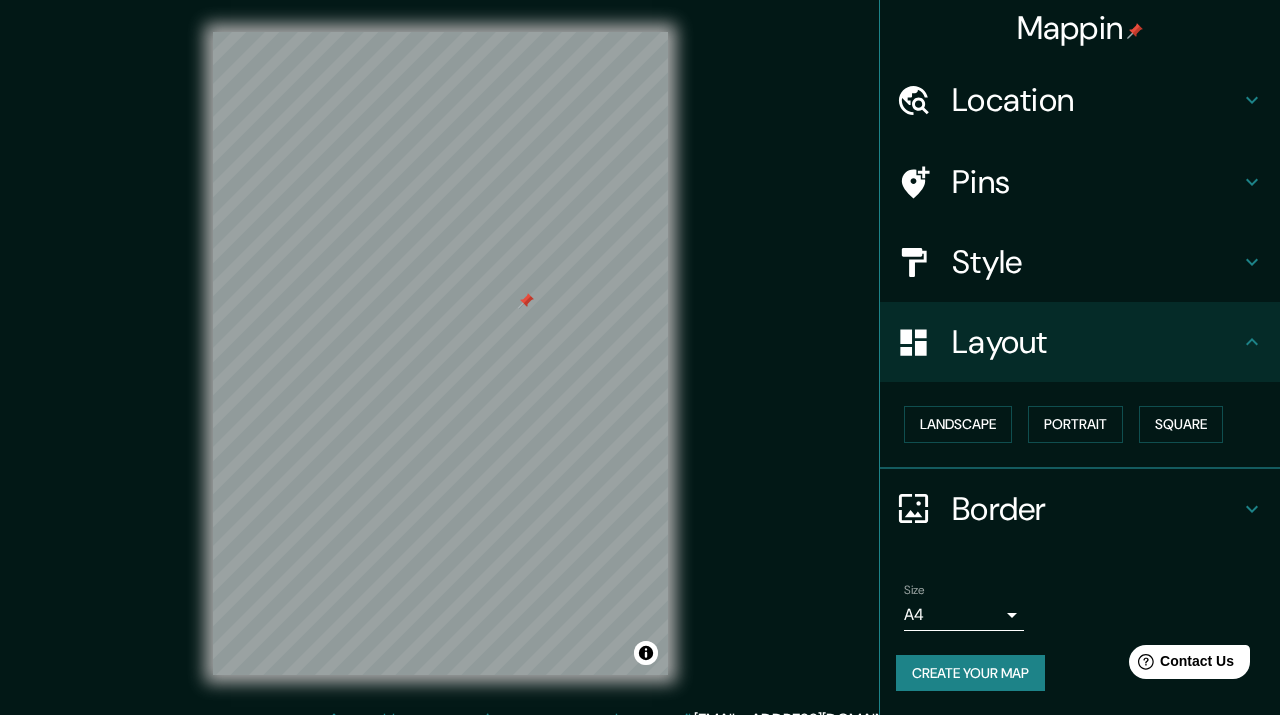 click at bounding box center (526, 301) 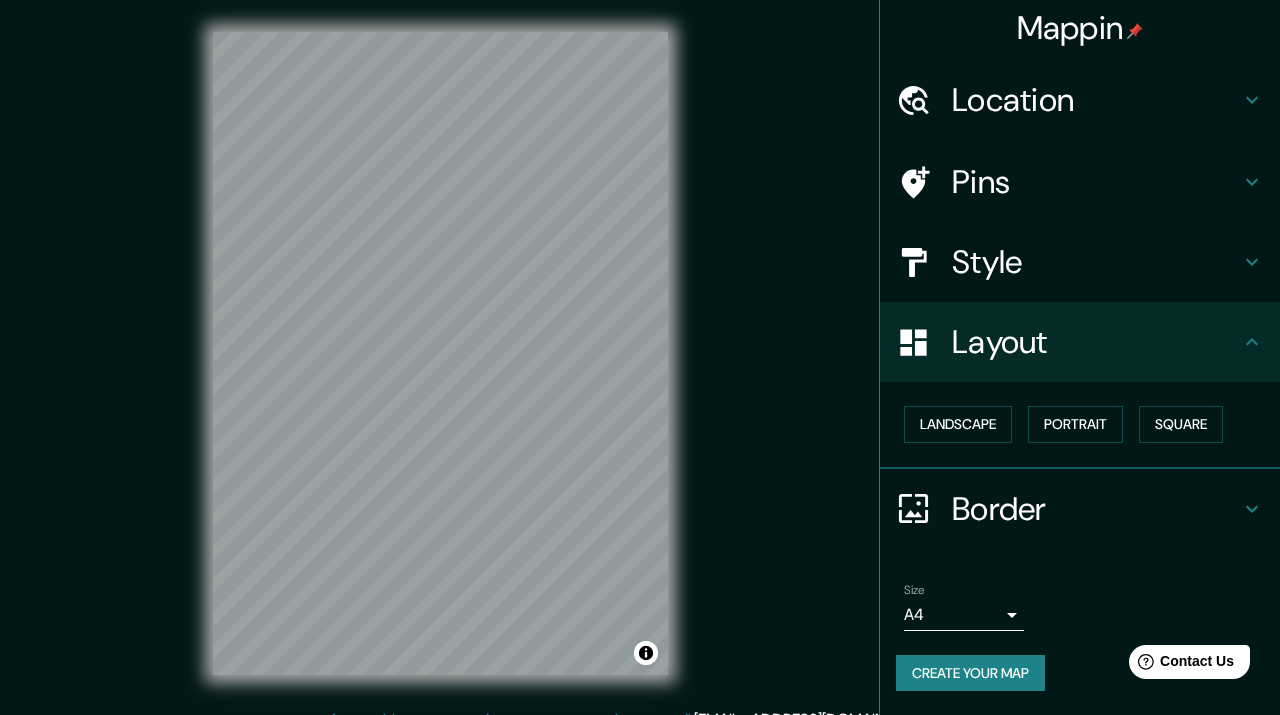 click on "Create your map" at bounding box center (970, 673) 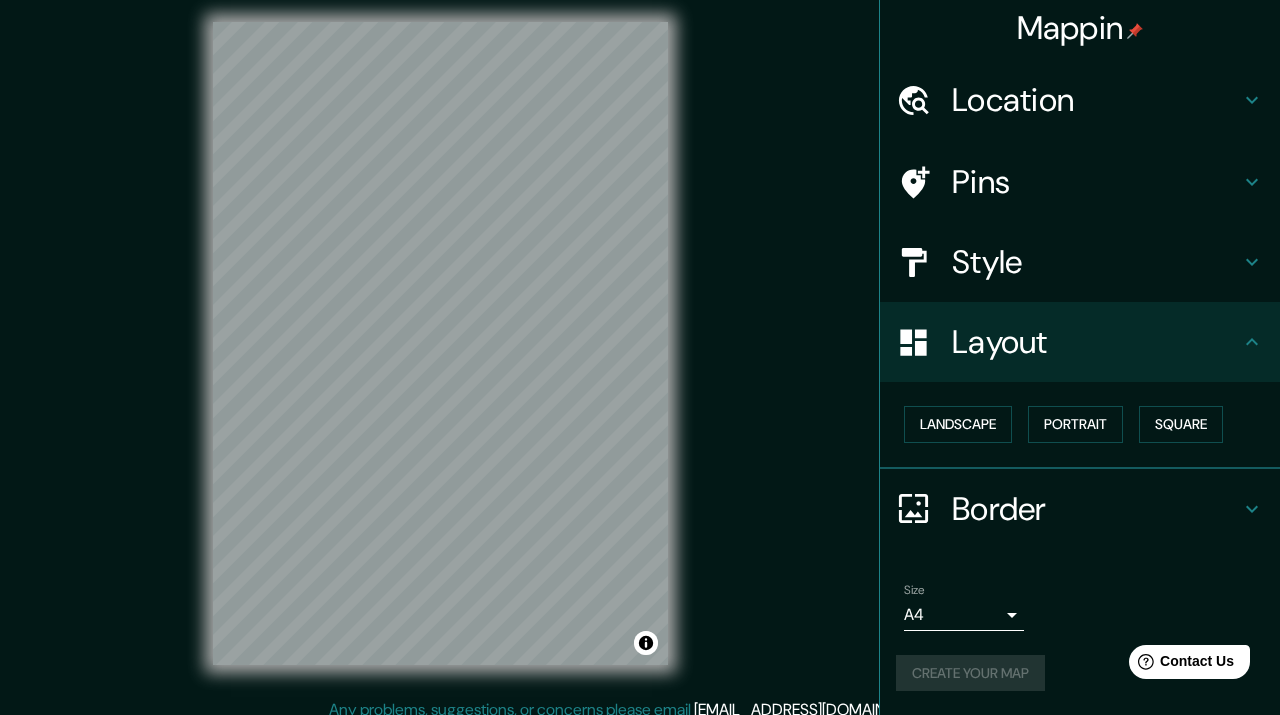 scroll, scrollTop: 0, scrollLeft: 0, axis: both 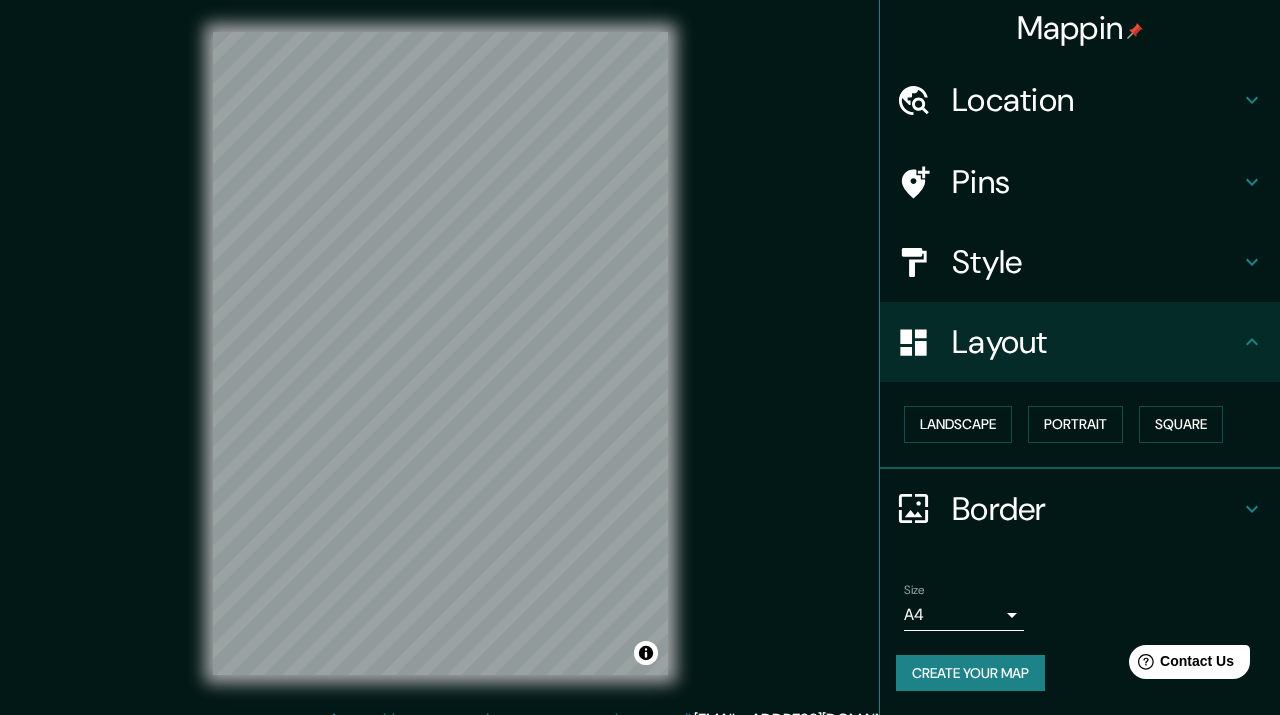 click on "Mappin Location Pins Style Layout Landscape Portrait Square Border Choose a border.  Hint : you can make layers of the frame opaque to create some cool effects. None Simple Transparent Fancy Size A4 single Create your map © Mapbox   © OpenStreetMap   Improve this map Any problems, suggestions, or concerns please email    [EMAIL_ADDRESS][DOMAIN_NAME] . . ." at bounding box center [640, 357] 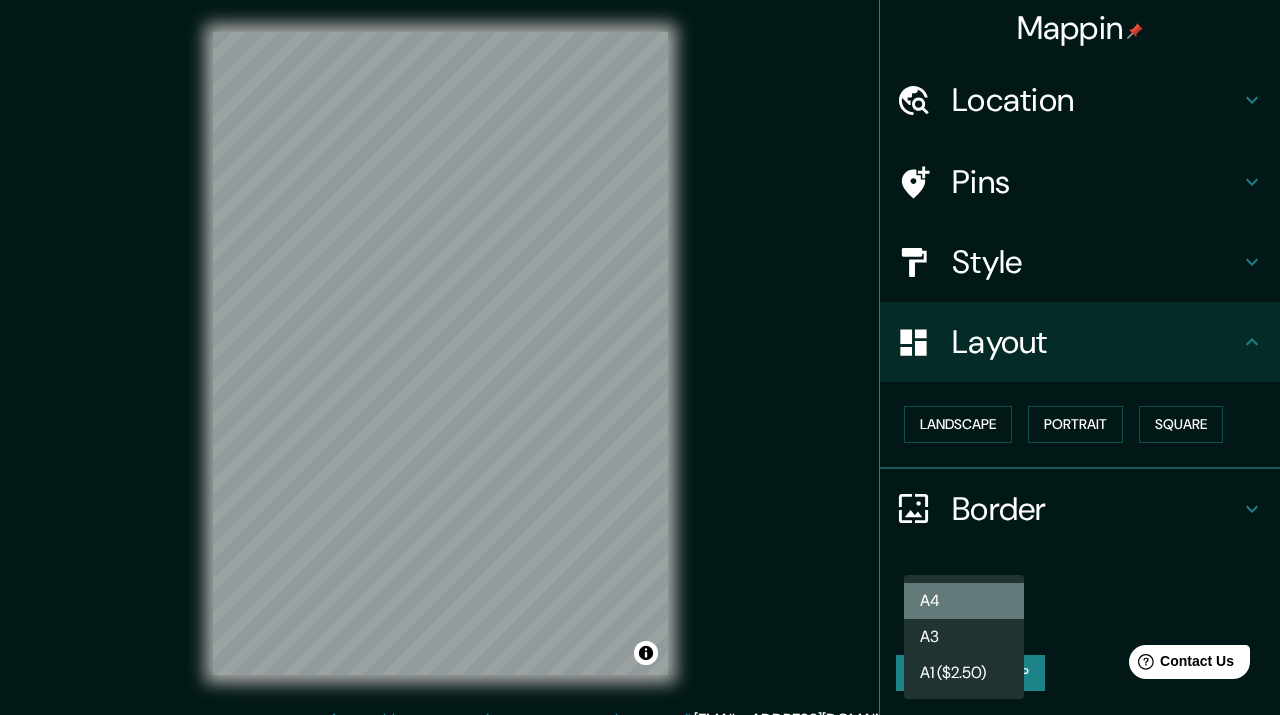 click on "A4" at bounding box center [964, 601] 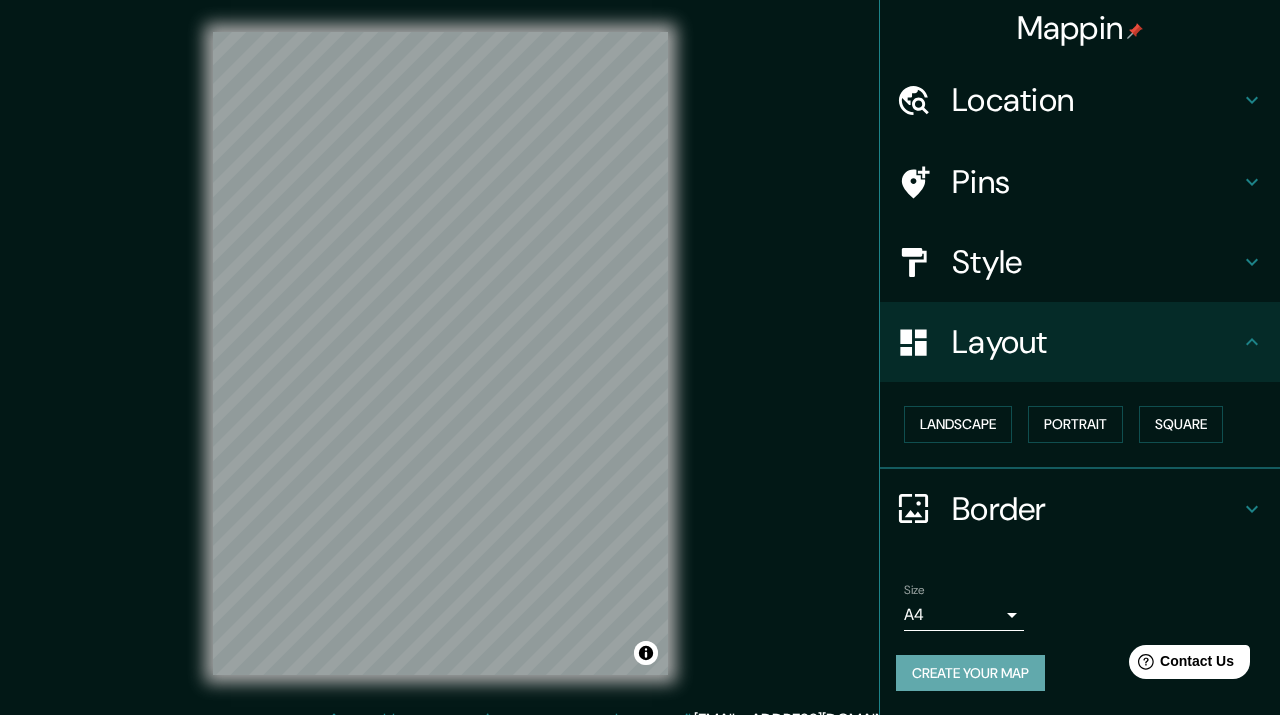 click on "Create your map" at bounding box center (970, 673) 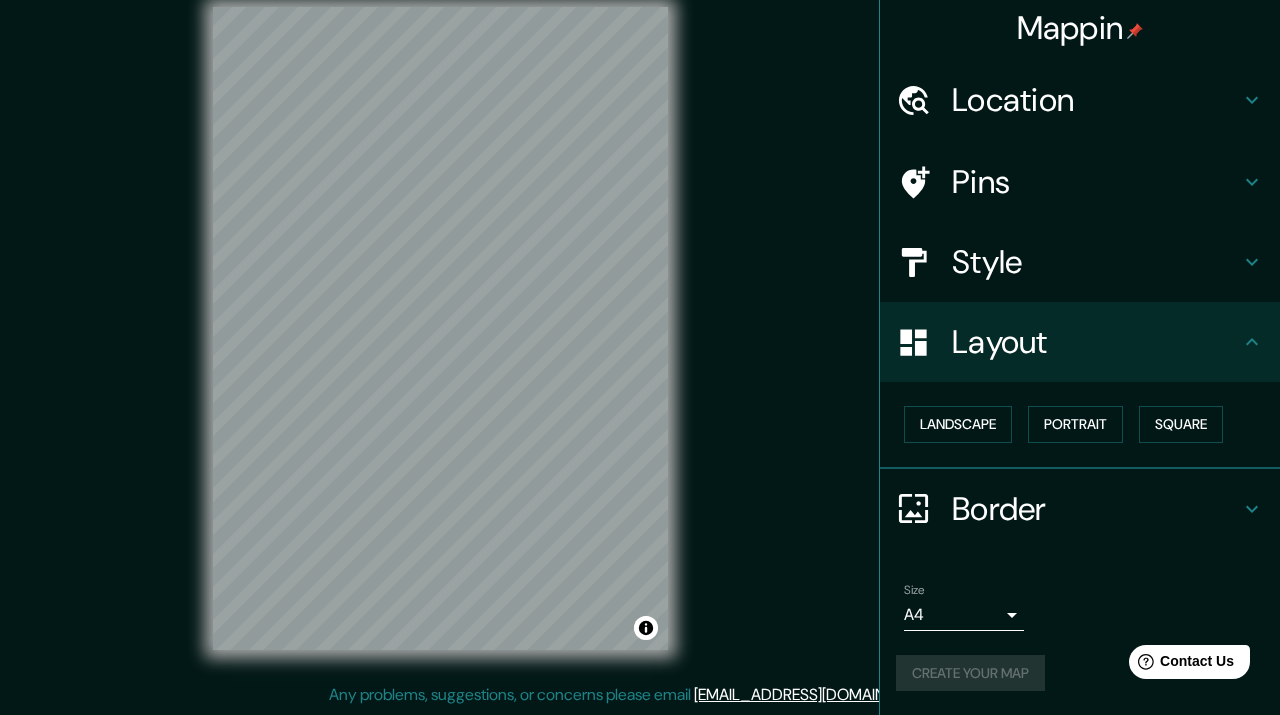 scroll, scrollTop: 0, scrollLeft: 0, axis: both 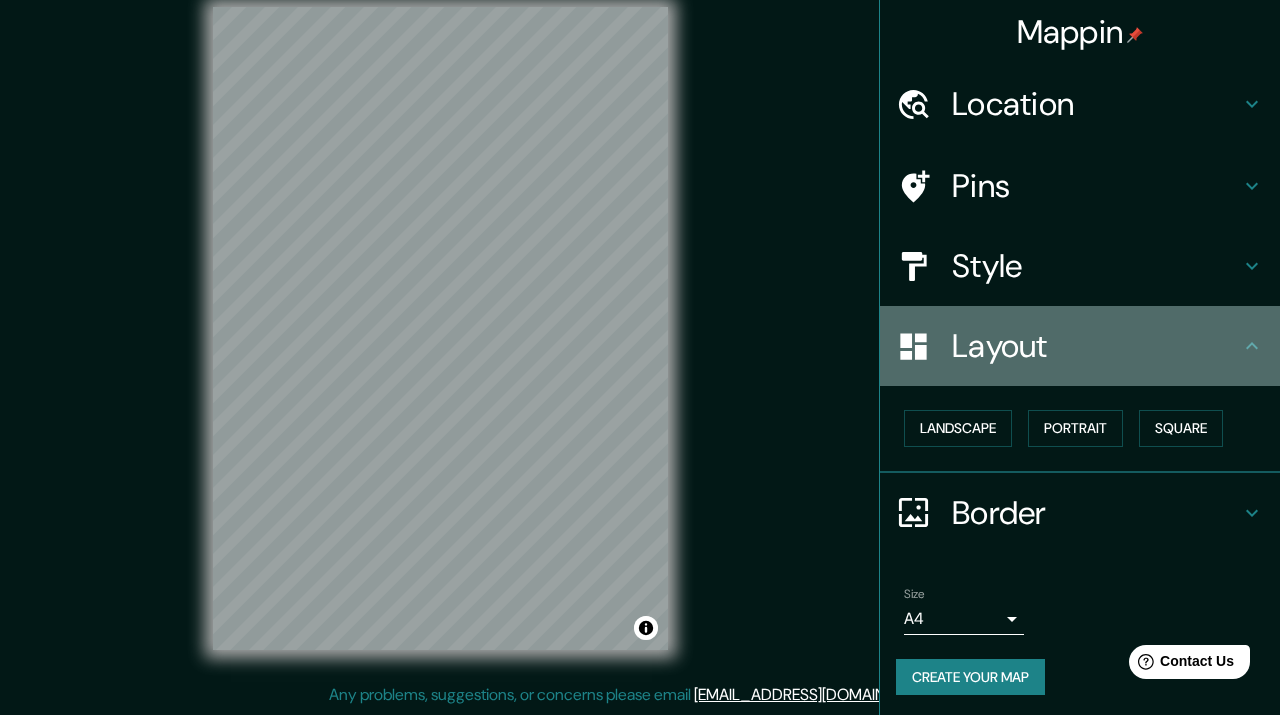 click on "Layout" at bounding box center (1096, 346) 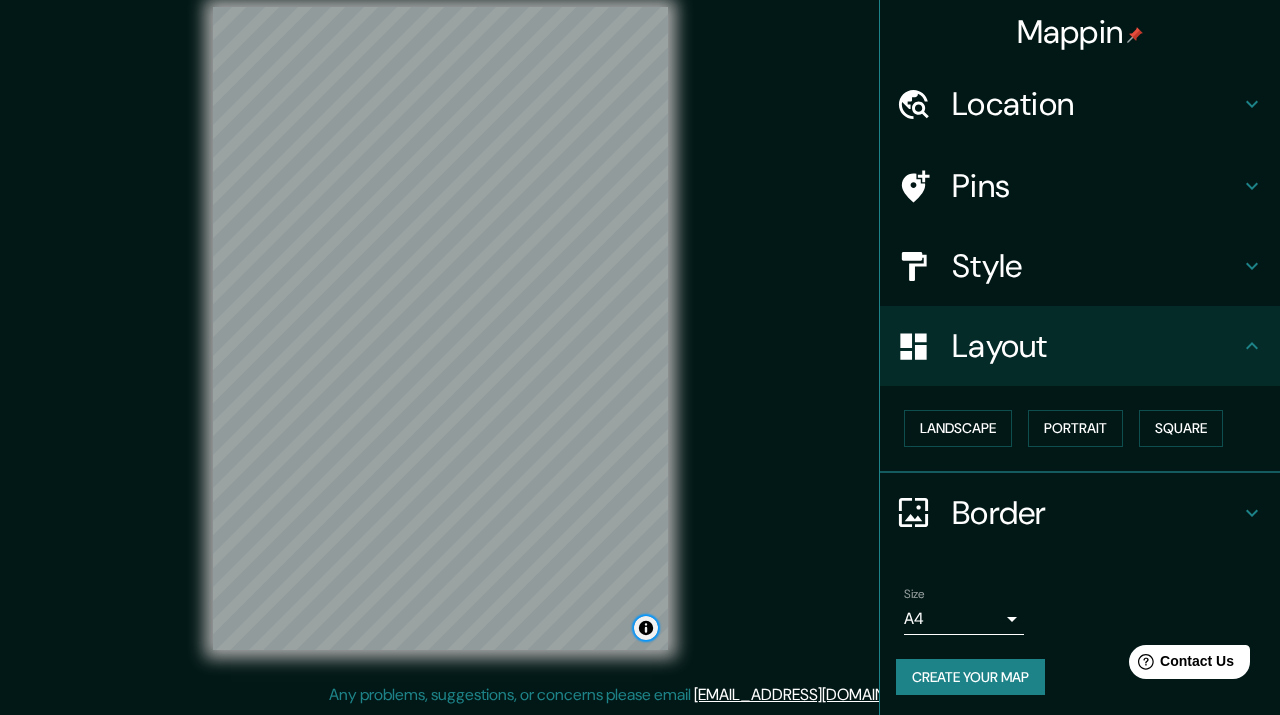 click at bounding box center [646, 628] 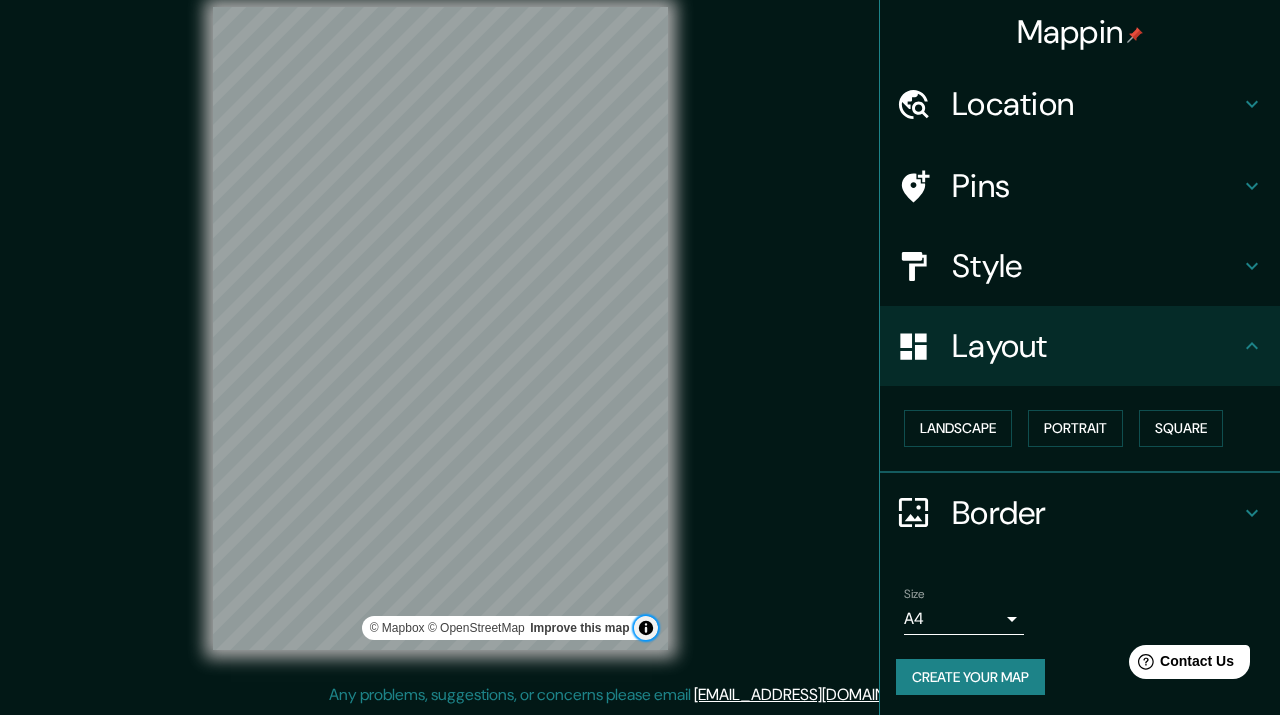click at bounding box center (646, 628) 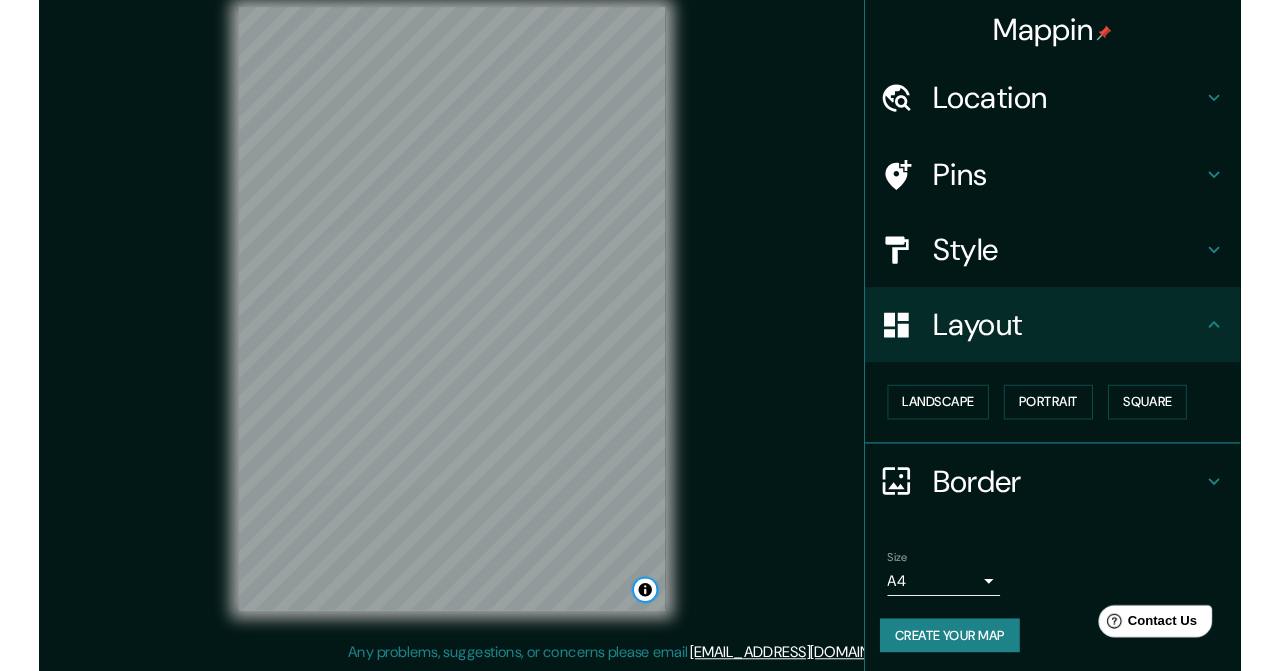 scroll, scrollTop: 0, scrollLeft: 0, axis: both 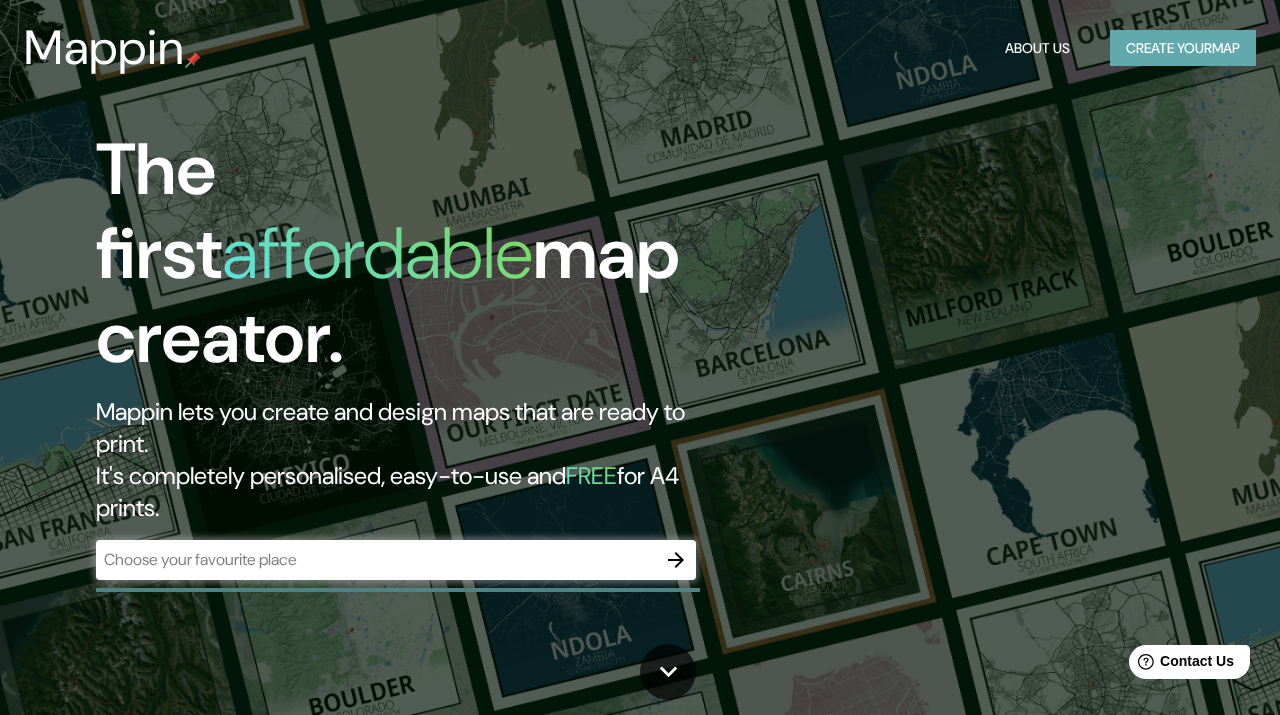 click on "Create your   map" at bounding box center (1183, 48) 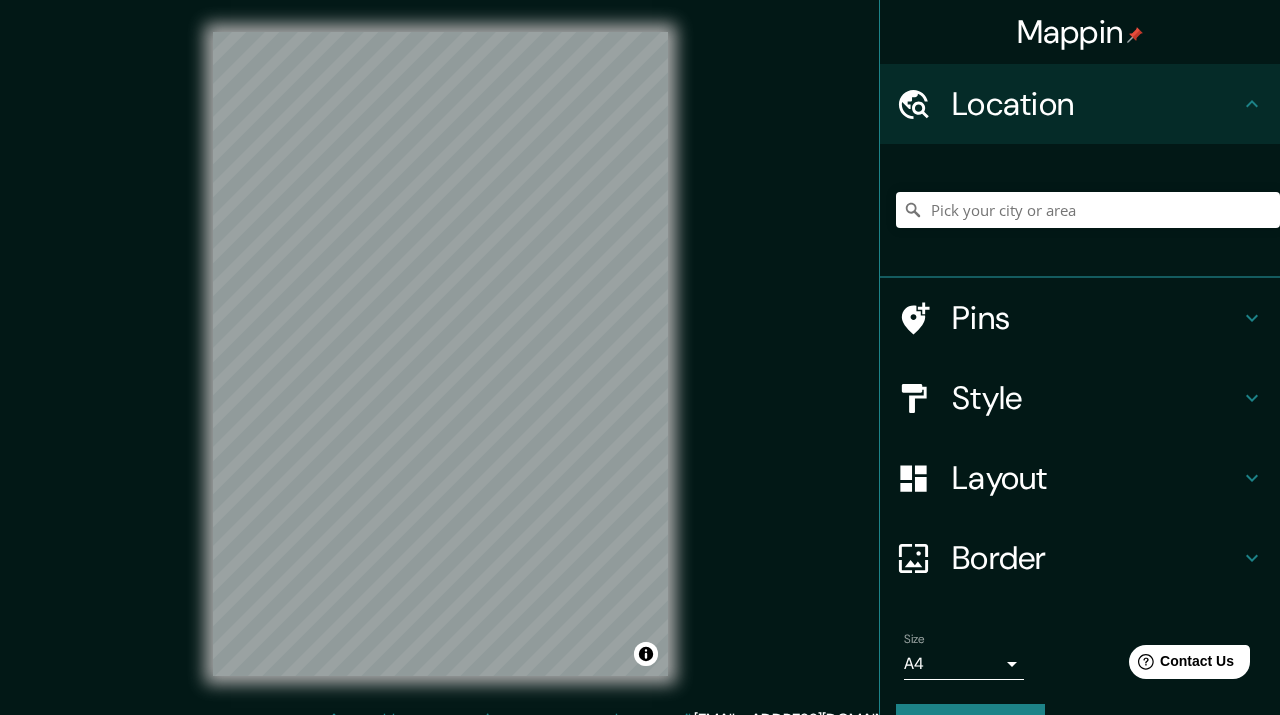 scroll, scrollTop: 50, scrollLeft: 0, axis: vertical 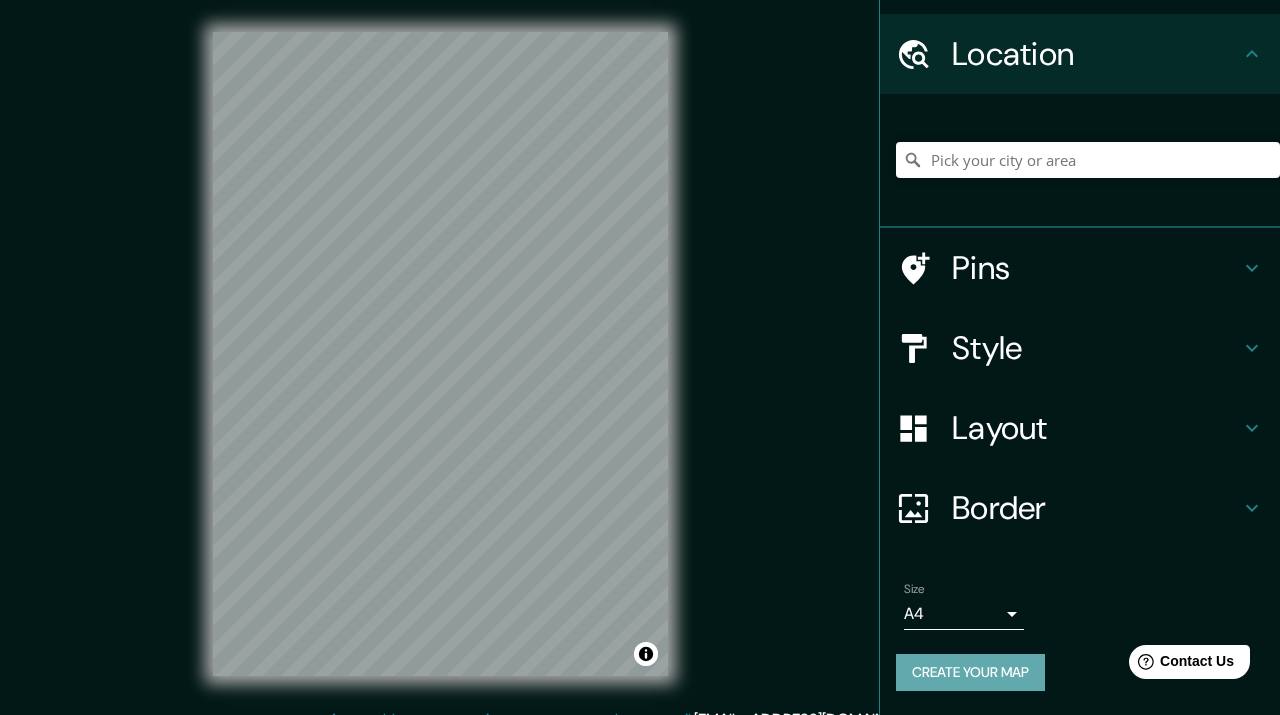 click on "Create your map" at bounding box center (970, 672) 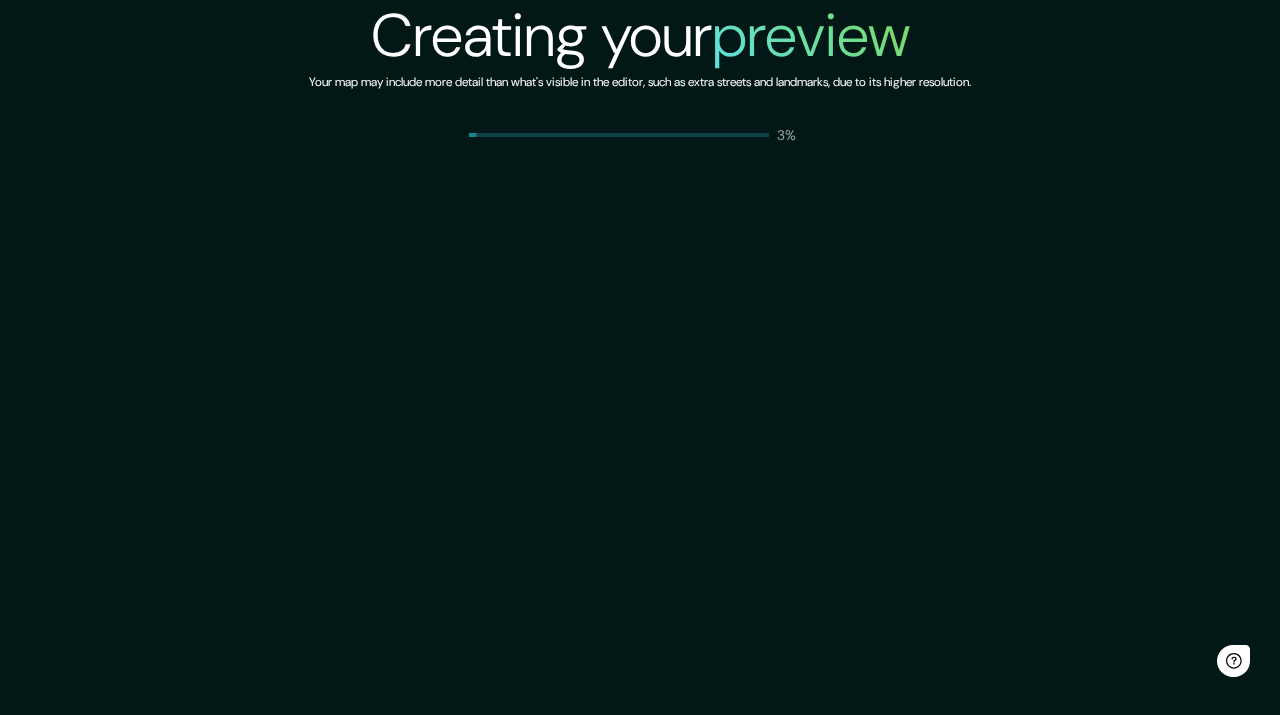 scroll, scrollTop: 0, scrollLeft: 0, axis: both 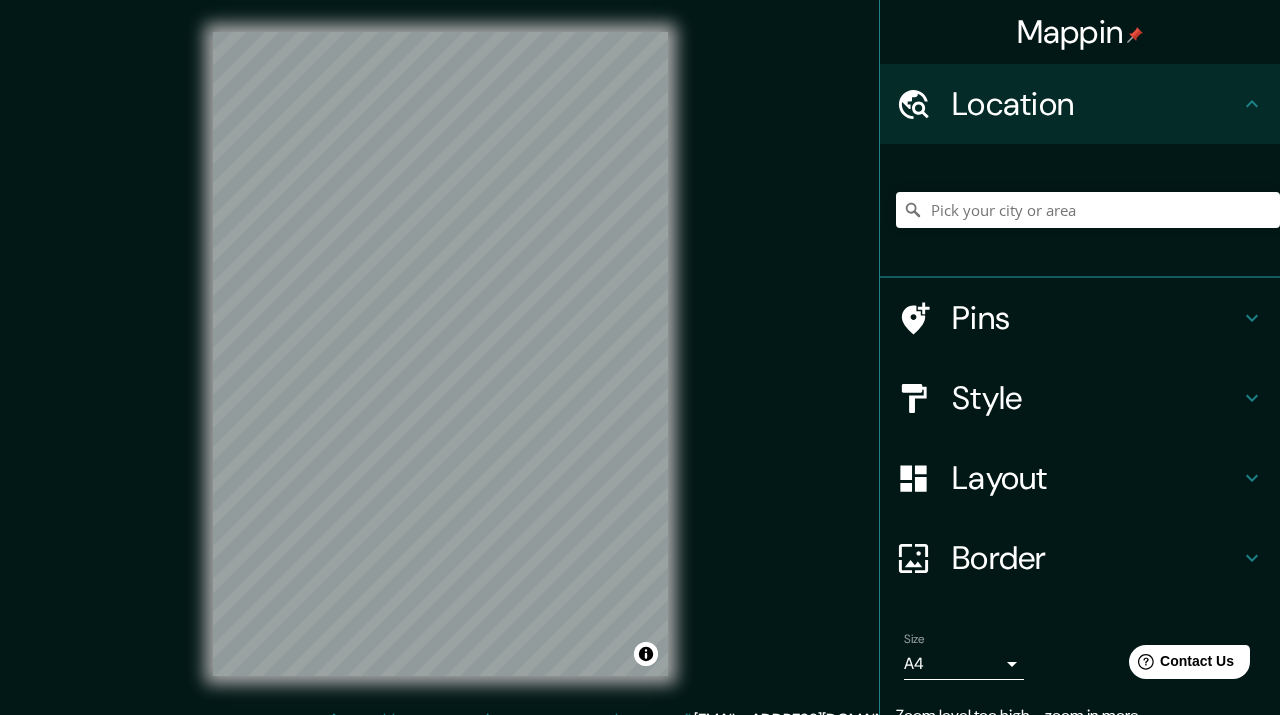 click on "Mappin Location Pins Style Layout Border Choose a border.  Hint : you can make layers of the frame opaque to create some cool effects. None Simple Transparent Fancy Size A4 single Zoom level too high - zoom in more Create your map © Mapbox   © OpenStreetMap   Improve this map Any problems, suggestions, or concerns please email    help@mappin.pro . . ." at bounding box center (640, 370) 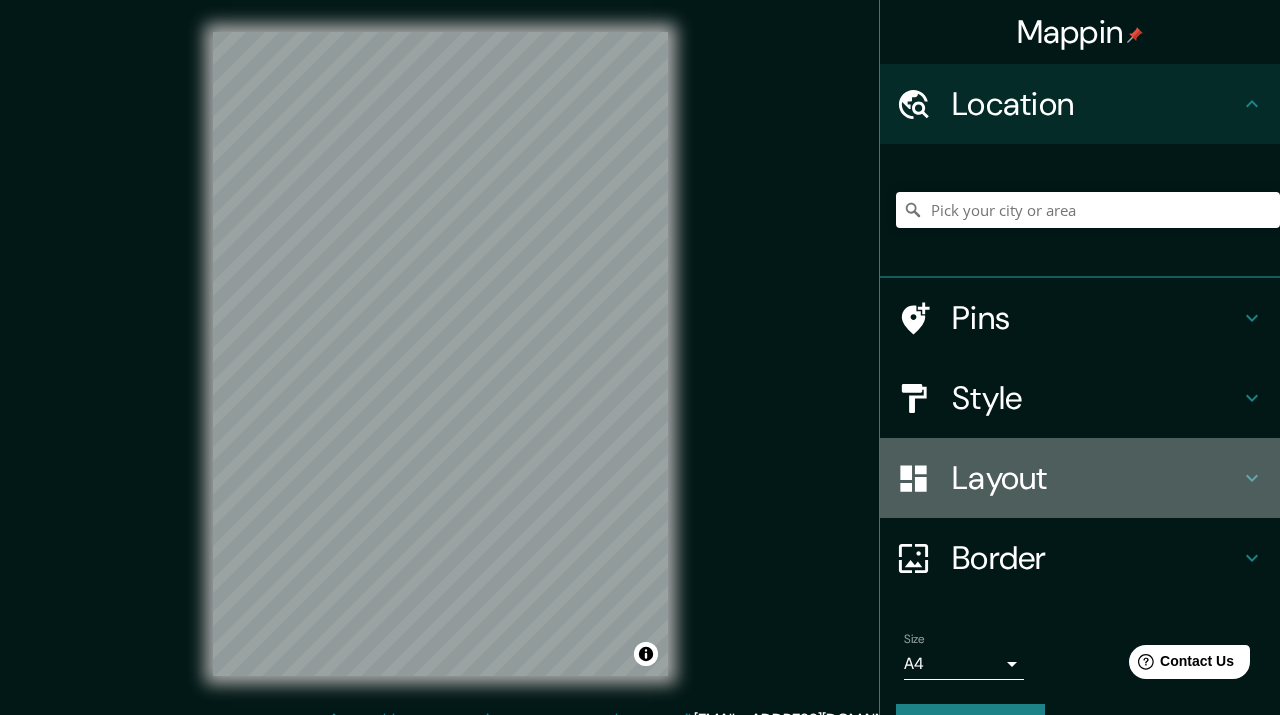 click on "Layout" at bounding box center [1096, 478] 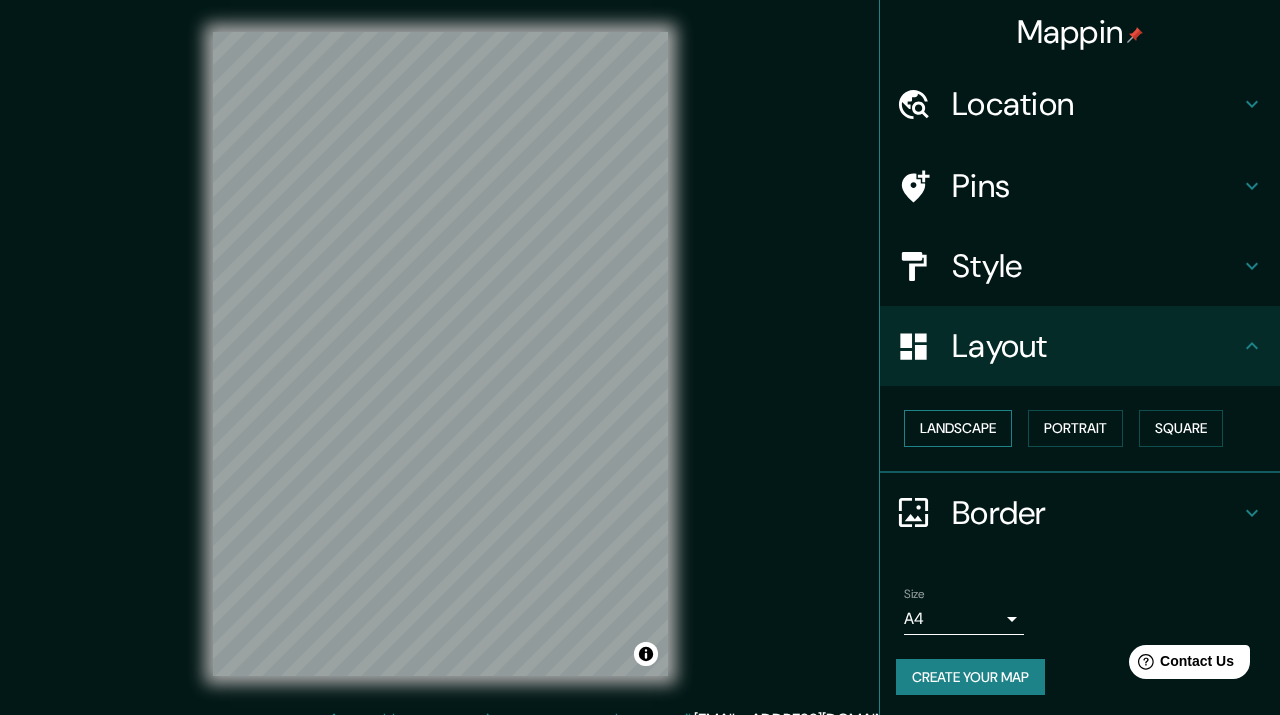 click on "Landscape" at bounding box center (958, 428) 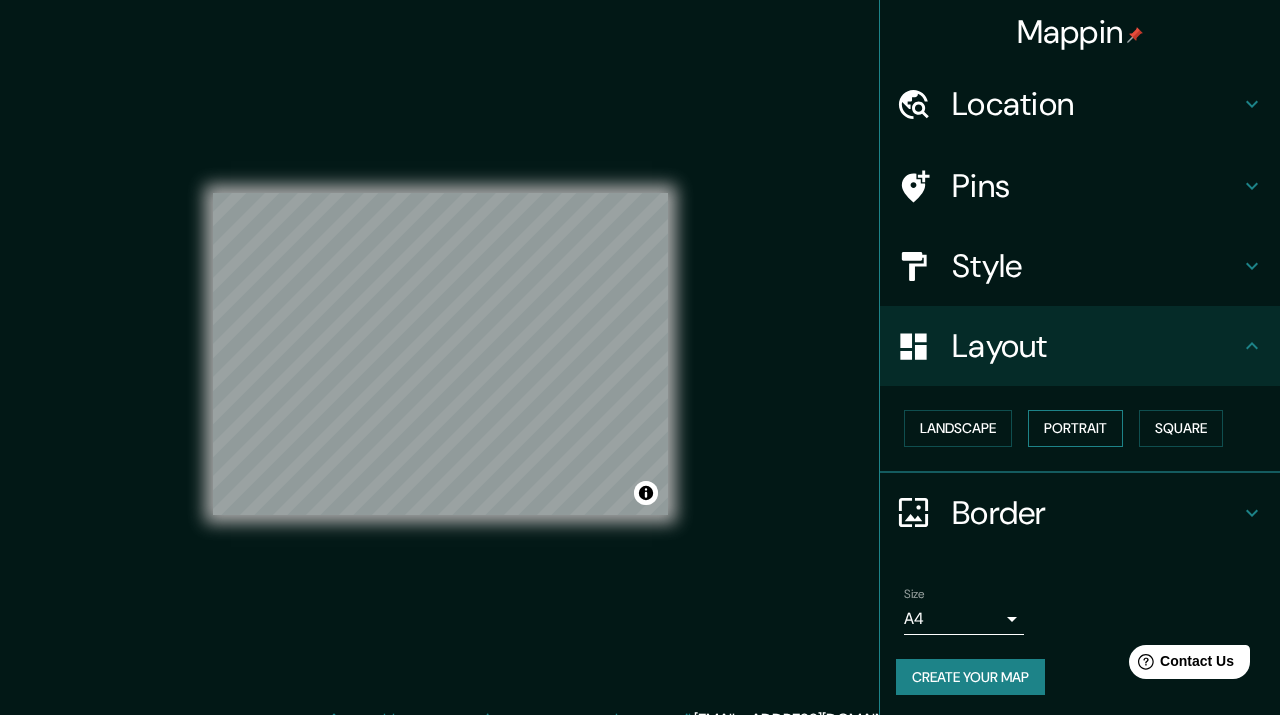 click on "Portrait" at bounding box center (1075, 428) 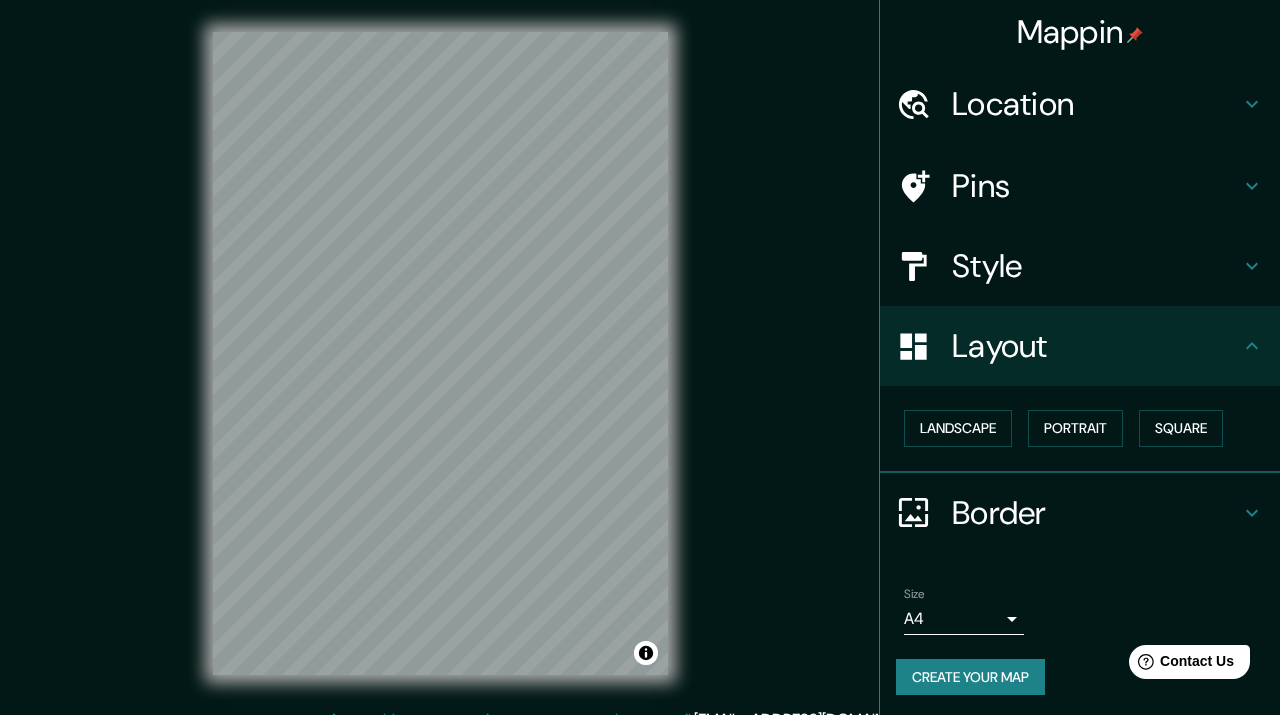 click on "Style" at bounding box center (1096, 266) 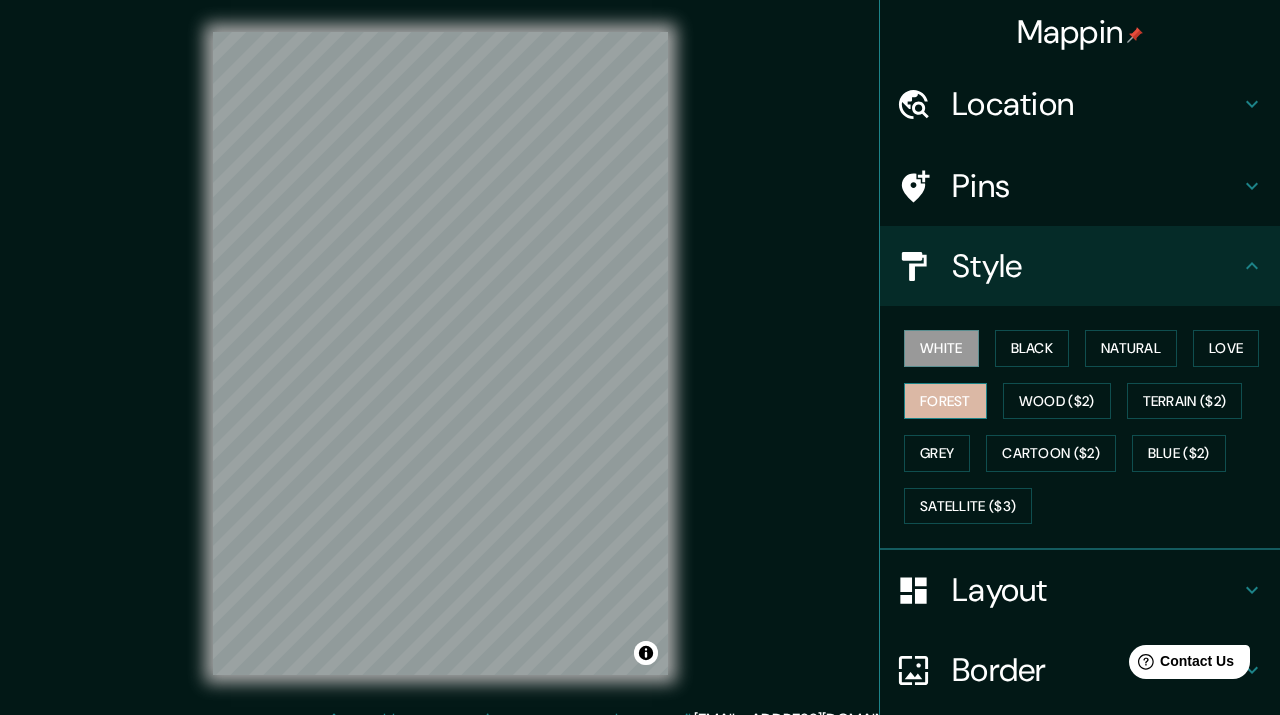 click on "Forest" at bounding box center (945, 401) 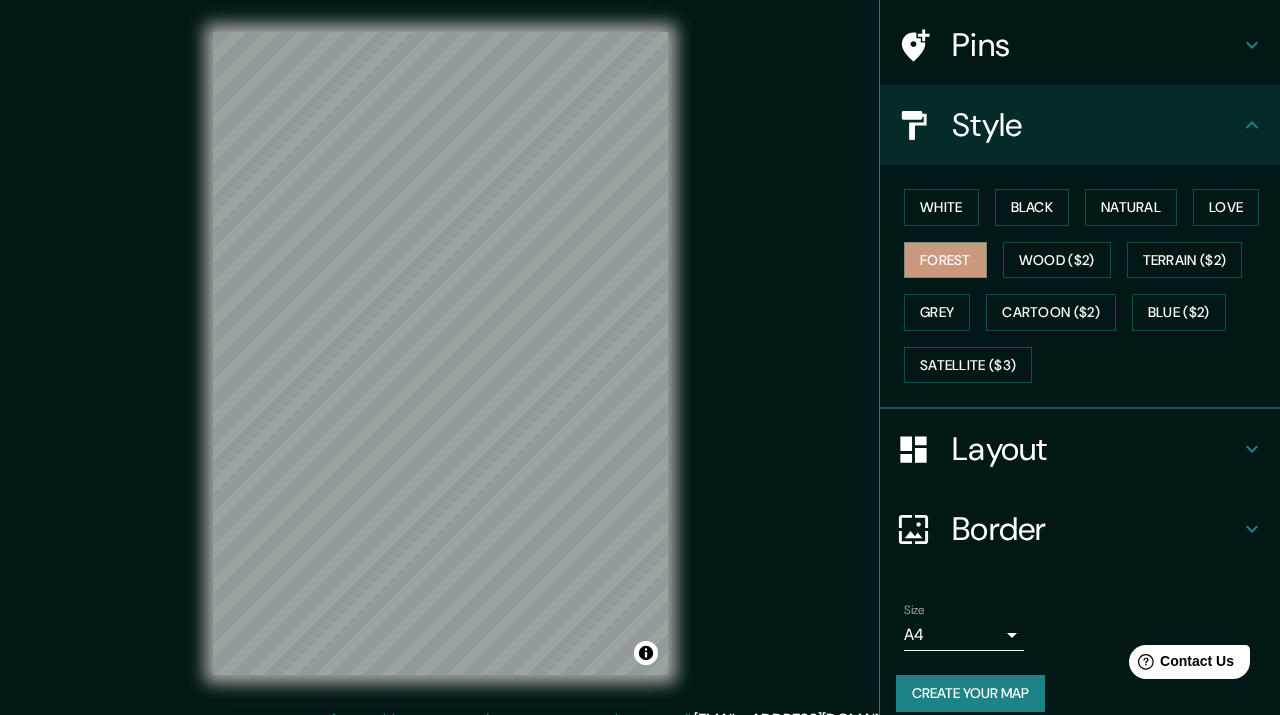scroll, scrollTop: 162, scrollLeft: 0, axis: vertical 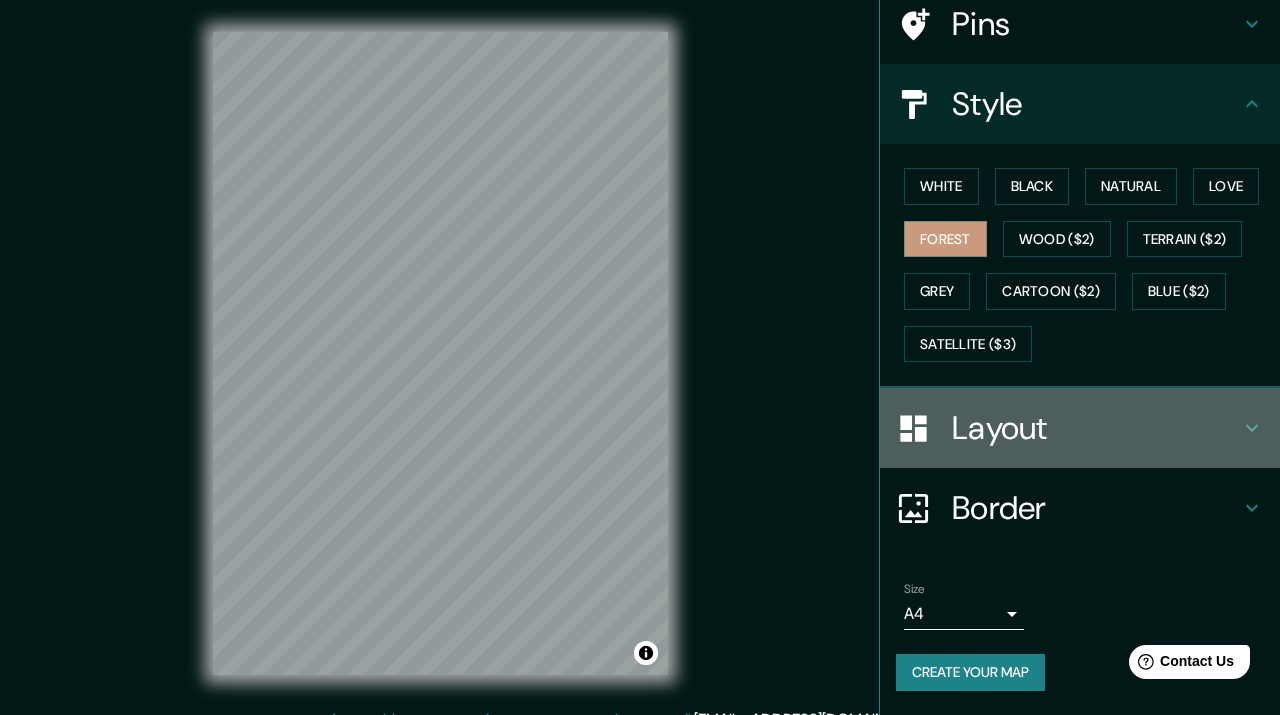 click on "Layout" at bounding box center [1096, 428] 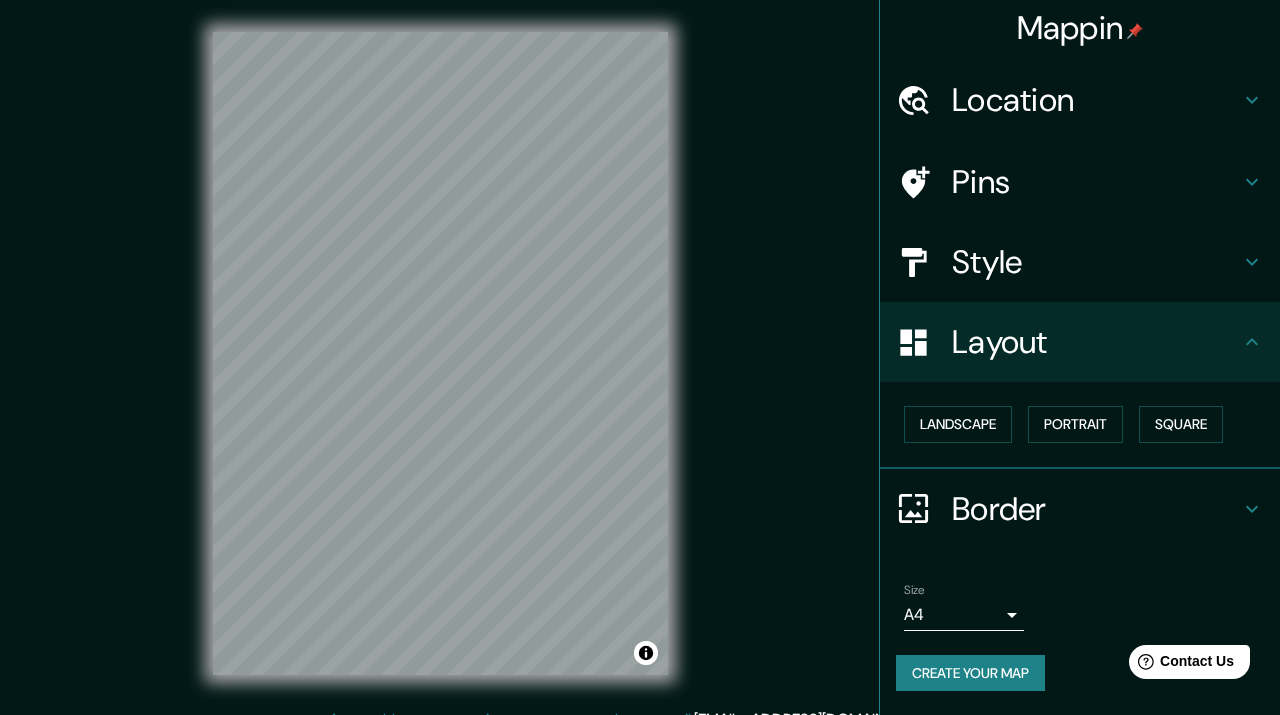 scroll, scrollTop: 4, scrollLeft: 0, axis: vertical 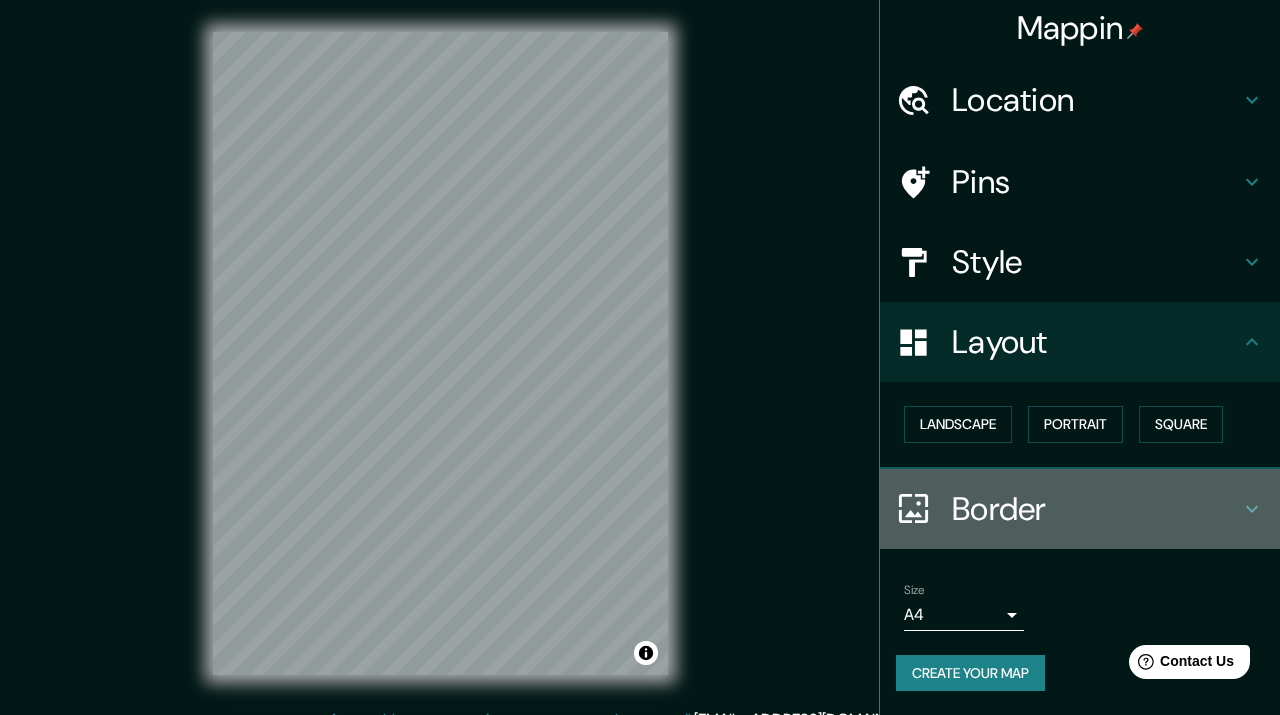 click on "Border" at bounding box center (1096, 509) 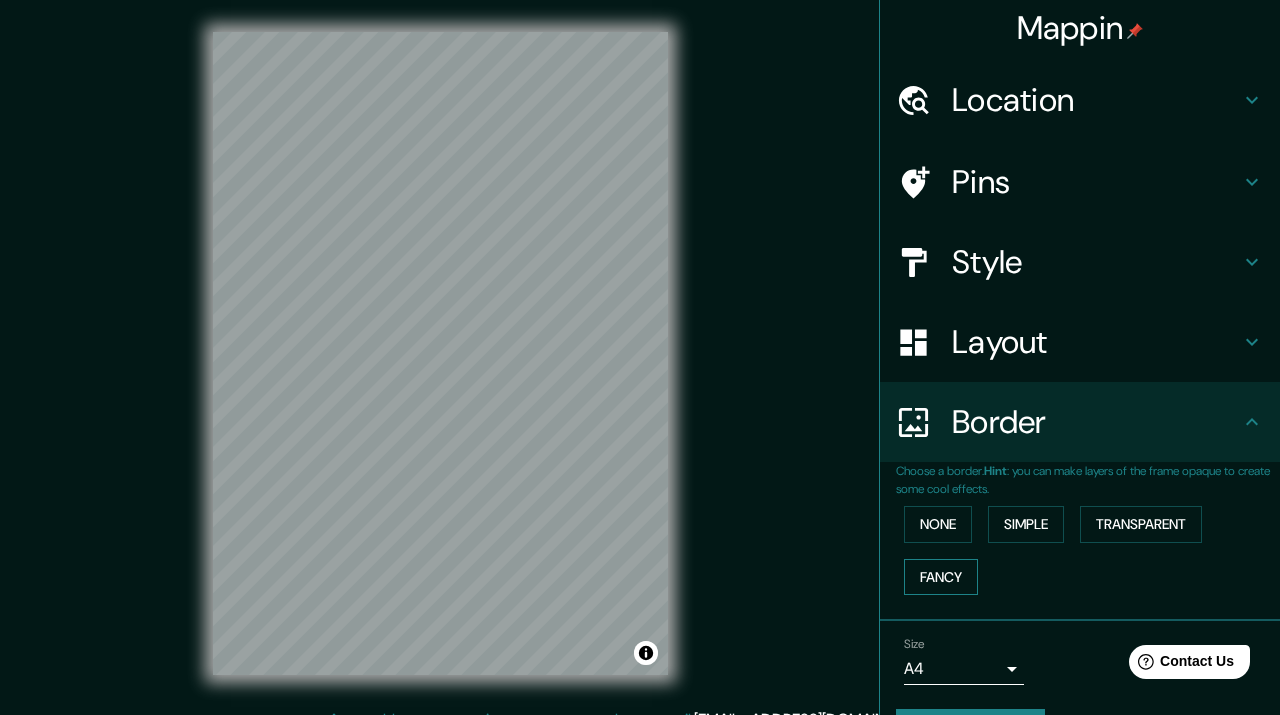 click on "Fancy" at bounding box center (941, 577) 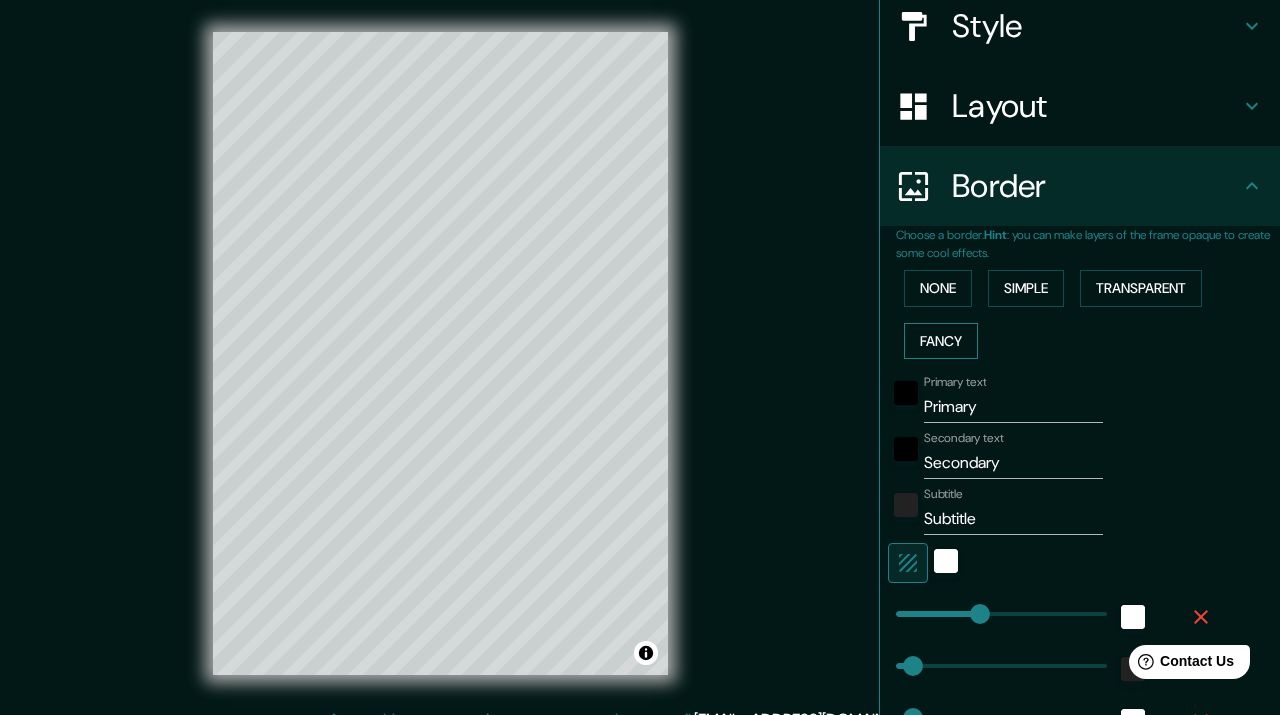 scroll, scrollTop: 253, scrollLeft: 0, axis: vertical 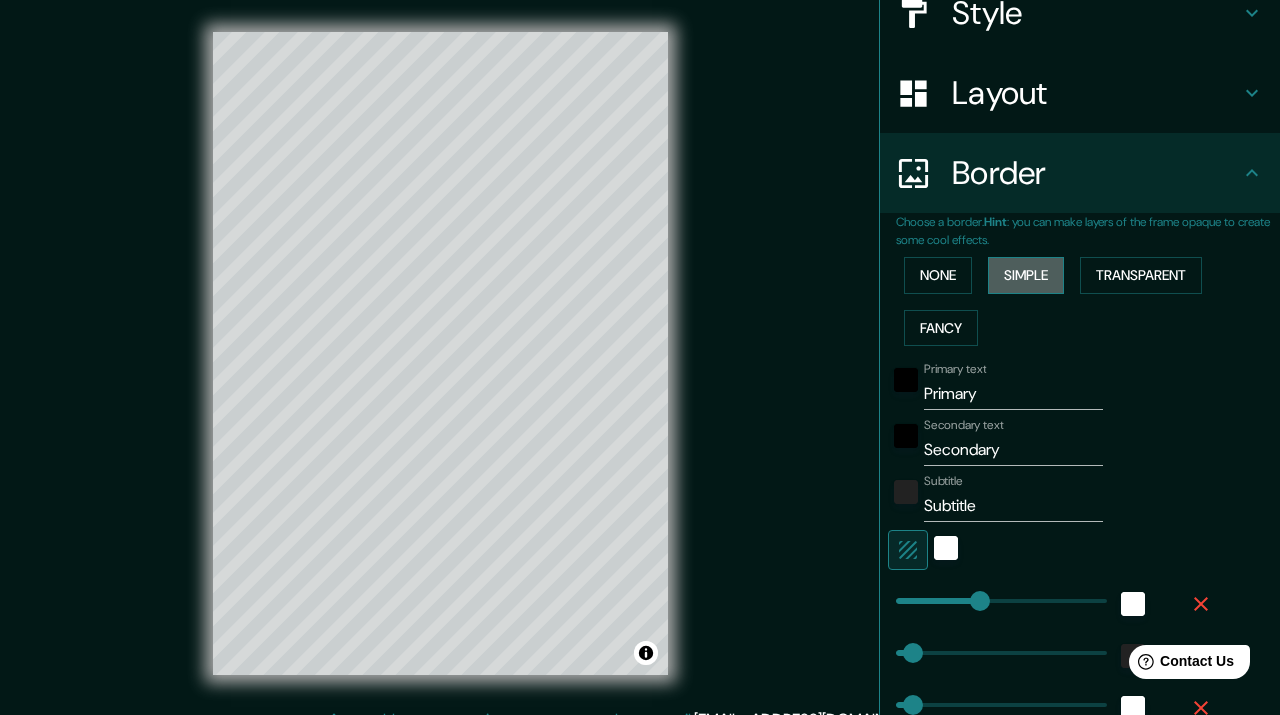 click on "Simple" at bounding box center [1026, 275] 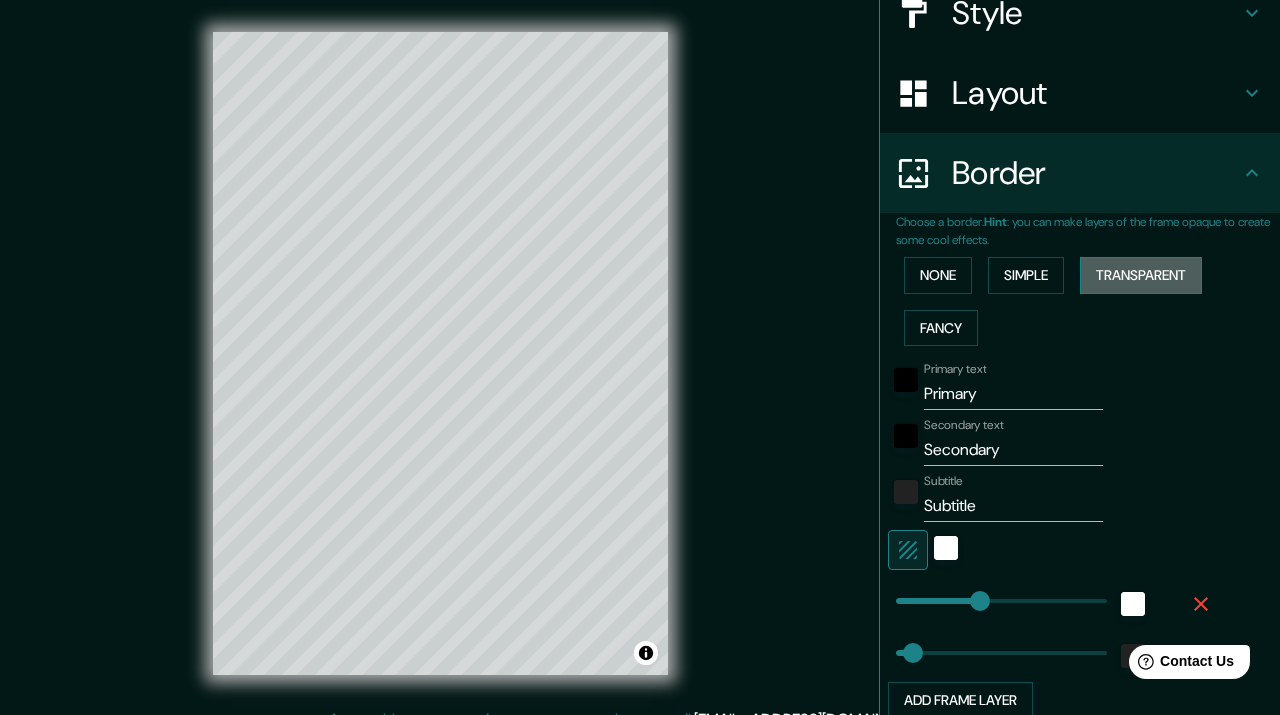 click on "Transparent" at bounding box center (1141, 275) 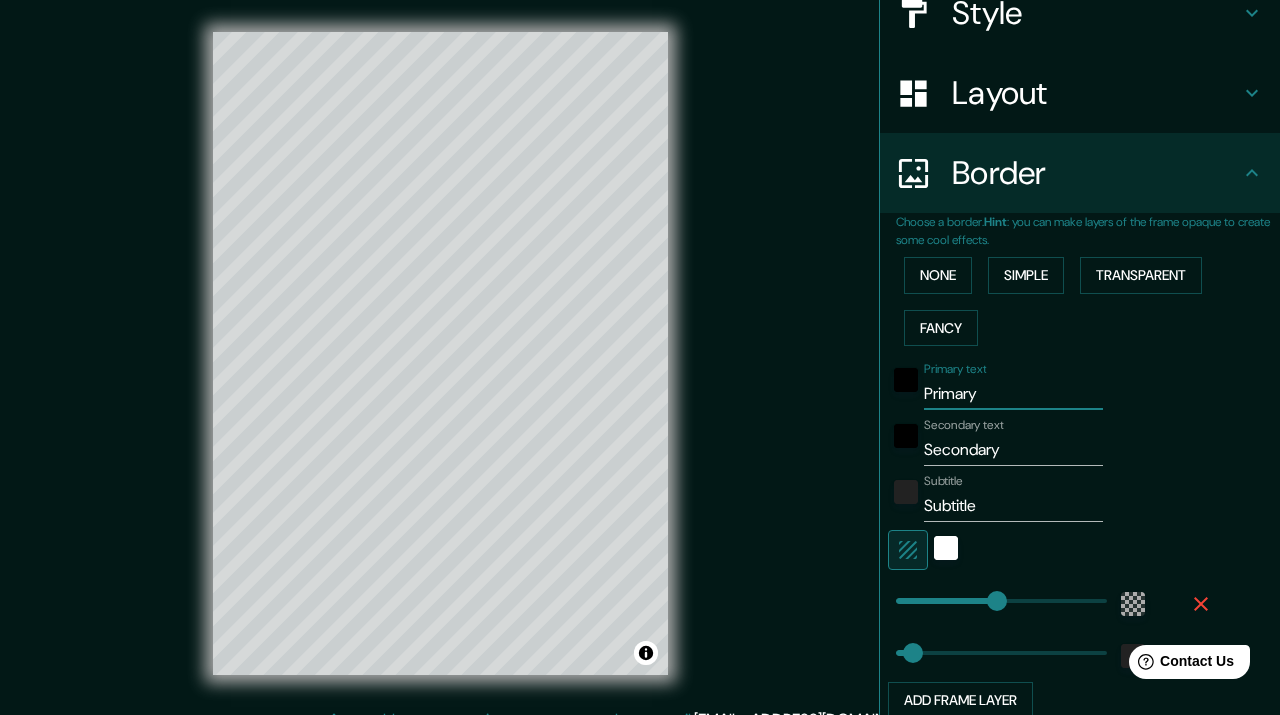 drag, startPoint x: 982, startPoint y: 393, endPoint x: 927, endPoint y: 387, distance: 55.326305 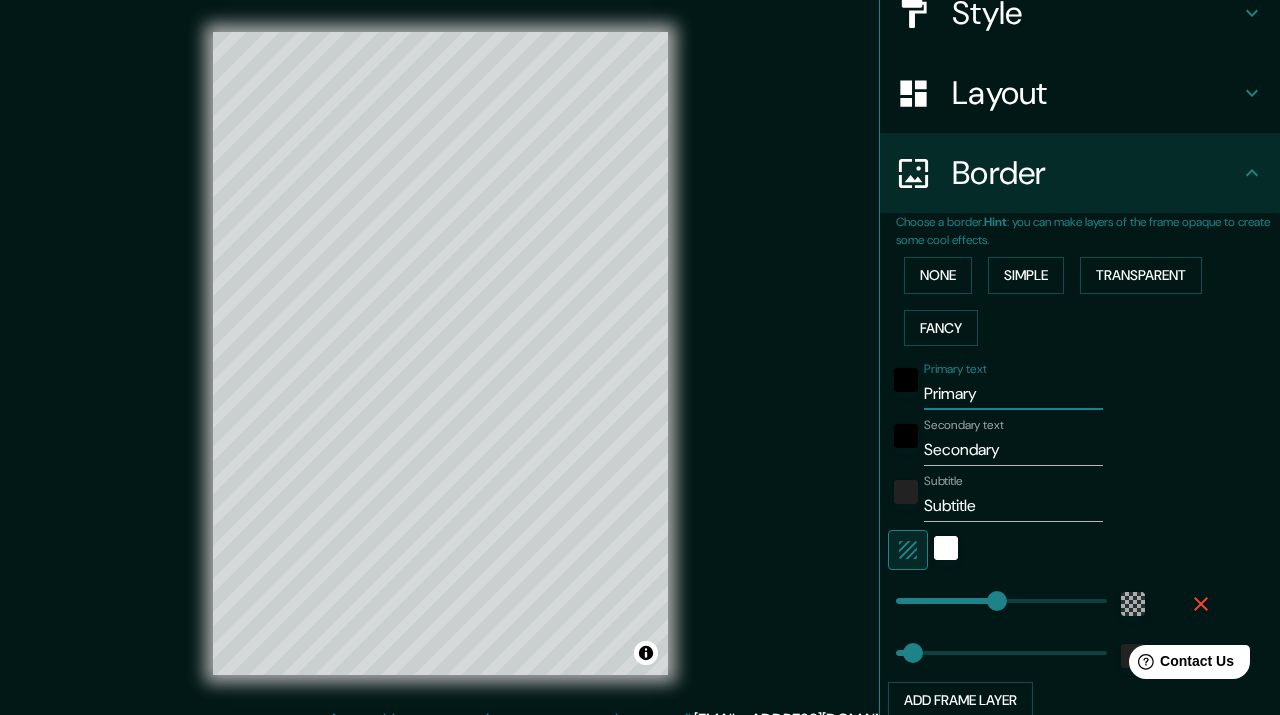 type on "B" 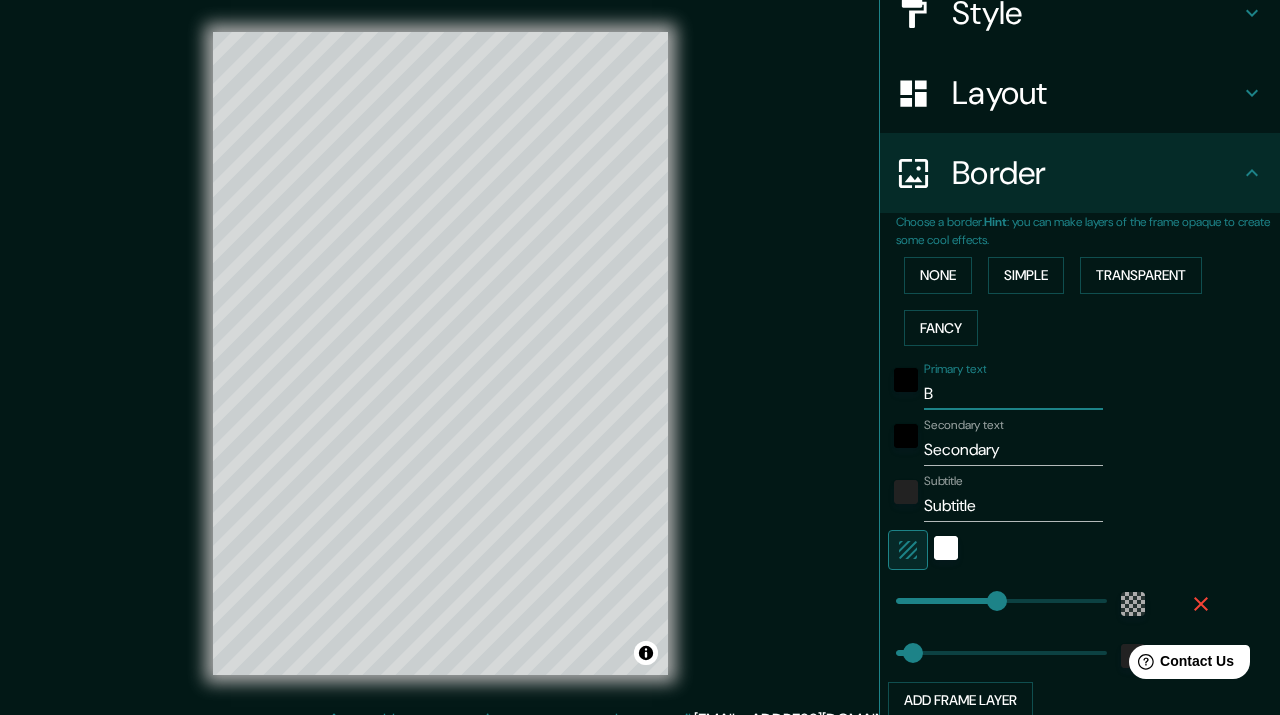 type on "218" 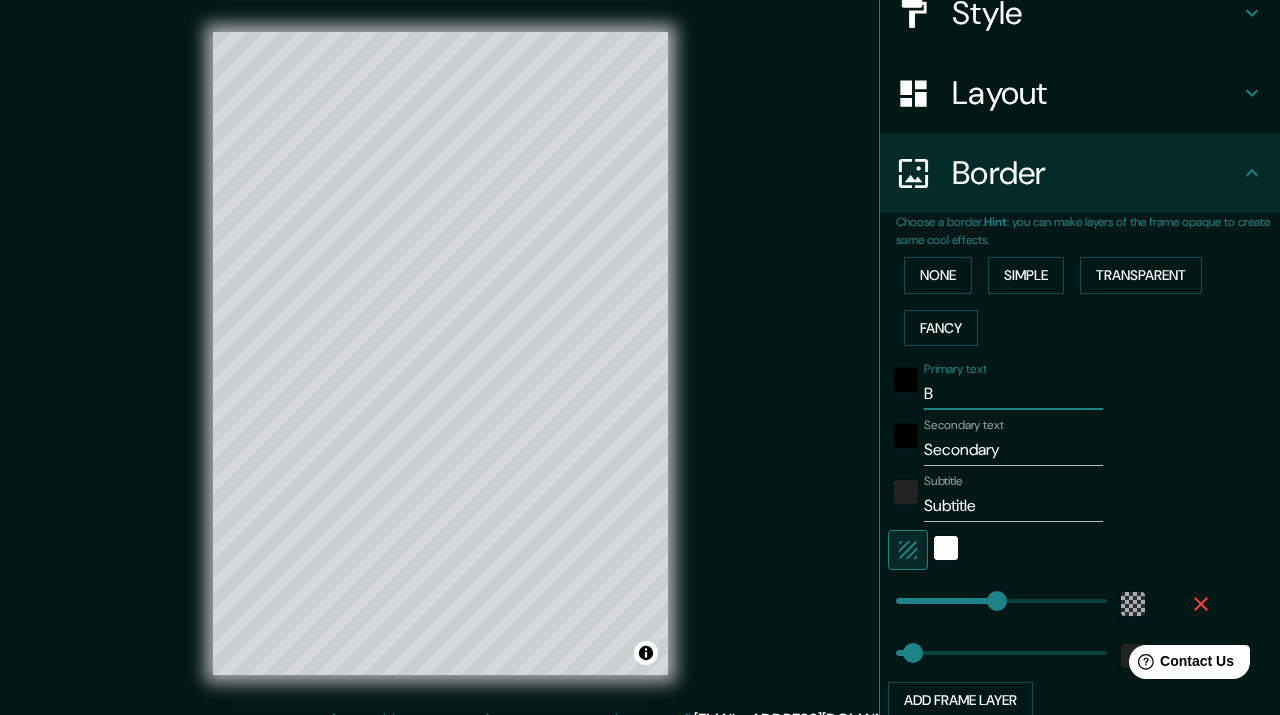 type on "Ba" 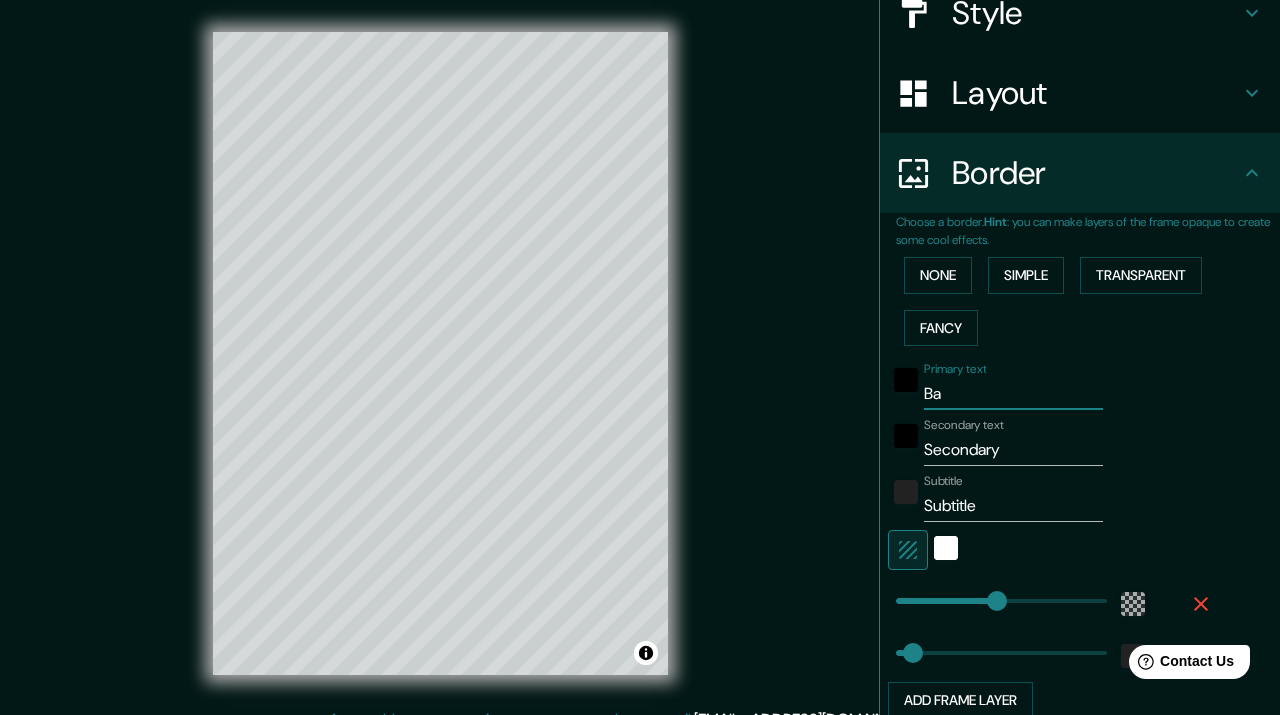 type on "36" 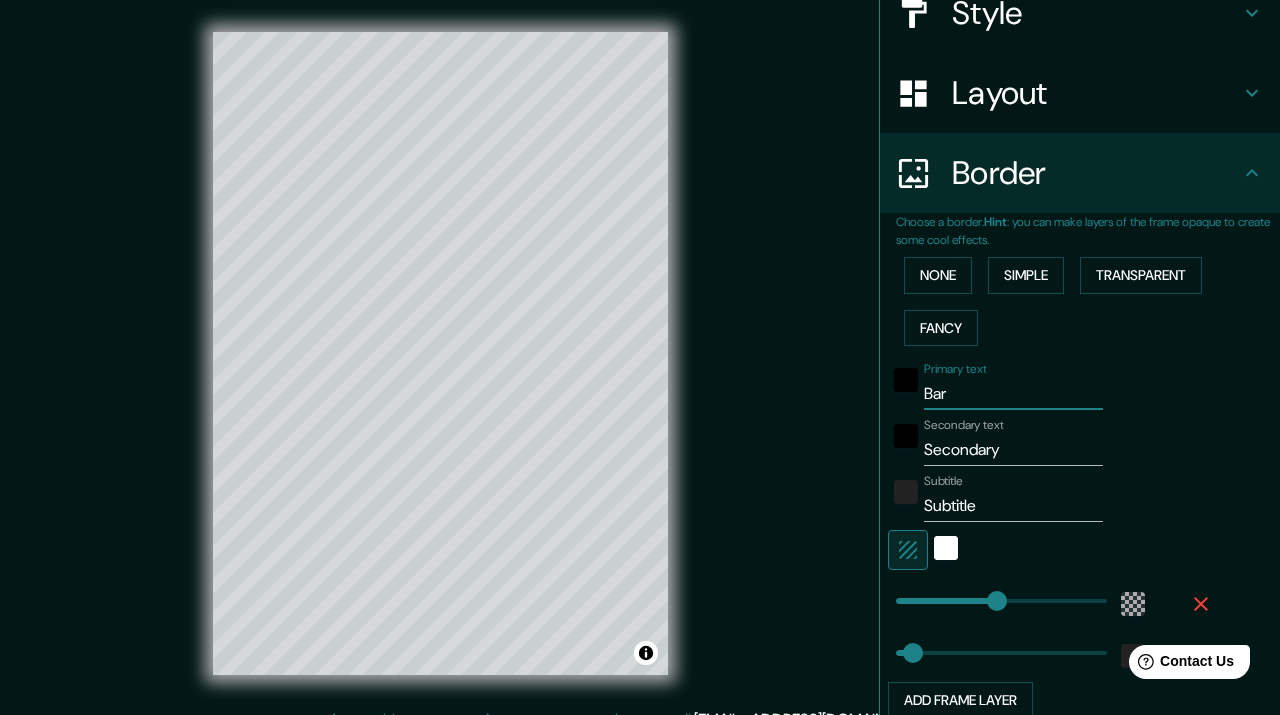 type on "218" 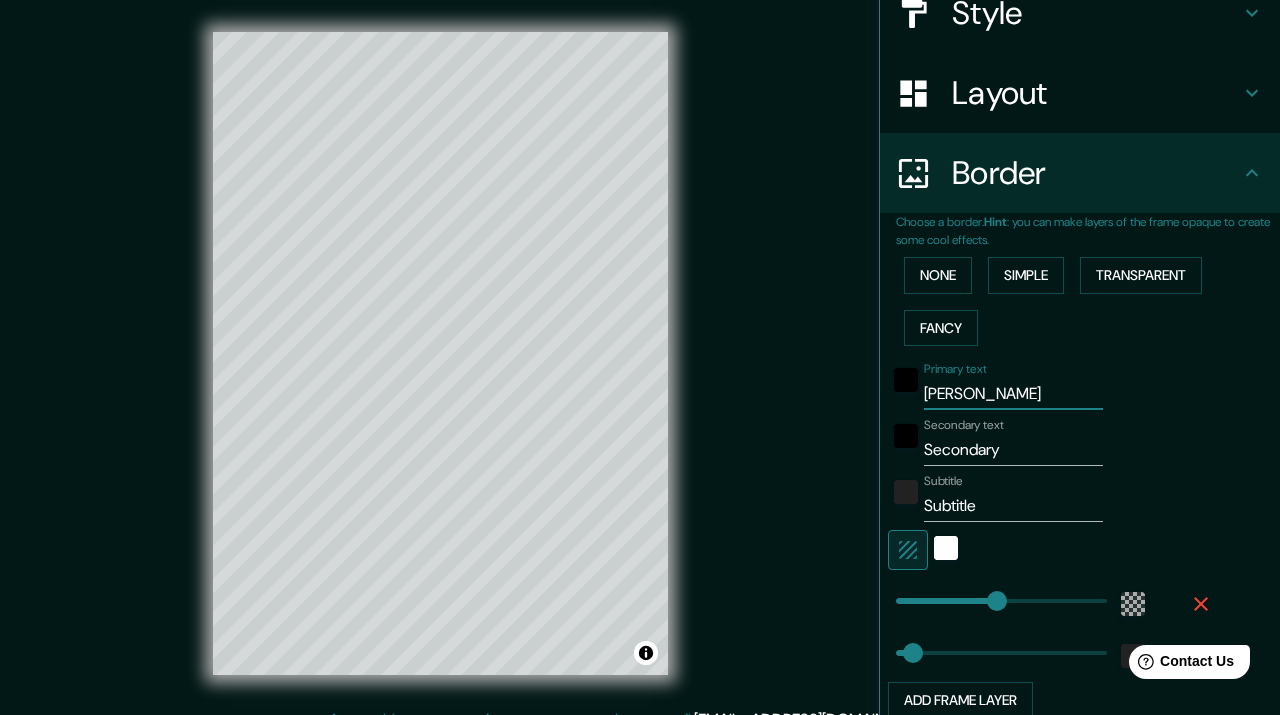 type on "Barri" 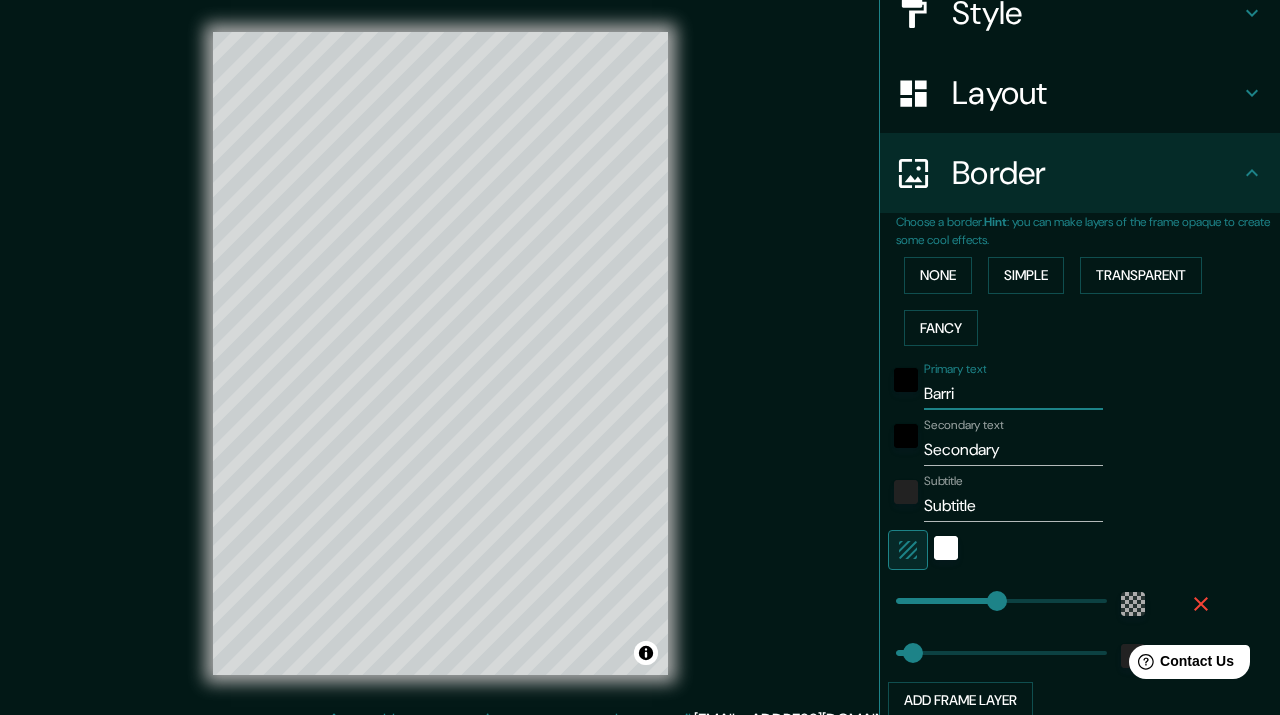 type on "Barrio" 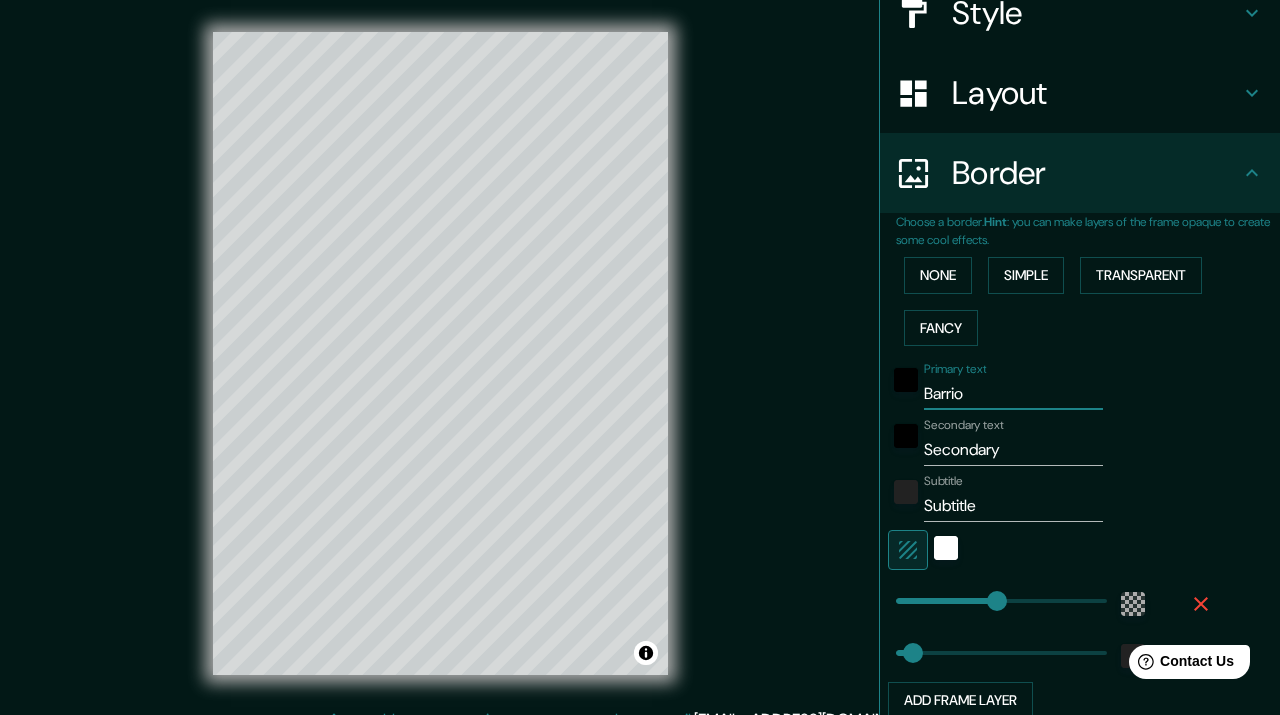 type on "218" 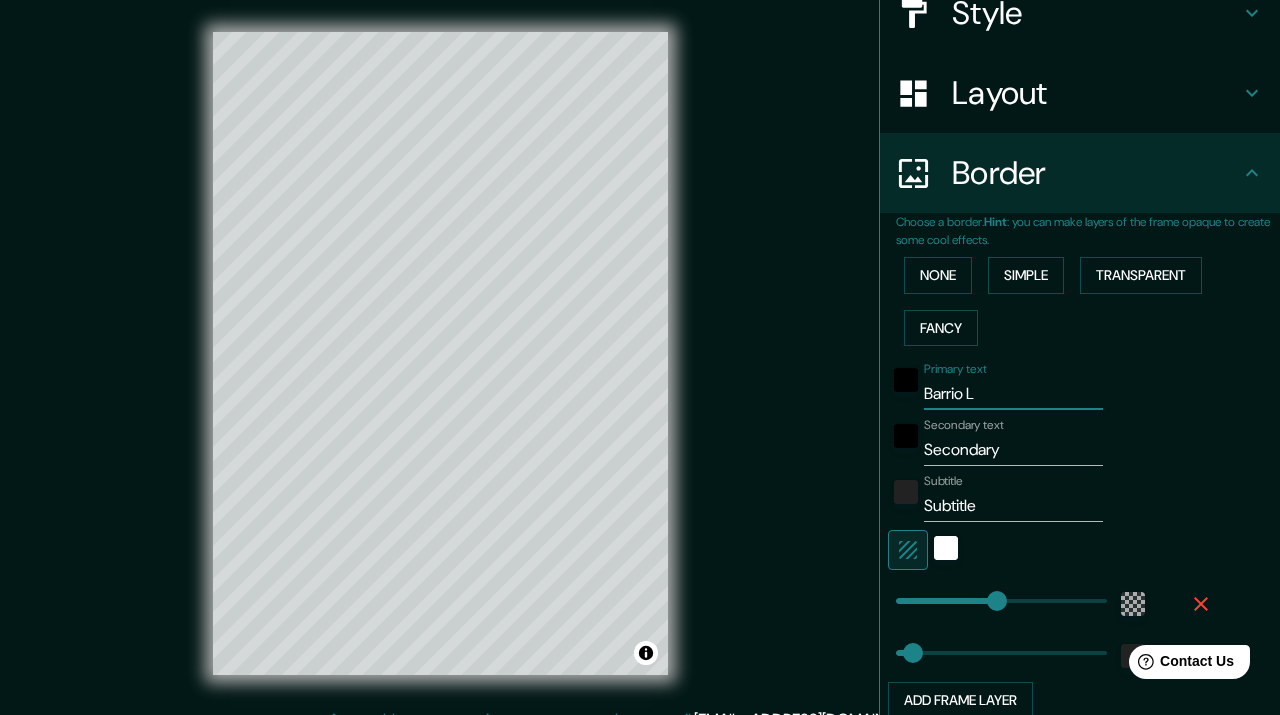 type on "218" 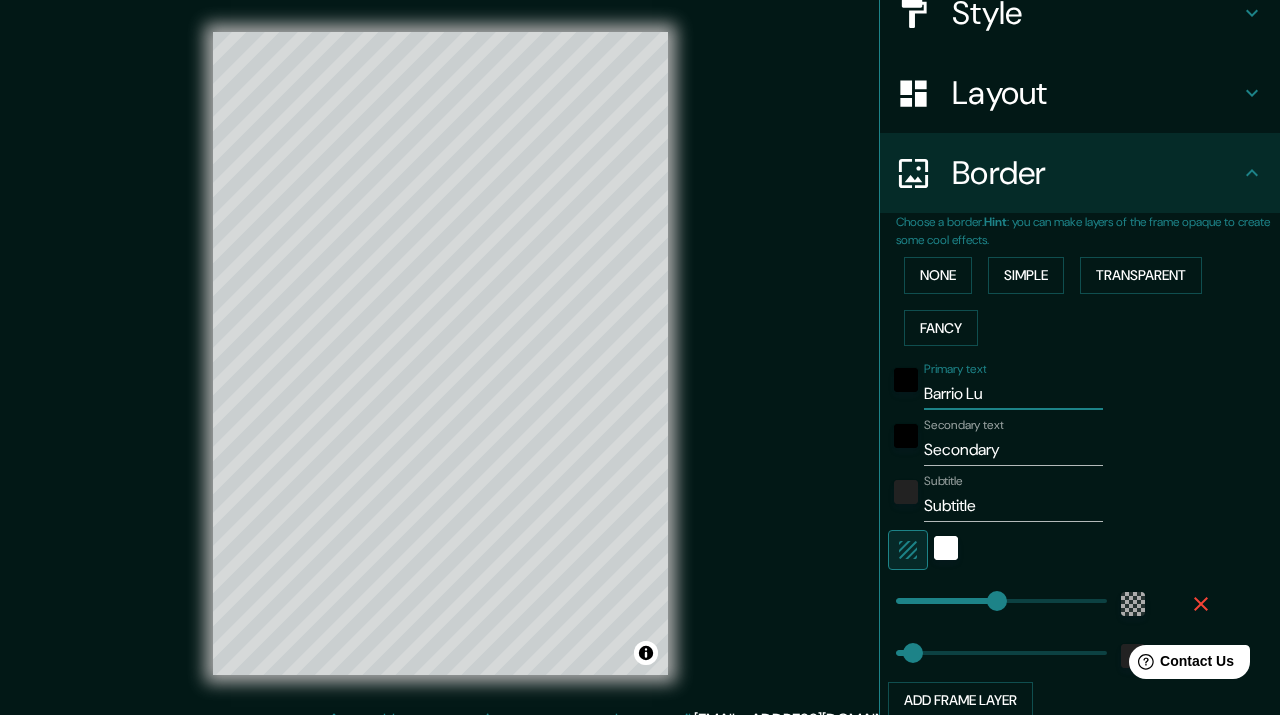 type on "Barrio Luz" 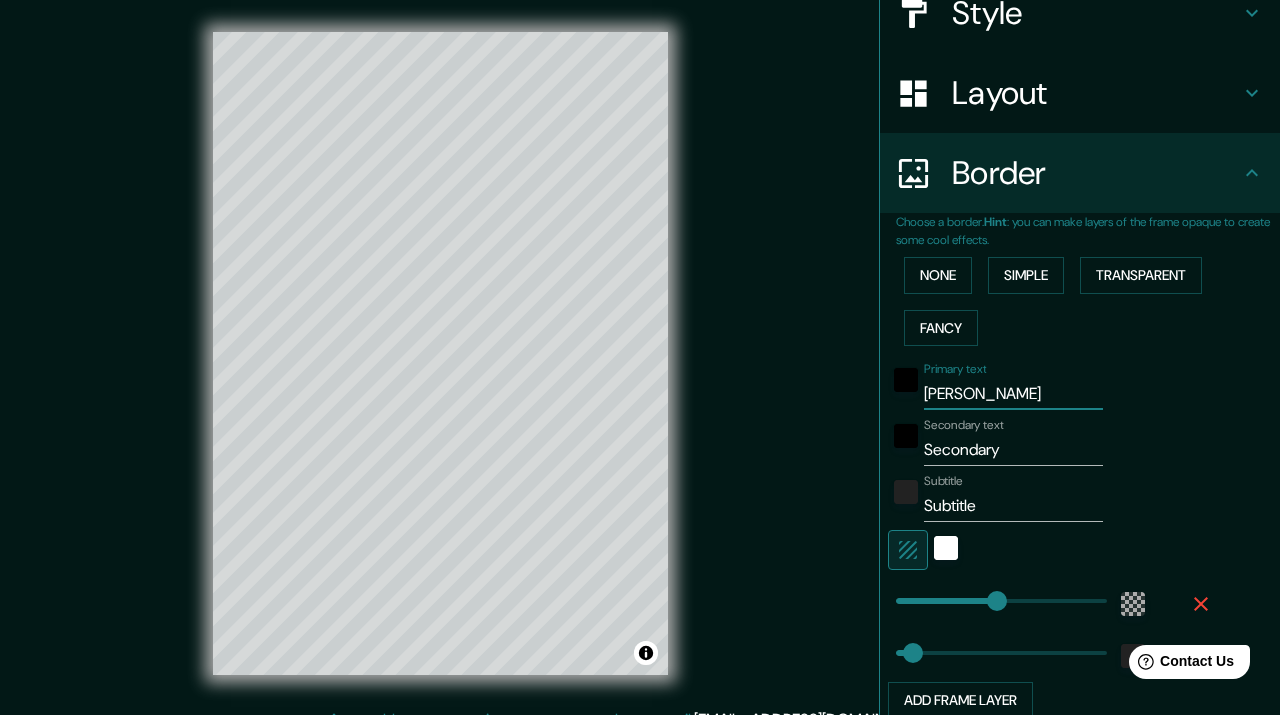 type on "Barrio Luz" 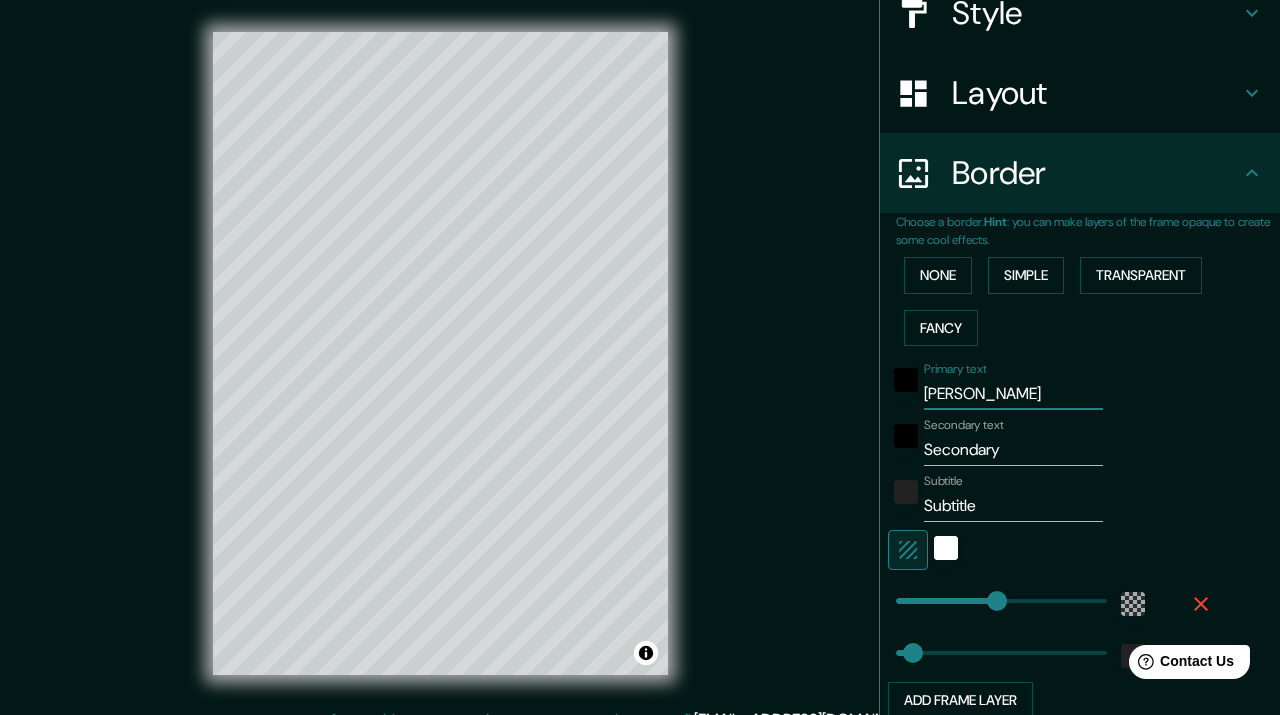 type on "Barrio Luz Y" 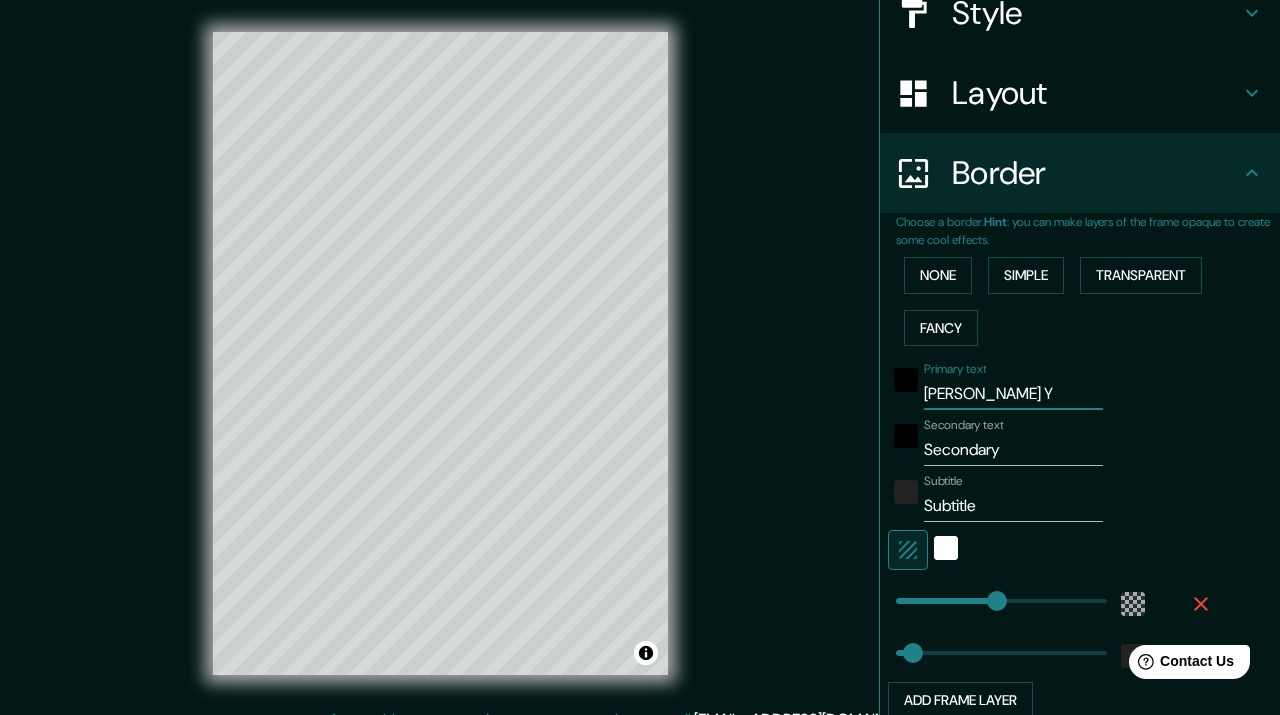 type on "218" 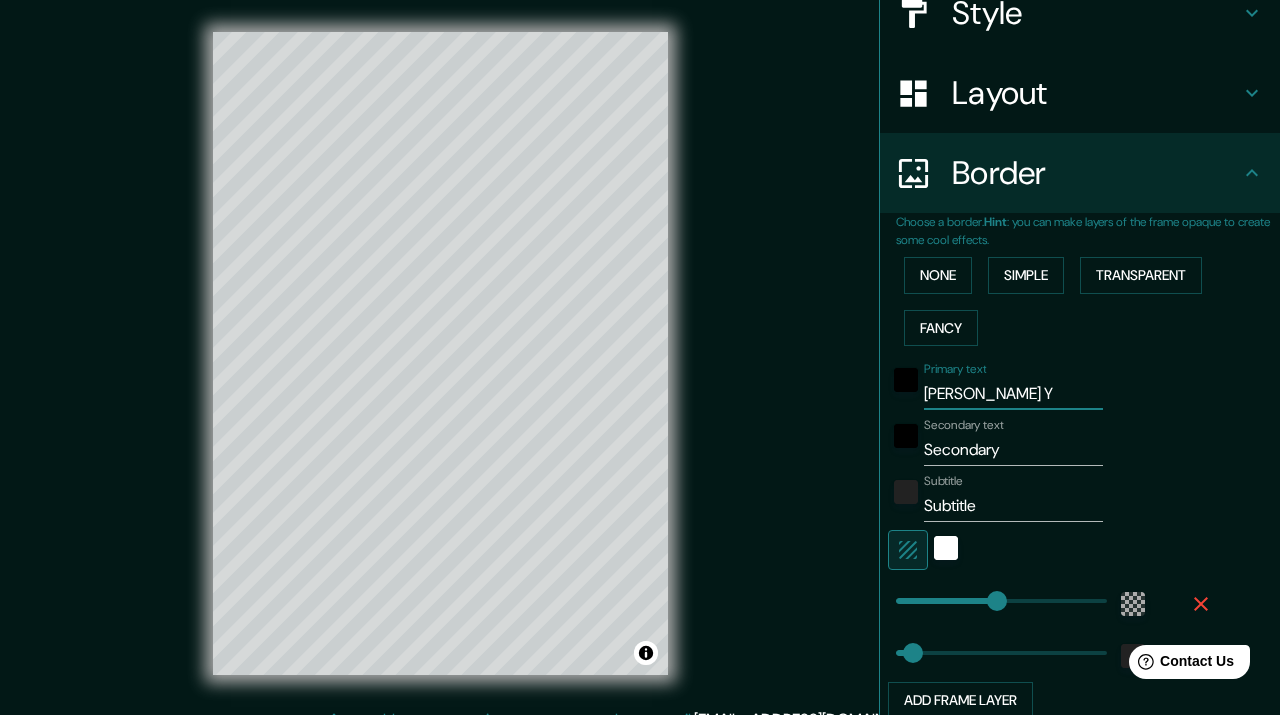 type on "218" 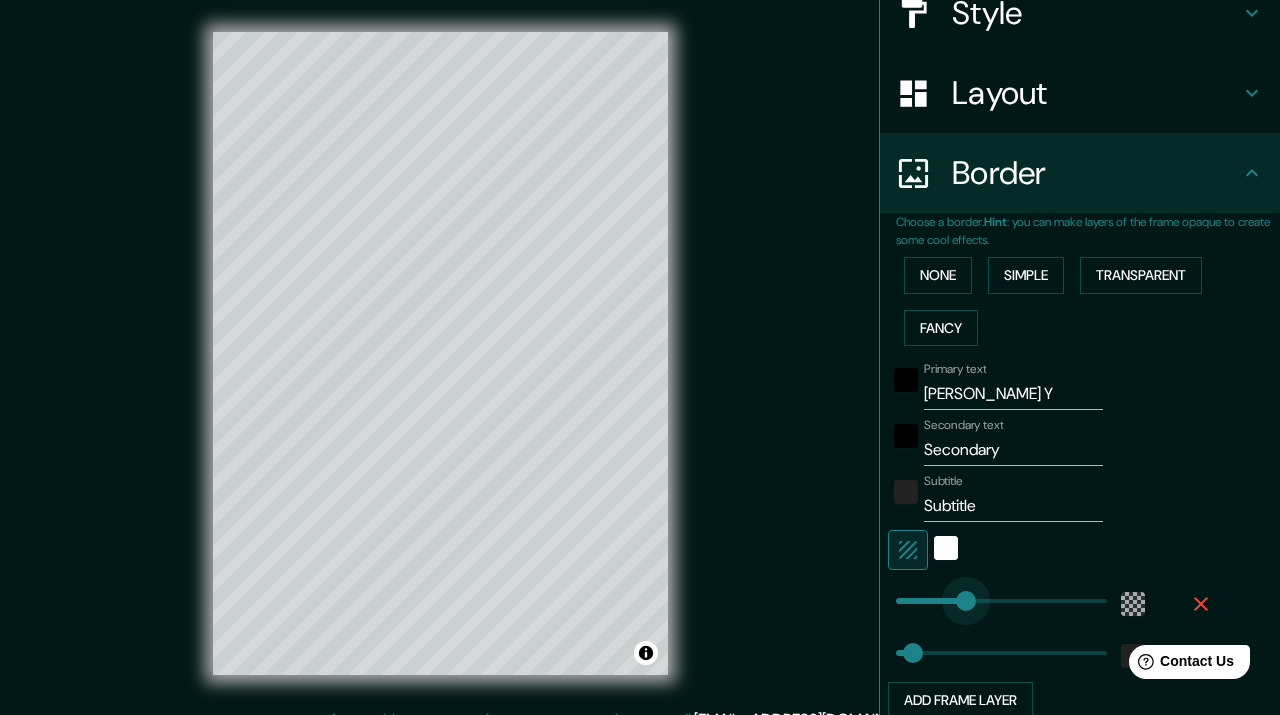 type on "125" 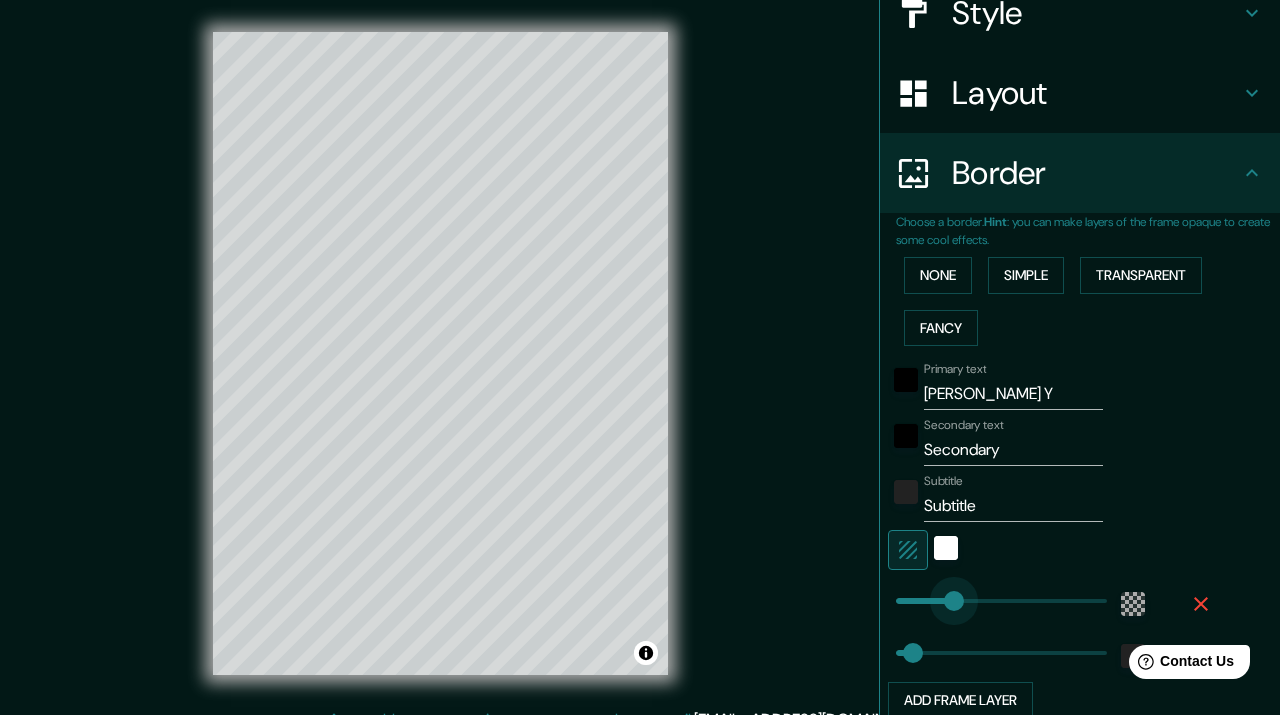 drag, startPoint x: 1000, startPoint y: 598, endPoint x: 954, endPoint y: 604, distance: 46.389652 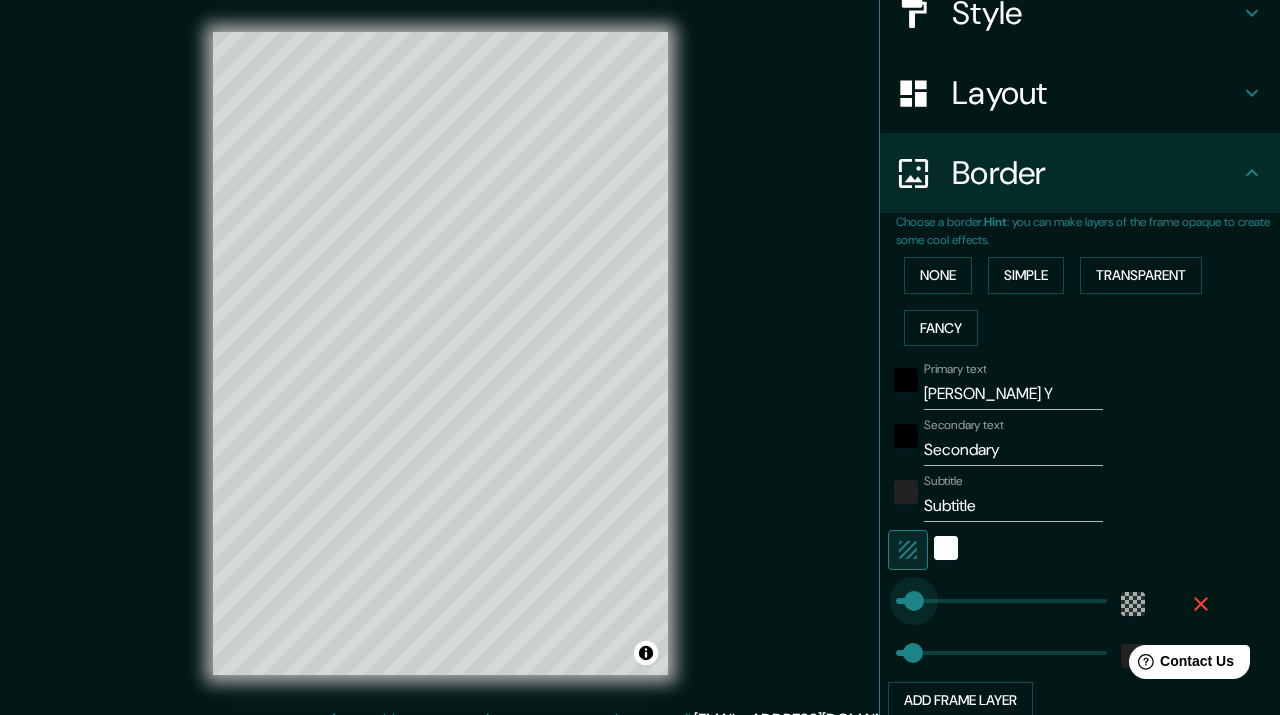 type on "37" 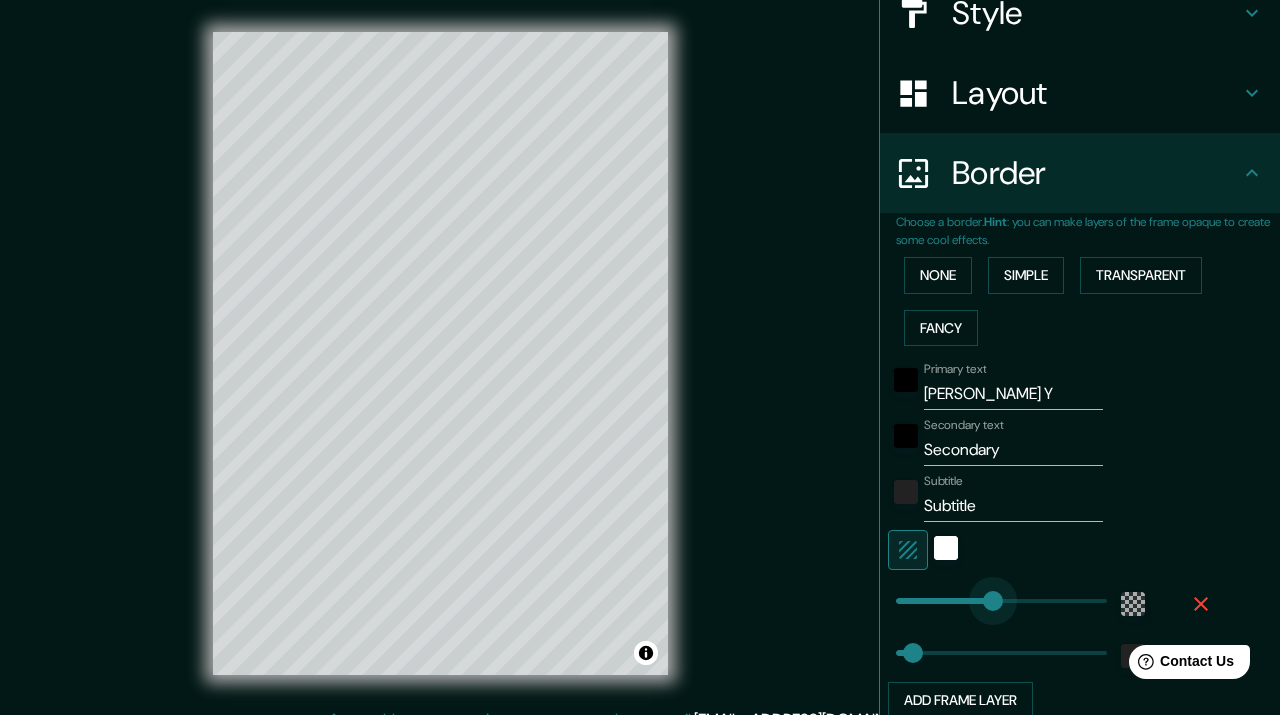 type on "231" 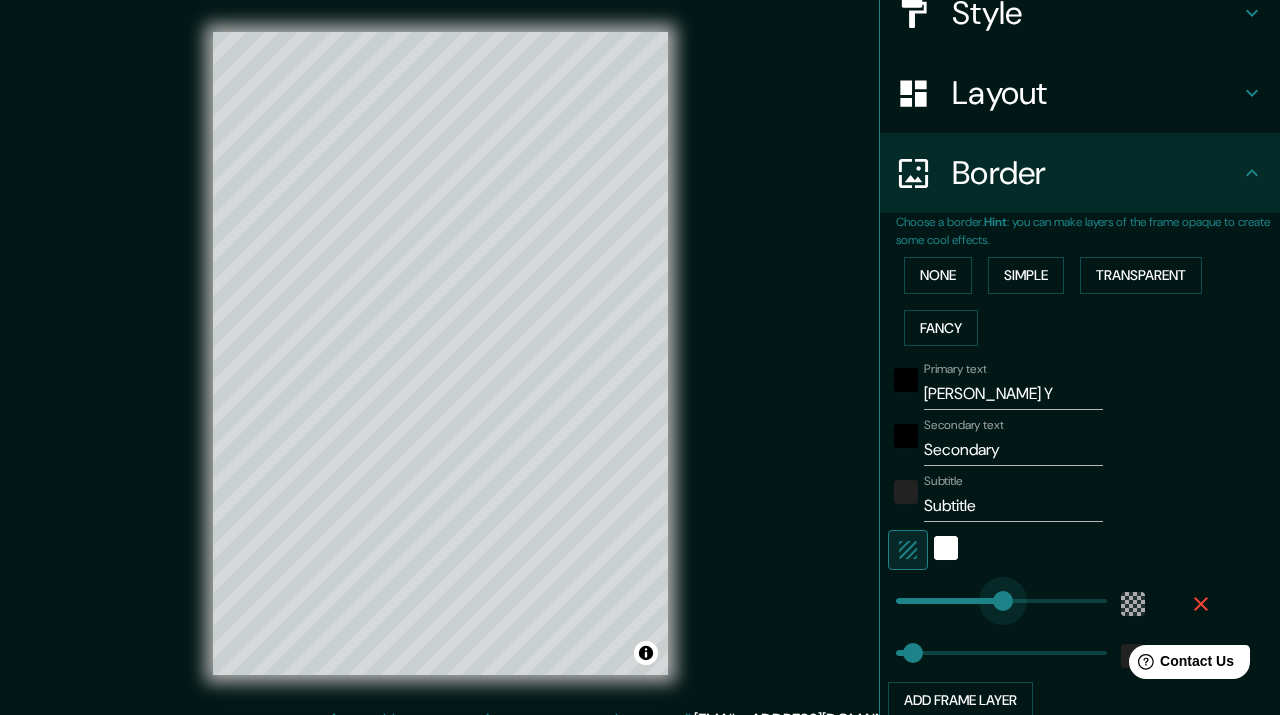 drag, startPoint x: 913, startPoint y: 604, endPoint x: 1003, endPoint y: 599, distance: 90.13878 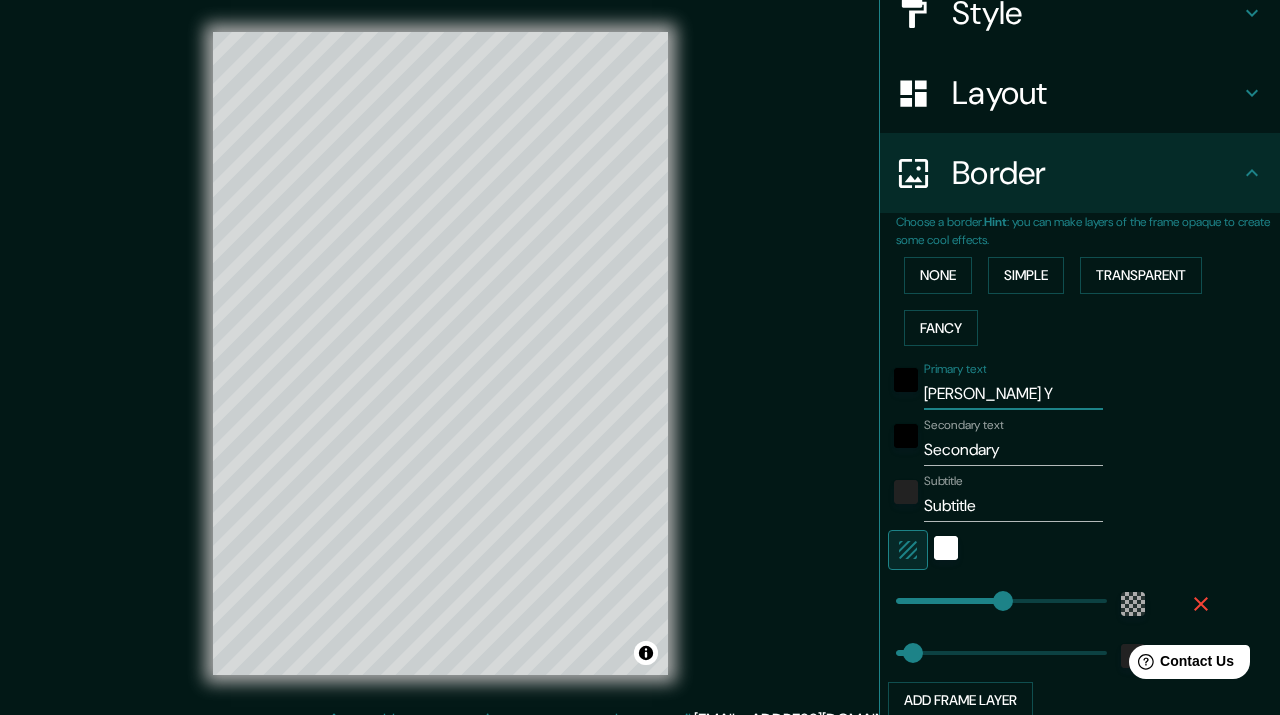click on "Barrio Luz Y" at bounding box center (1013, 394) 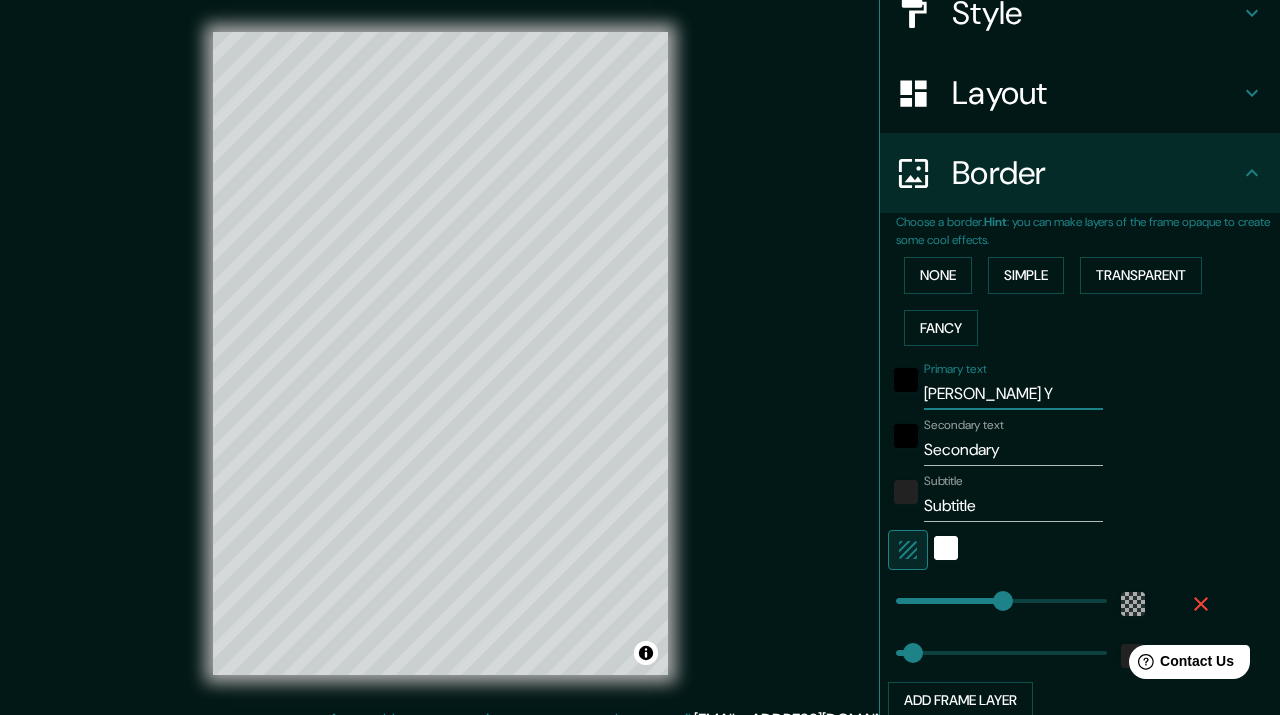 type on "Barrio Luz" 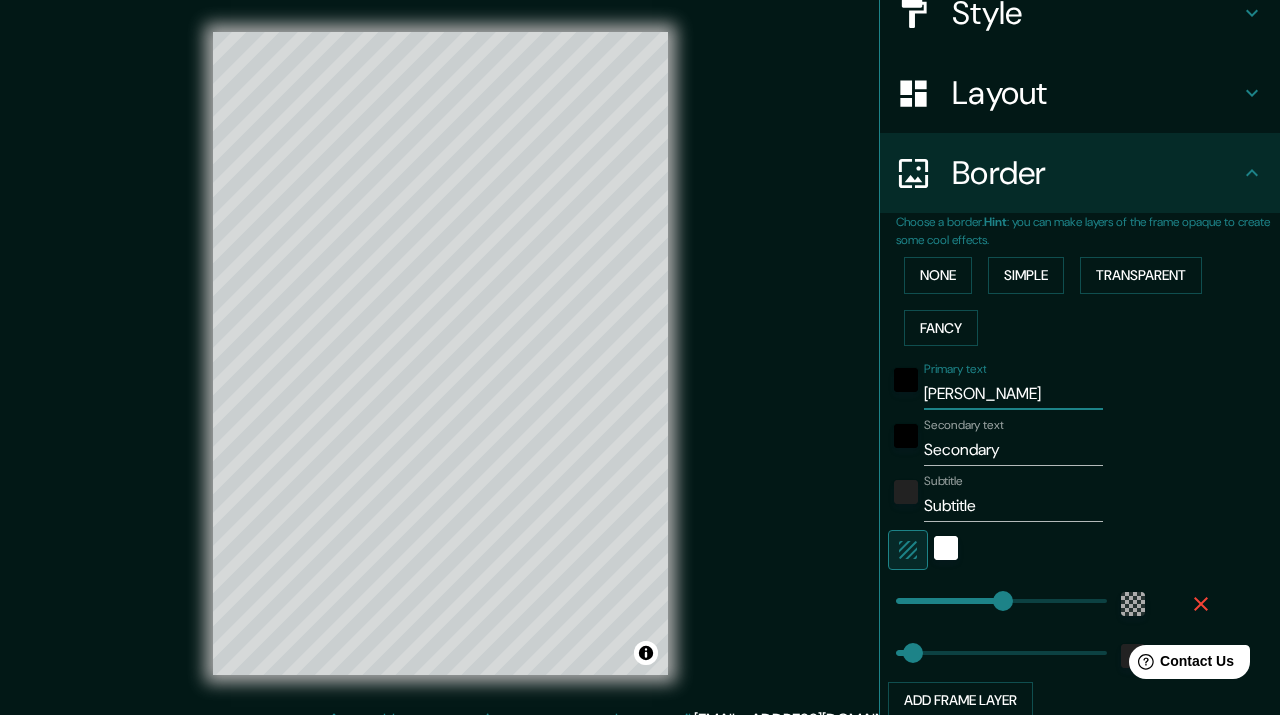 type on "Barrio Luz" 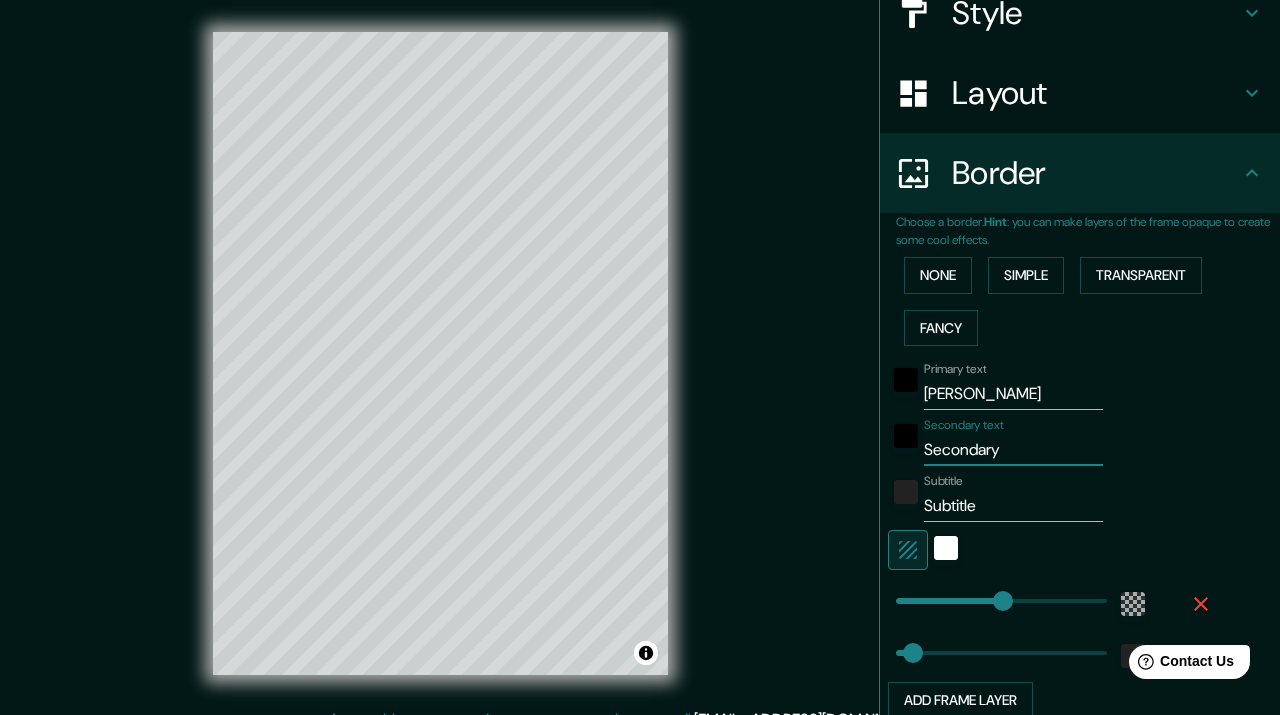 drag, startPoint x: 1013, startPoint y: 456, endPoint x: 920, endPoint y: 456, distance: 93 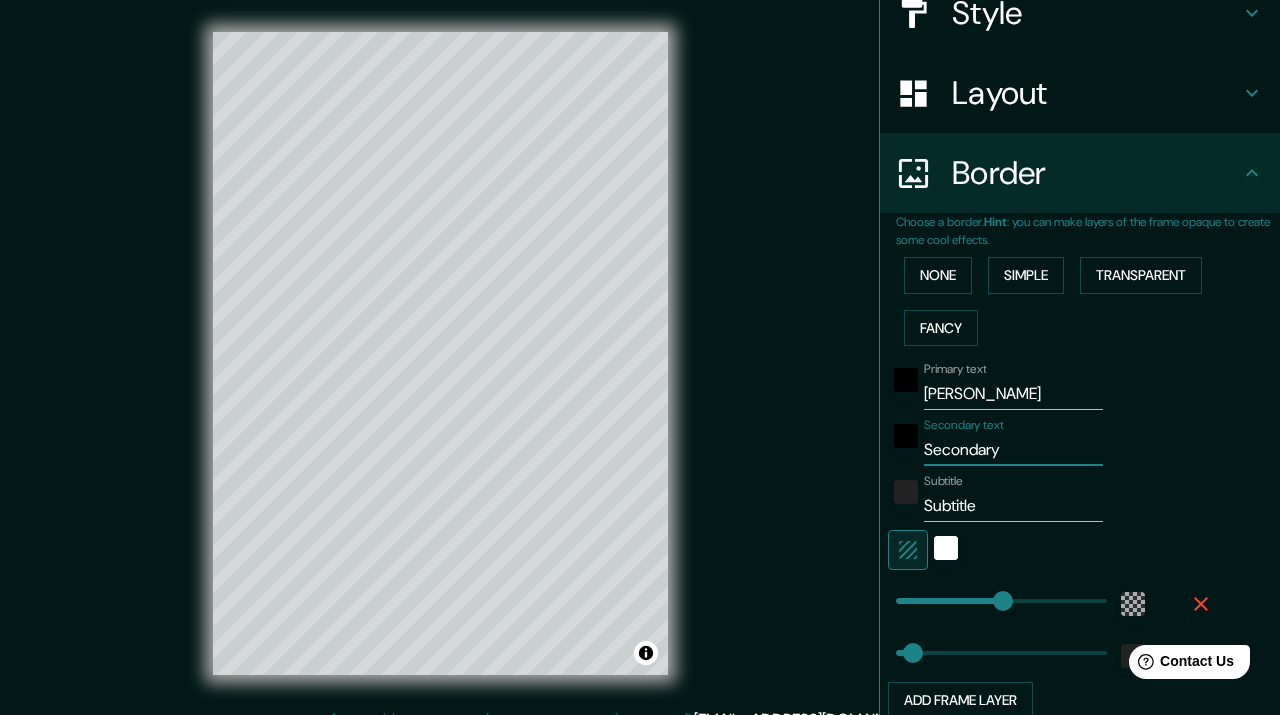 type on "y" 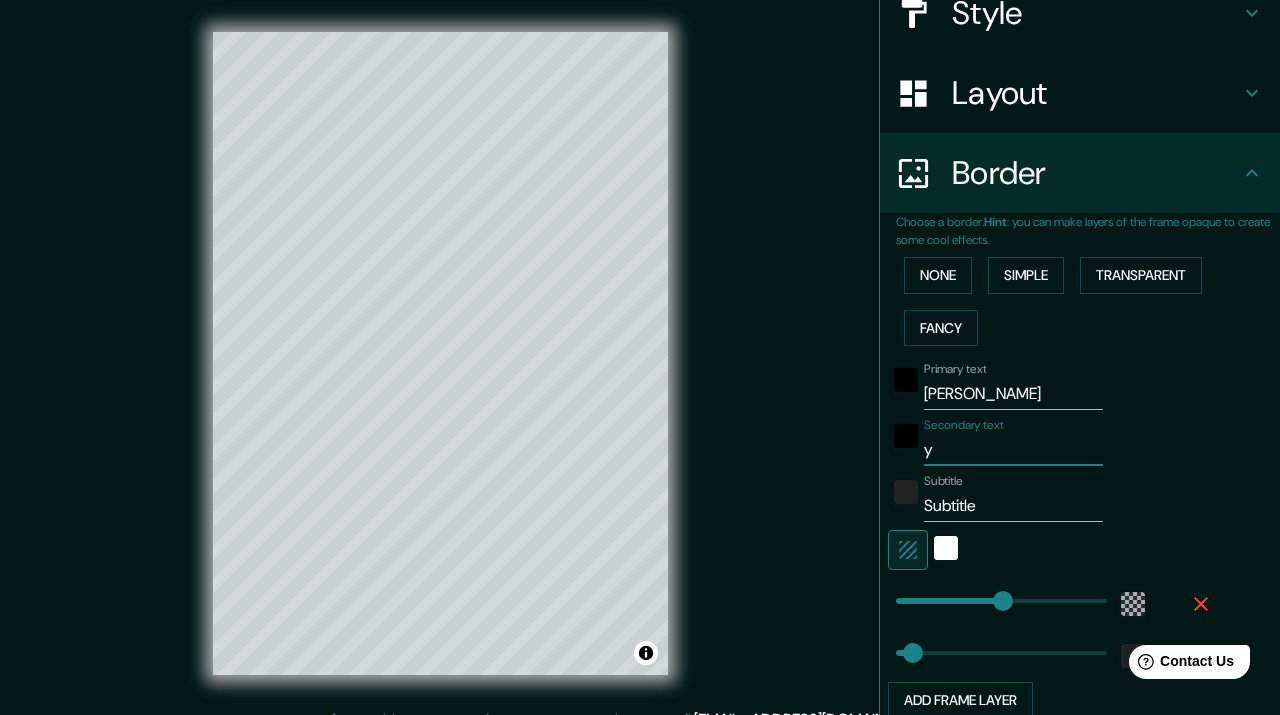 type on "y" 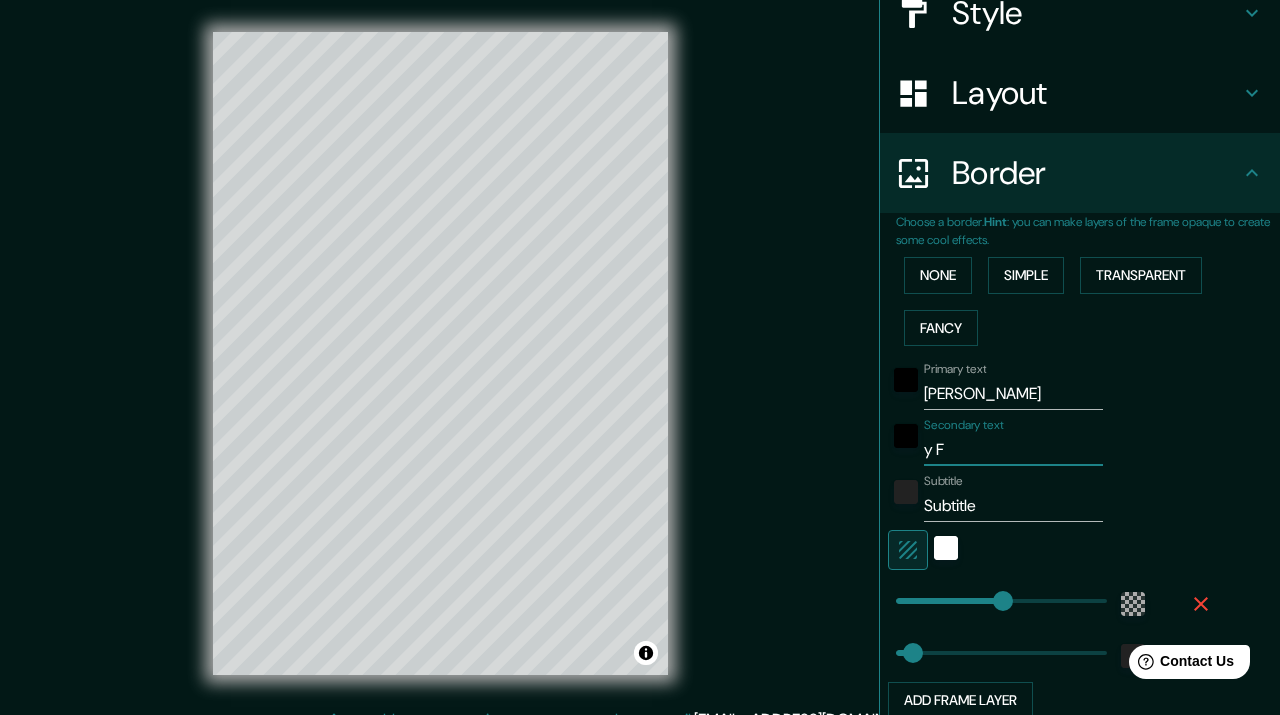 type on "36" 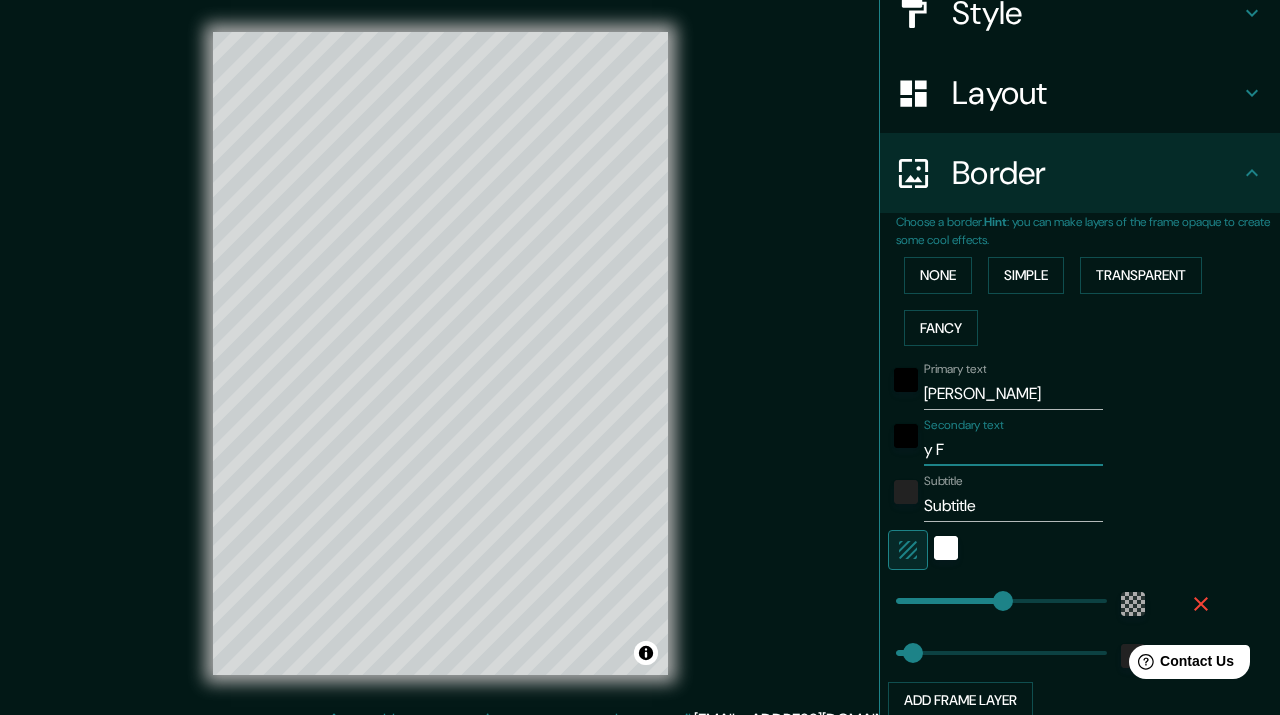 type on "y Fu" 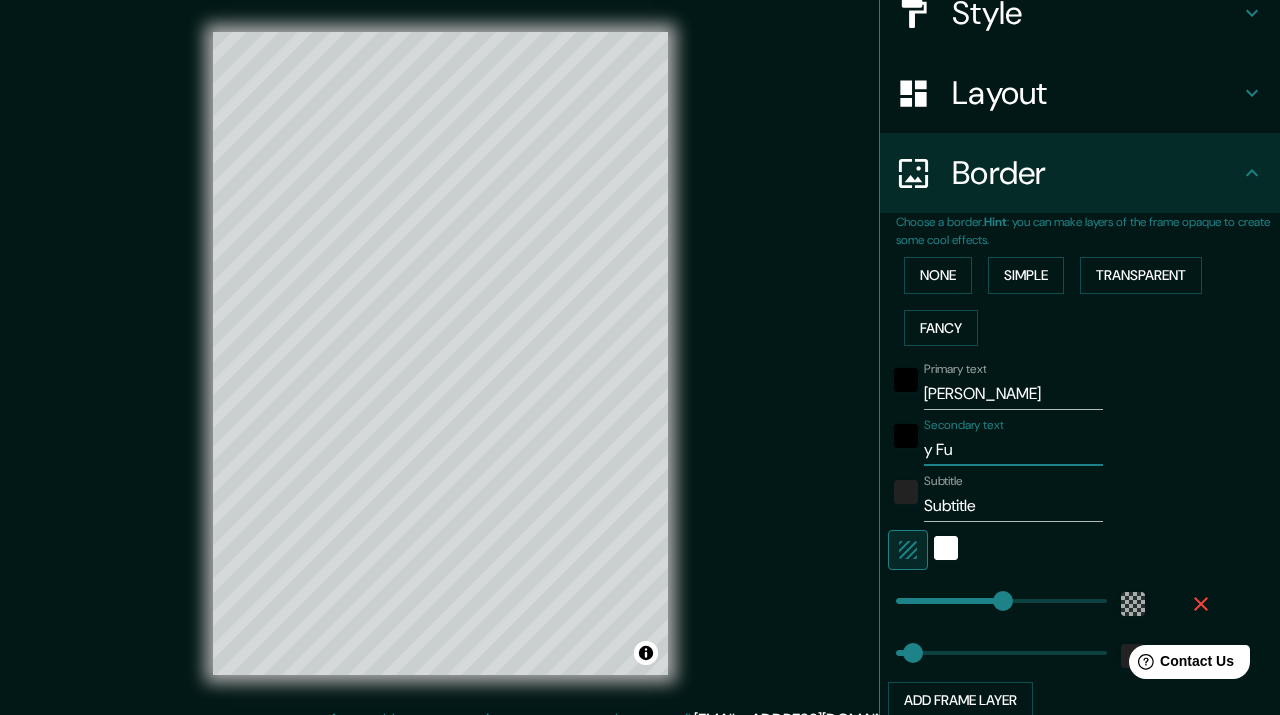 type on "y Fue" 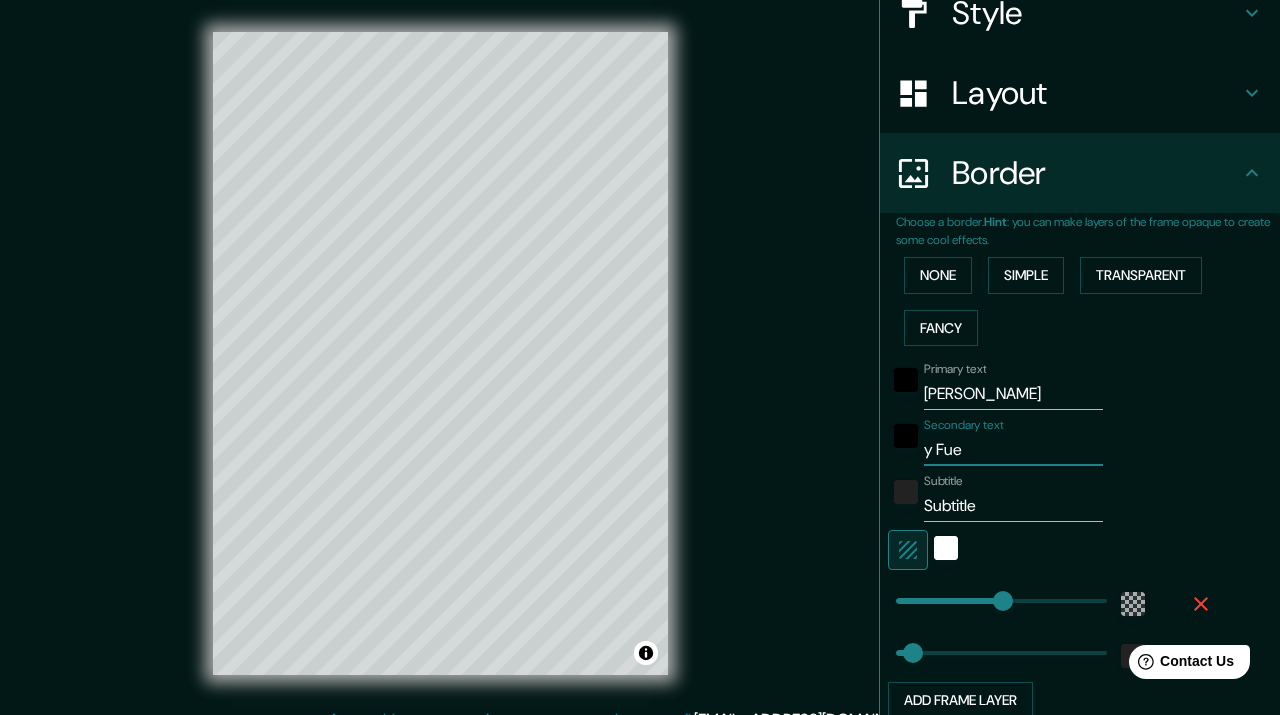 type on "y Fuer" 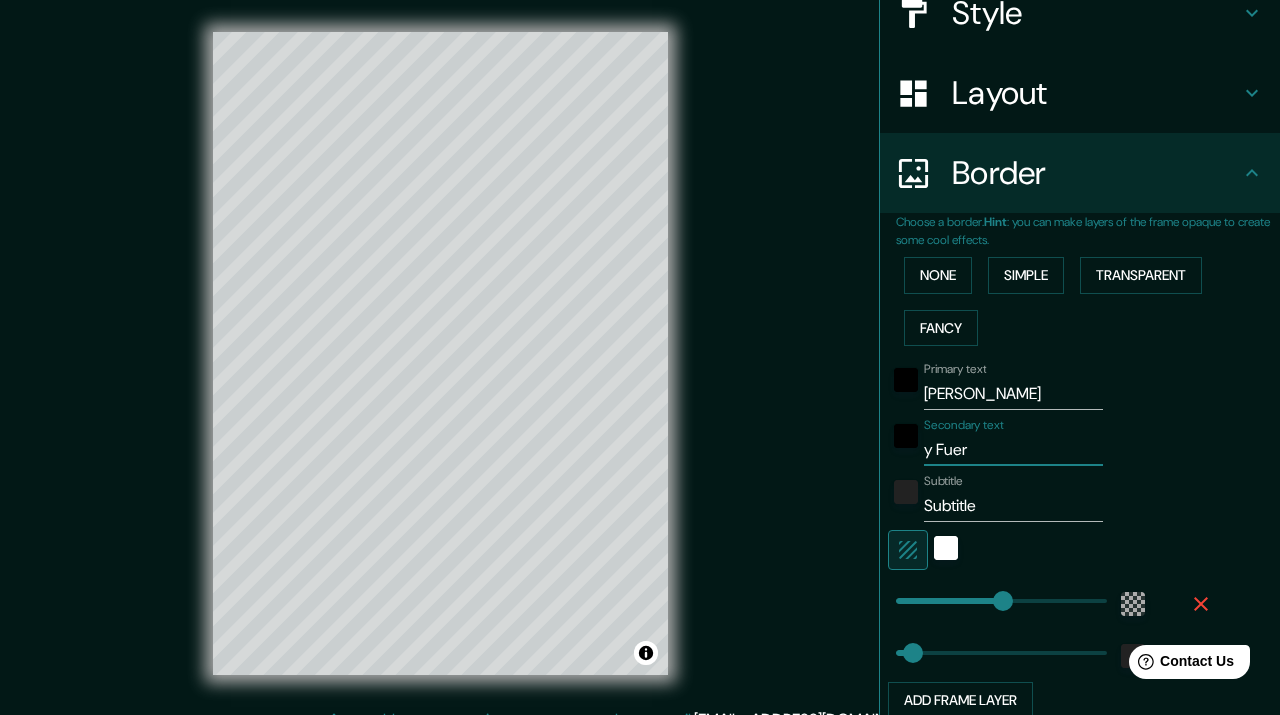 type on "y Fuerz" 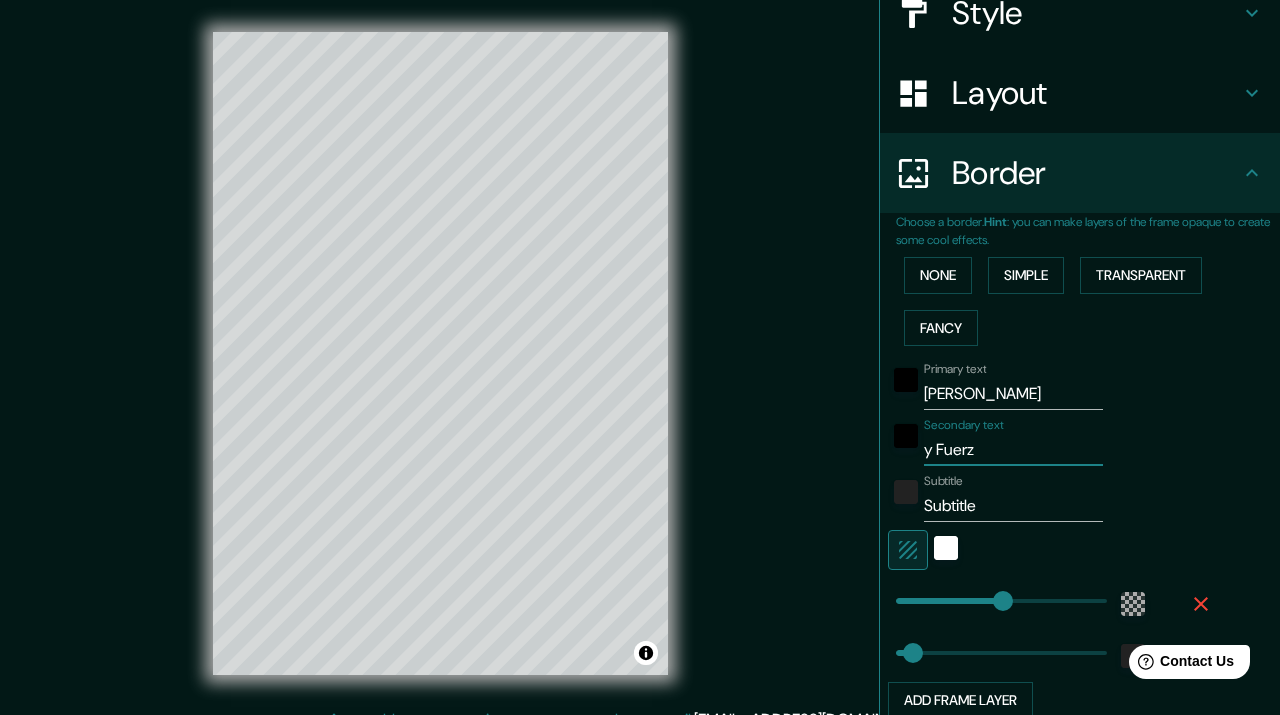 type on "y Fuerza" 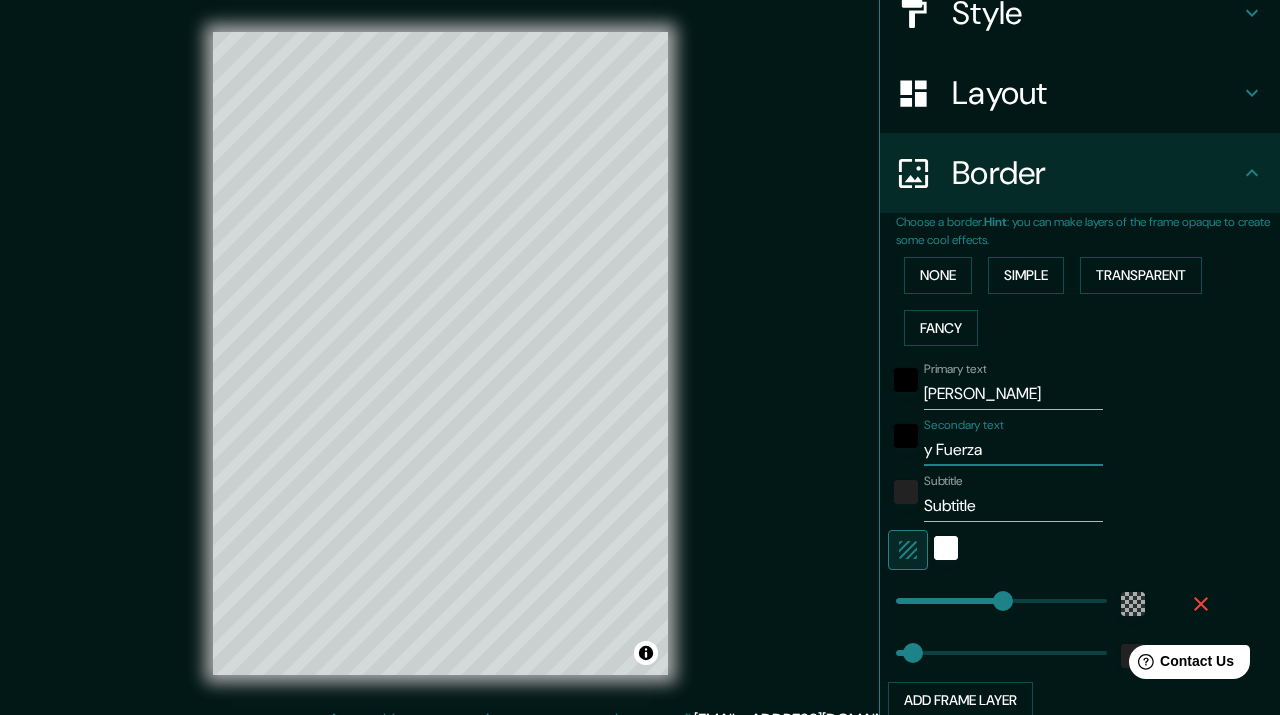 type on "y Fuerza" 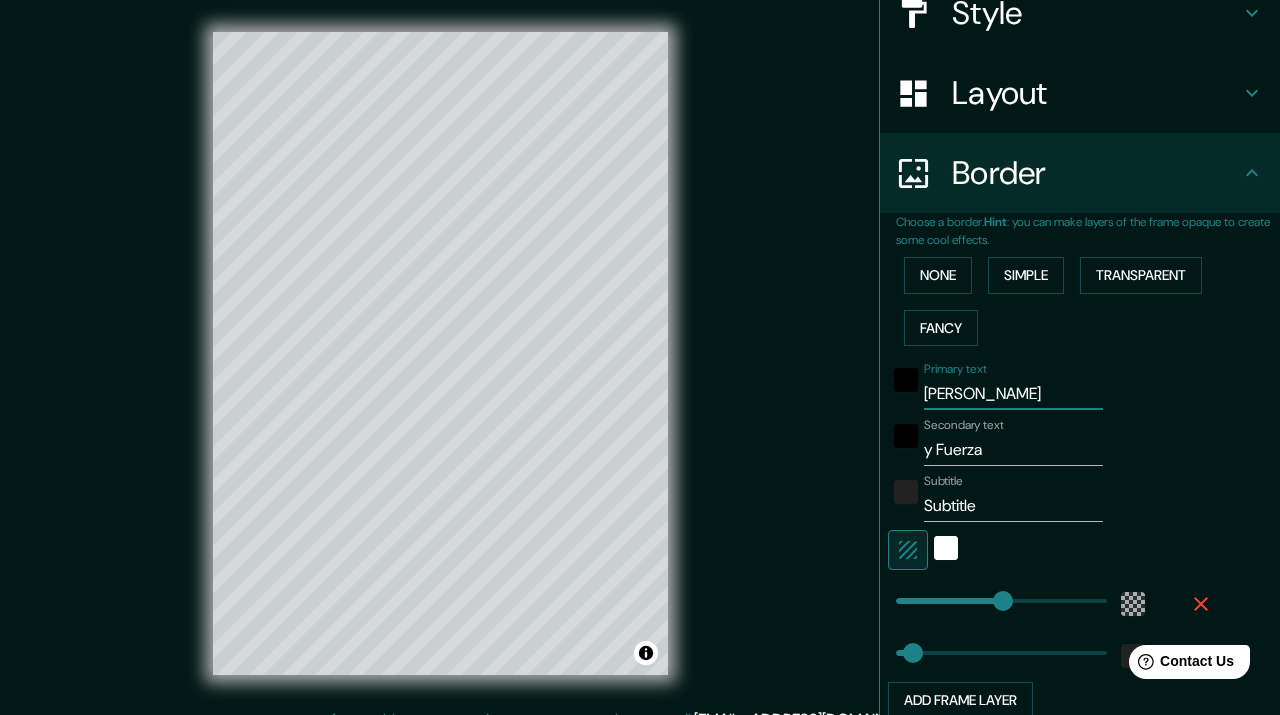 drag, startPoint x: 1011, startPoint y: 401, endPoint x: 917, endPoint y: 397, distance: 94.08507 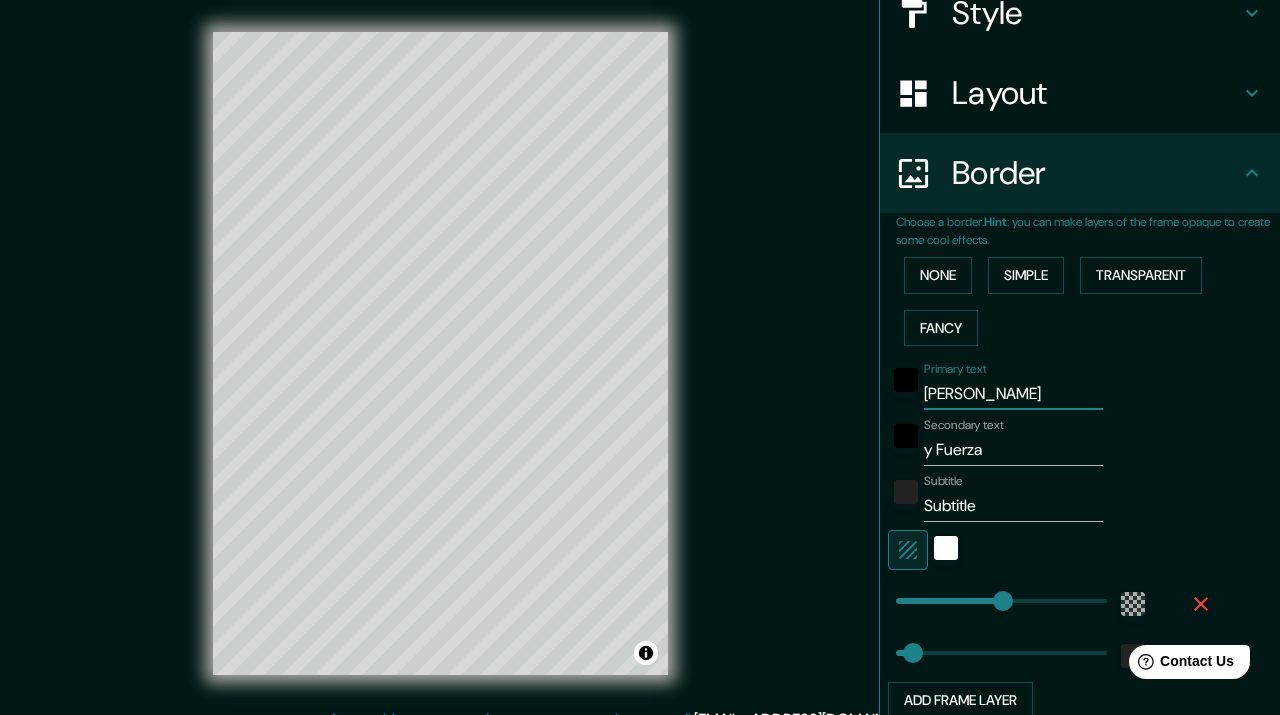 type 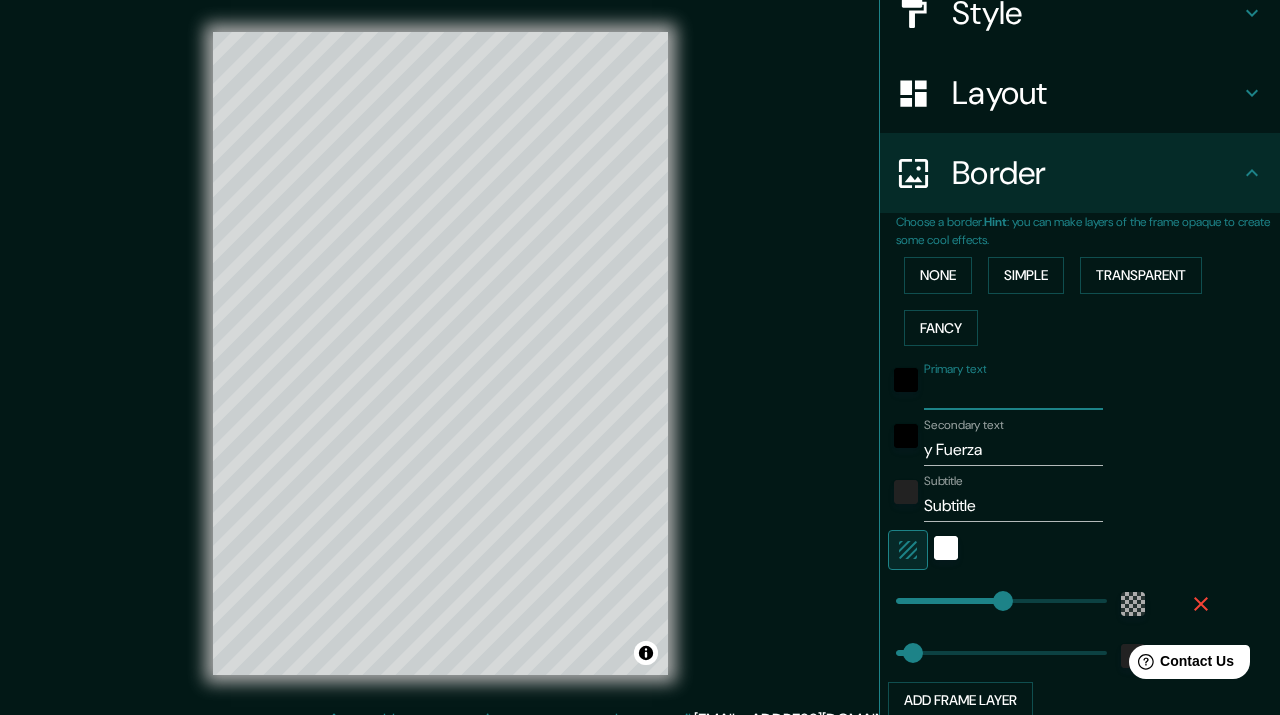 type on "36" 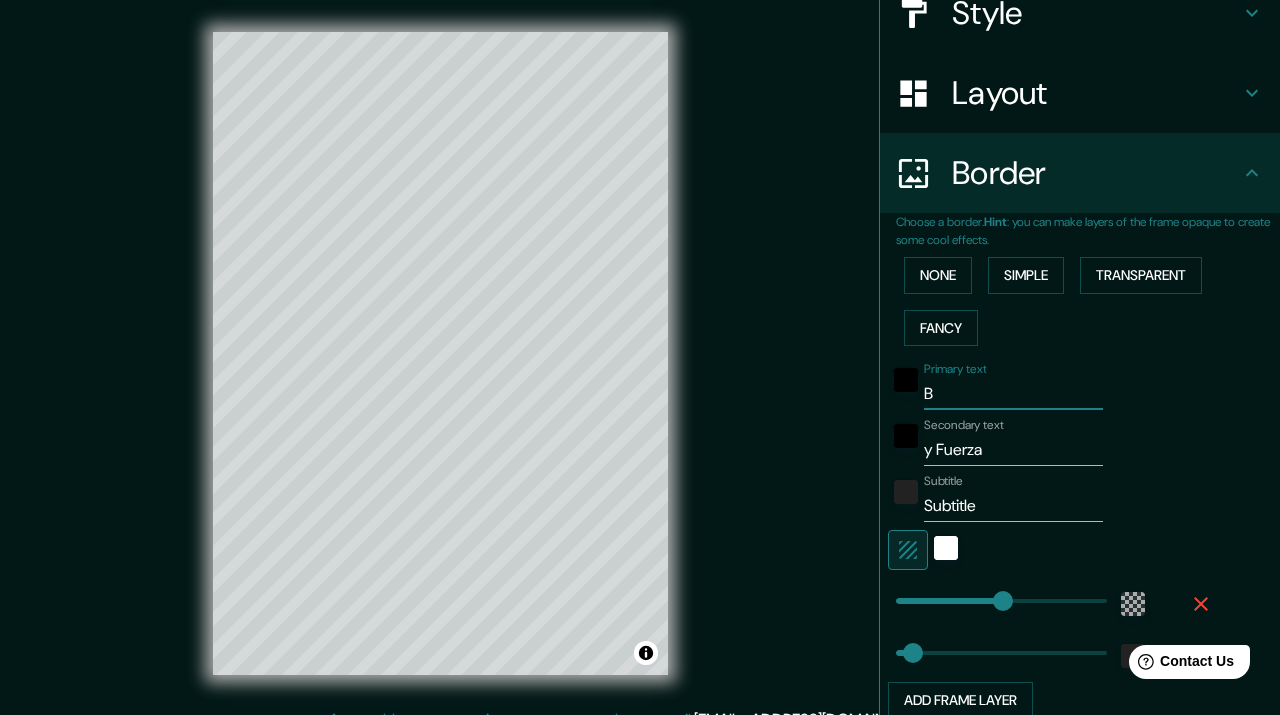 type on "36" 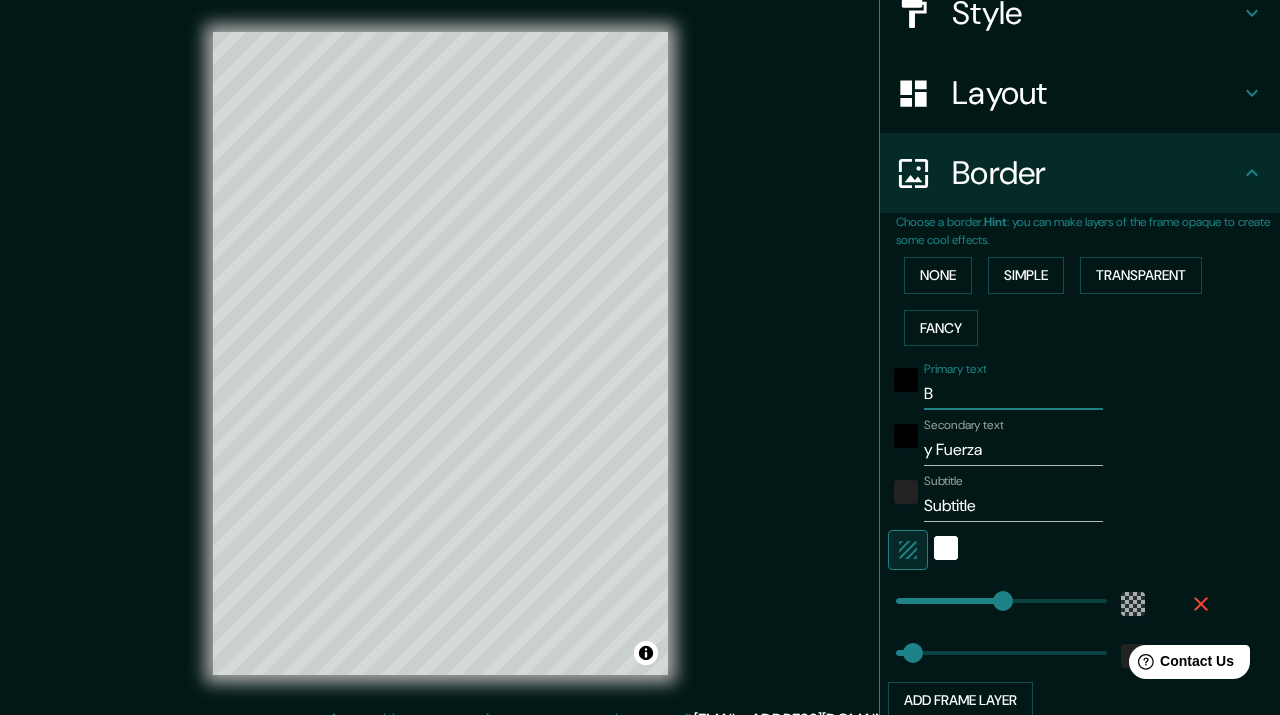 type on "Bu" 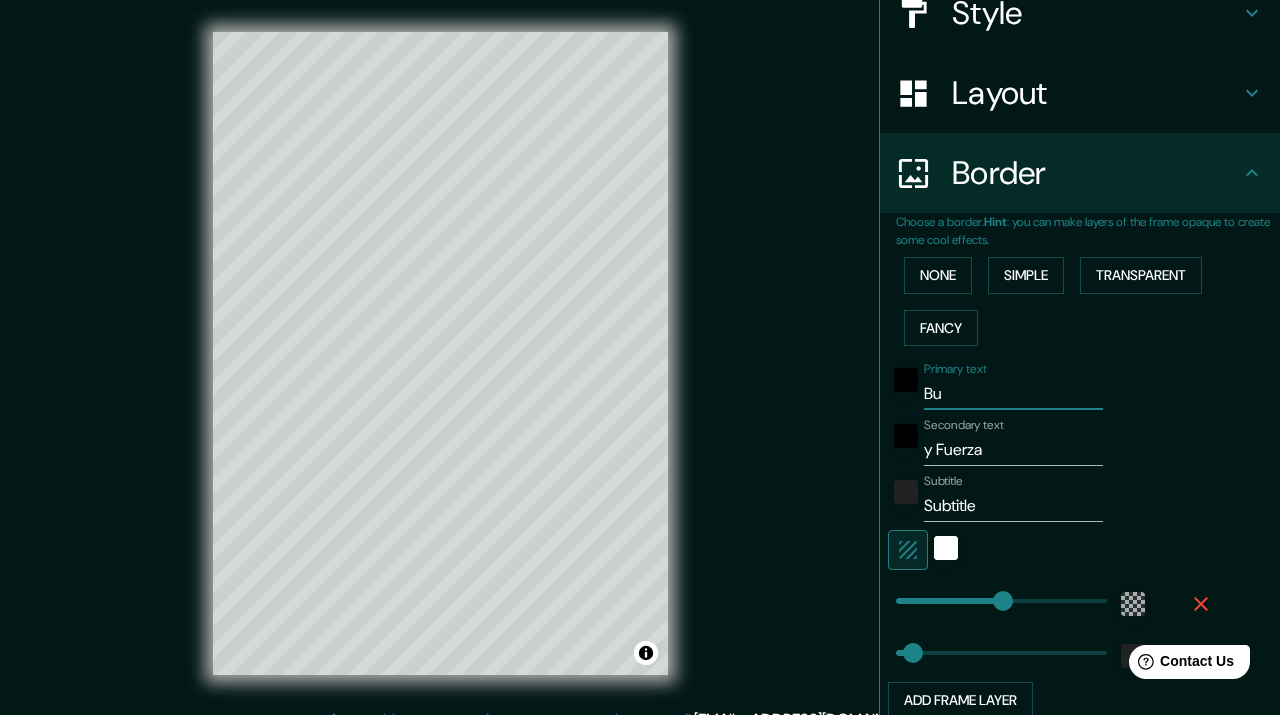 type on "Bue" 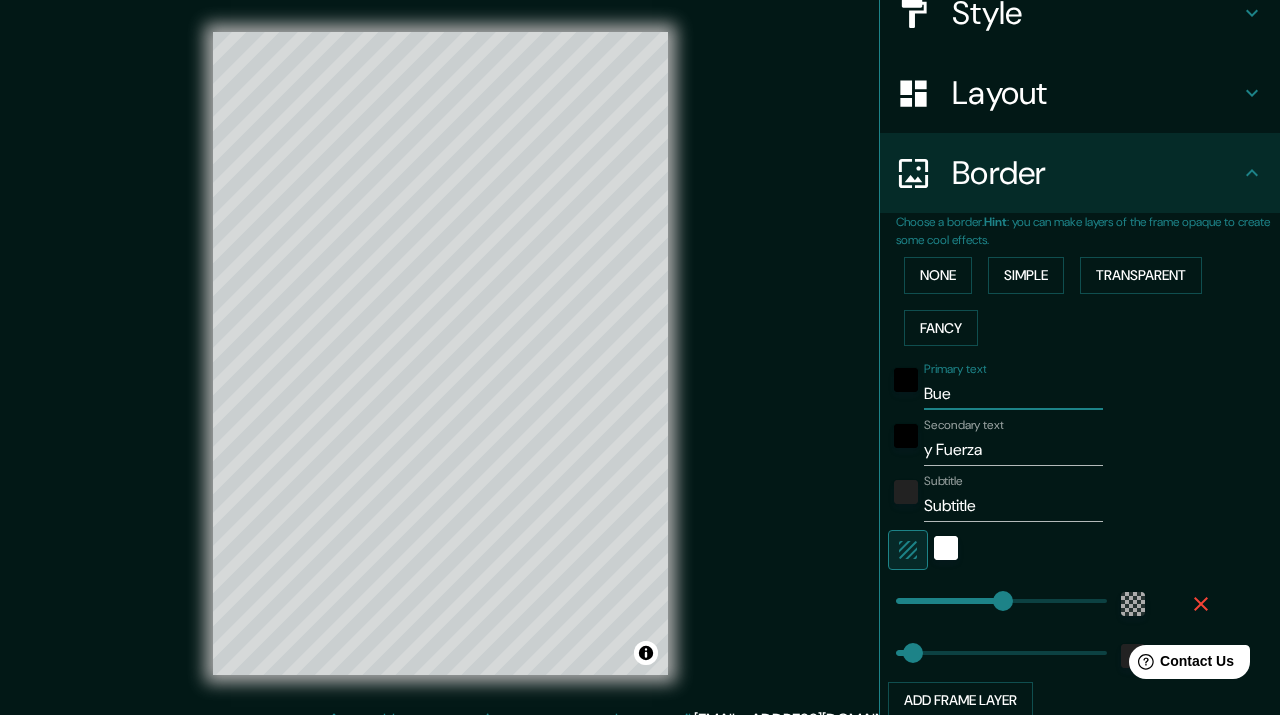 type on "36" 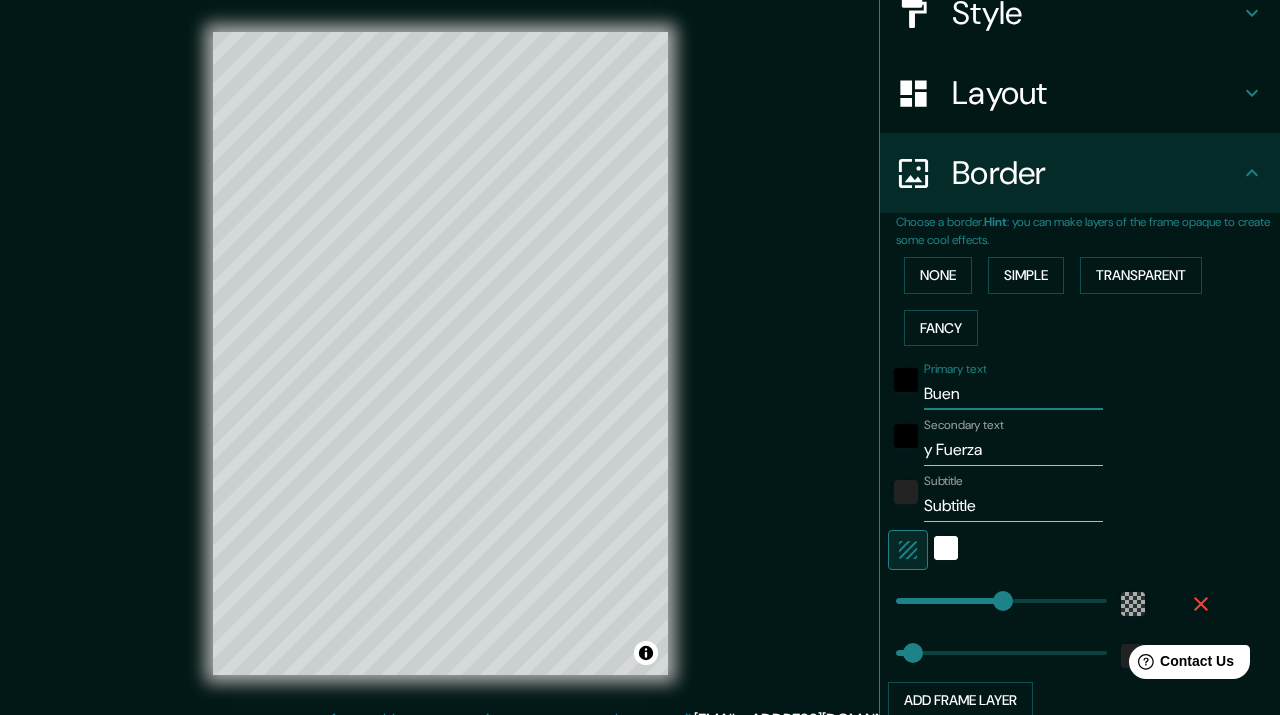 type on "Bueno" 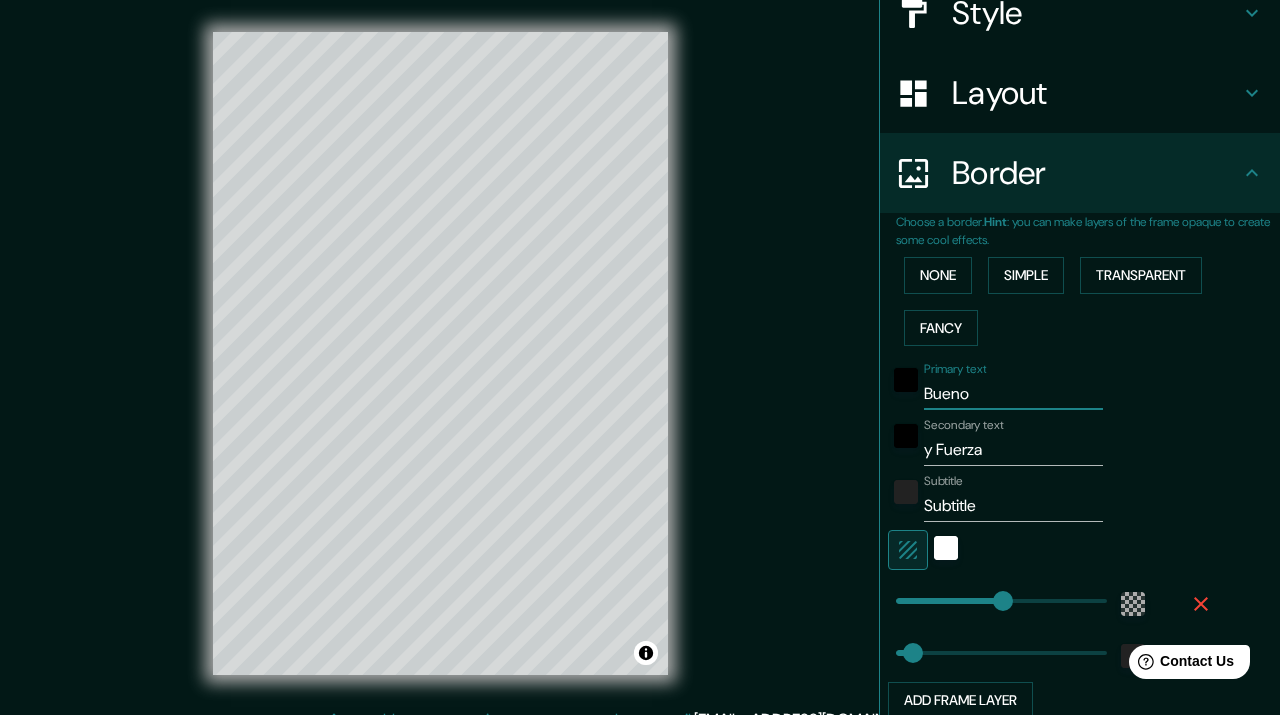 type on "36" 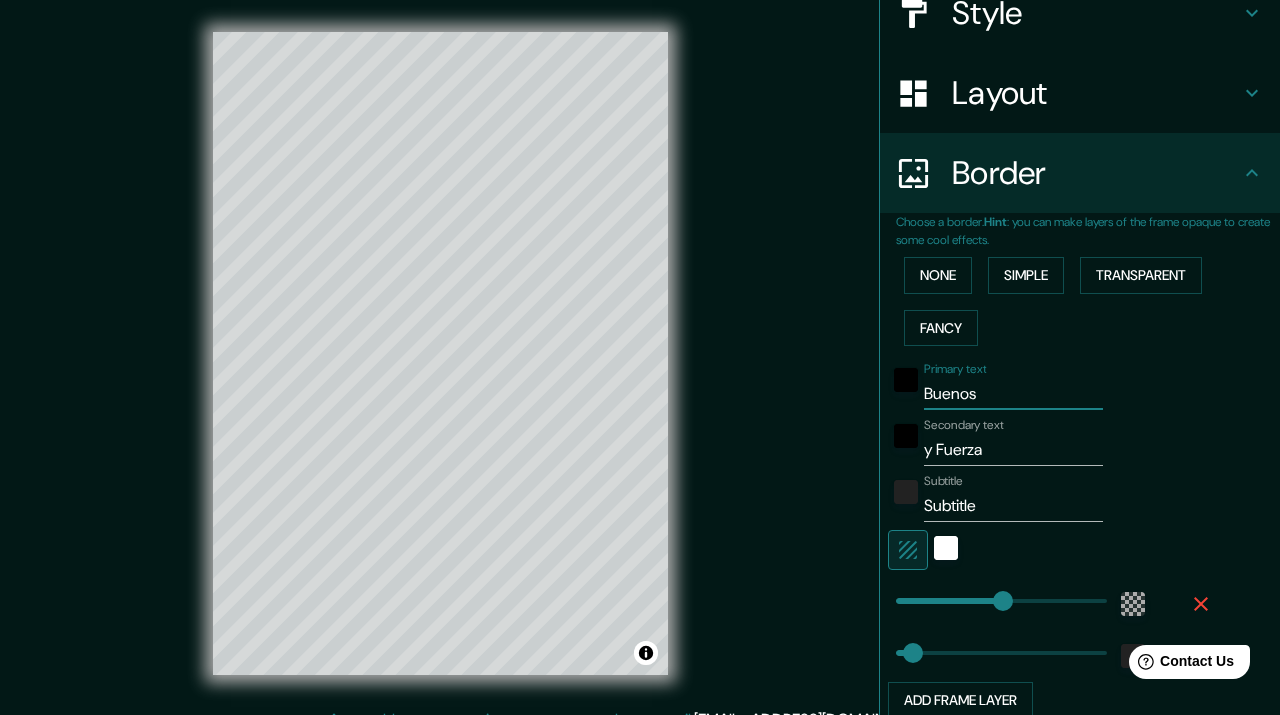 type on "Buenos" 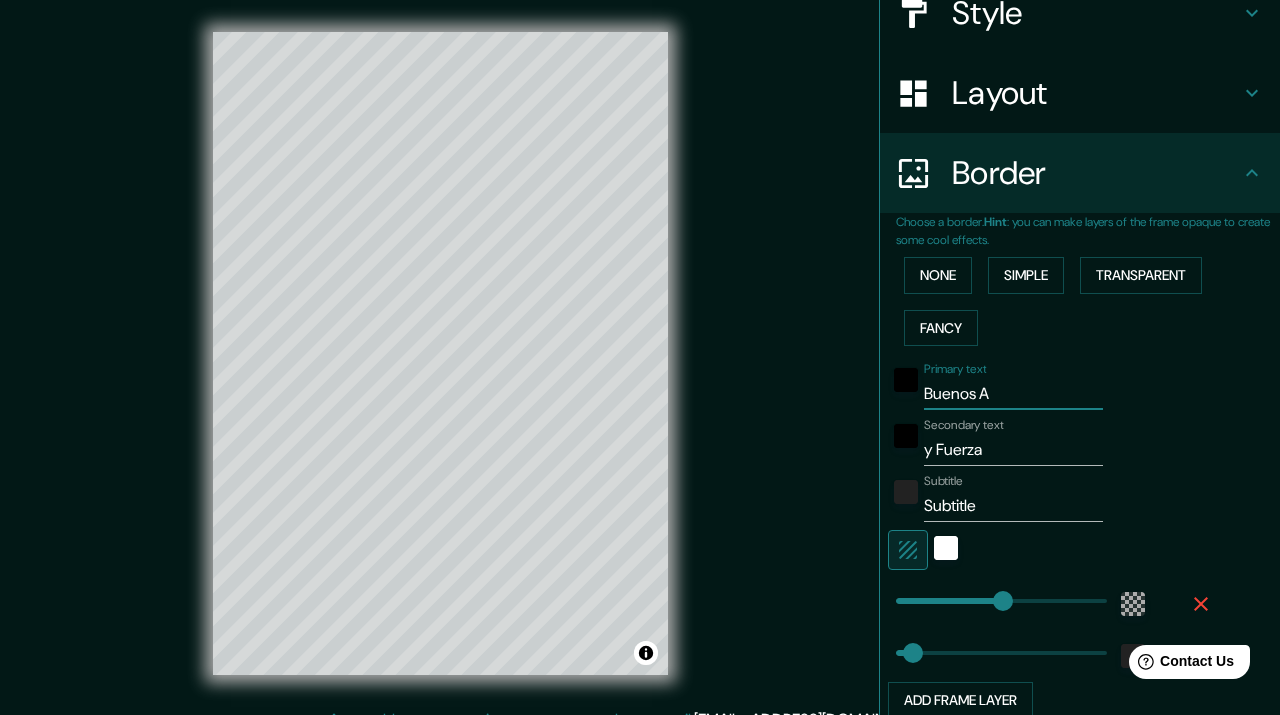 type on "36" 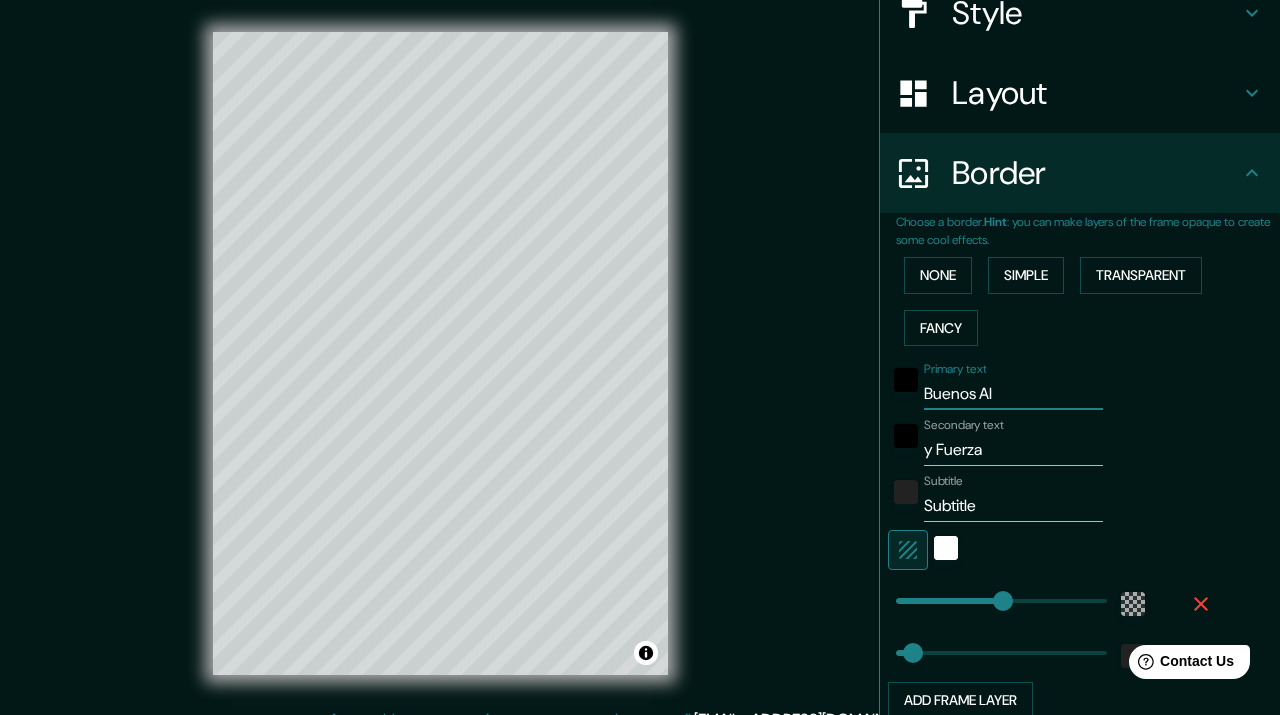 type on "36" 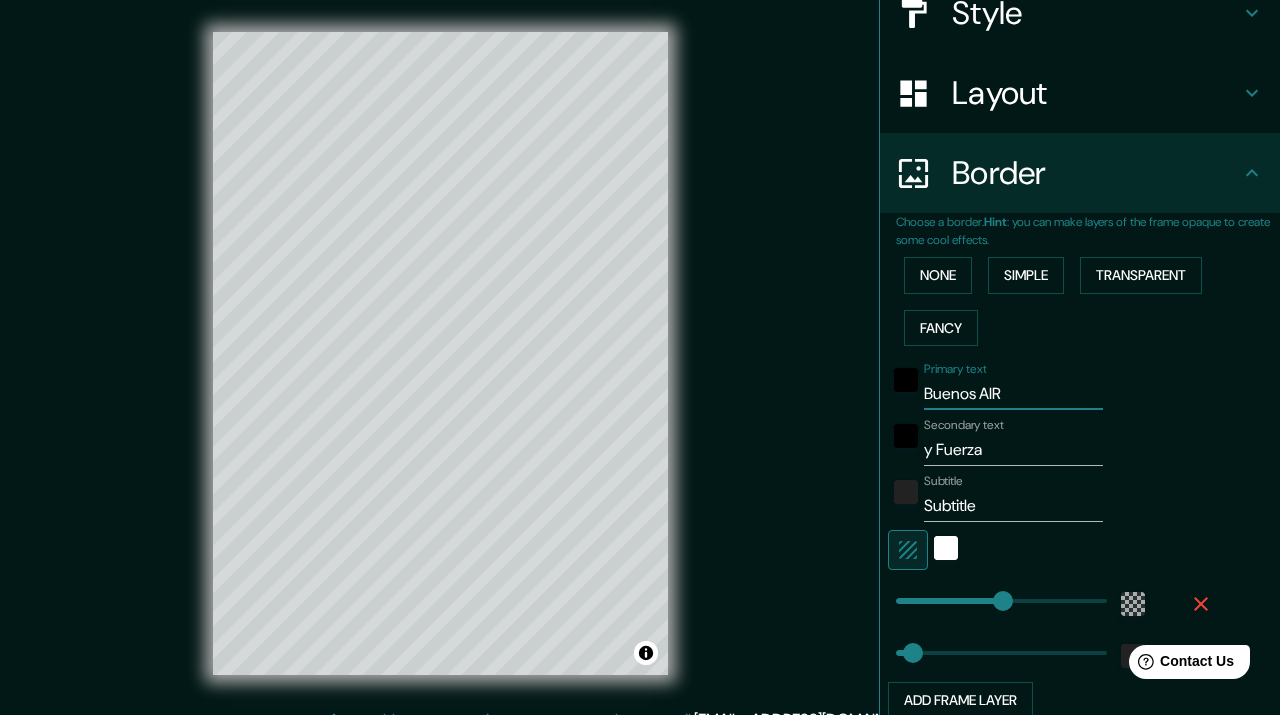 type on "Buenos AIRE" 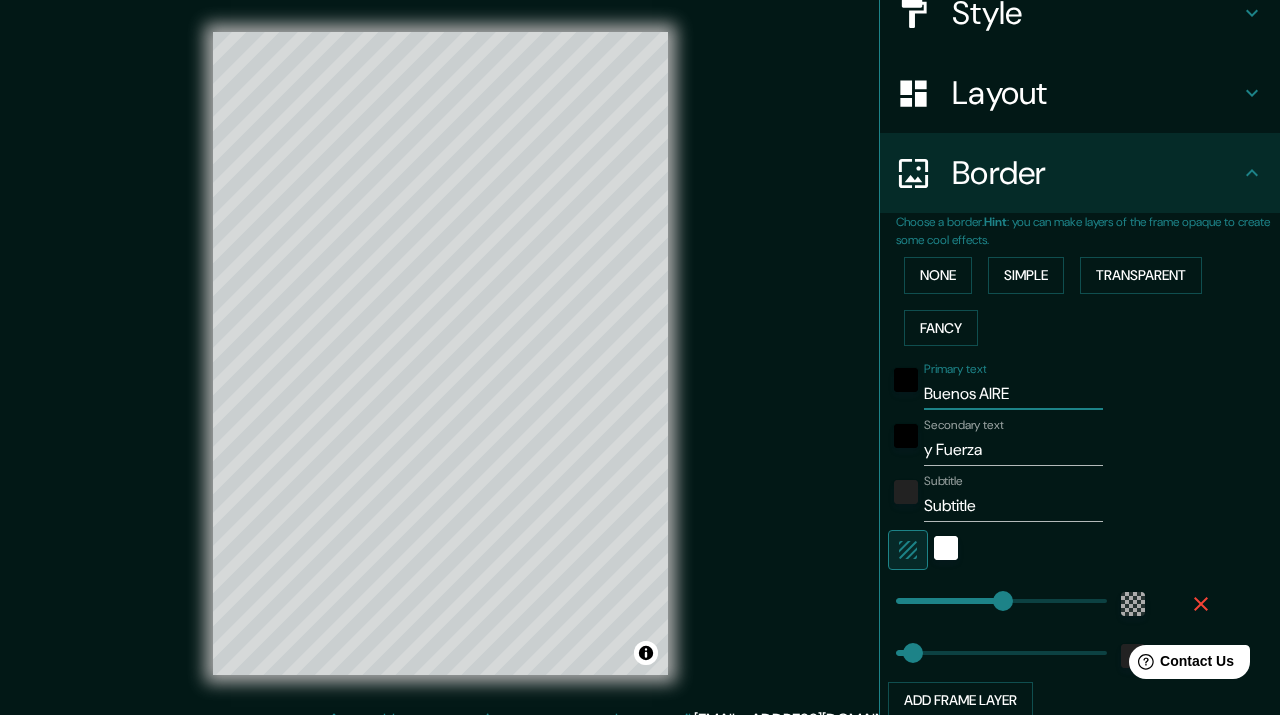 type on "36" 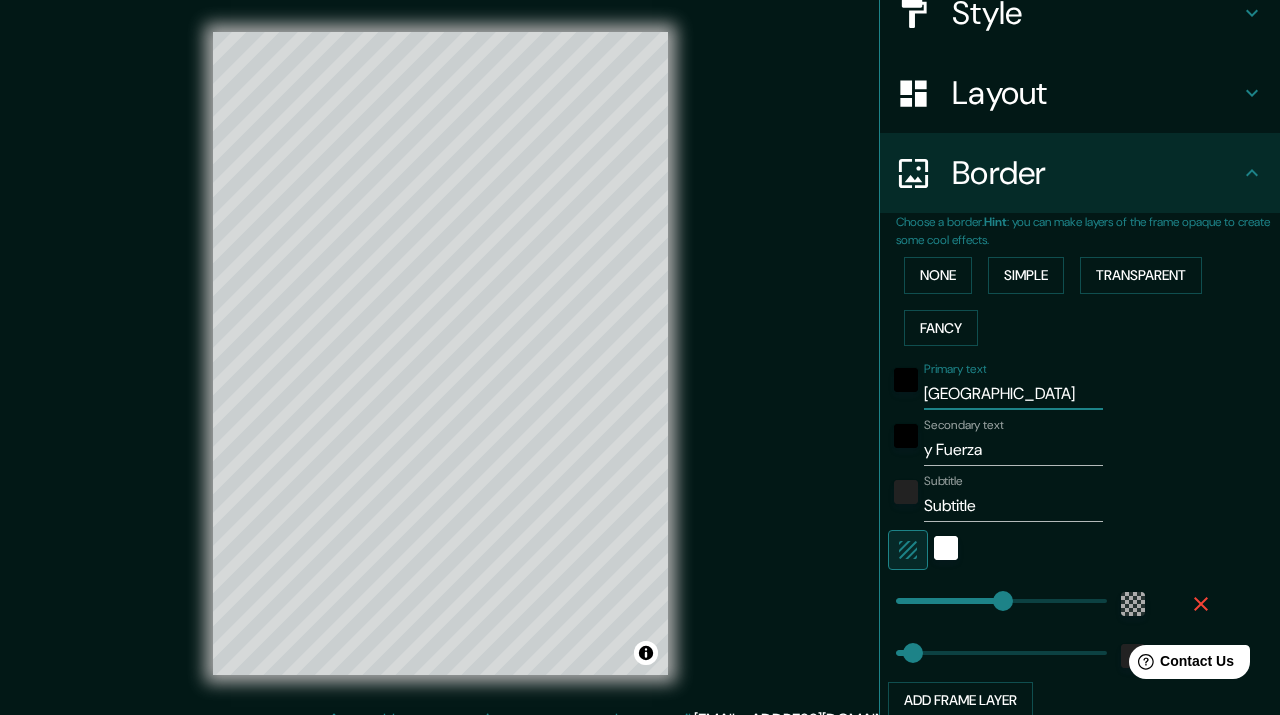 type on "36" 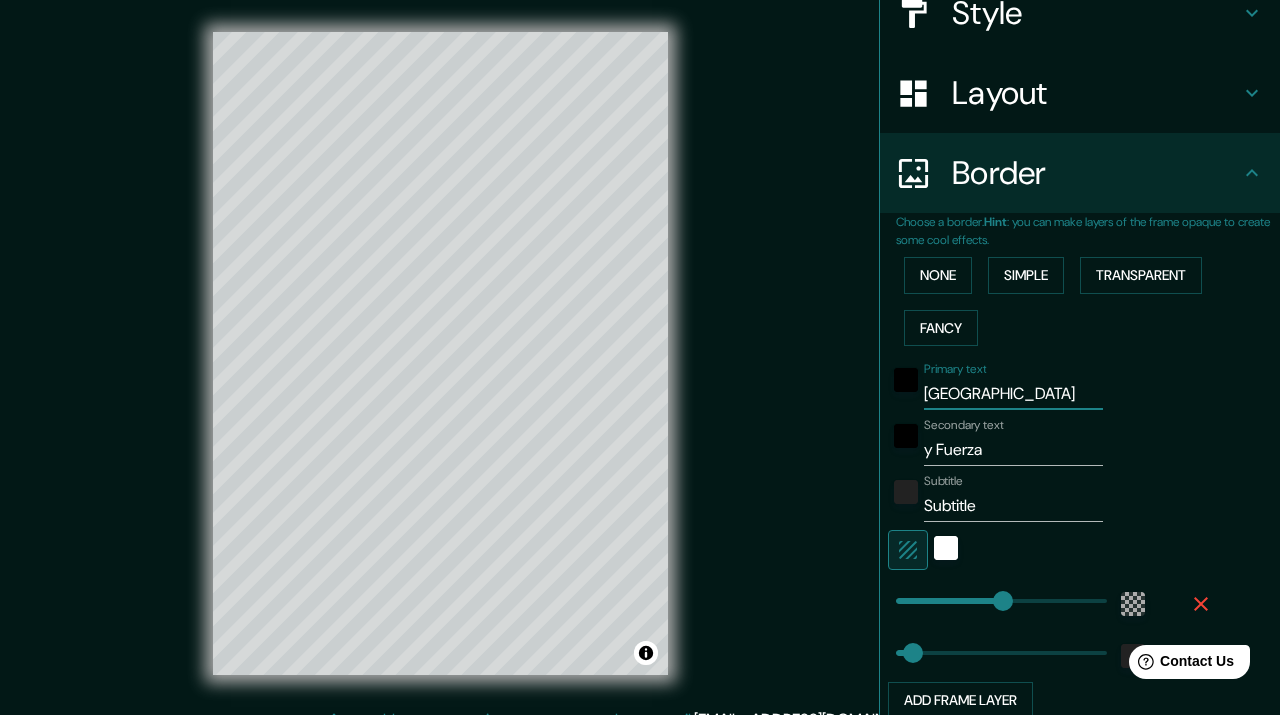 type on "Buenos AIRES" 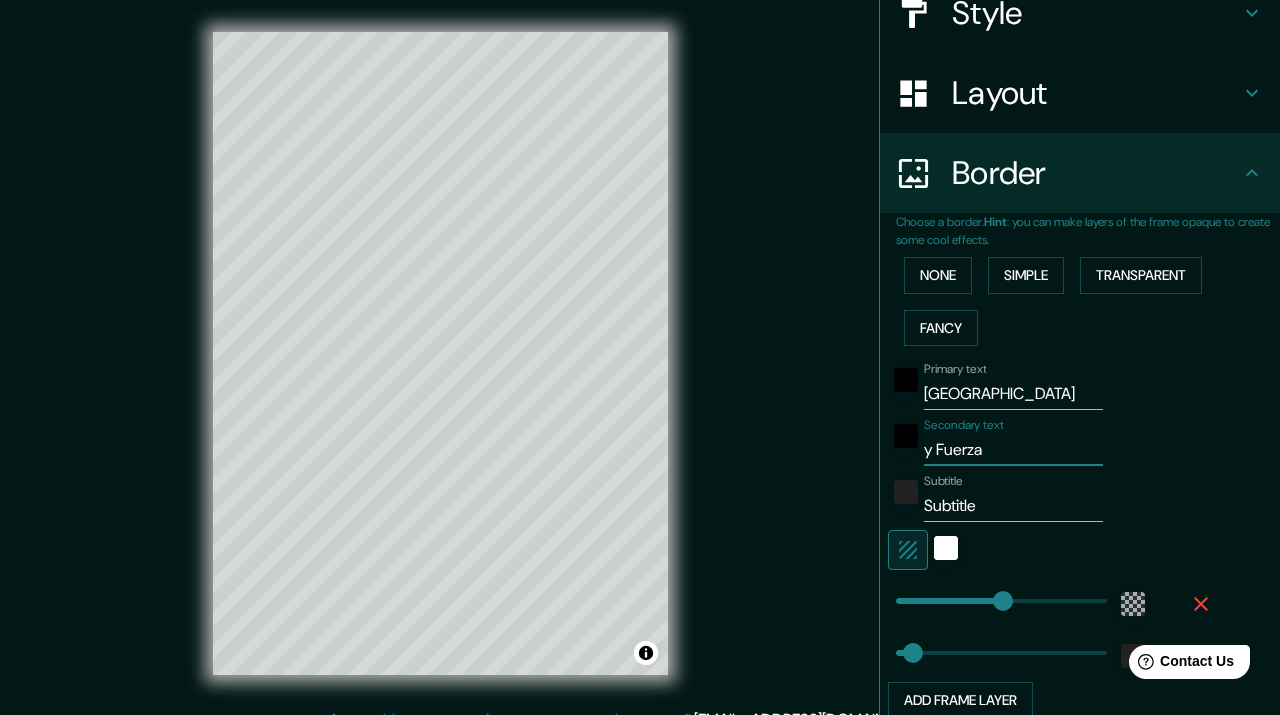 drag, startPoint x: 986, startPoint y: 450, endPoint x: 922, endPoint y: 453, distance: 64.070274 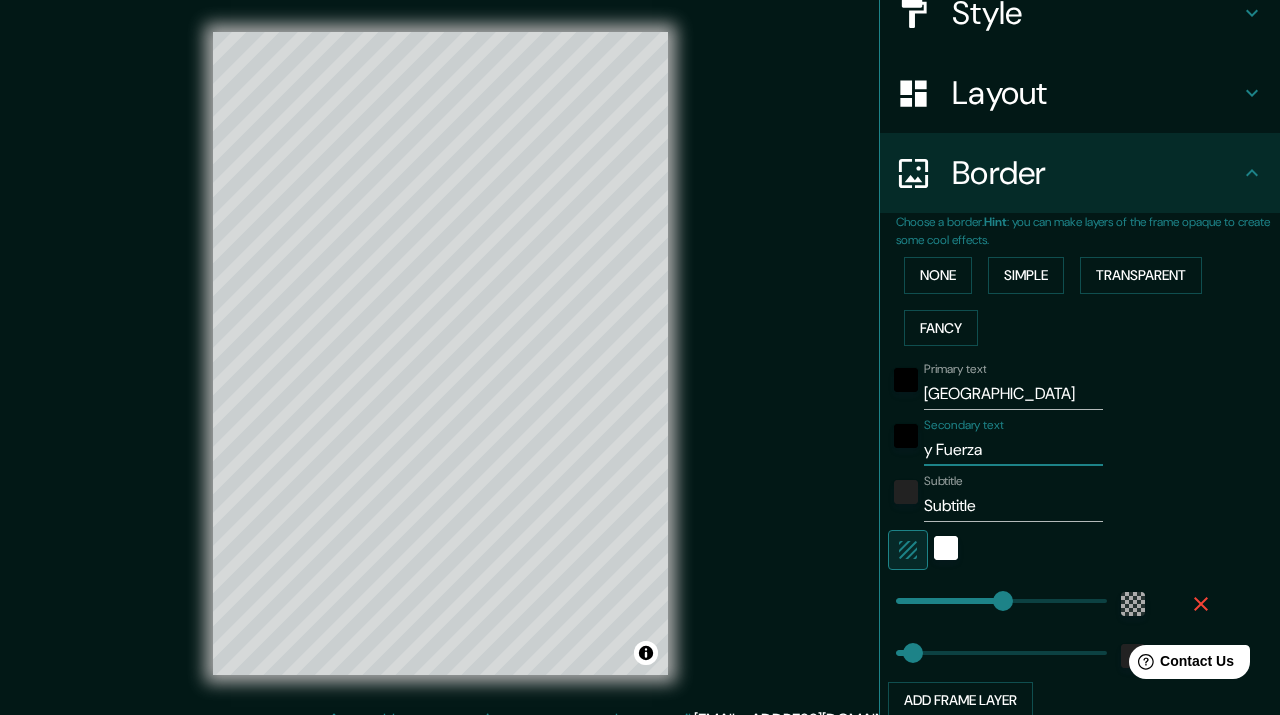 type on "B" 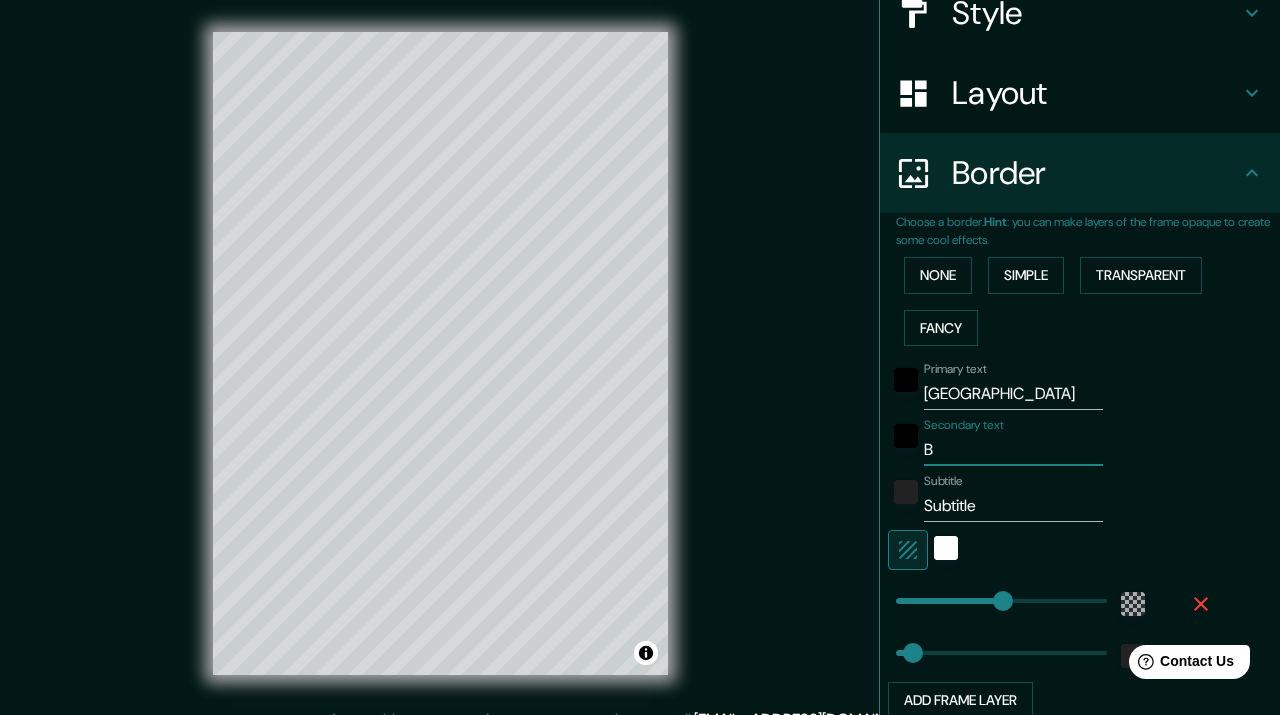type on "Ba" 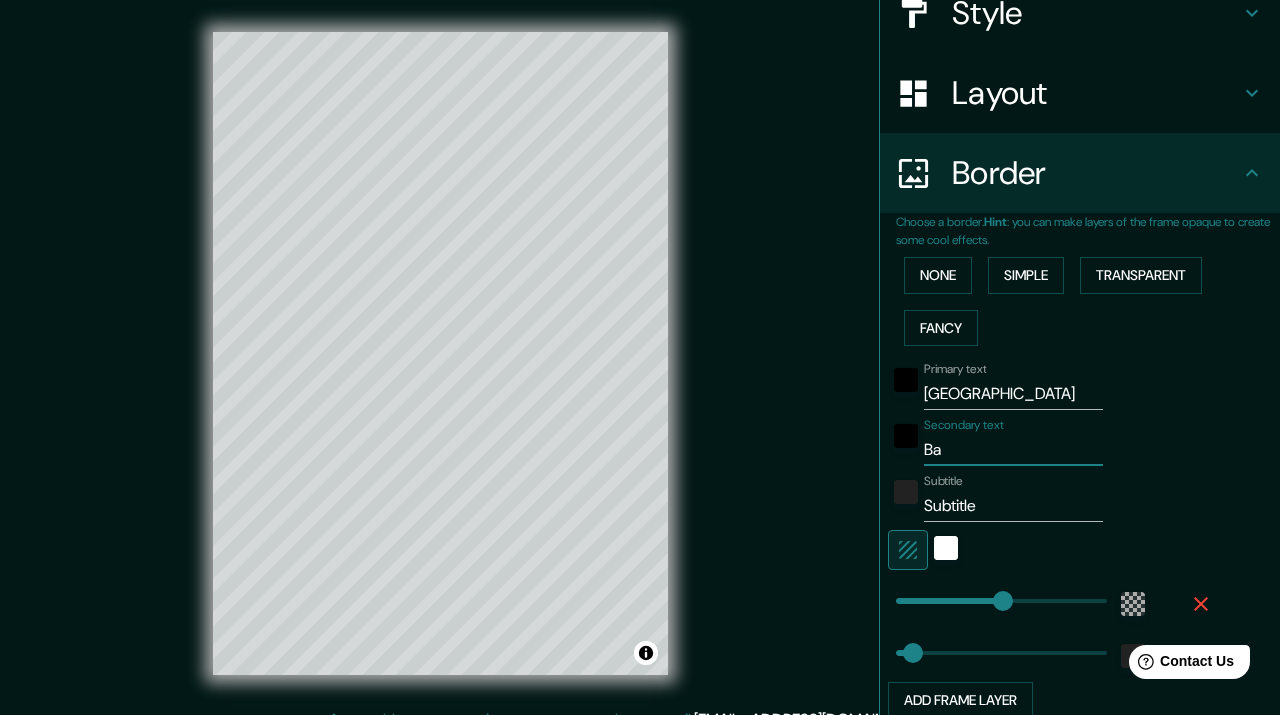 type on "Bar" 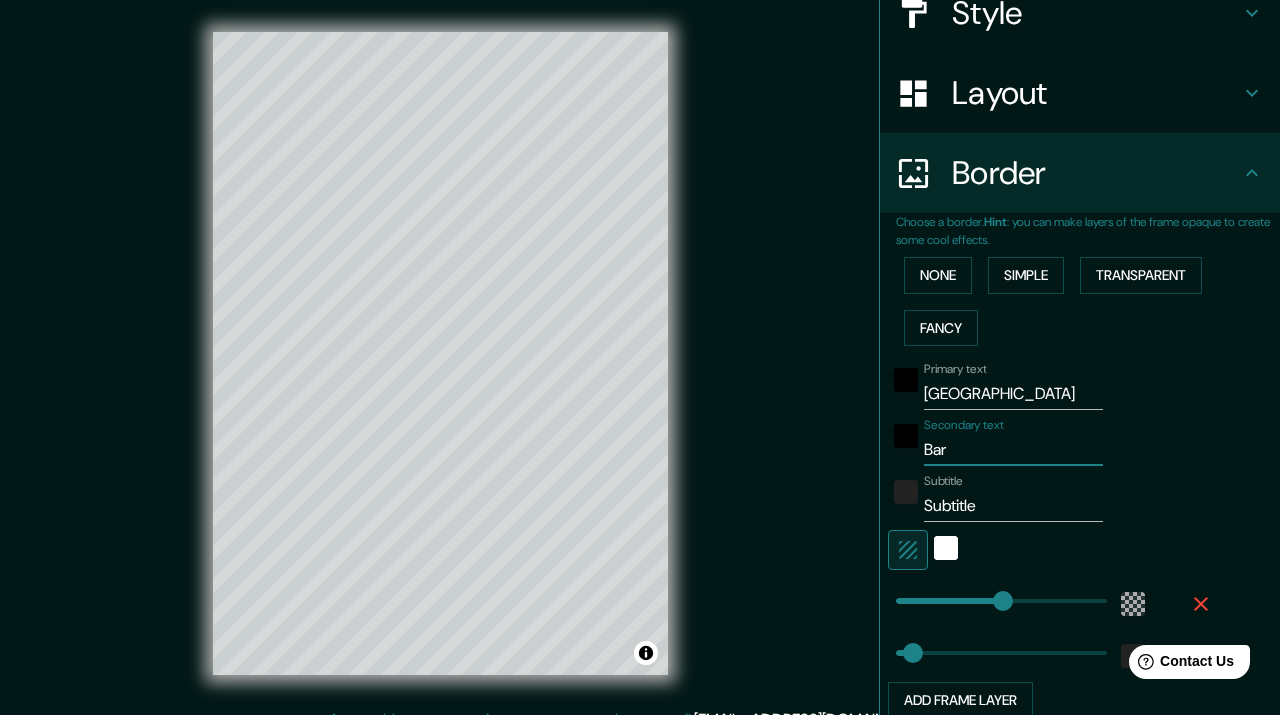 type on "Barr" 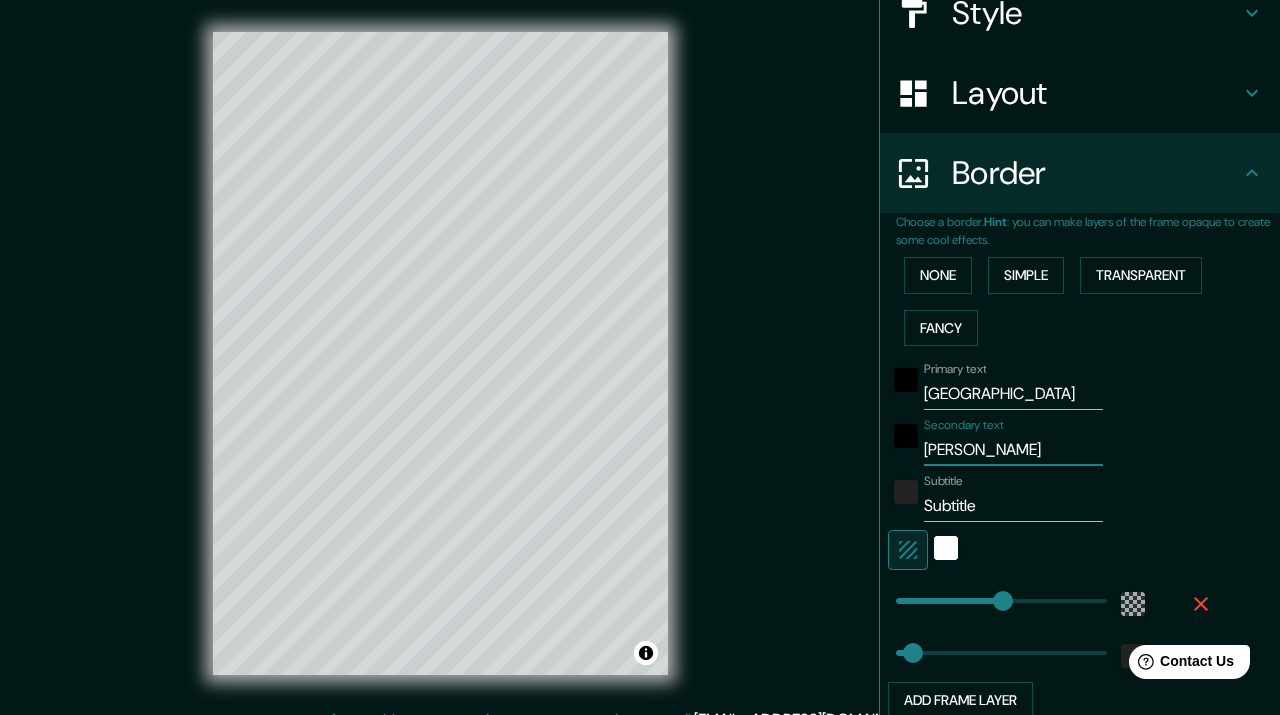 type on "36" 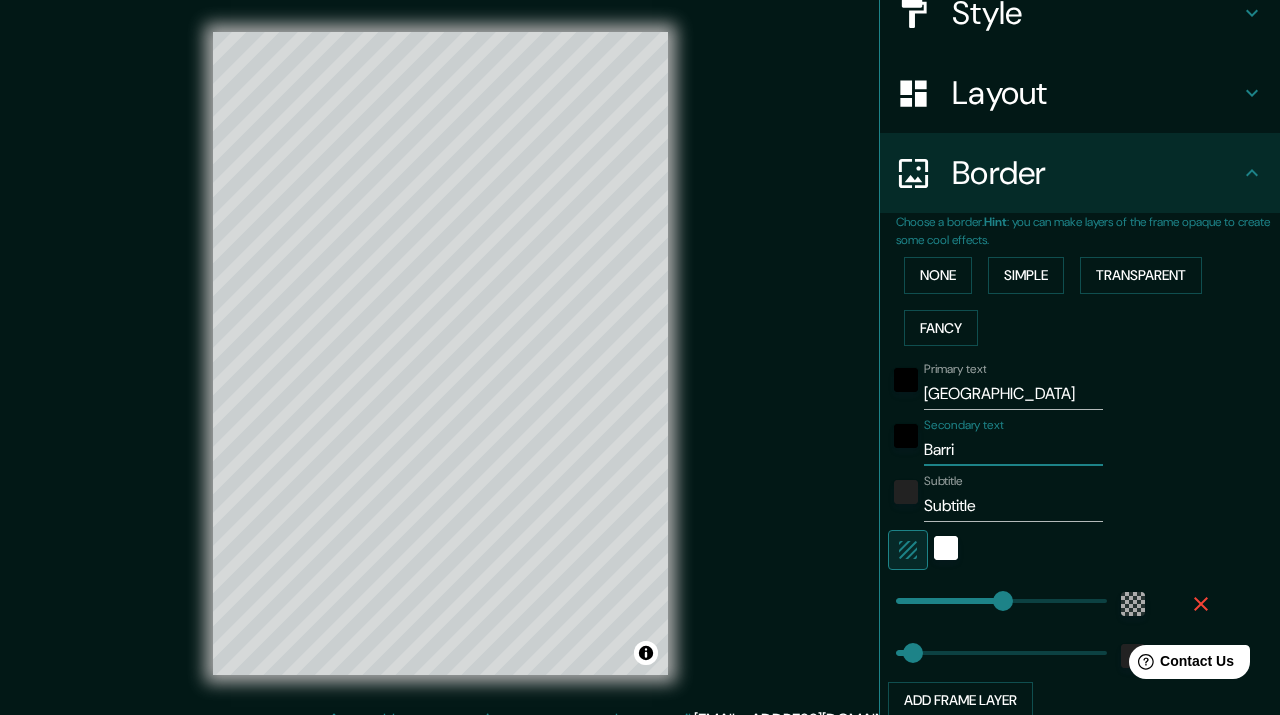 type on "36" 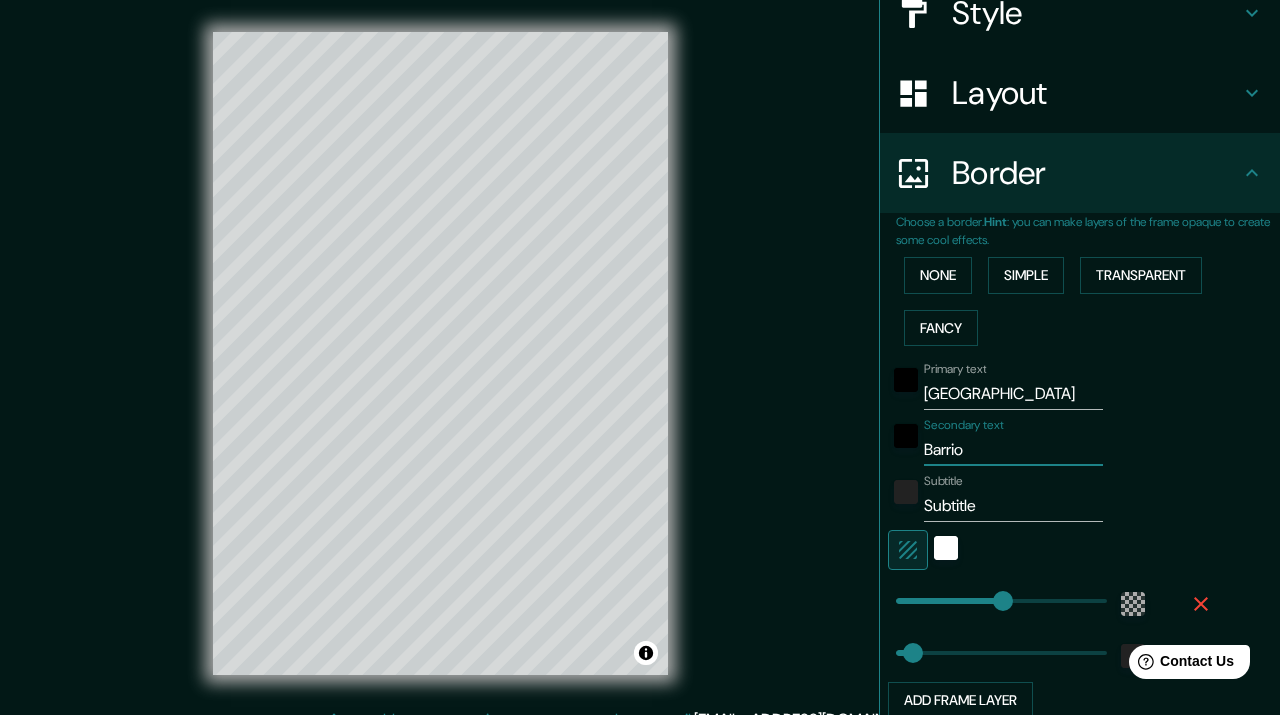 type on "Barrio" 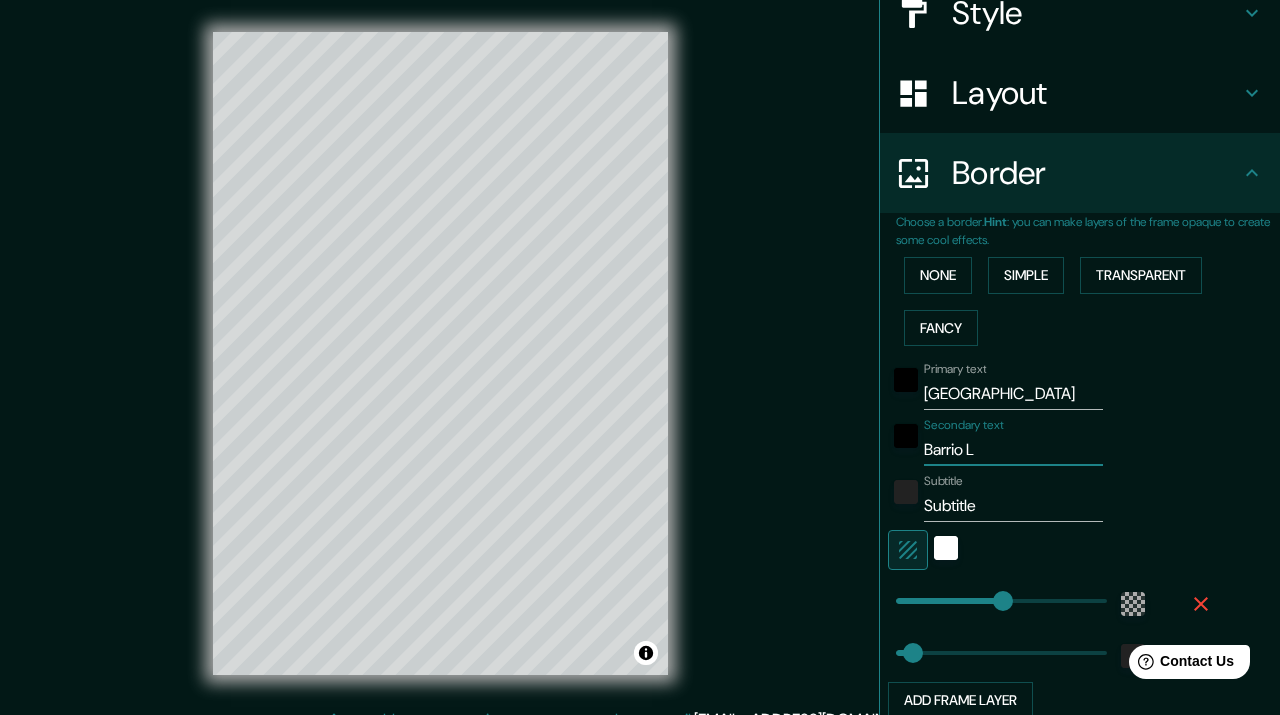 type on "Barrio Lu" 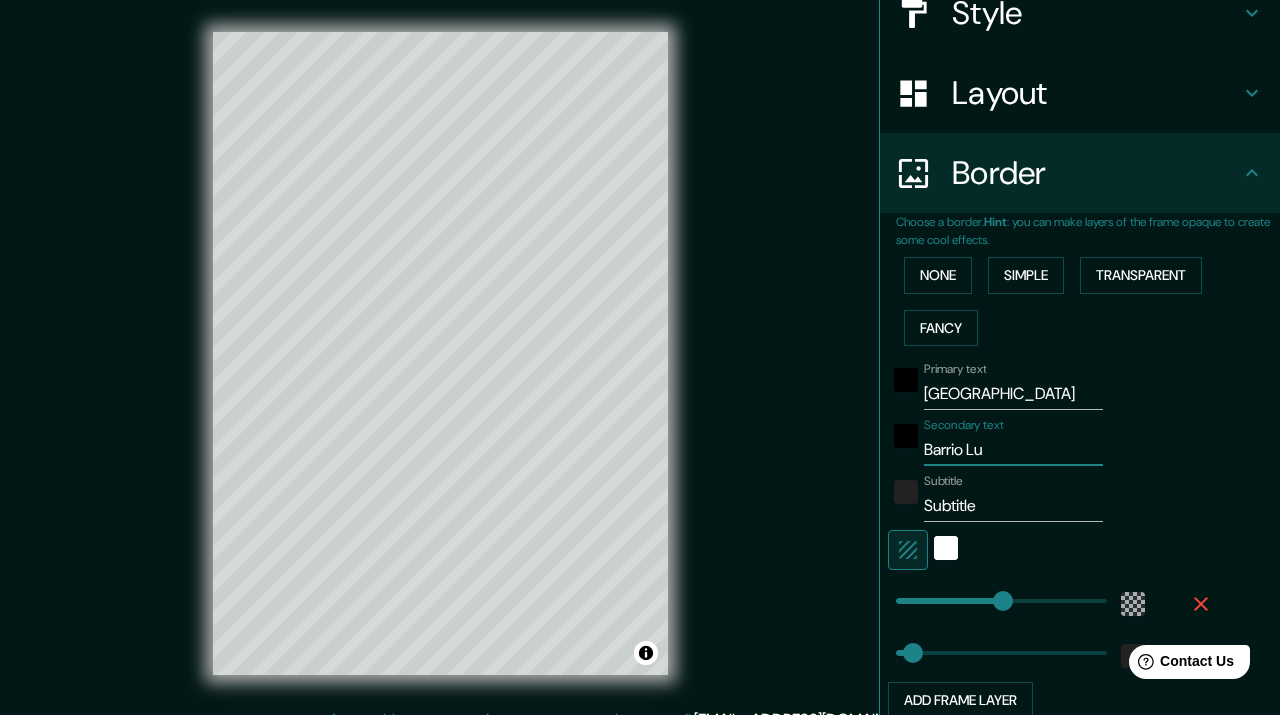 type on "Barrio Luz" 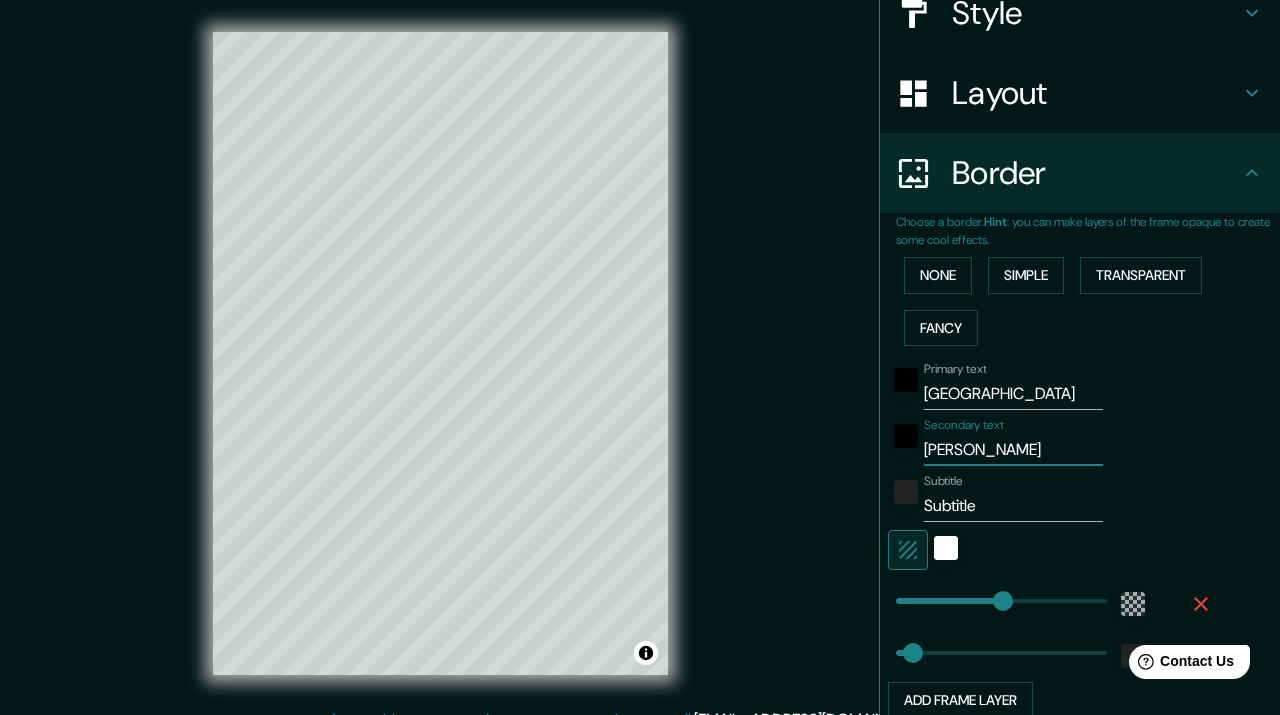 type on "Barrio Luz" 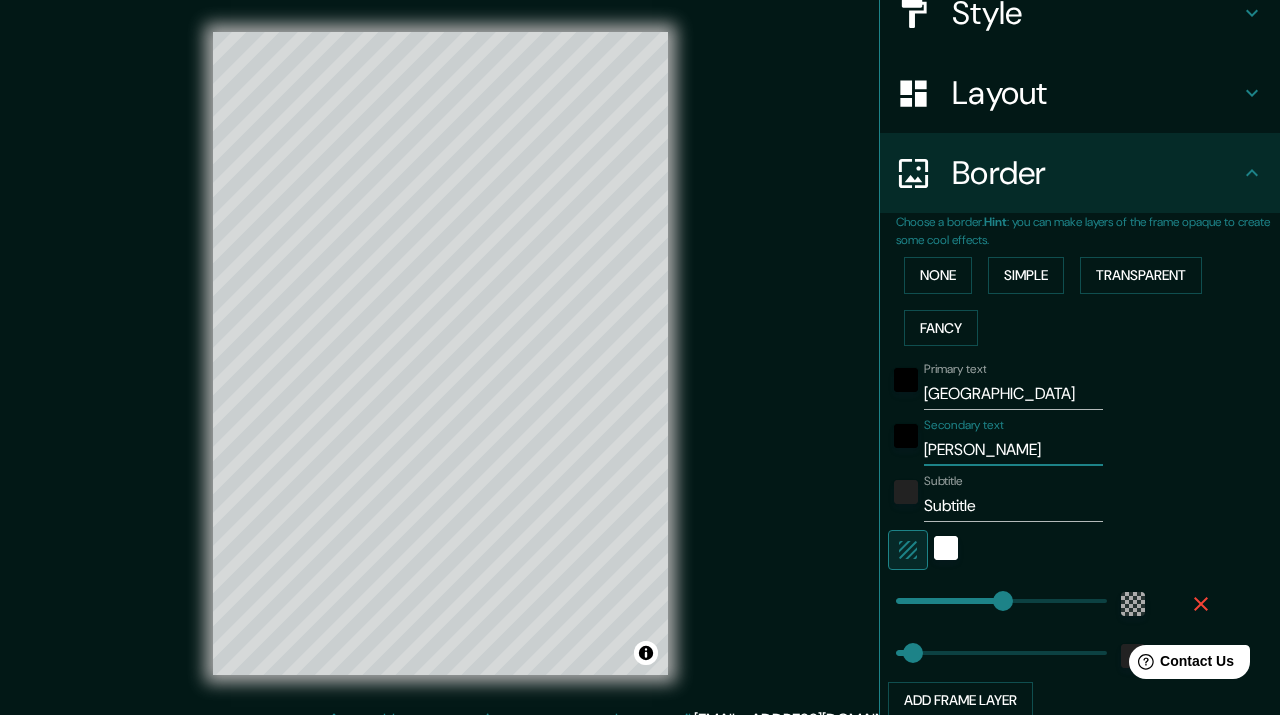 type on "Barrio Luz Y" 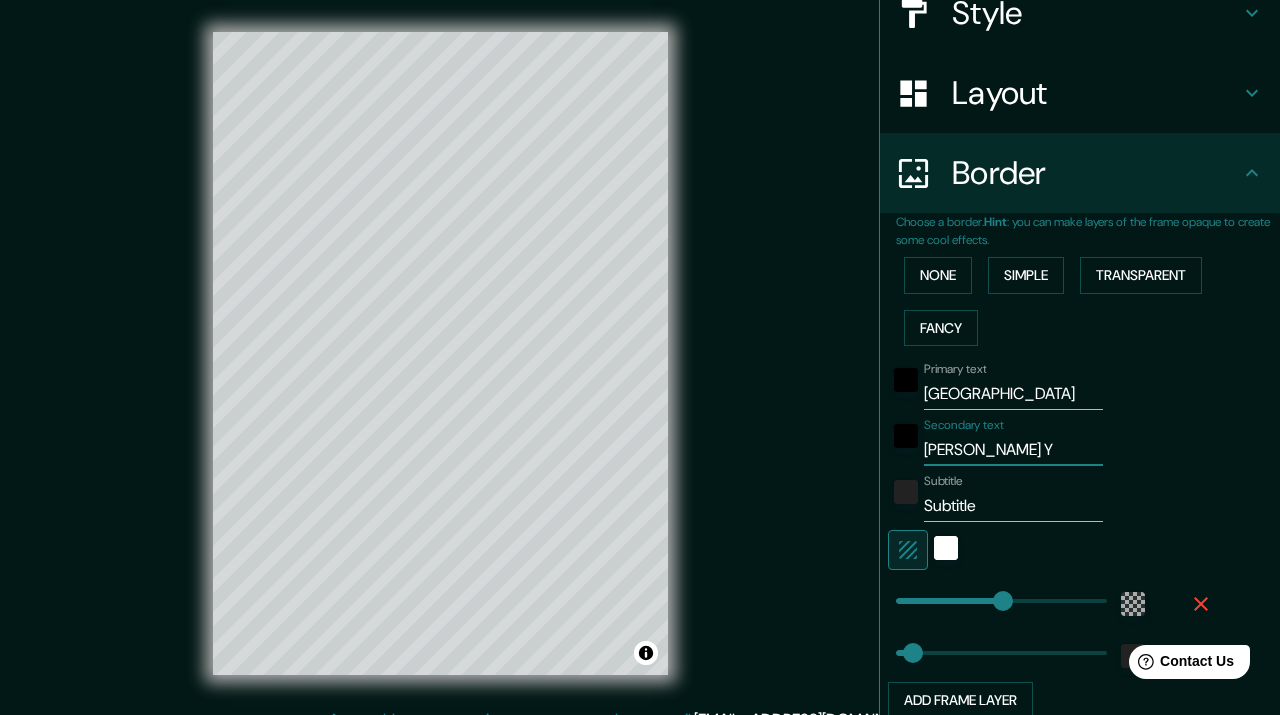 type on "36" 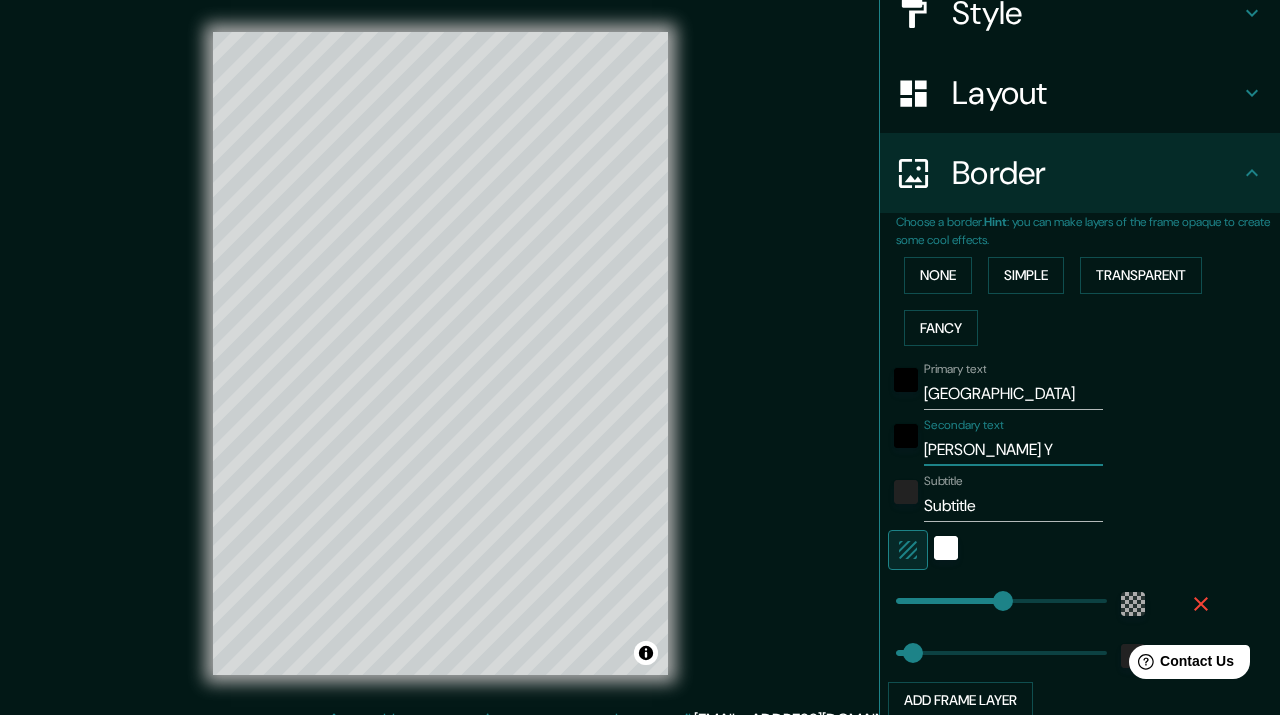 type on "Barrio Luz Y" 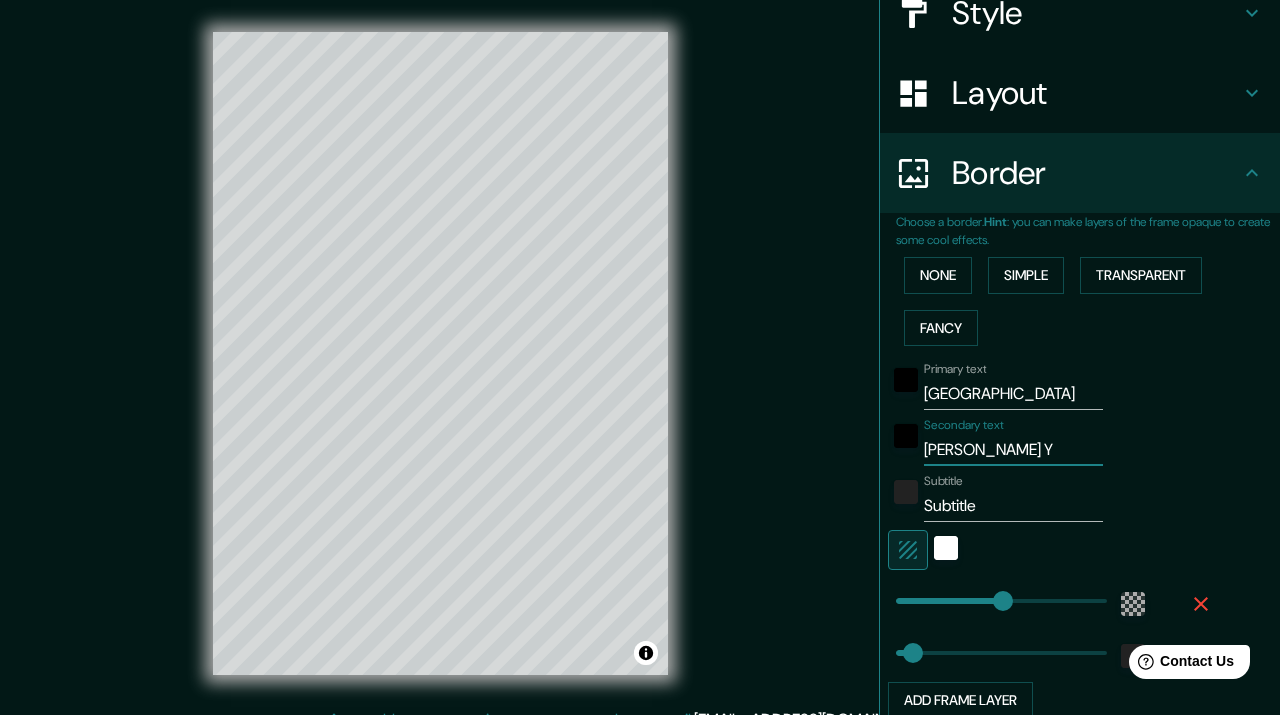 type on "Barrio Luz Y F" 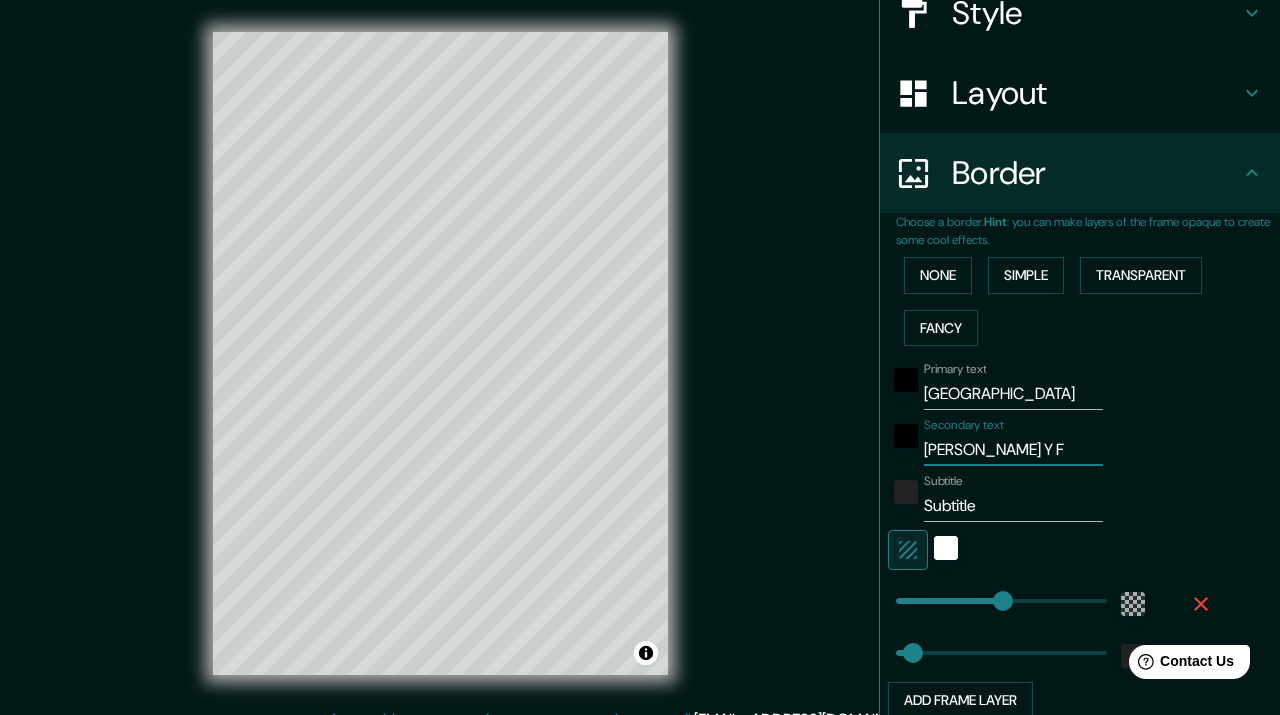 type on "36" 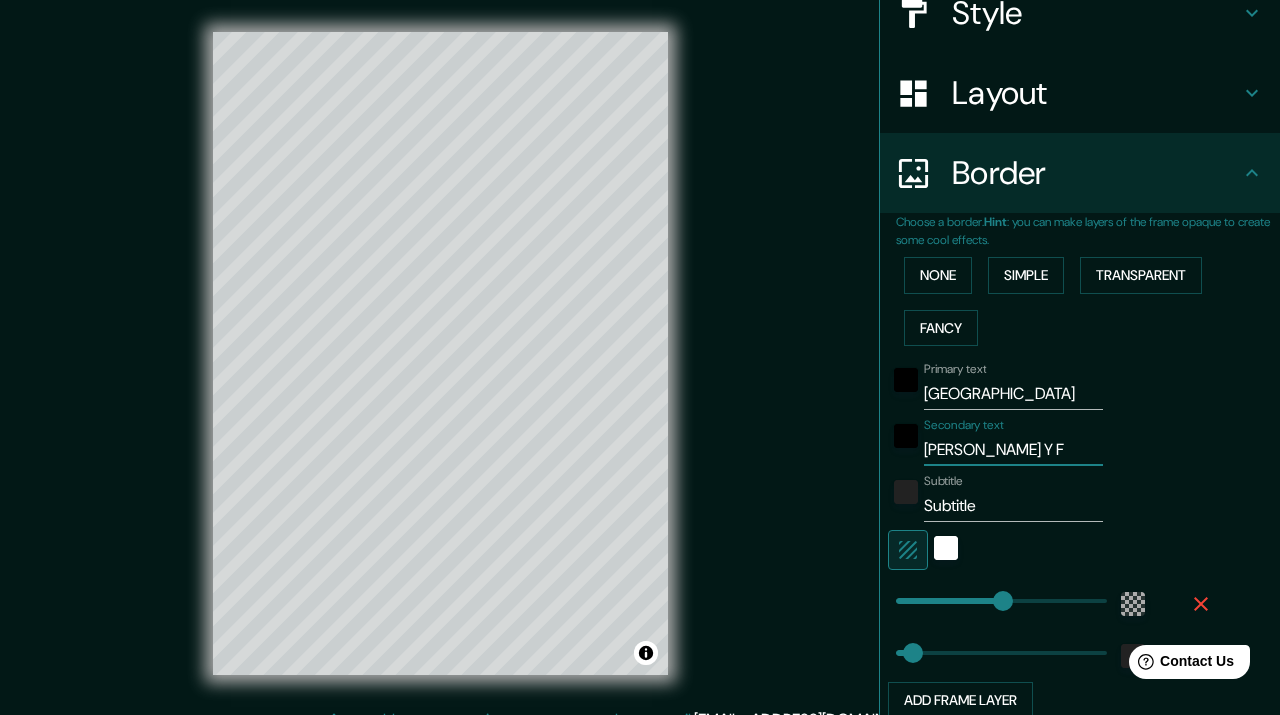type on "Barrio Luz Y Fu" 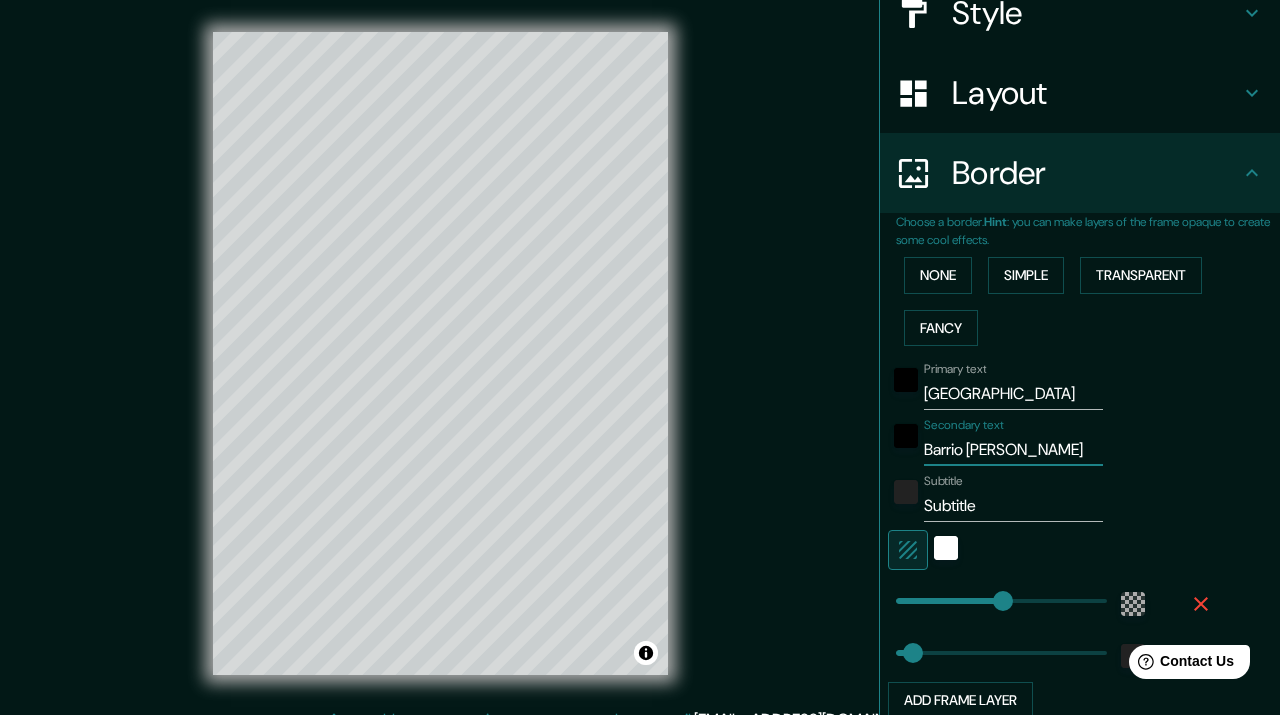 type on "36" 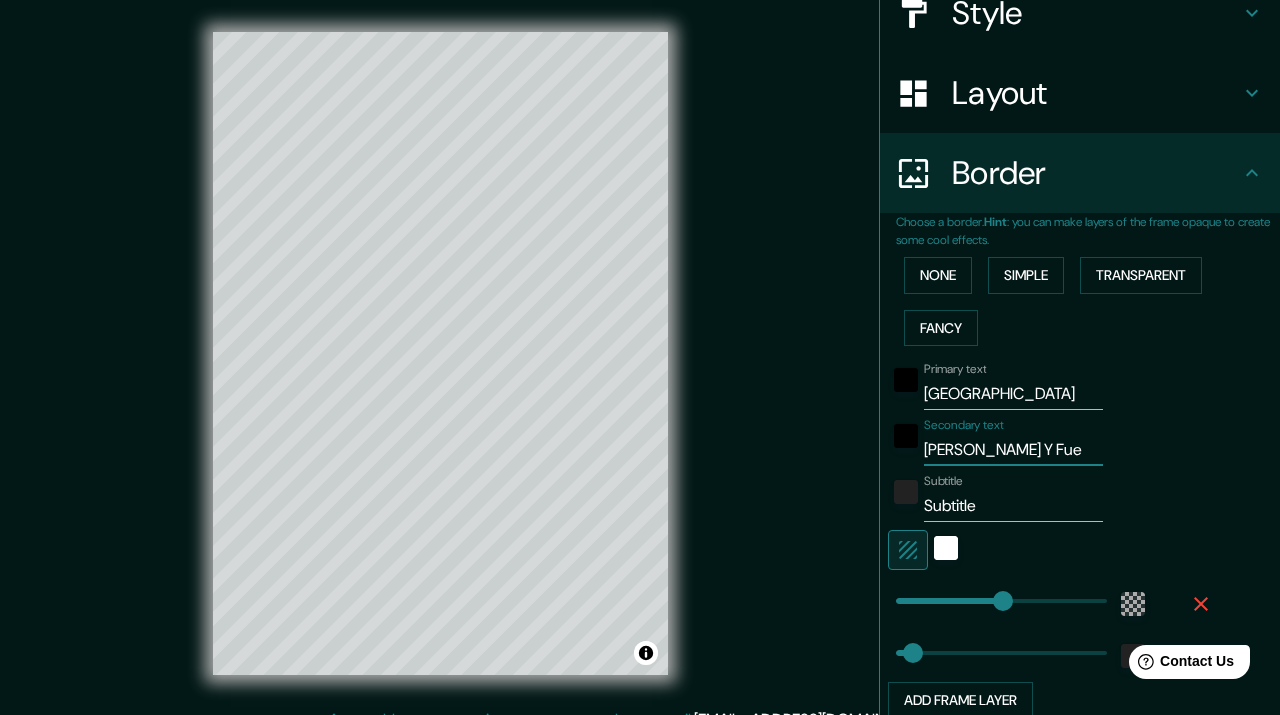 type on "Barrio Luz Y Fuer" 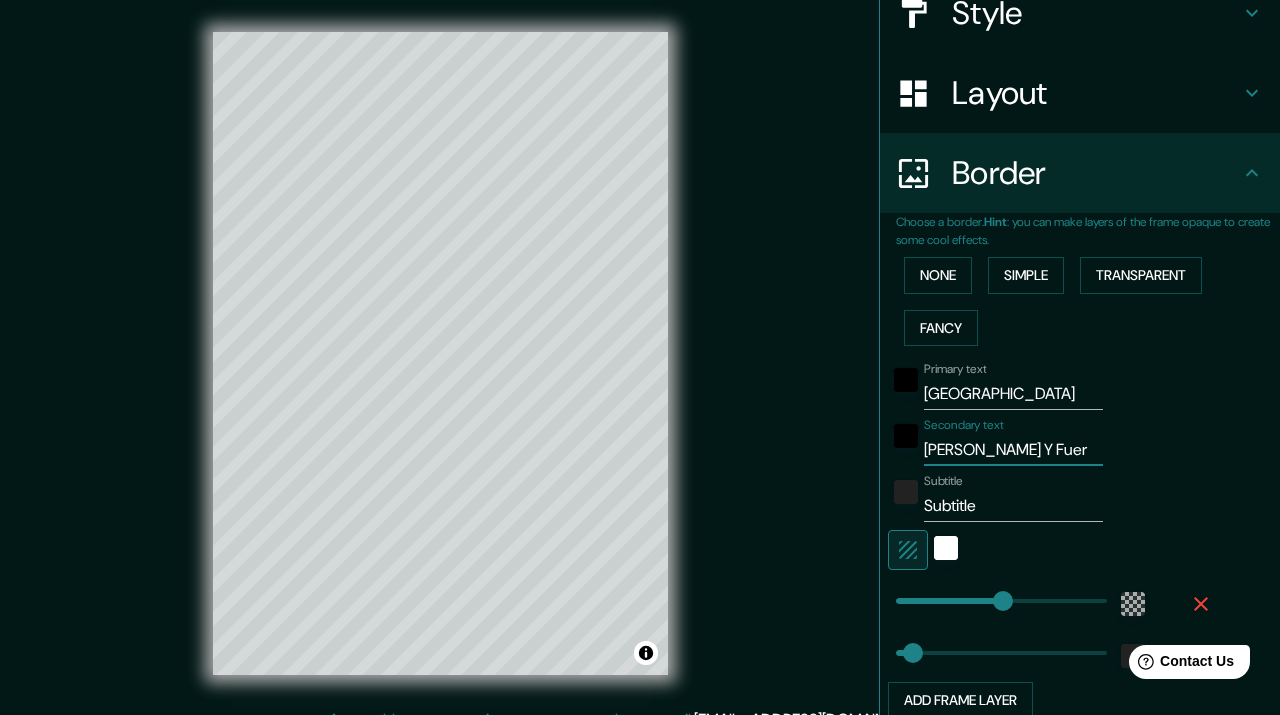 type on "Barrio Luz Y Fuerz" 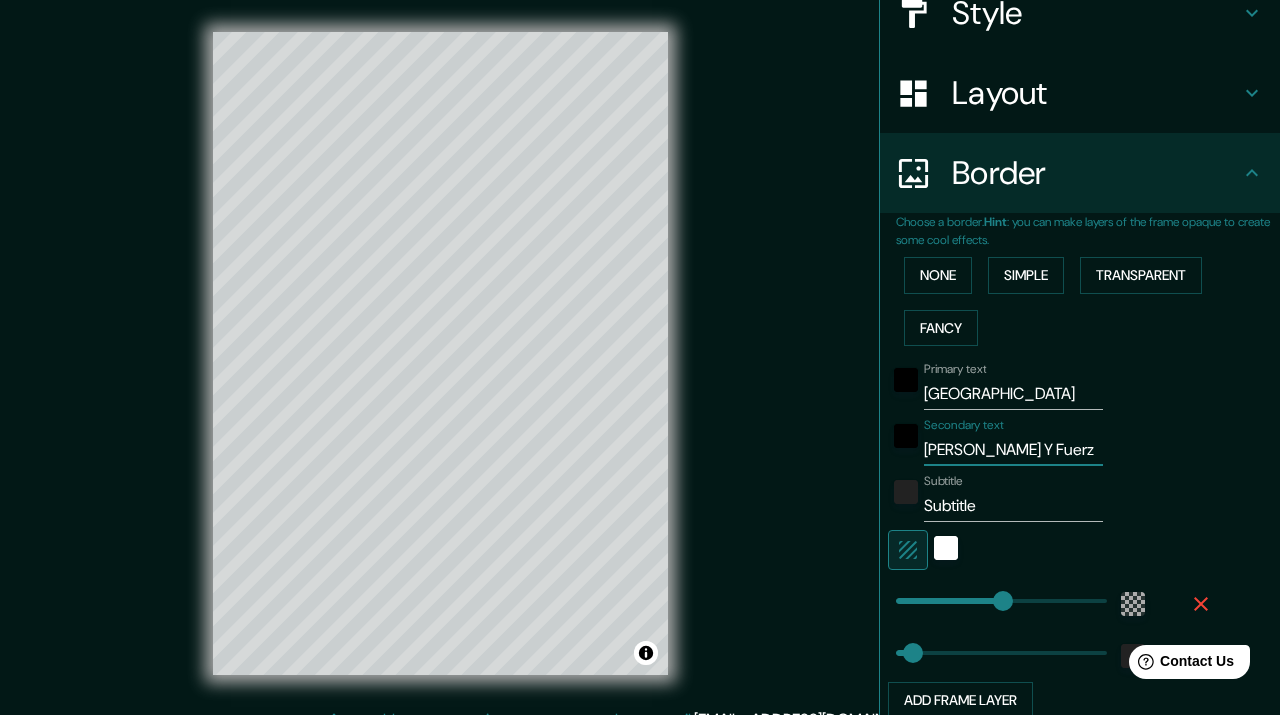 type on "Barrio Luz Y Fuerza" 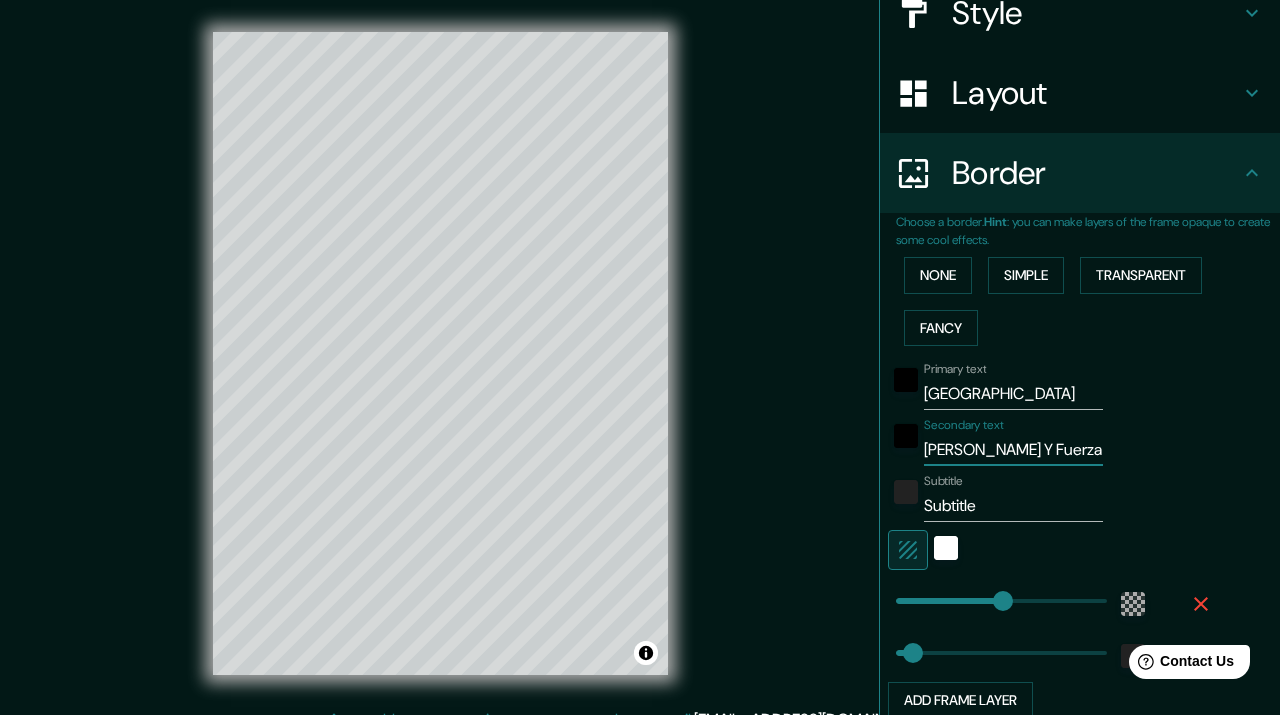 type on "Barrio Luz Y Fuerza" 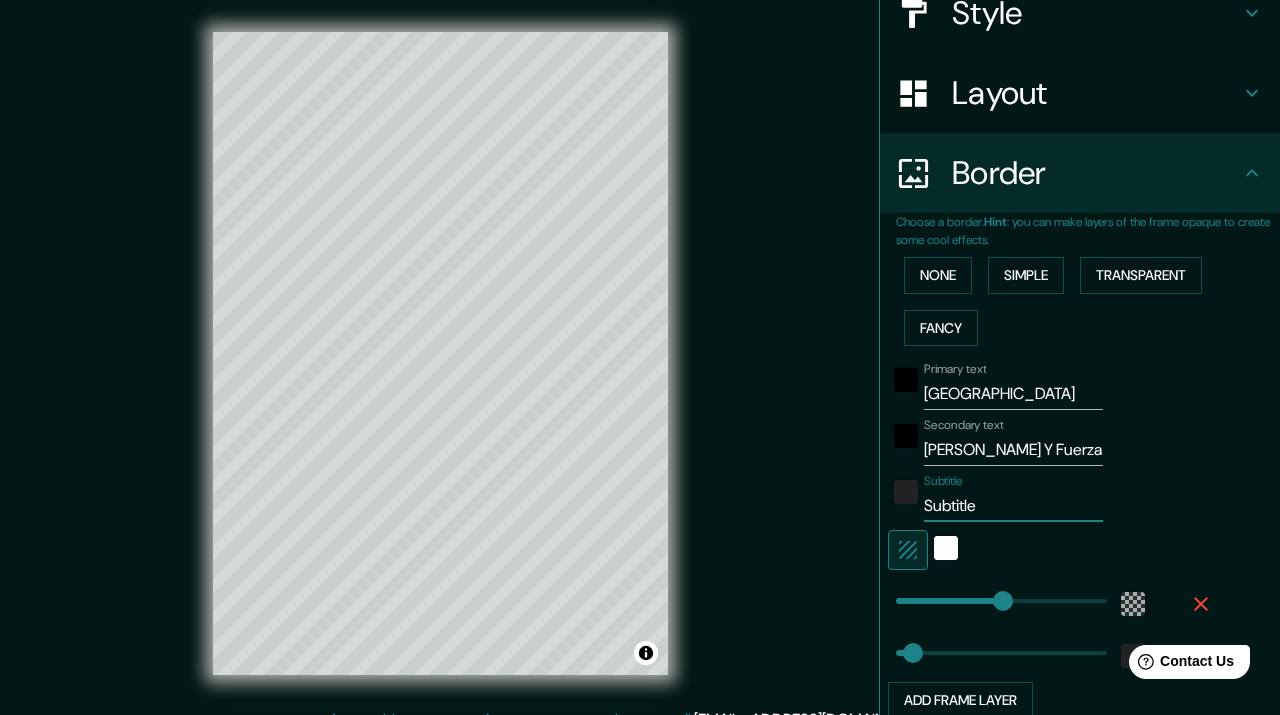drag, startPoint x: 982, startPoint y: 504, endPoint x: 916, endPoint y: 505, distance: 66.007576 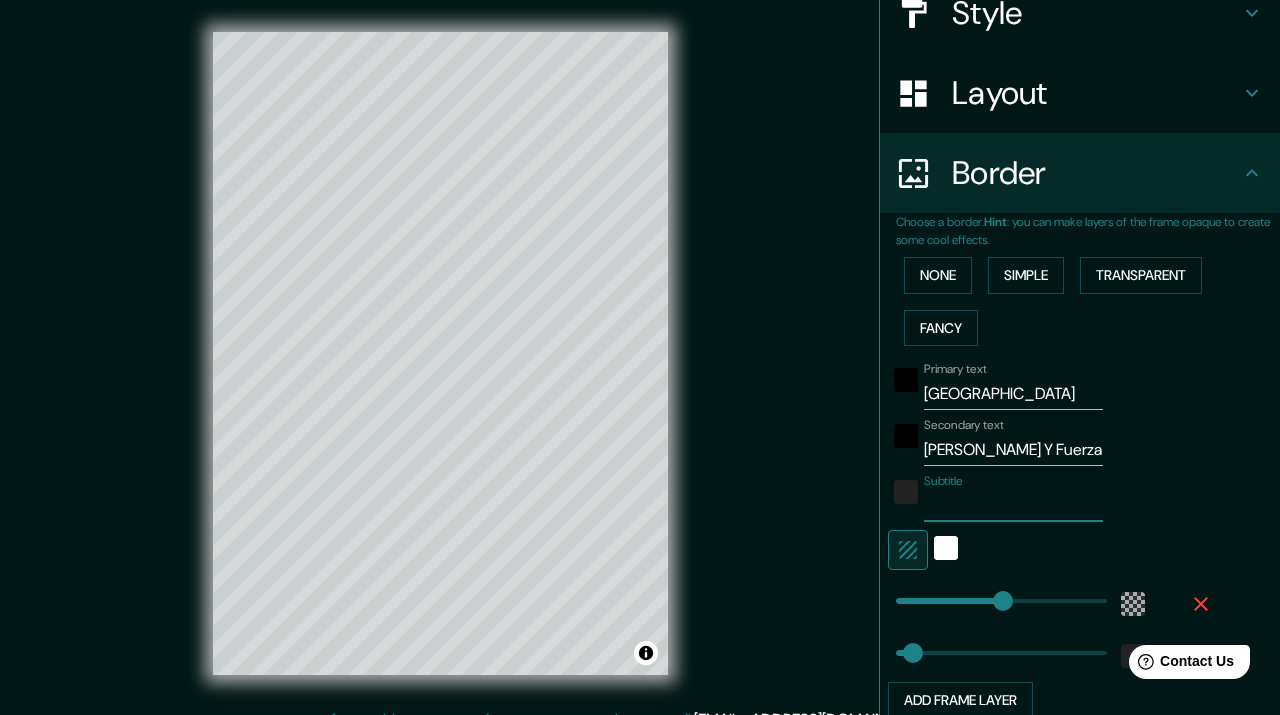 type on "36" 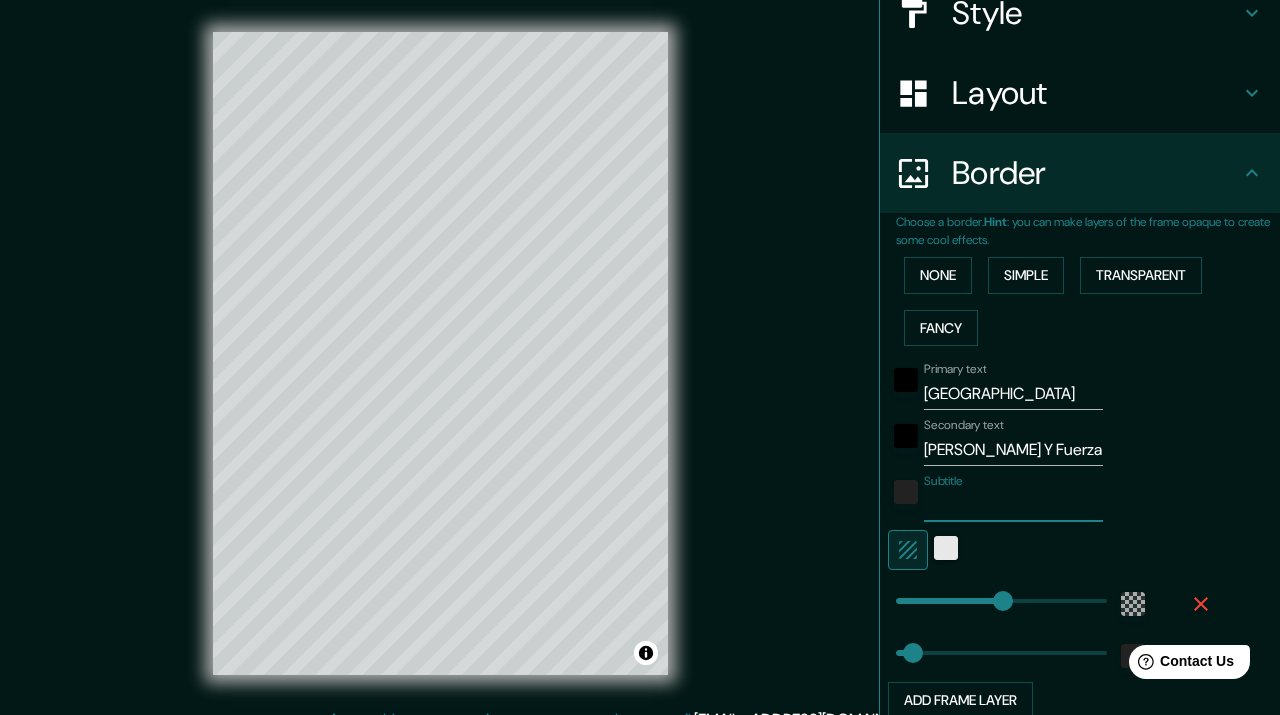 type 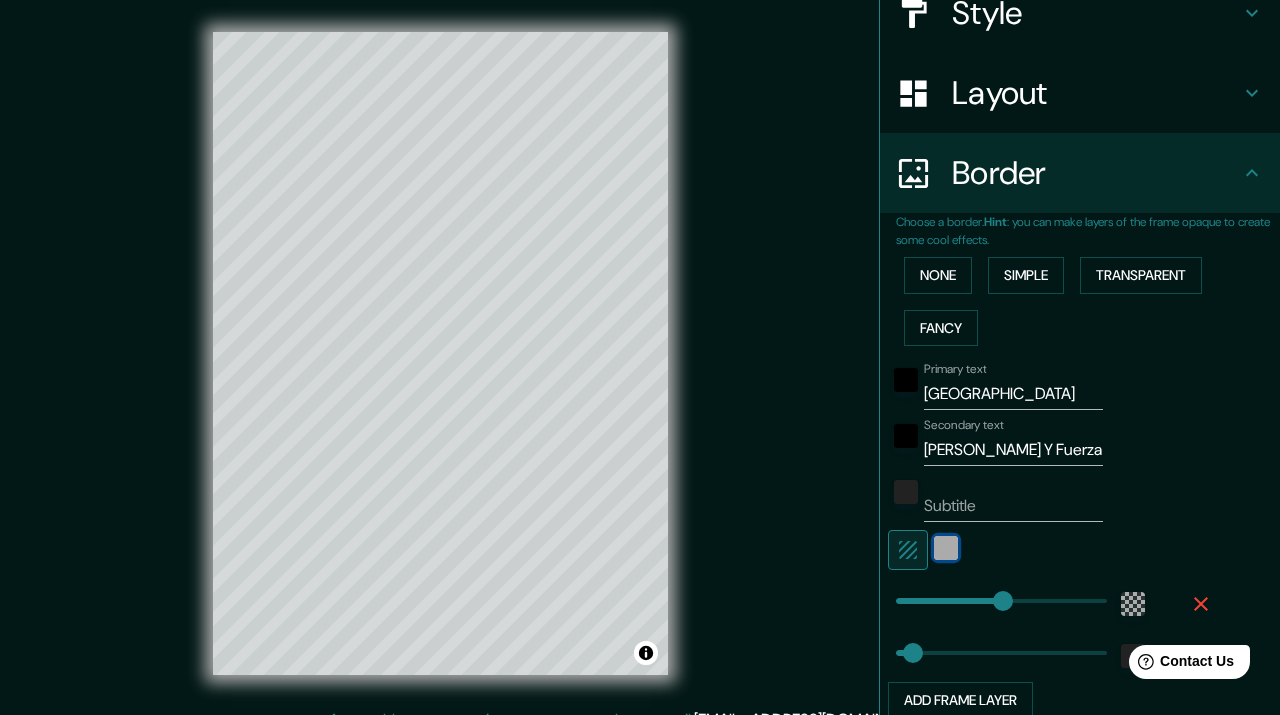 click at bounding box center (946, 548) 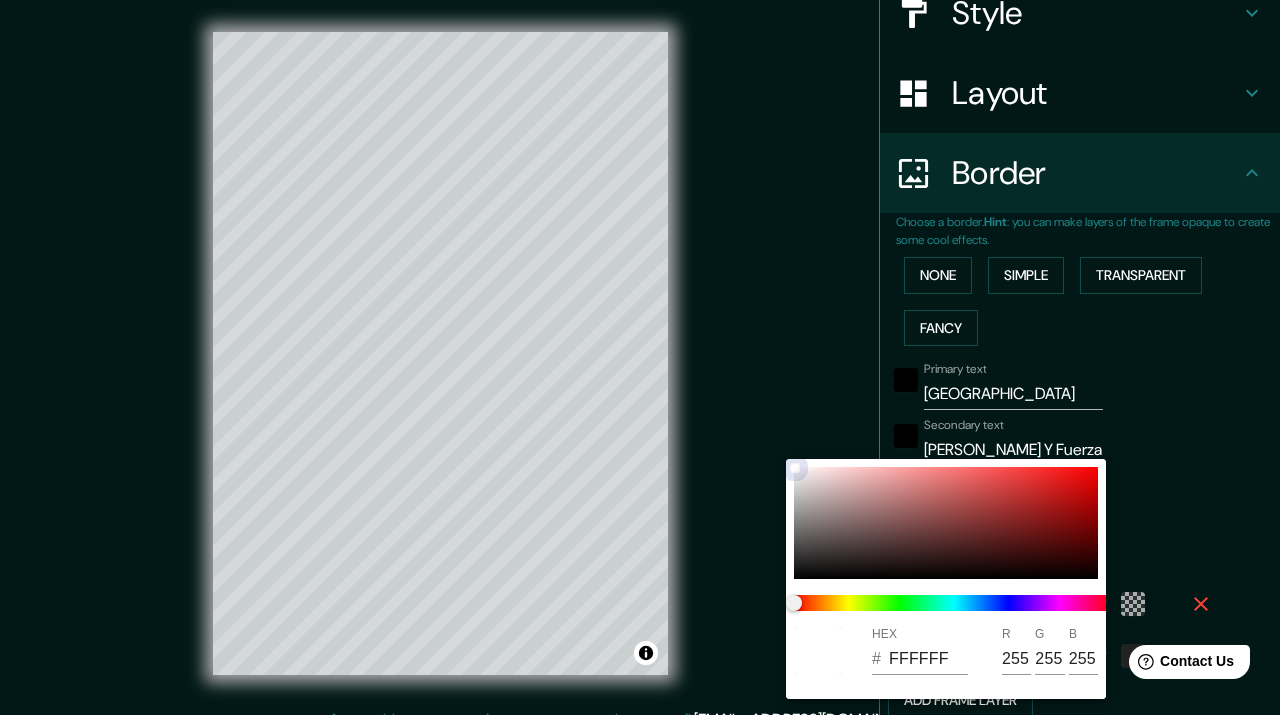 type on "36" 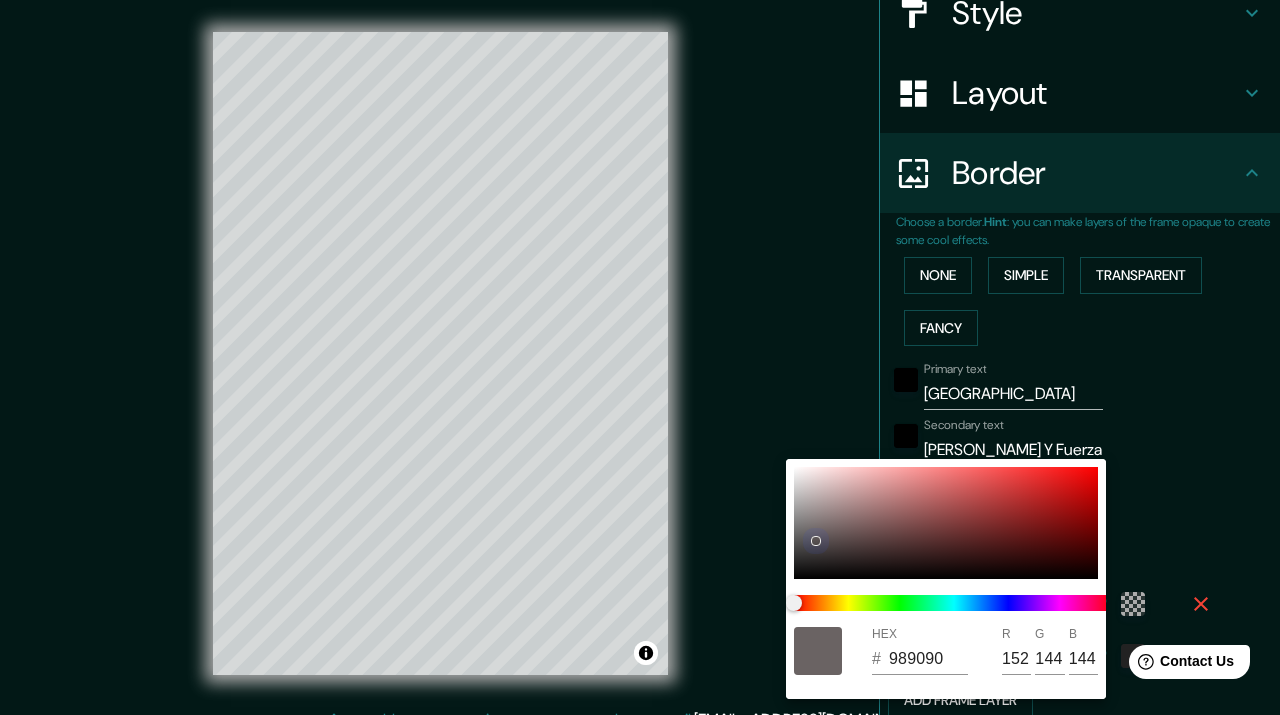 type on "36" 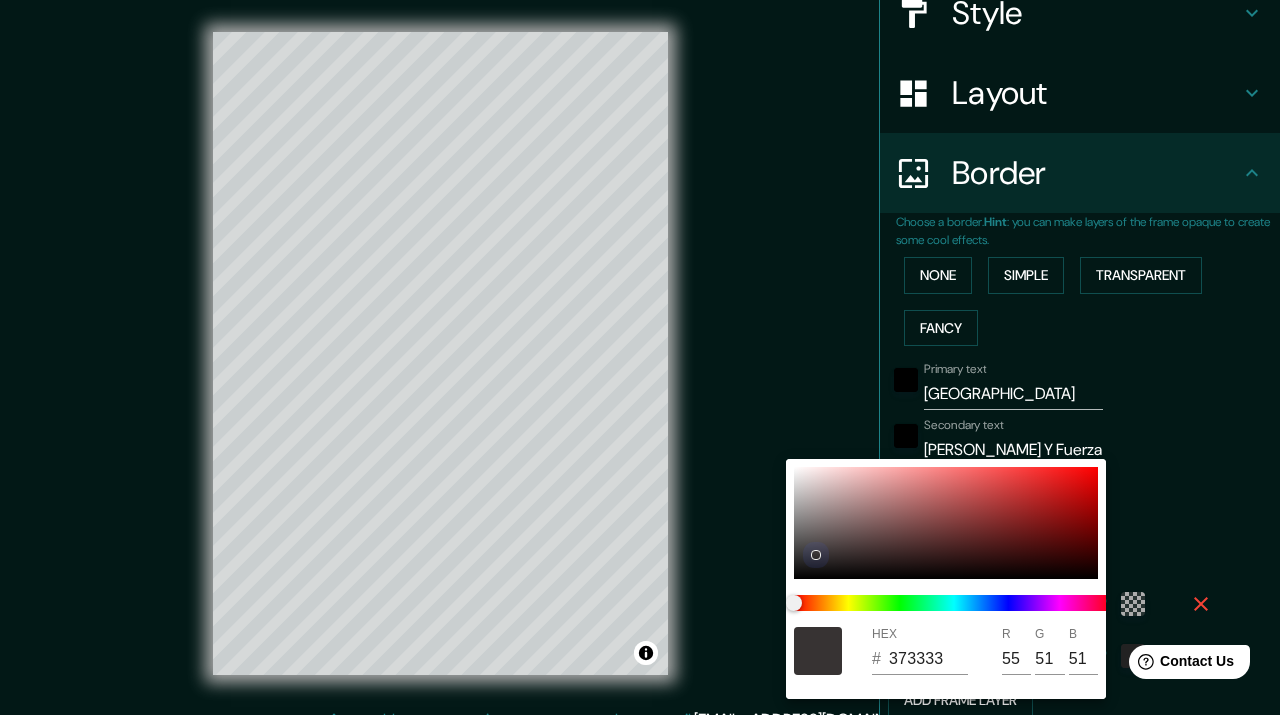 type on "36" 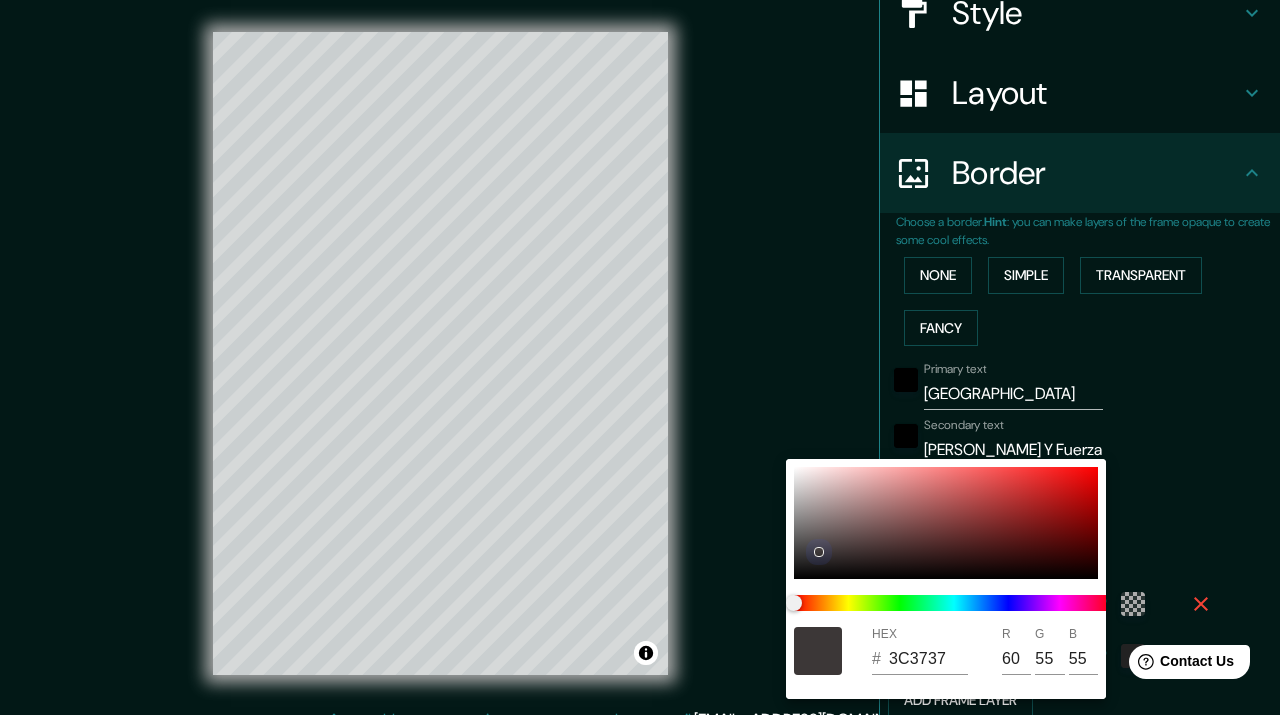 type on "36" 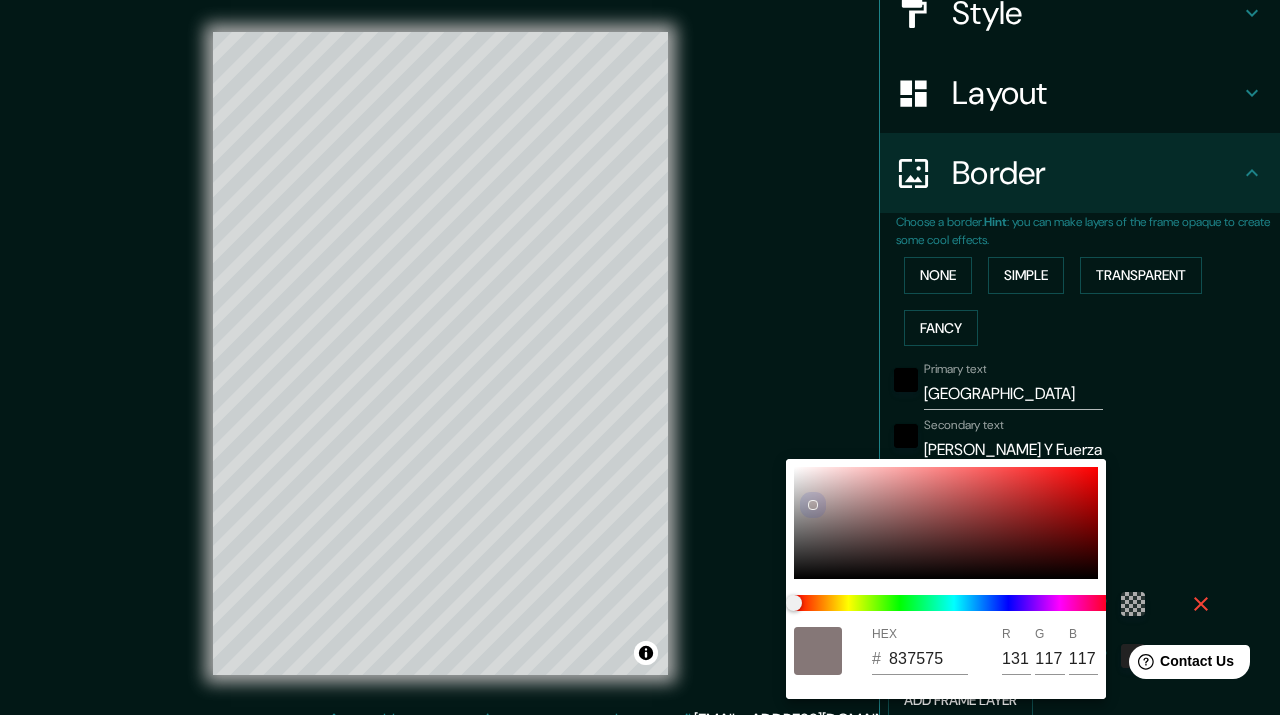 type on "36" 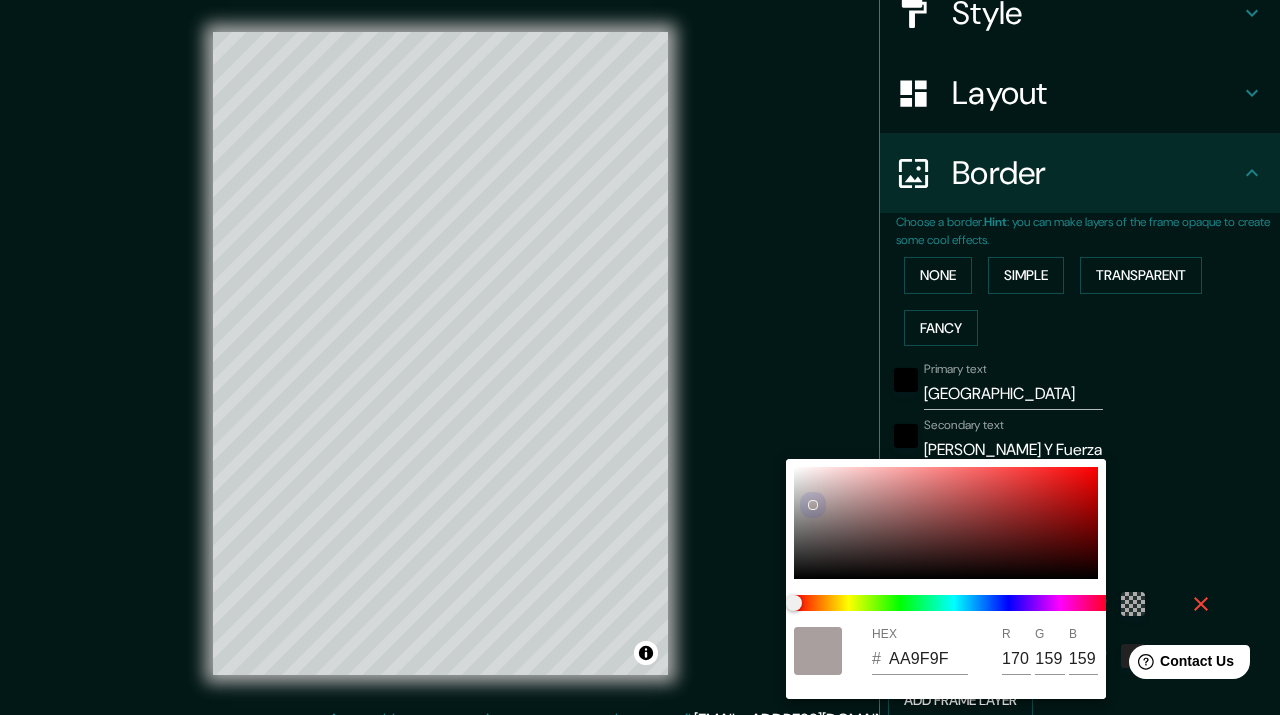 type on "36" 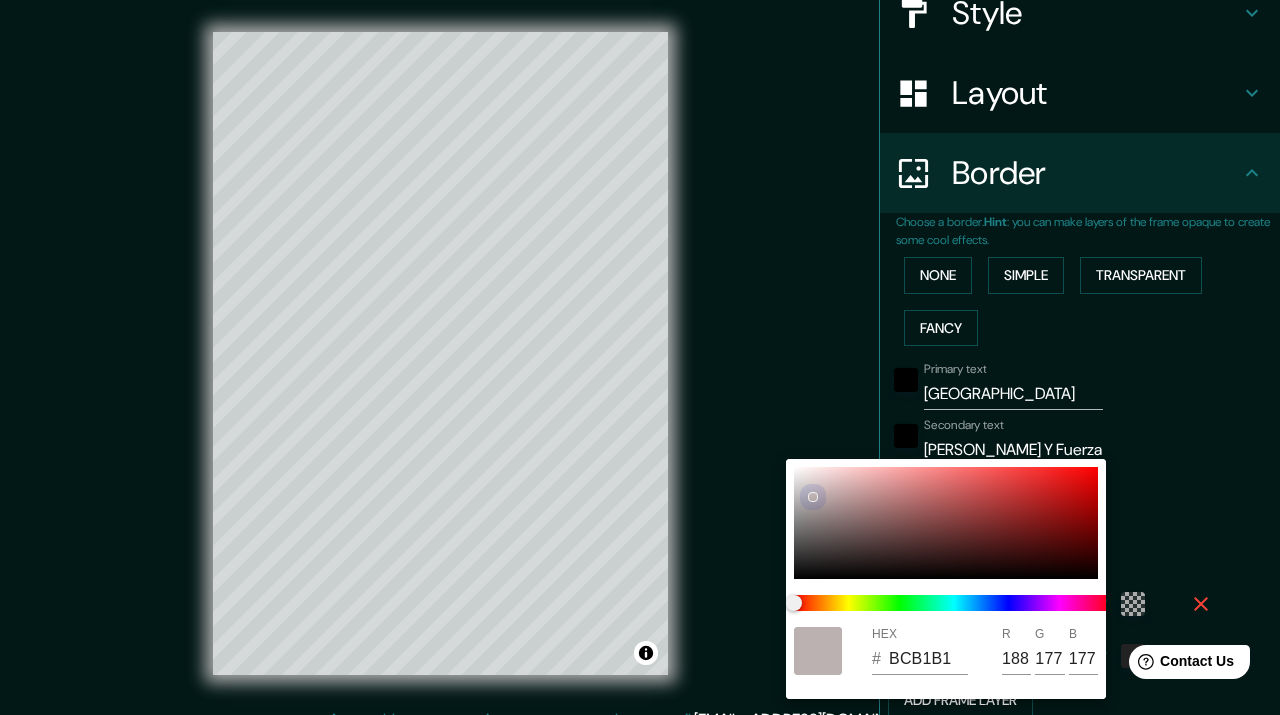 type on "36" 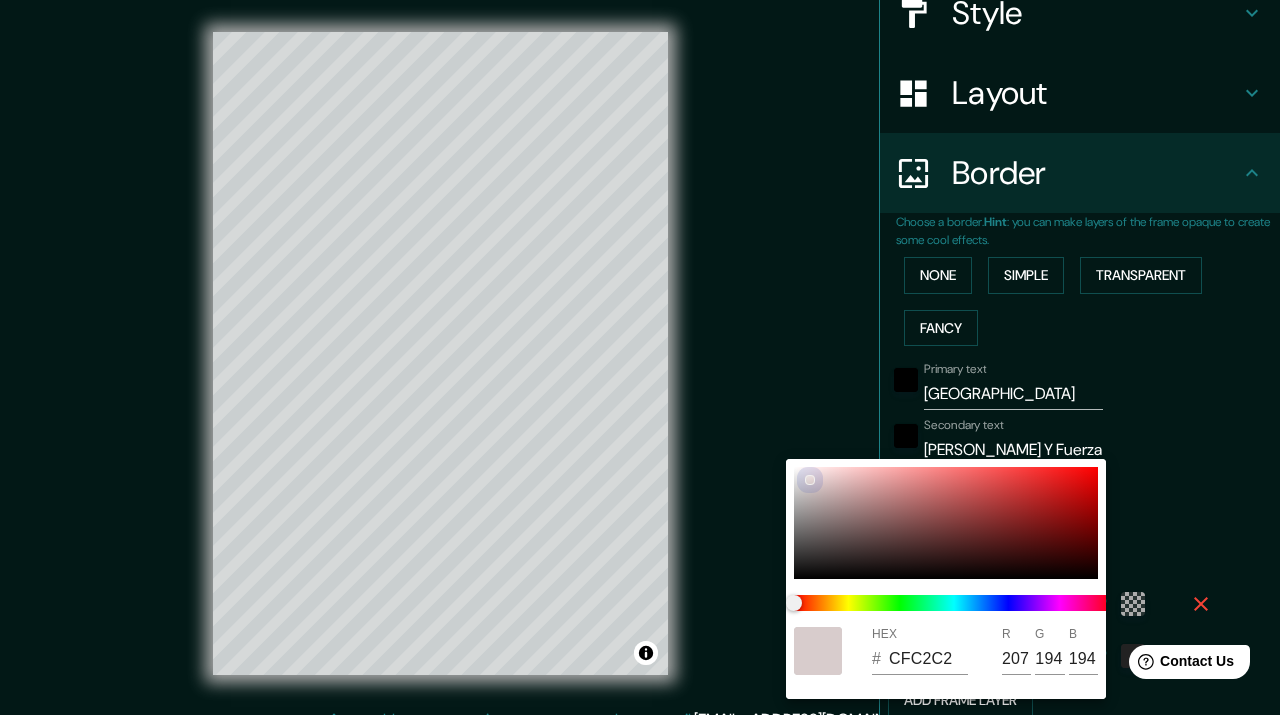 type on "36" 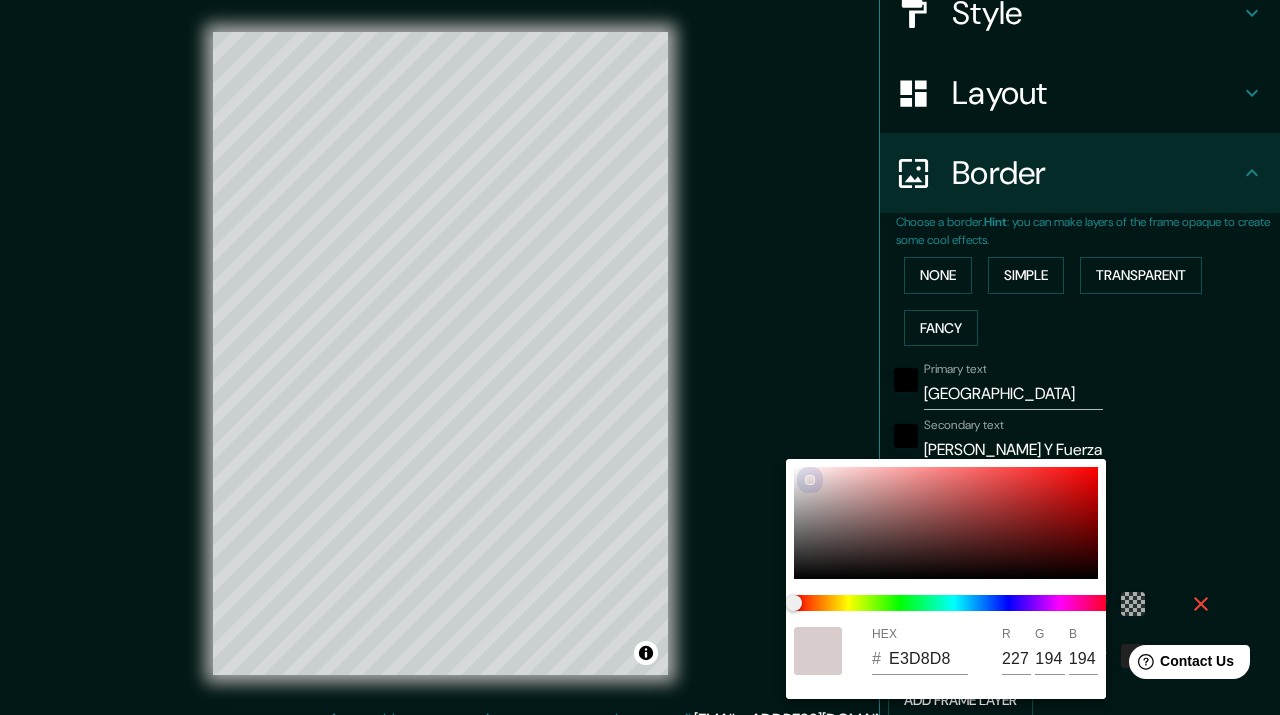 type on "216" 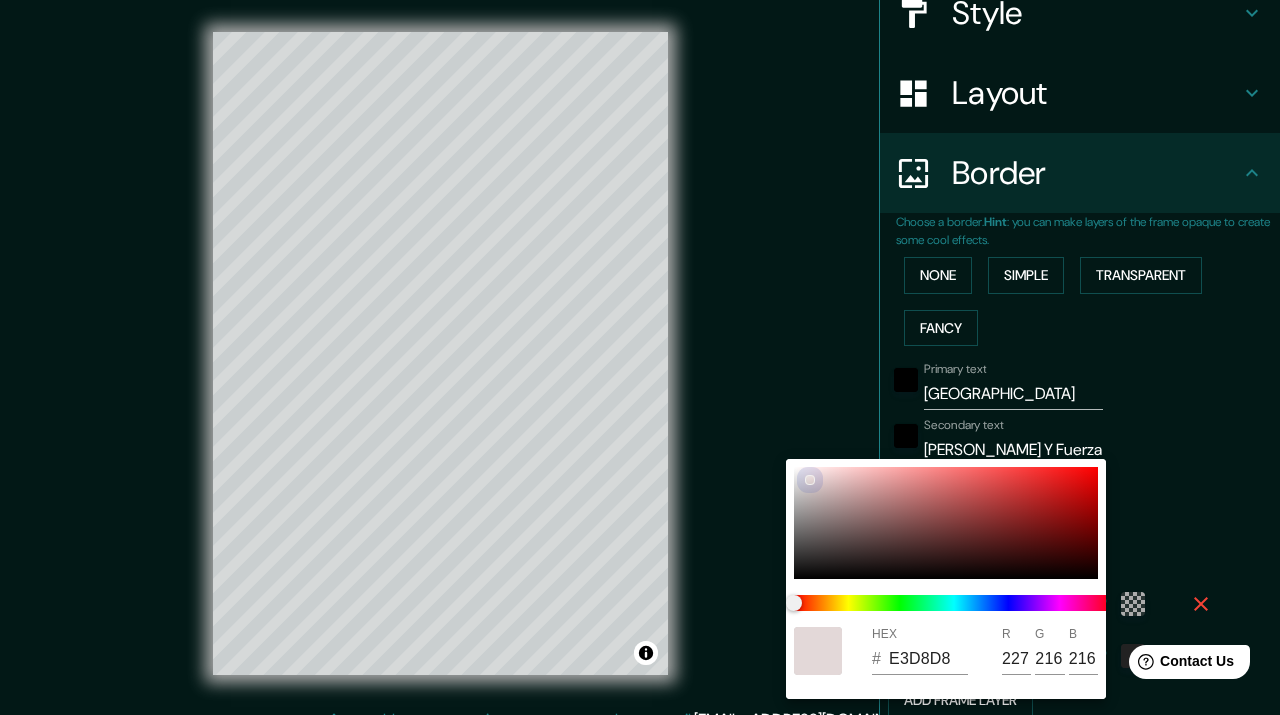 type on "36" 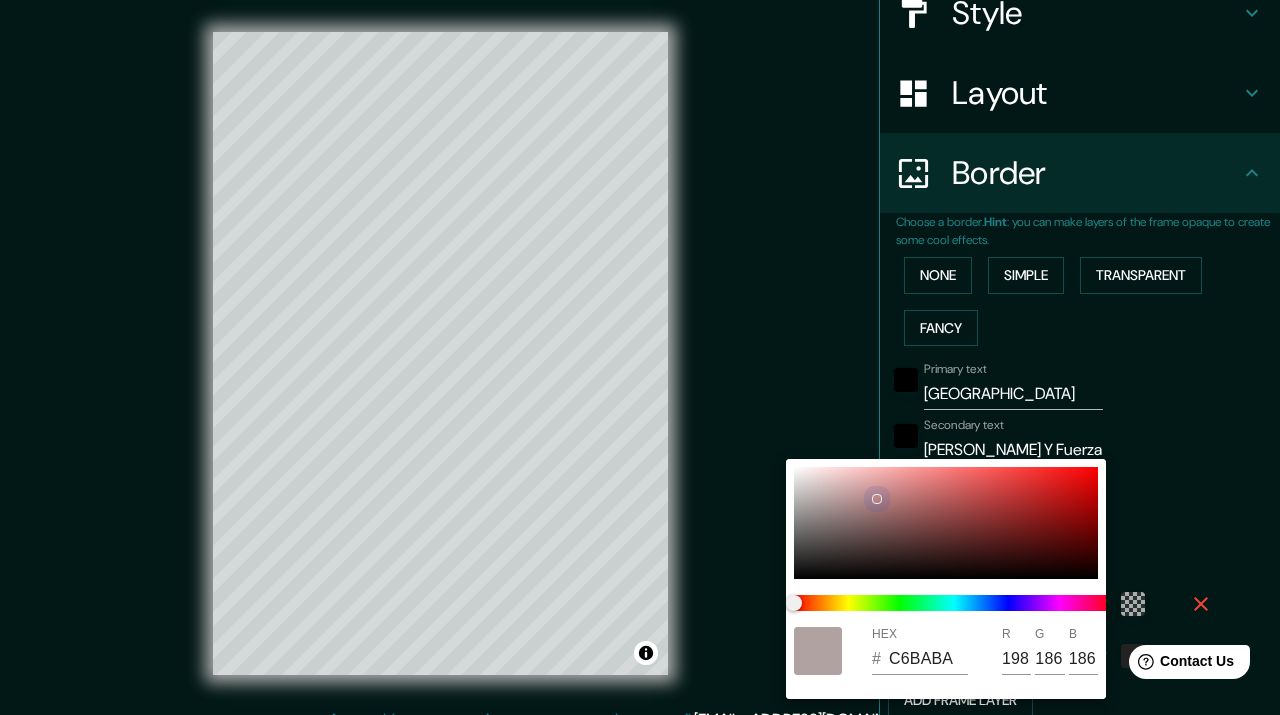 type on "36" 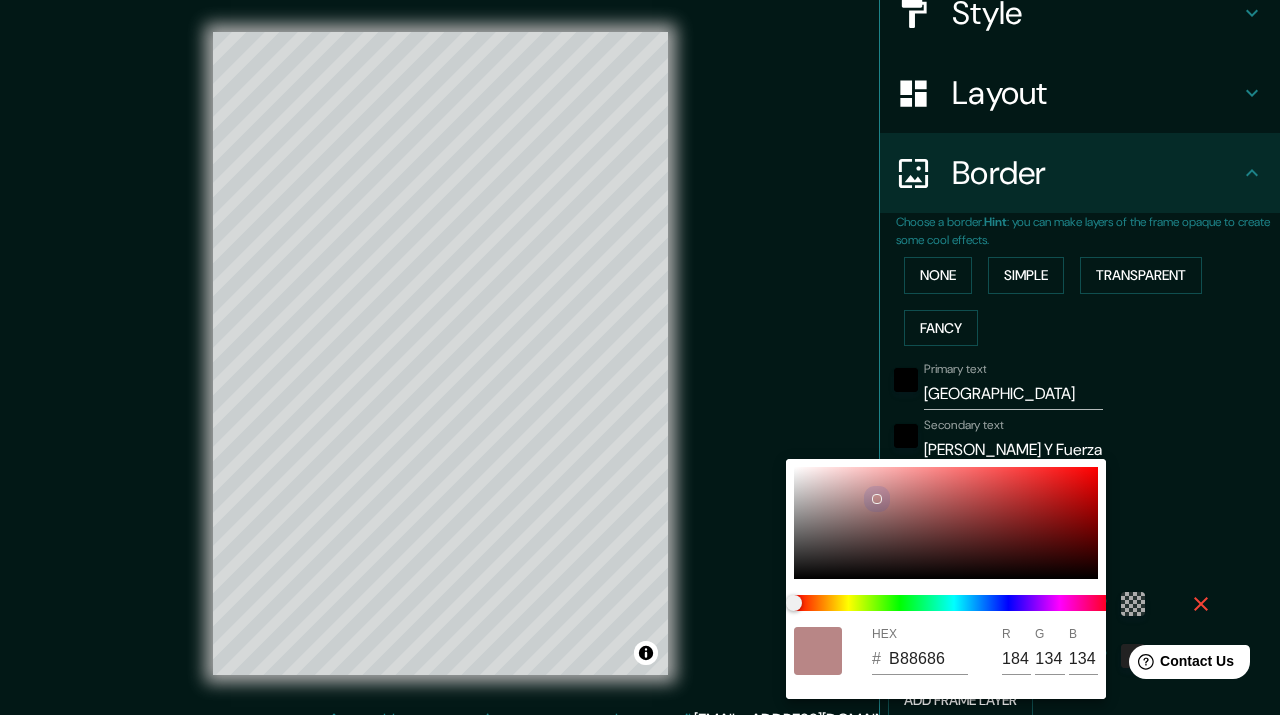 type on "36" 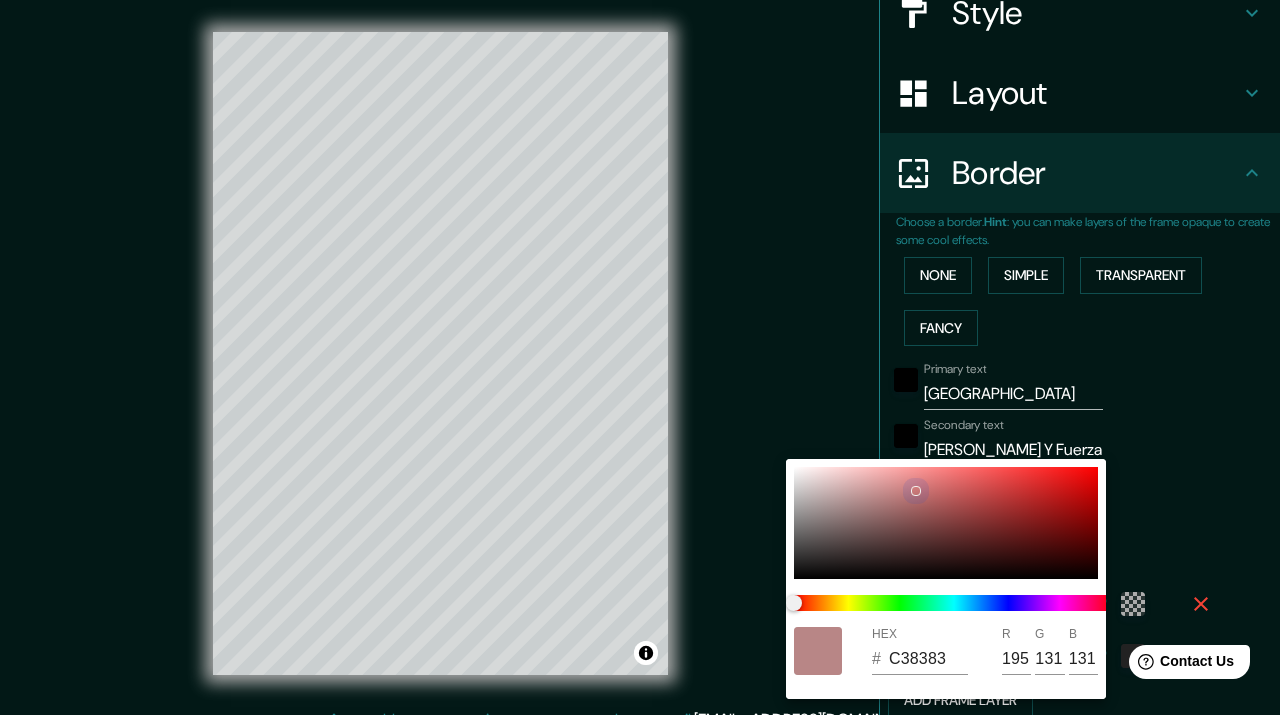 type on "36" 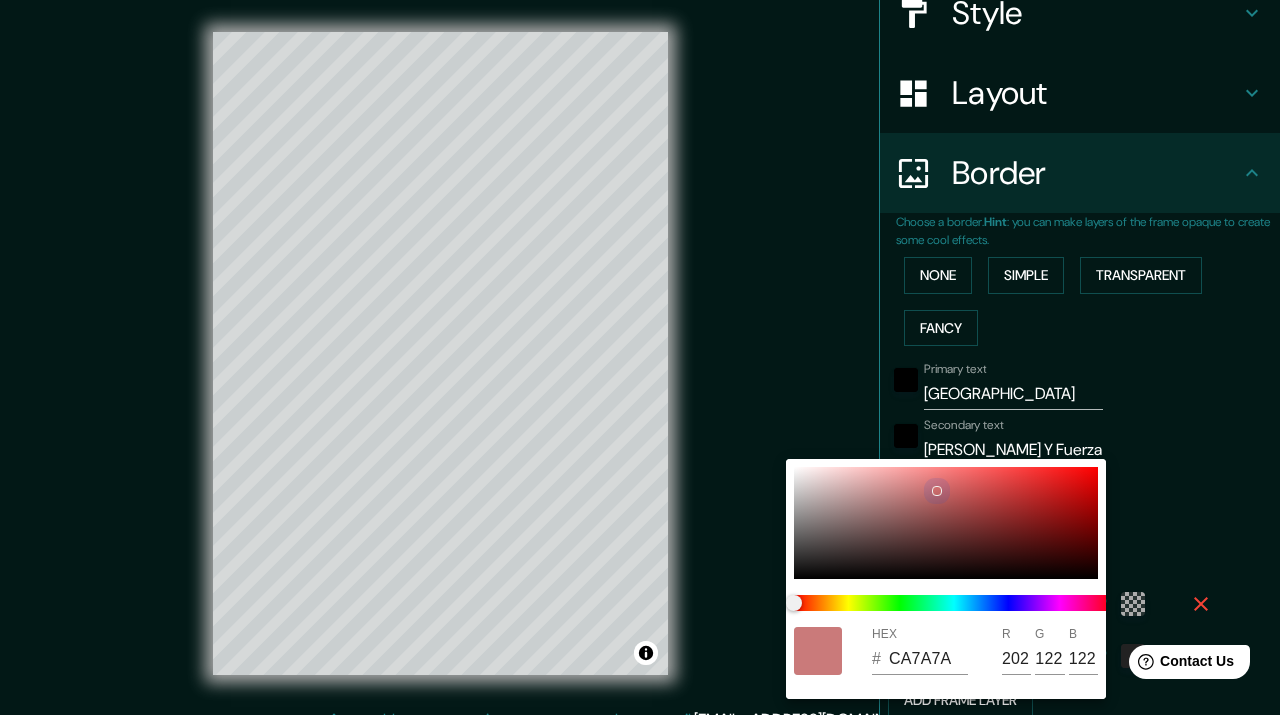 type on "36" 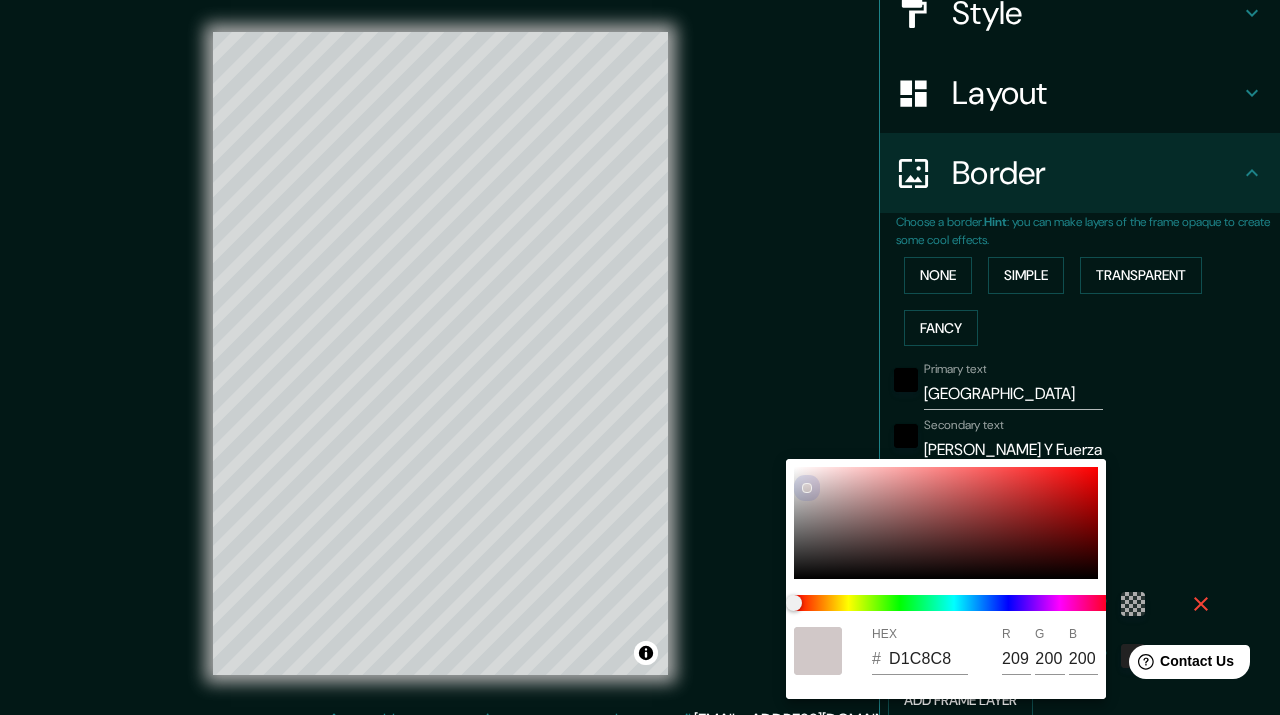 drag, startPoint x: 796, startPoint y: 470, endPoint x: 807, endPoint y: 487, distance: 20.248457 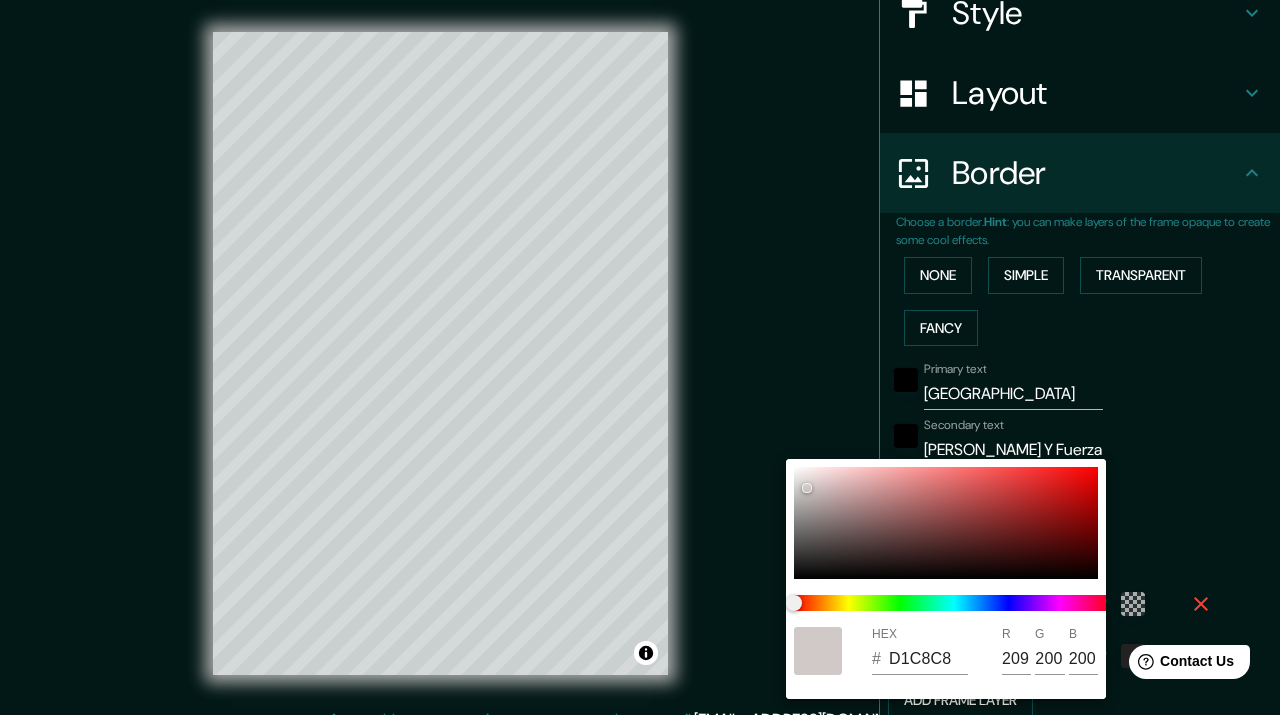 click at bounding box center [640, 357] 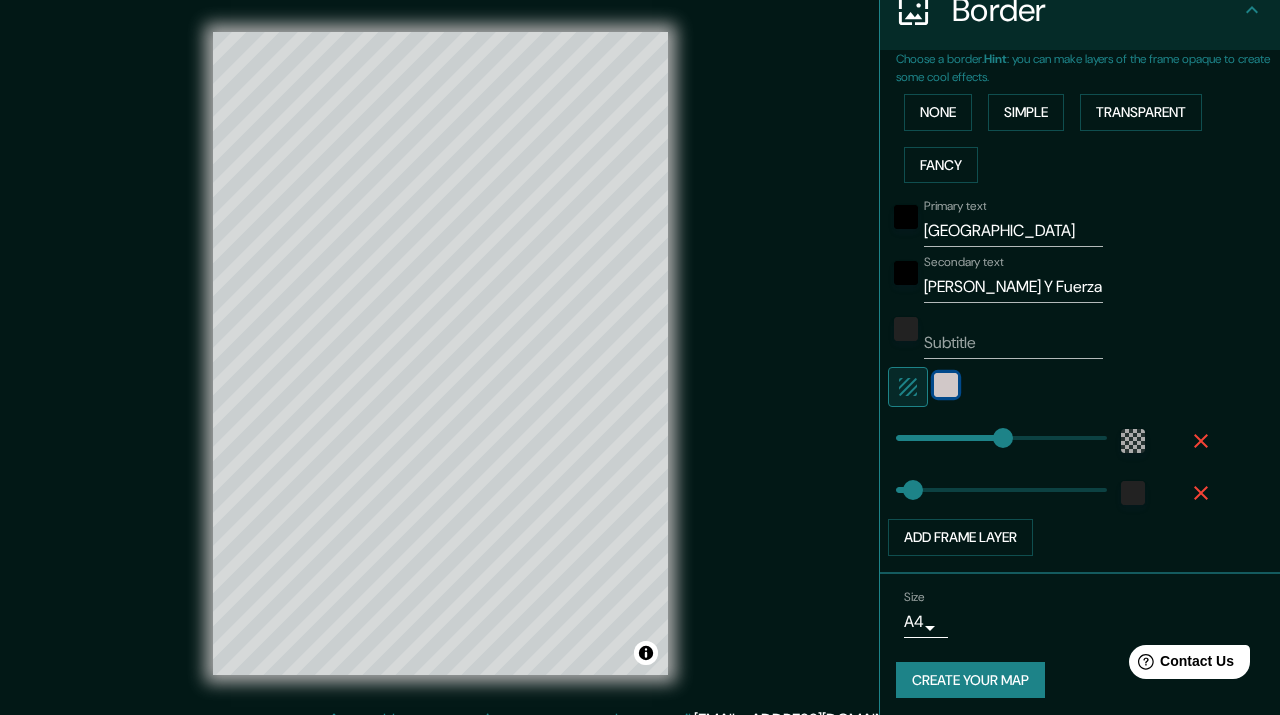 scroll, scrollTop: 423, scrollLeft: 0, axis: vertical 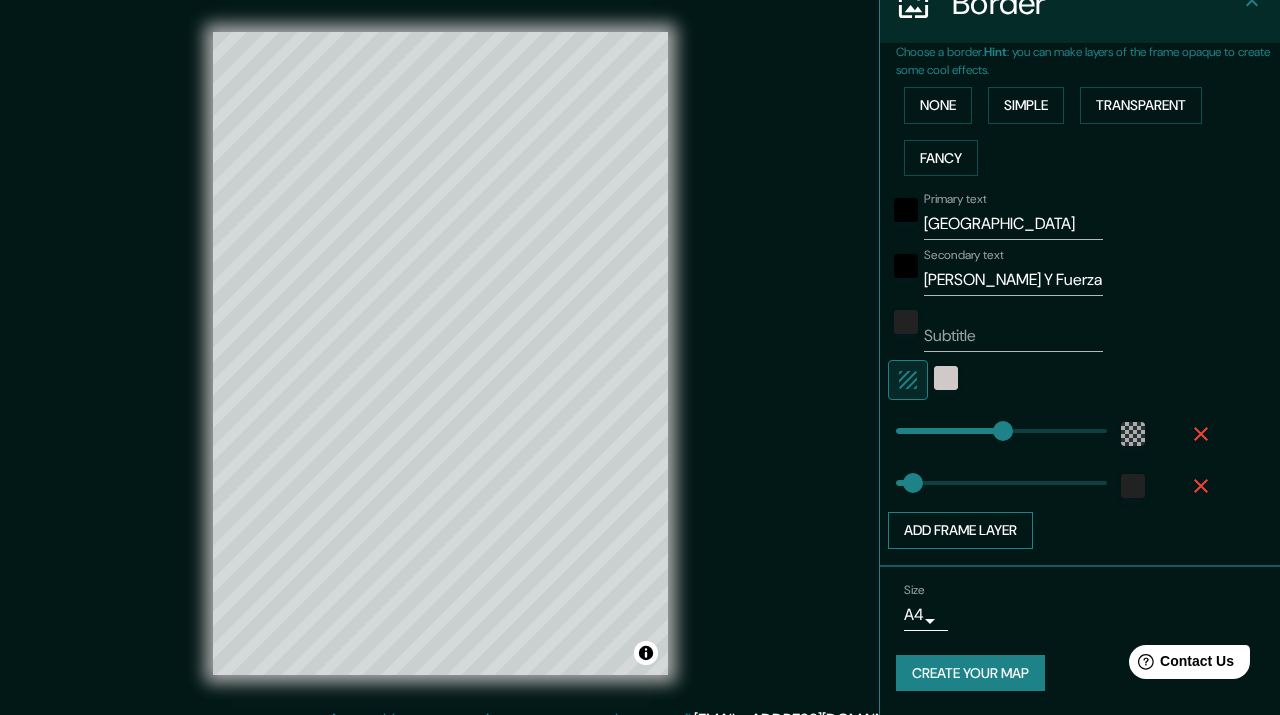 click on "Add frame layer" at bounding box center [960, 530] 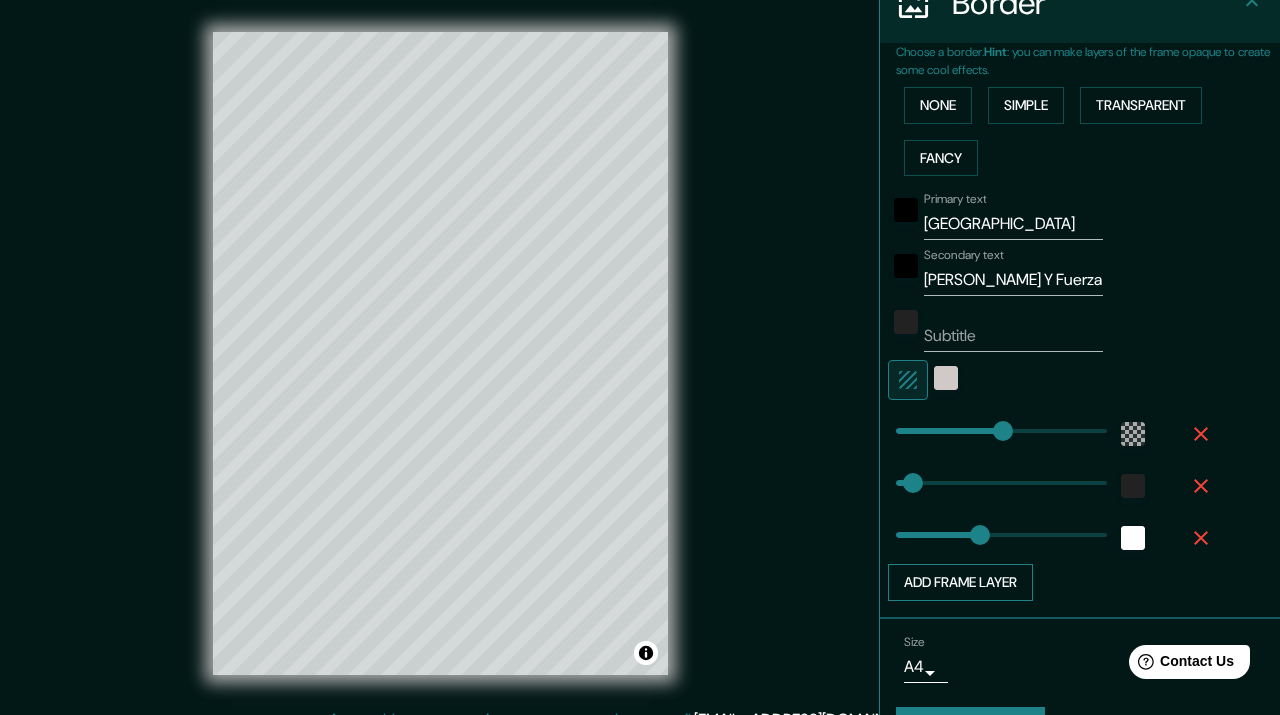 click on "Add frame layer" at bounding box center (960, 582) 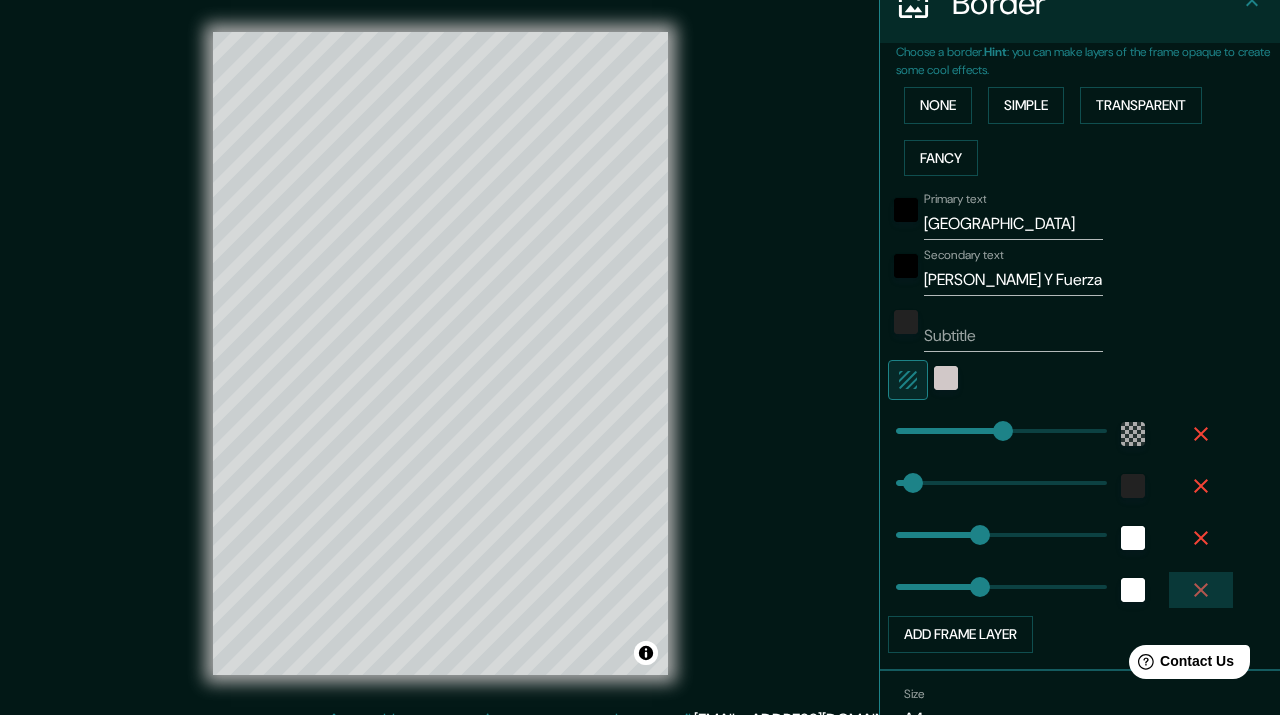 click 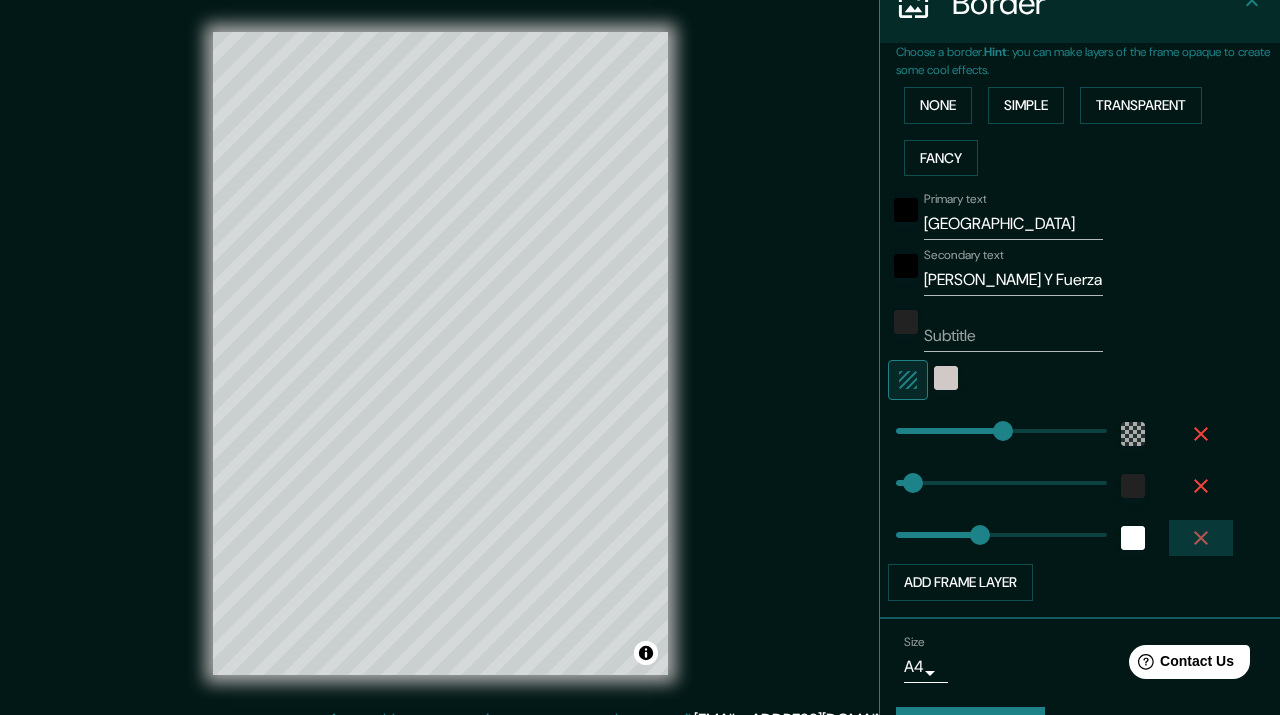 click 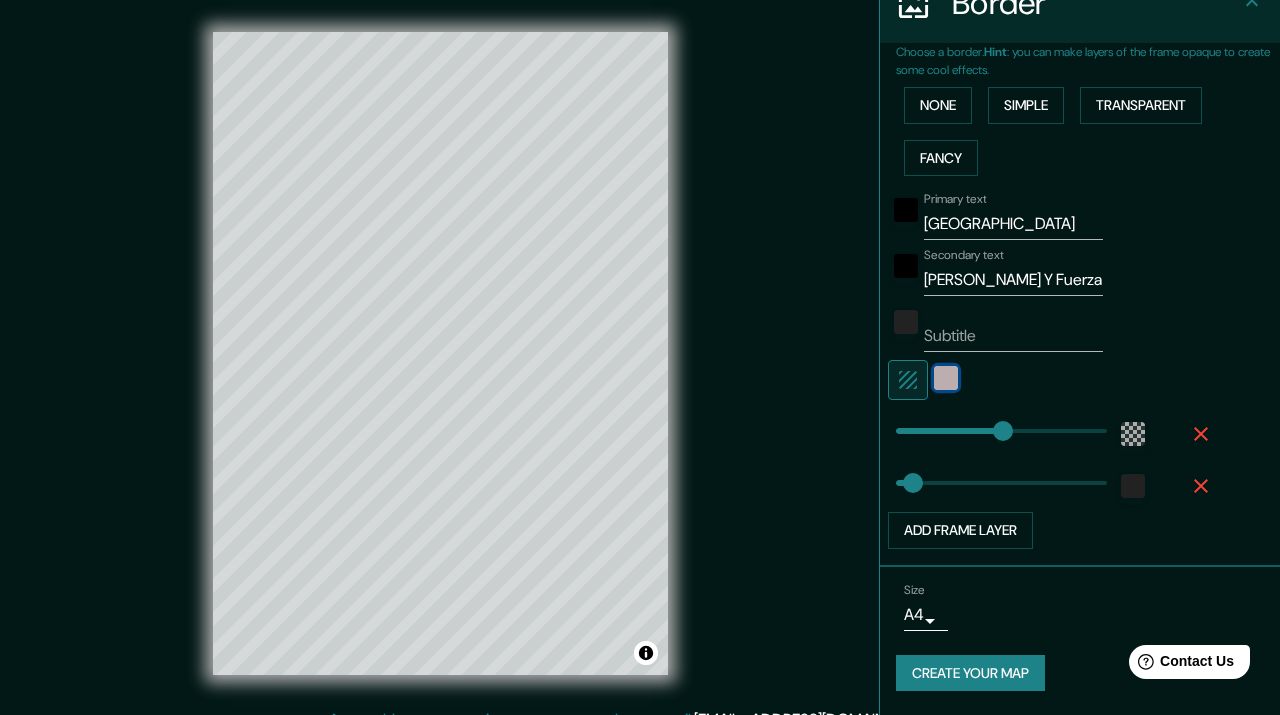 click at bounding box center [946, 378] 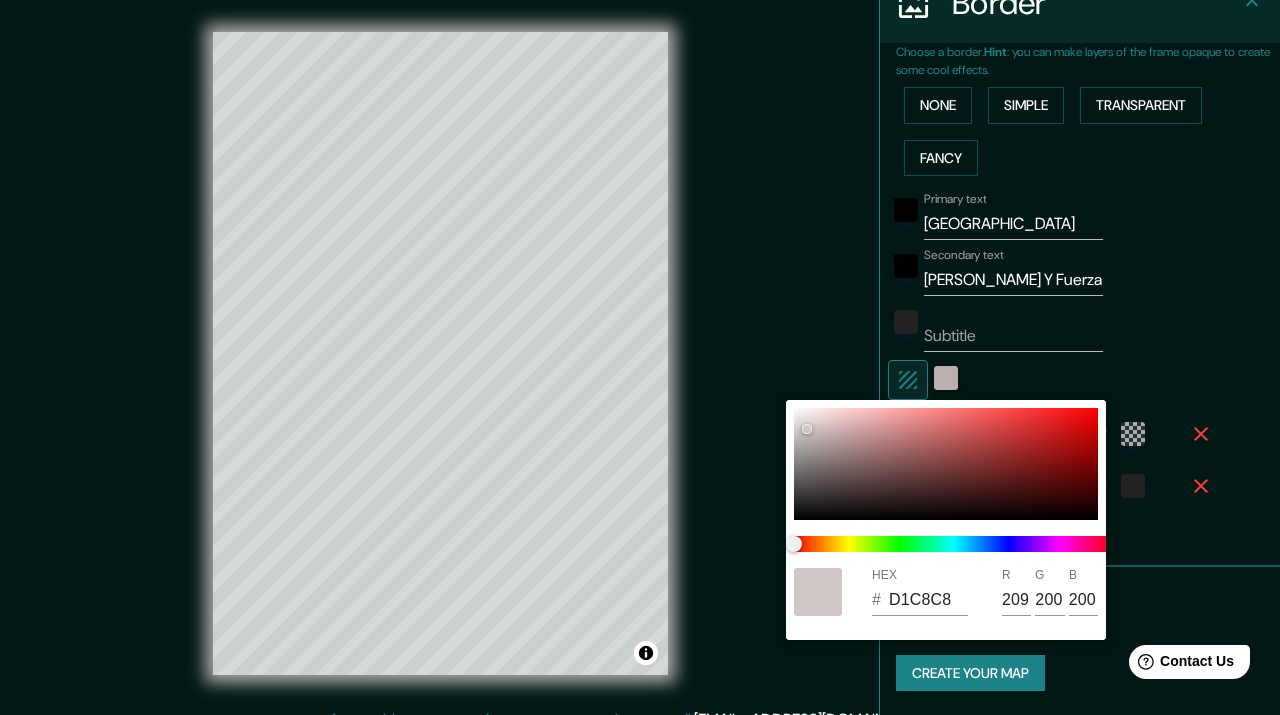 click at bounding box center [640, 357] 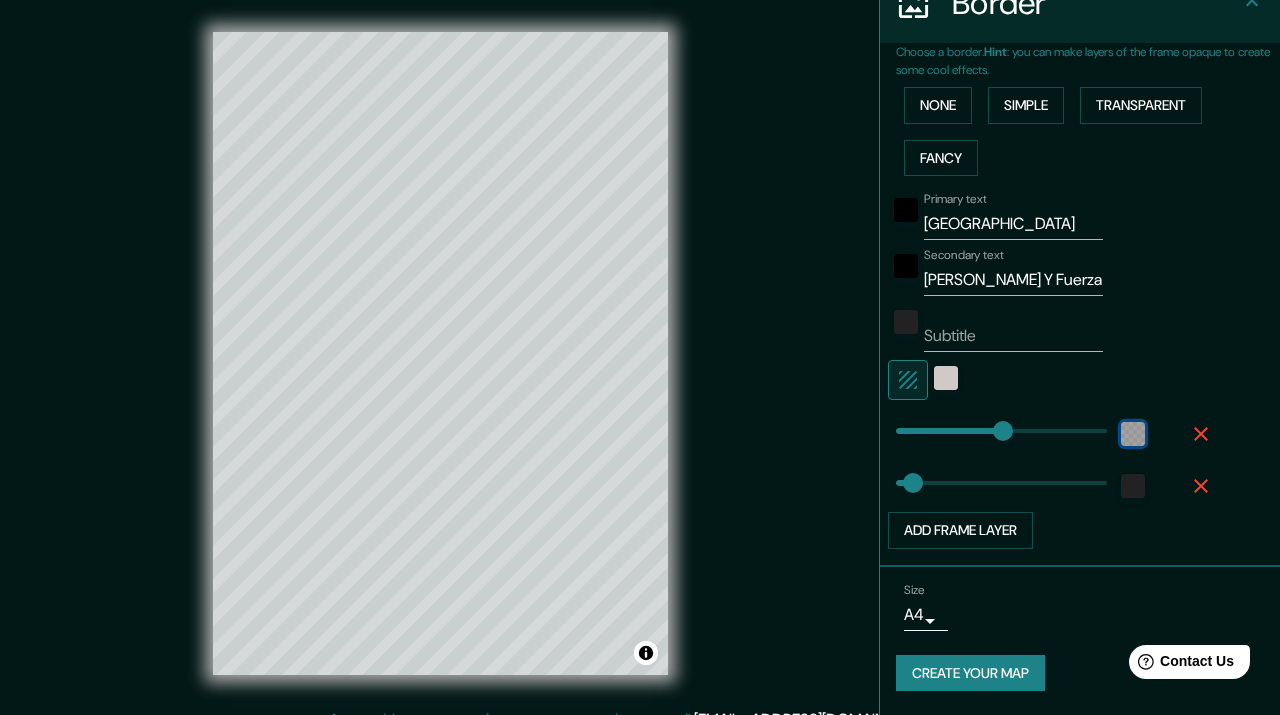 click at bounding box center (1133, 434) 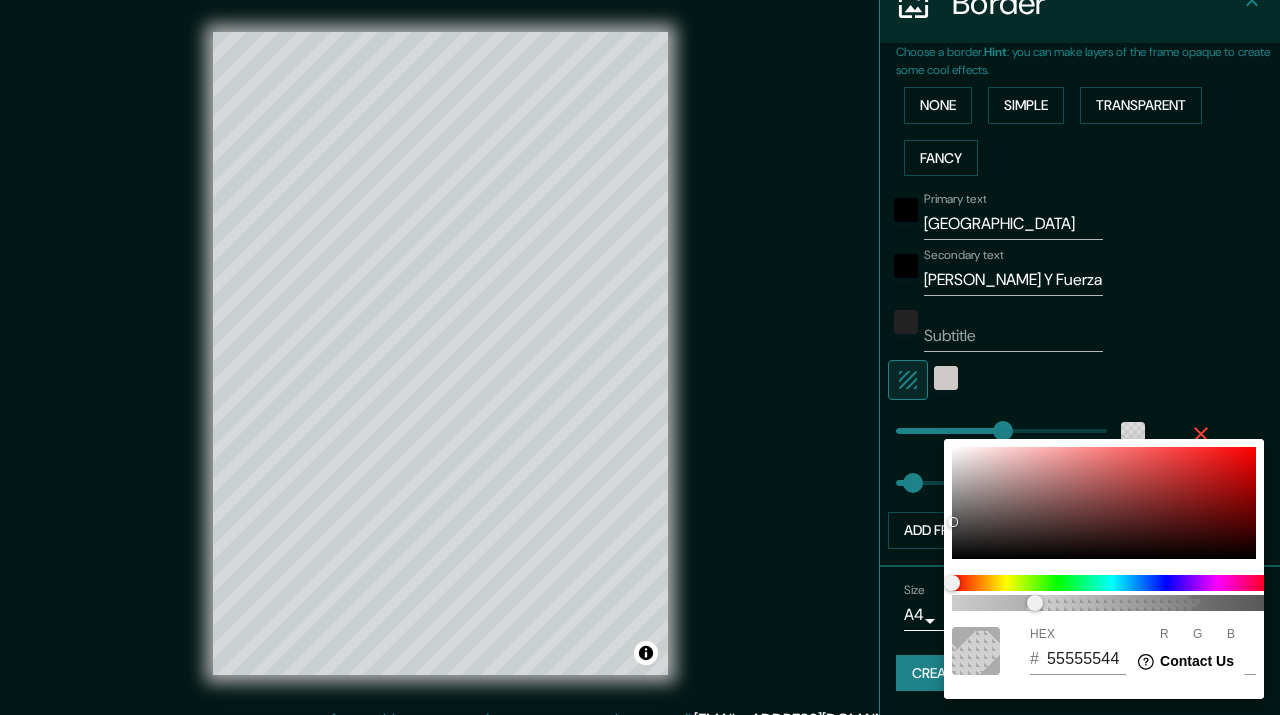 click at bounding box center [640, 357] 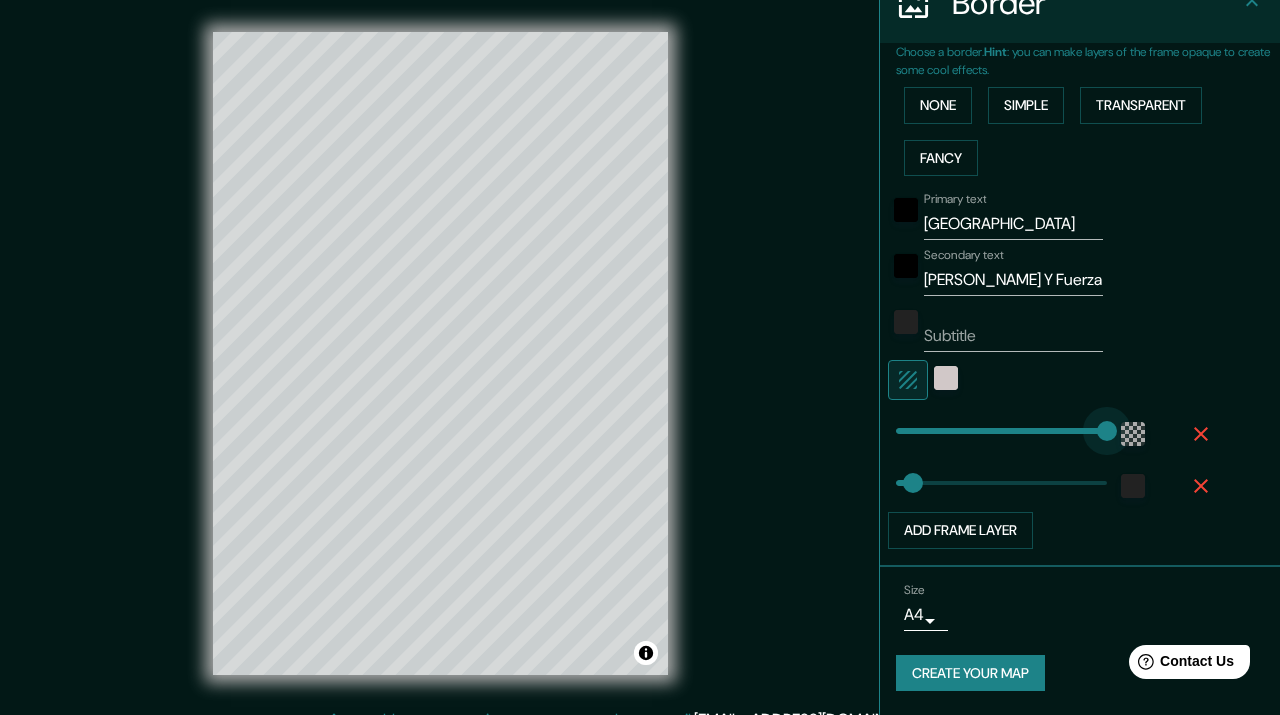 drag, startPoint x: 998, startPoint y: 430, endPoint x: 1147, endPoint y: 414, distance: 149.8566 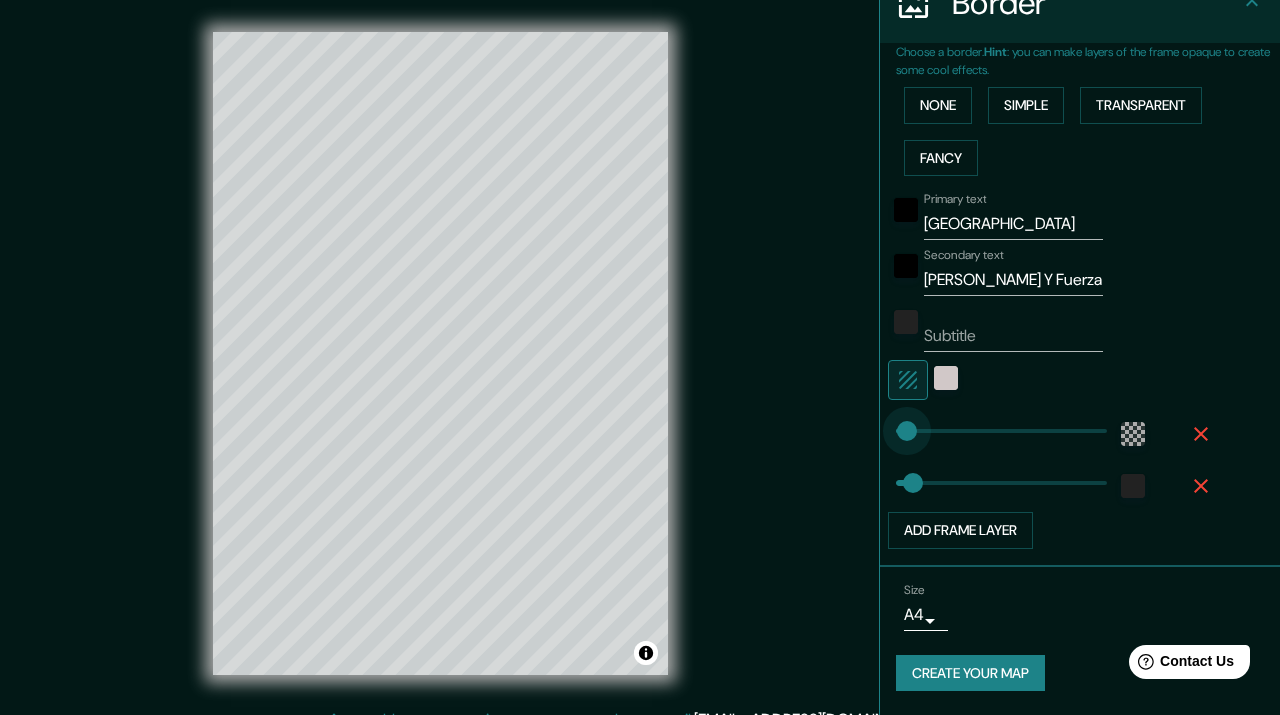 drag, startPoint x: 1101, startPoint y: 434, endPoint x: 907, endPoint y: 427, distance: 194.12625 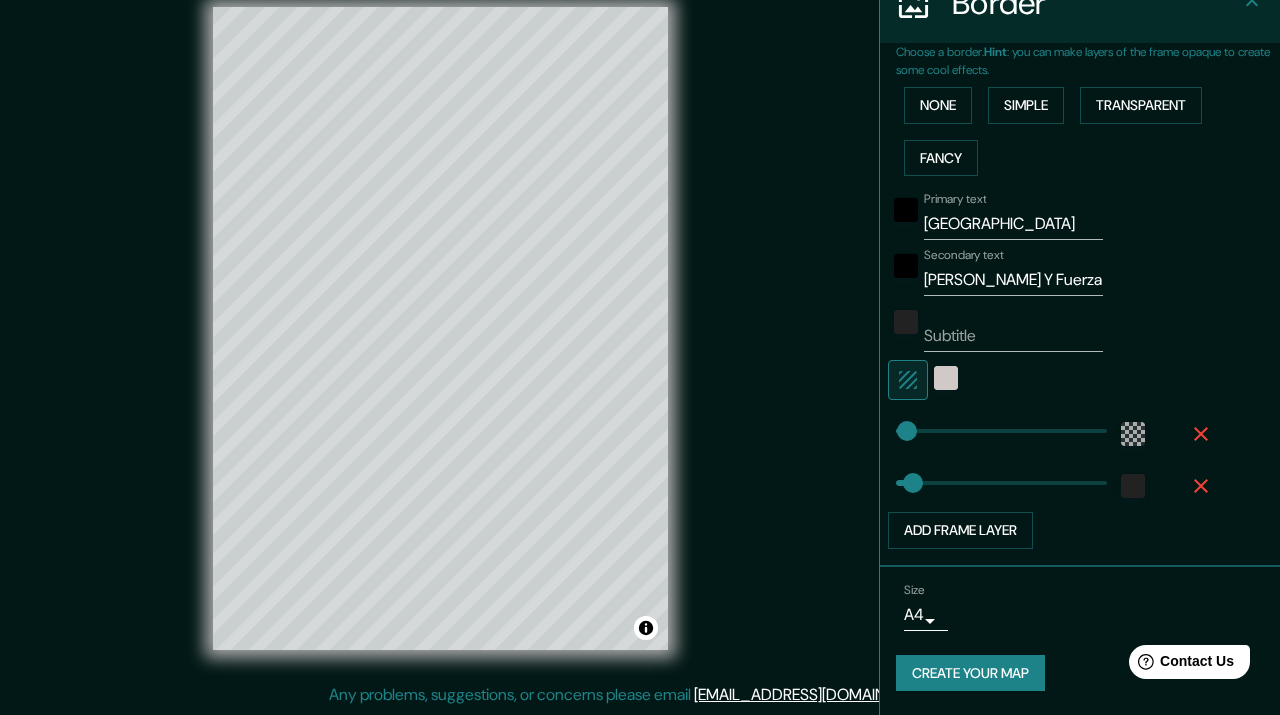 scroll, scrollTop: 0, scrollLeft: 0, axis: both 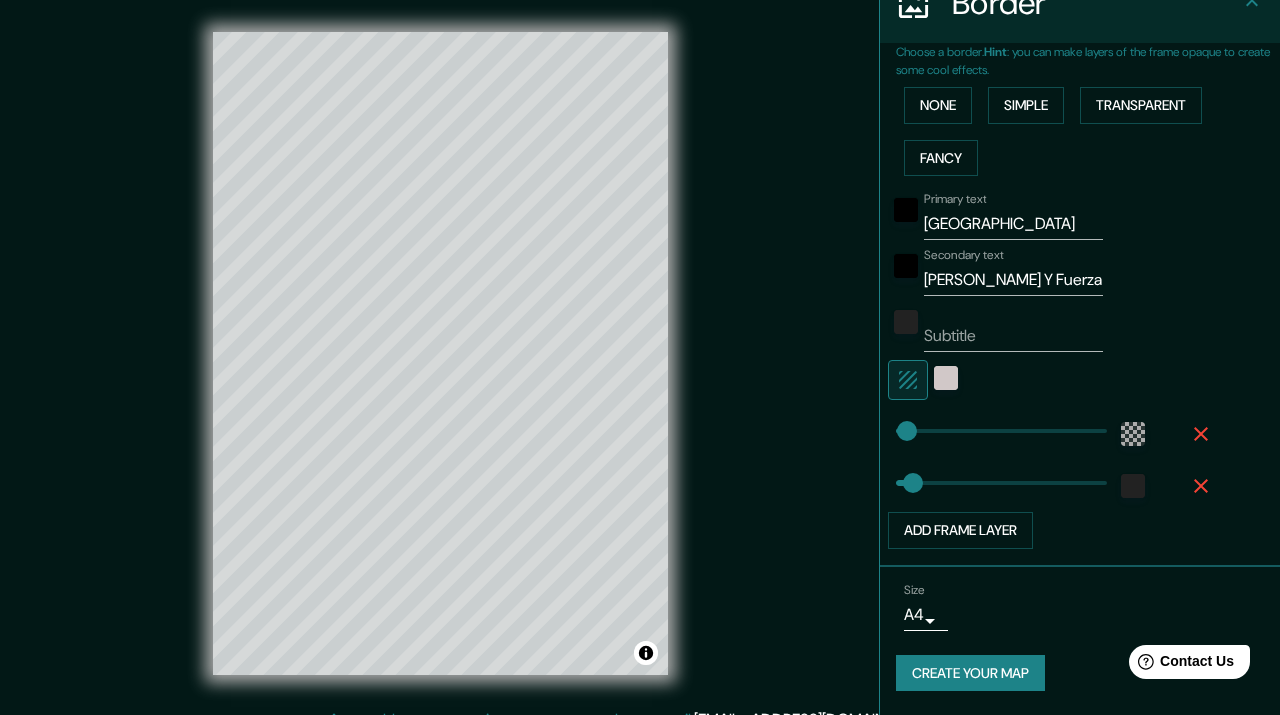 click on "Buenos AIRES" at bounding box center [1013, 224] 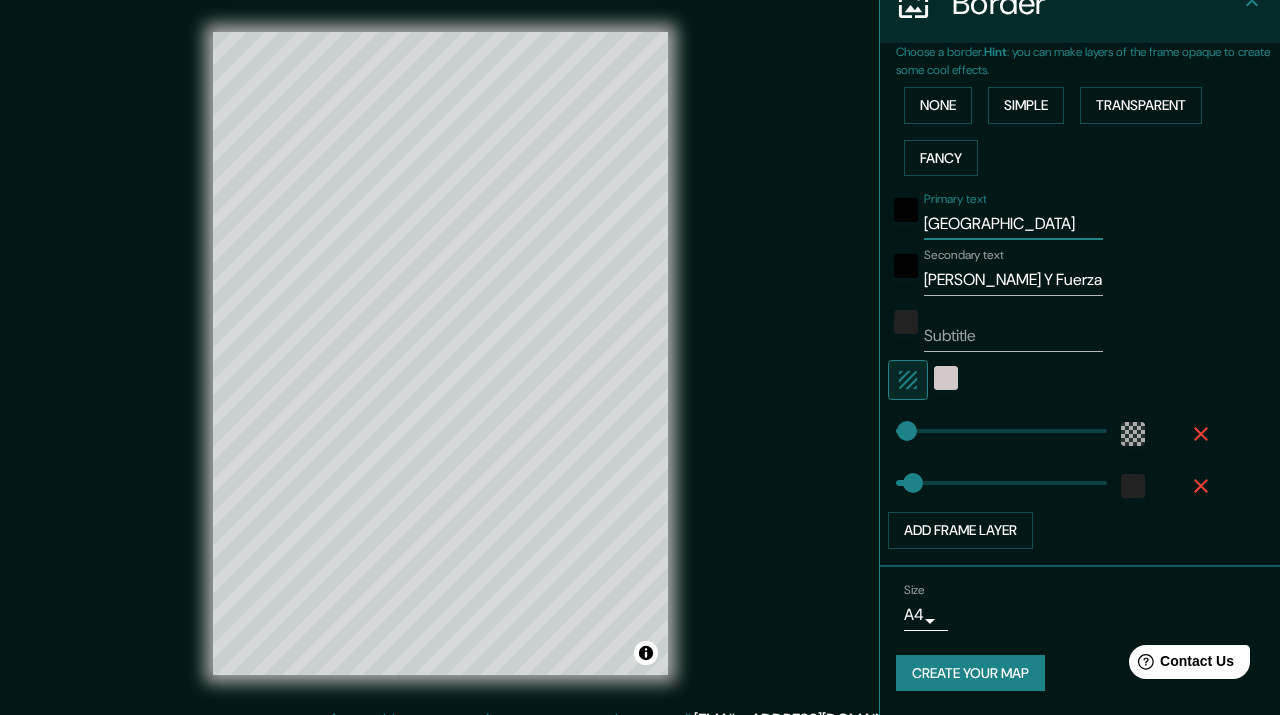 drag, startPoint x: 1027, startPoint y: 219, endPoint x: 905, endPoint y: 229, distance: 122.40915 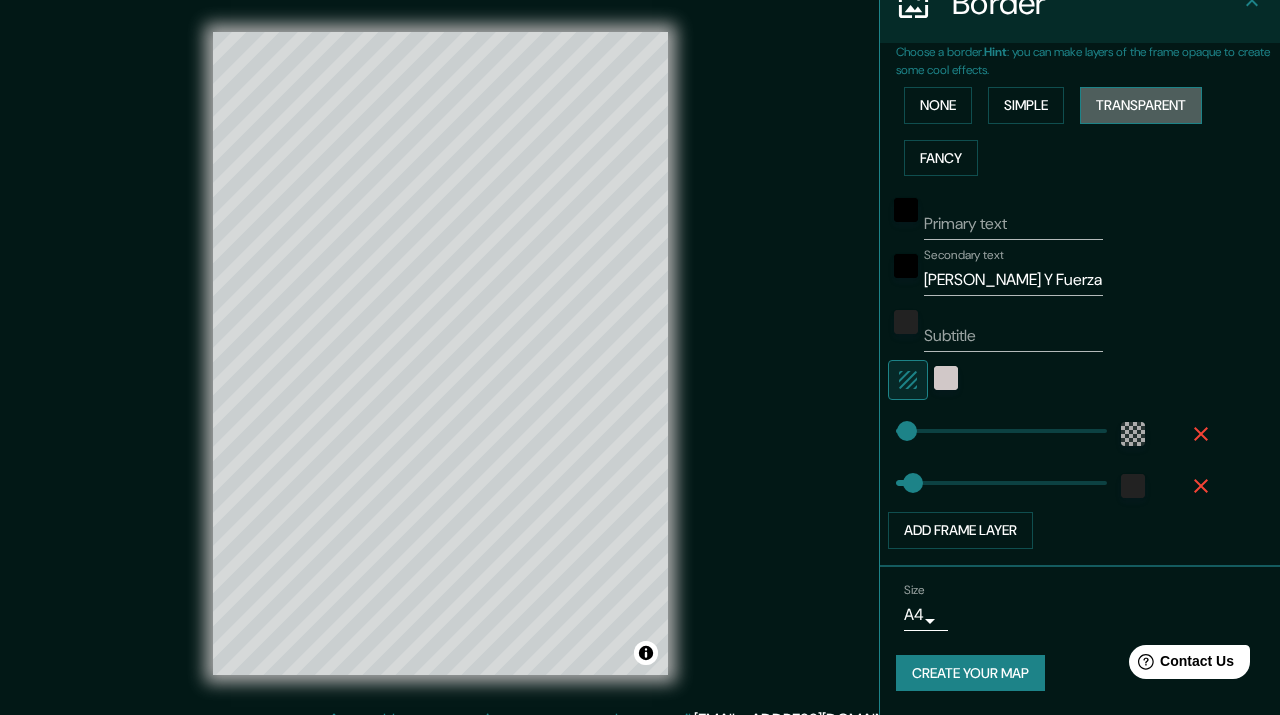 click on "Transparent" at bounding box center (1141, 105) 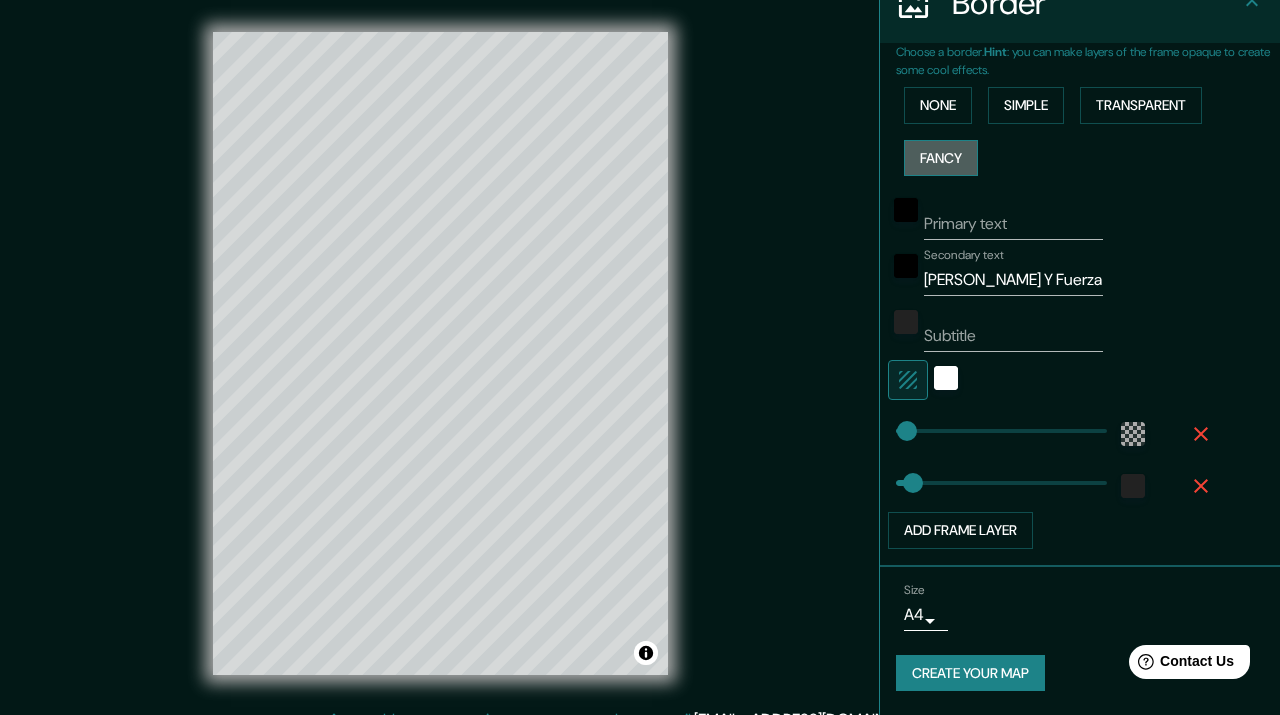 click on "Fancy" at bounding box center [941, 158] 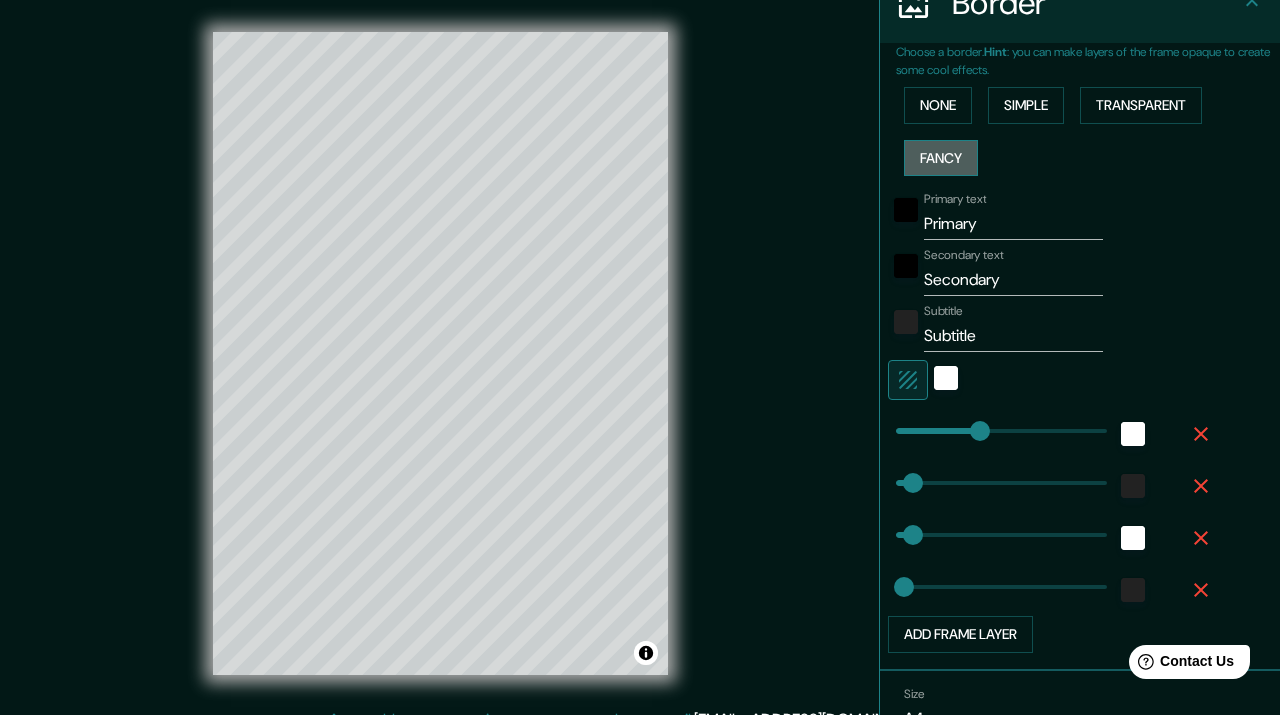 click on "Fancy" at bounding box center [941, 158] 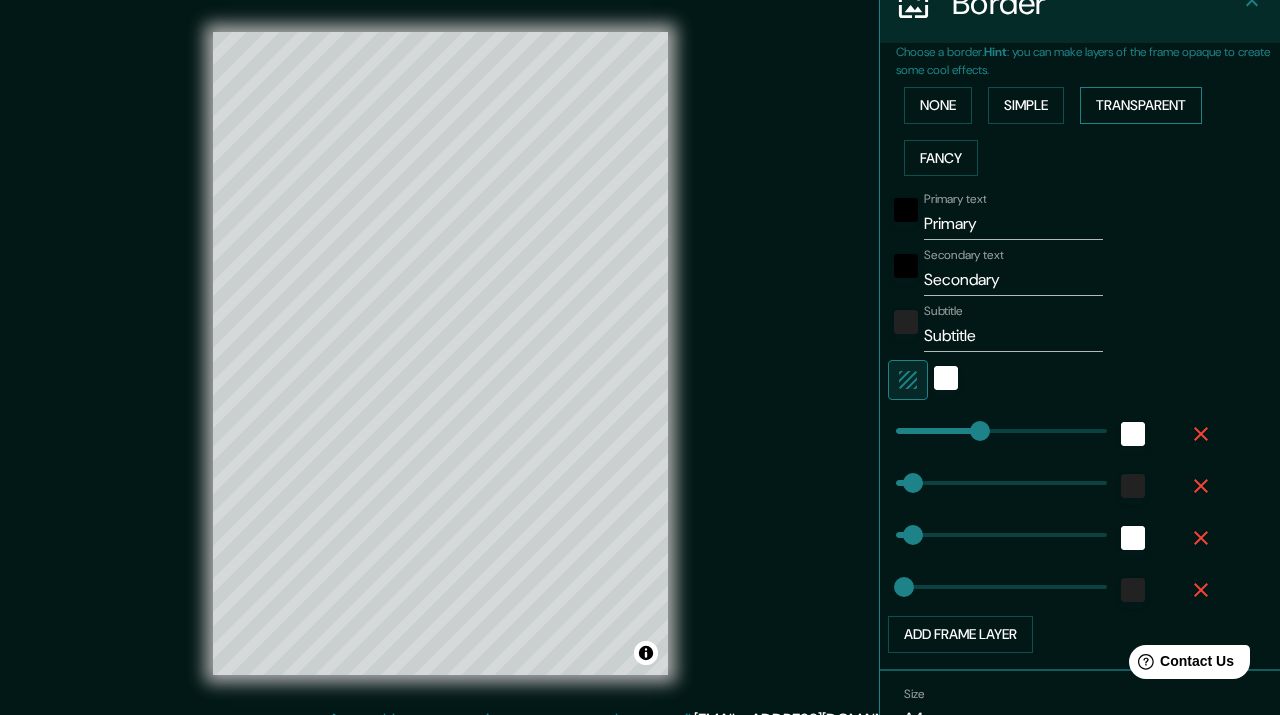 click on "Transparent" at bounding box center [1141, 105] 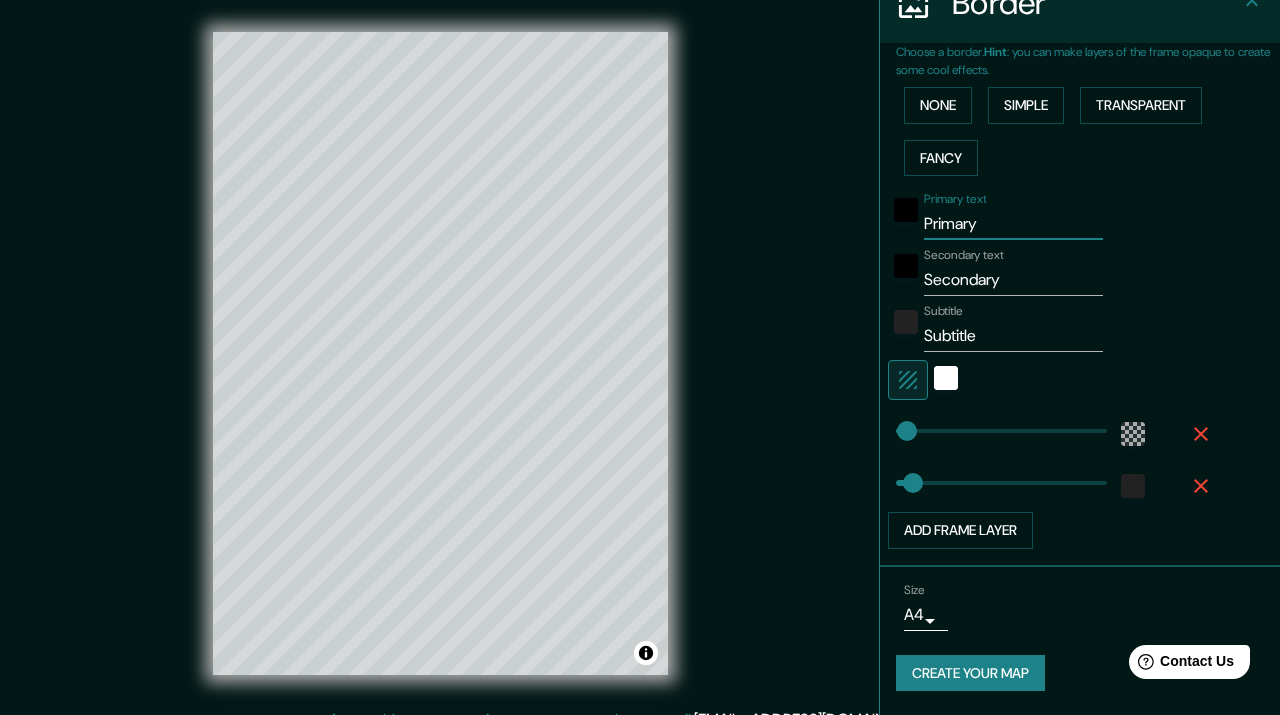 drag, startPoint x: 988, startPoint y: 225, endPoint x: 905, endPoint y: 229, distance: 83.09633 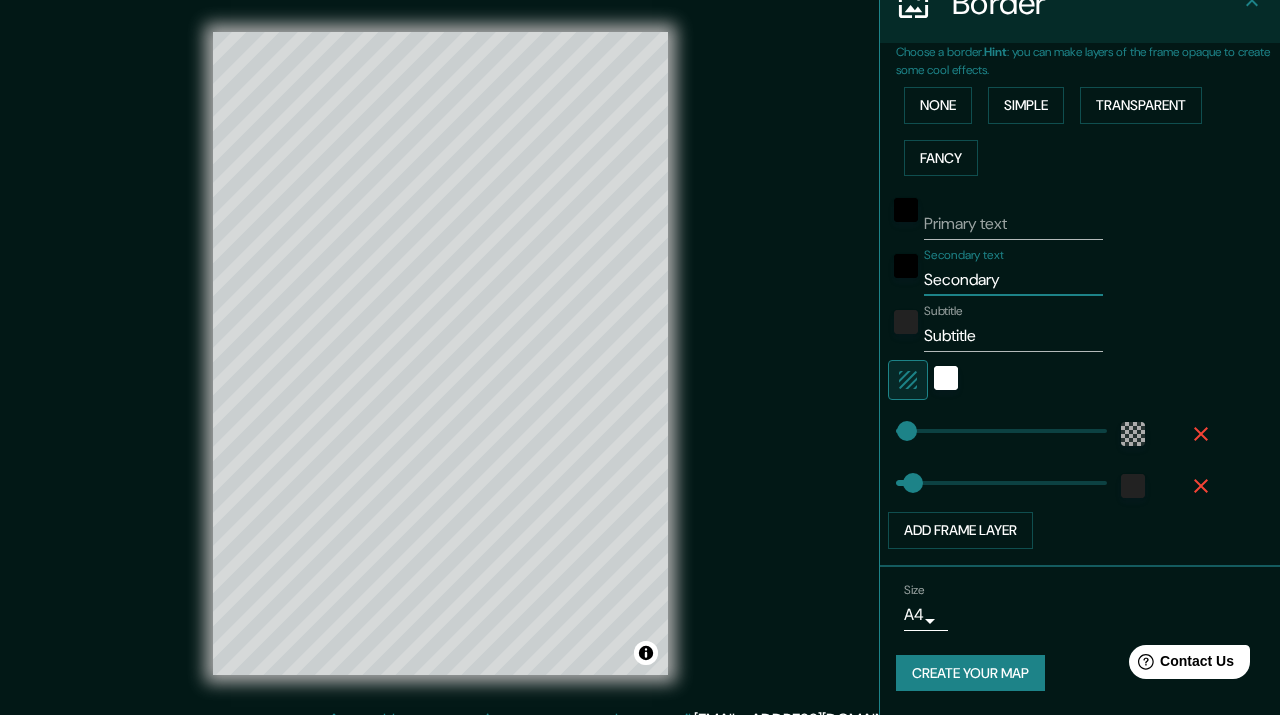 drag, startPoint x: 1014, startPoint y: 274, endPoint x: 917, endPoint y: 284, distance: 97.5141 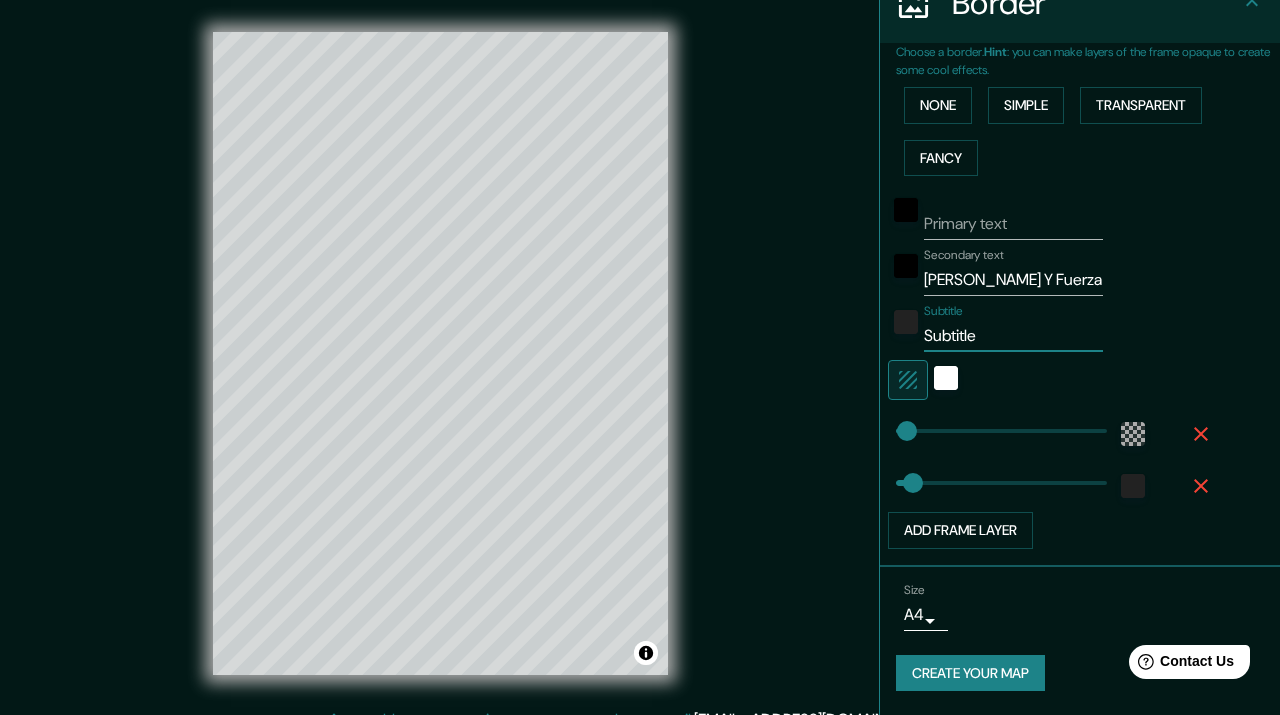 drag, startPoint x: 993, startPoint y: 337, endPoint x: 917, endPoint y: 334, distance: 76.05919 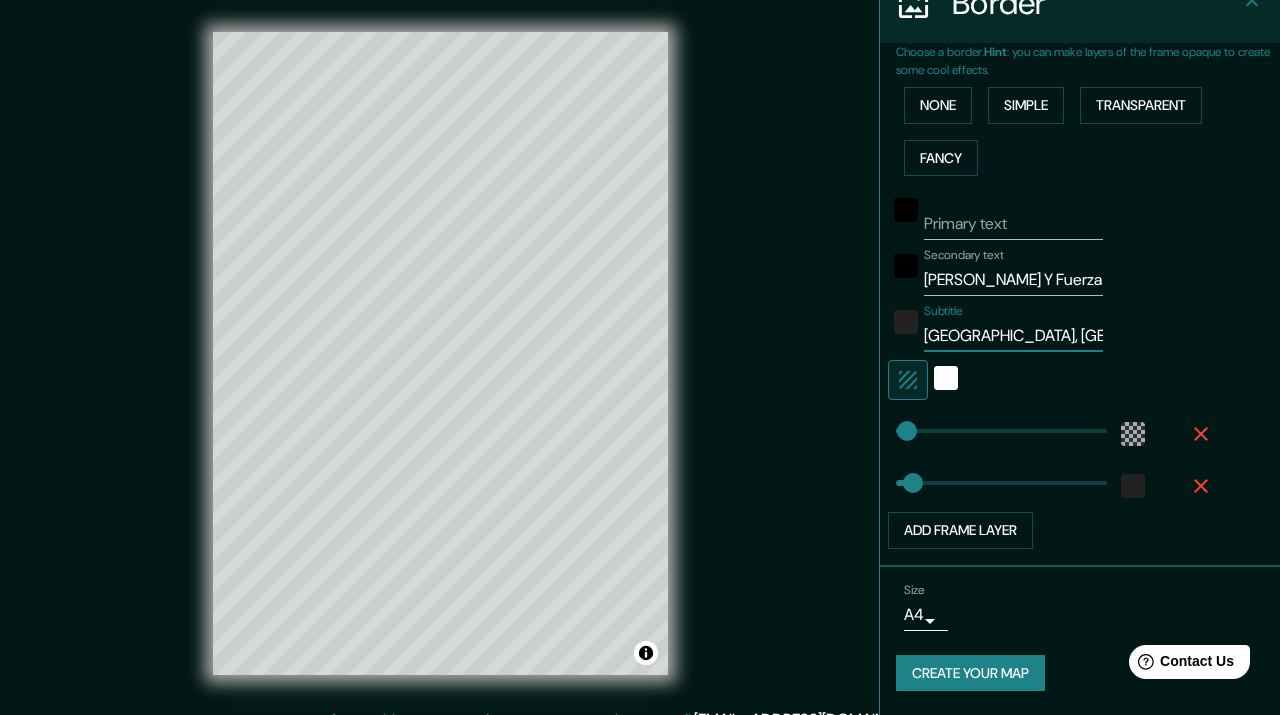 scroll, scrollTop: 0, scrollLeft: 6, axis: horizontal 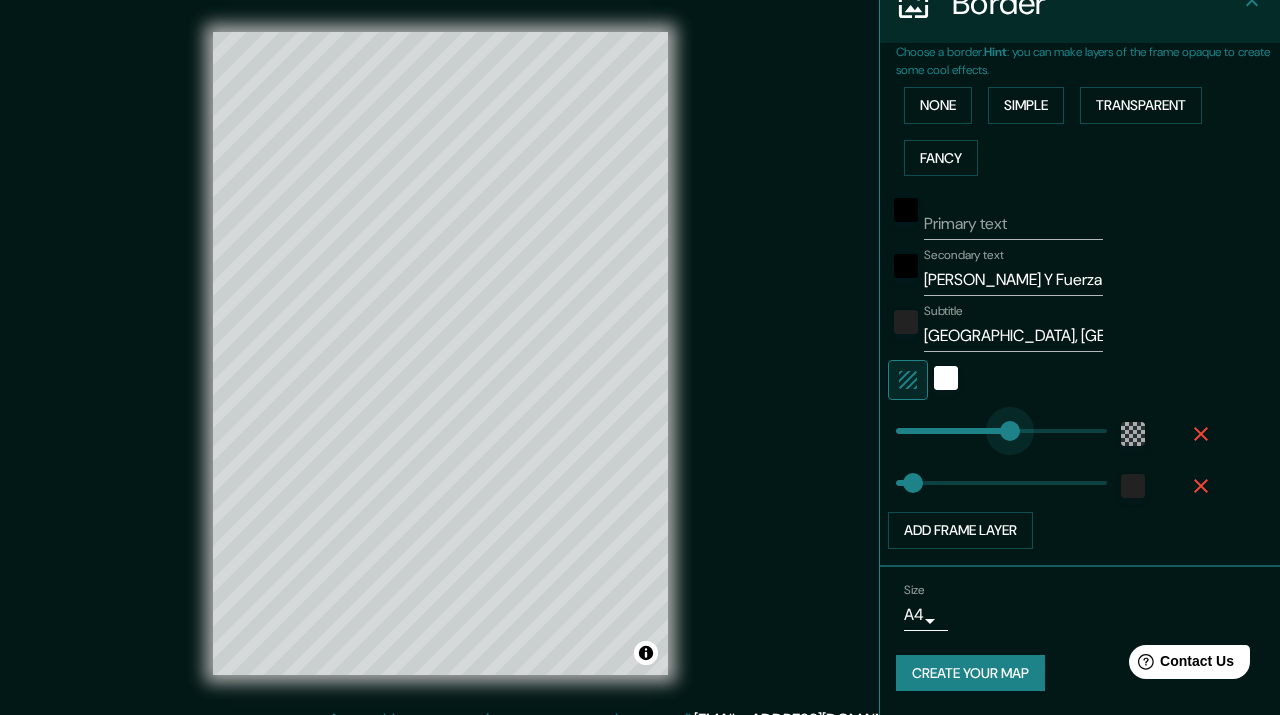 drag, startPoint x: 911, startPoint y: 426, endPoint x: 1010, endPoint y: 434, distance: 99.32271 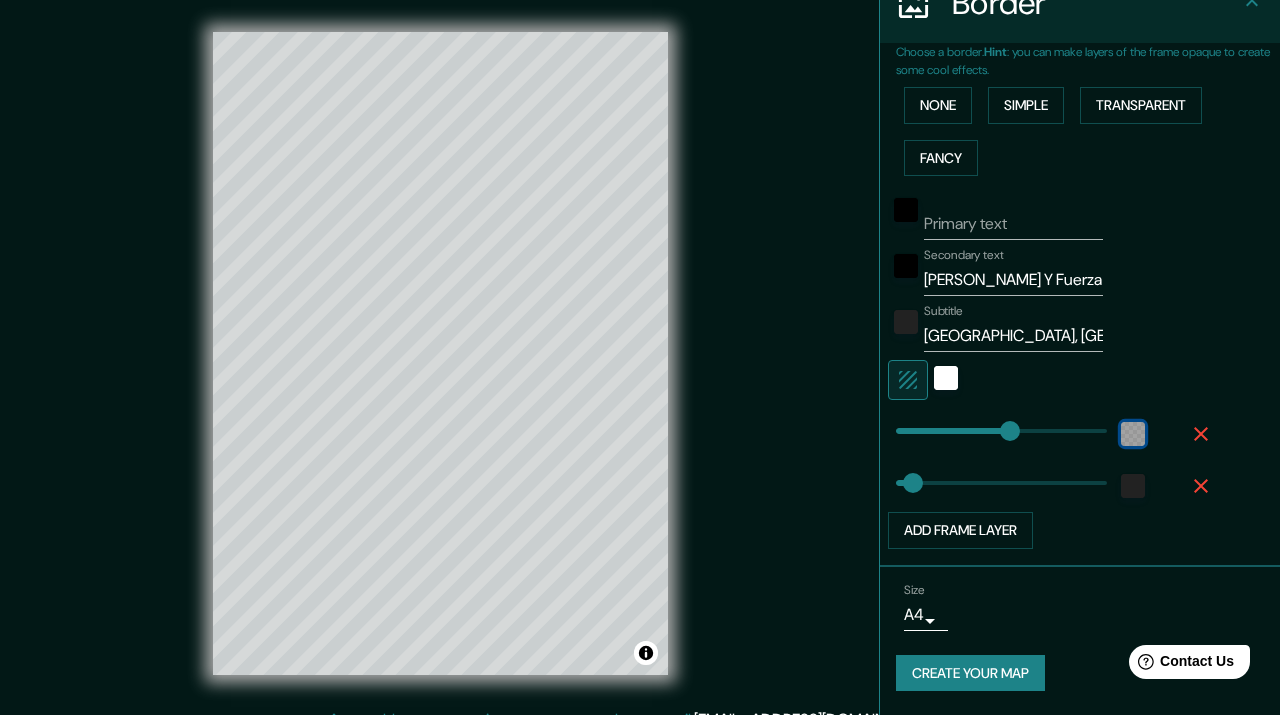 click at bounding box center (1133, 434) 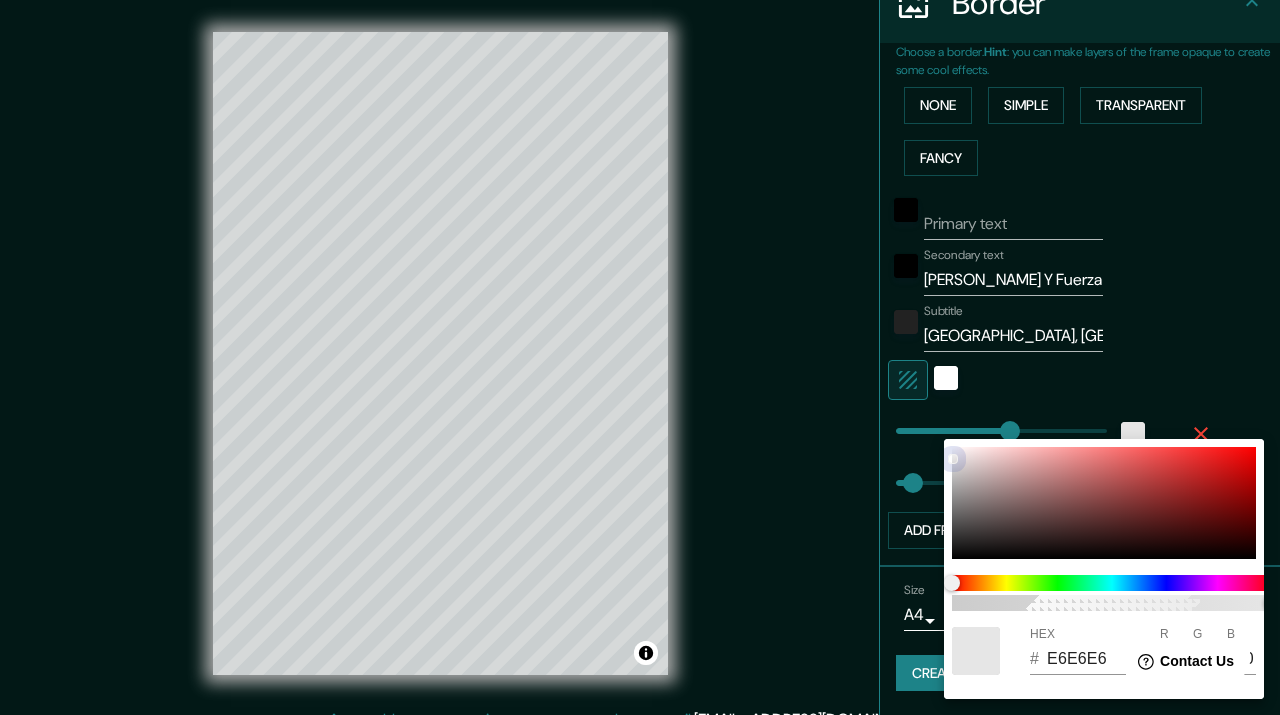 drag, startPoint x: 956, startPoint y: 524, endPoint x: 939, endPoint y: 441, distance: 84.723076 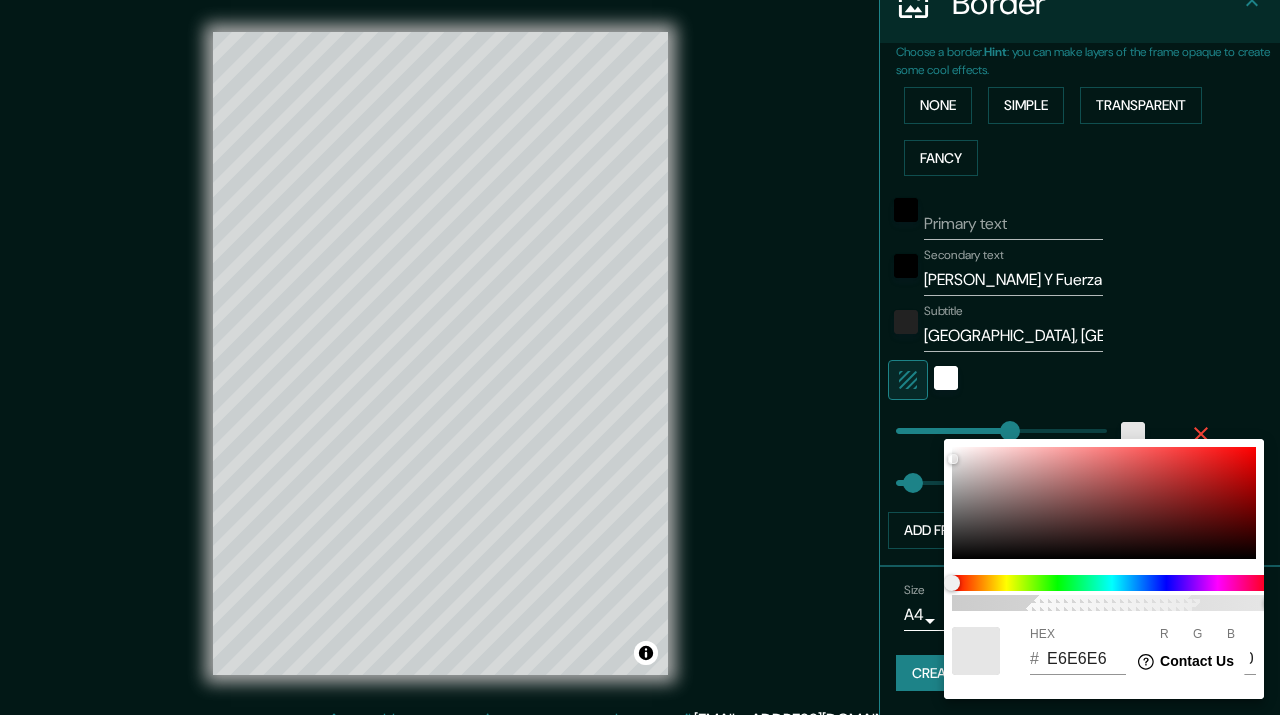 click at bounding box center (640, 357) 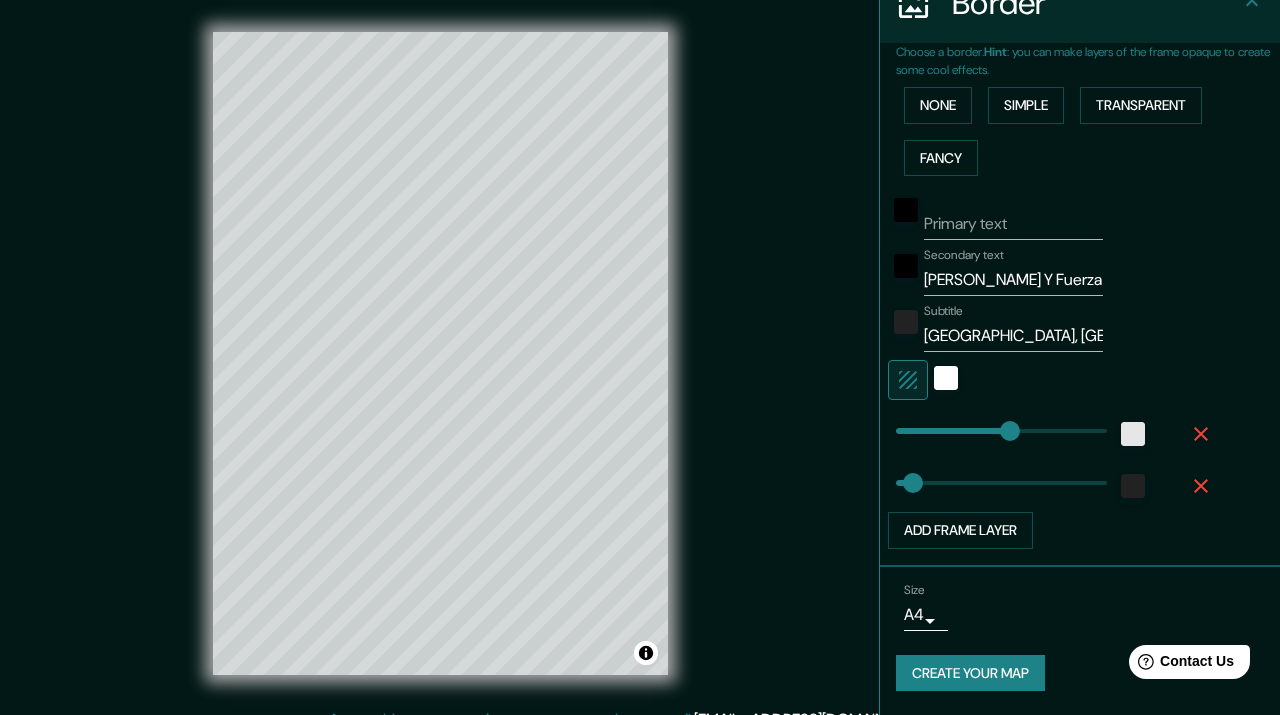 click 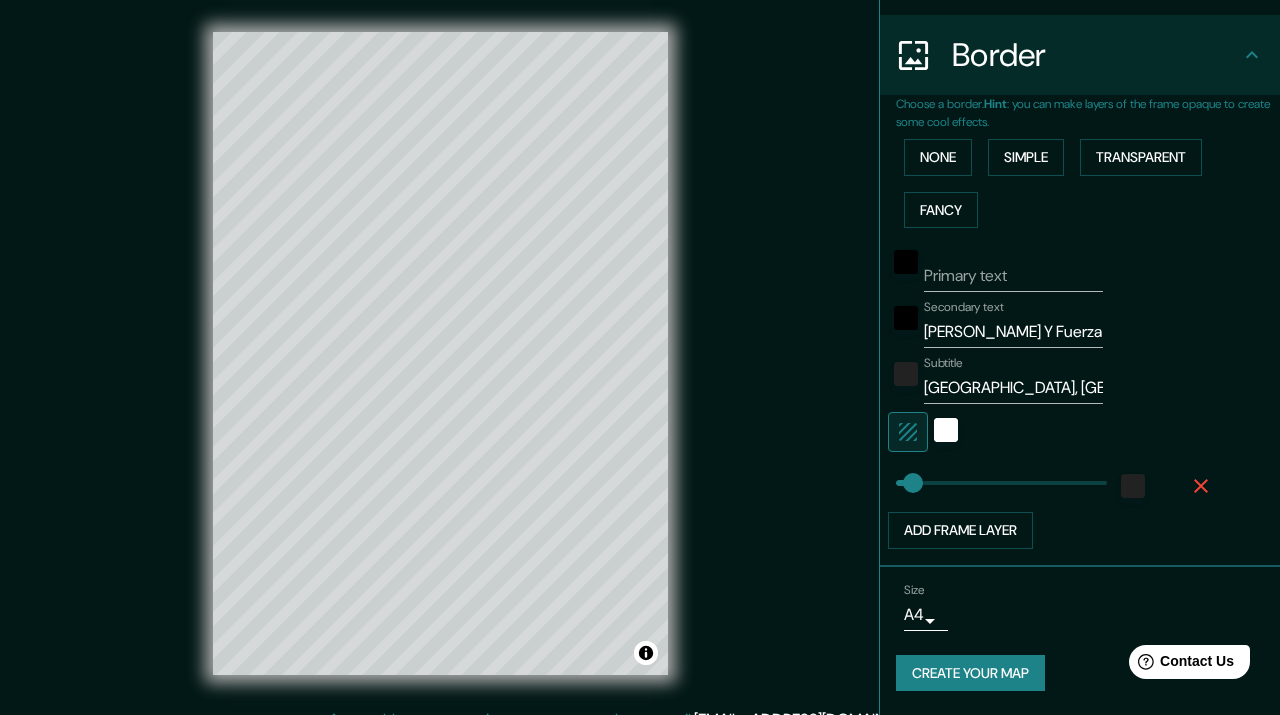 scroll, scrollTop: 371, scrollLeft: 0, axis: vertical 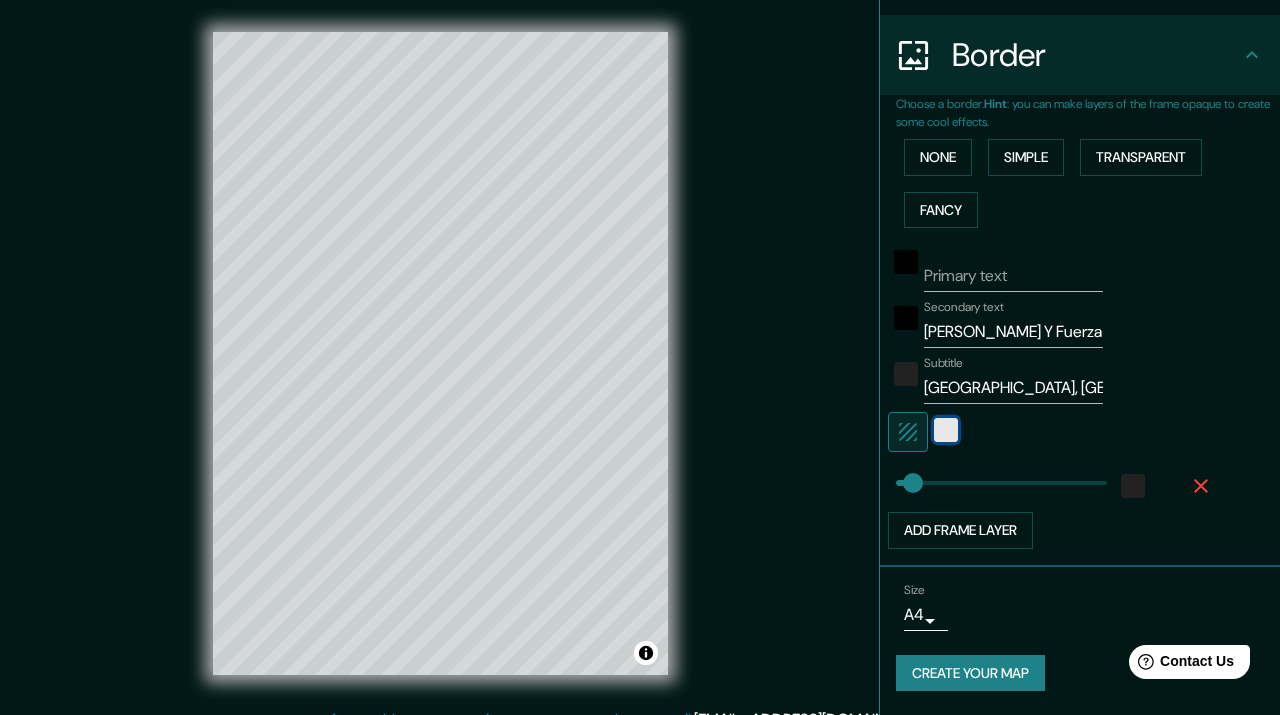 click at bounding box center (946, 430) 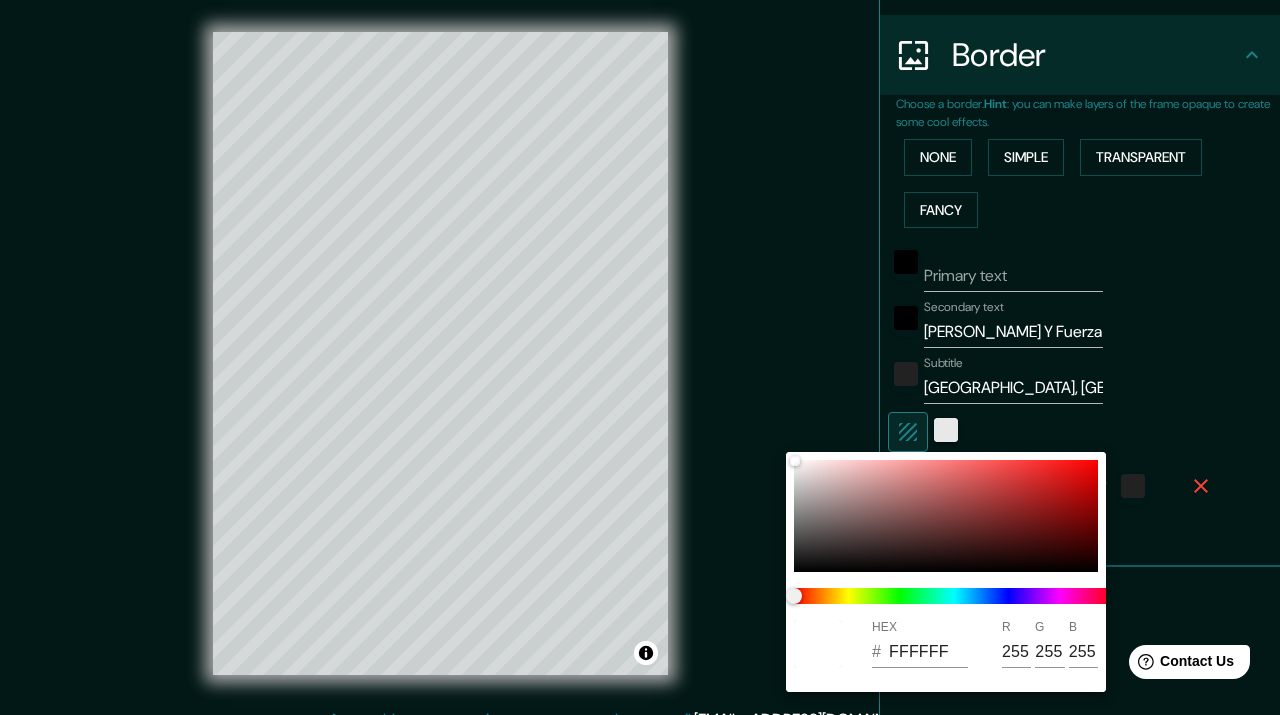 click at bounding box center [640, 357] 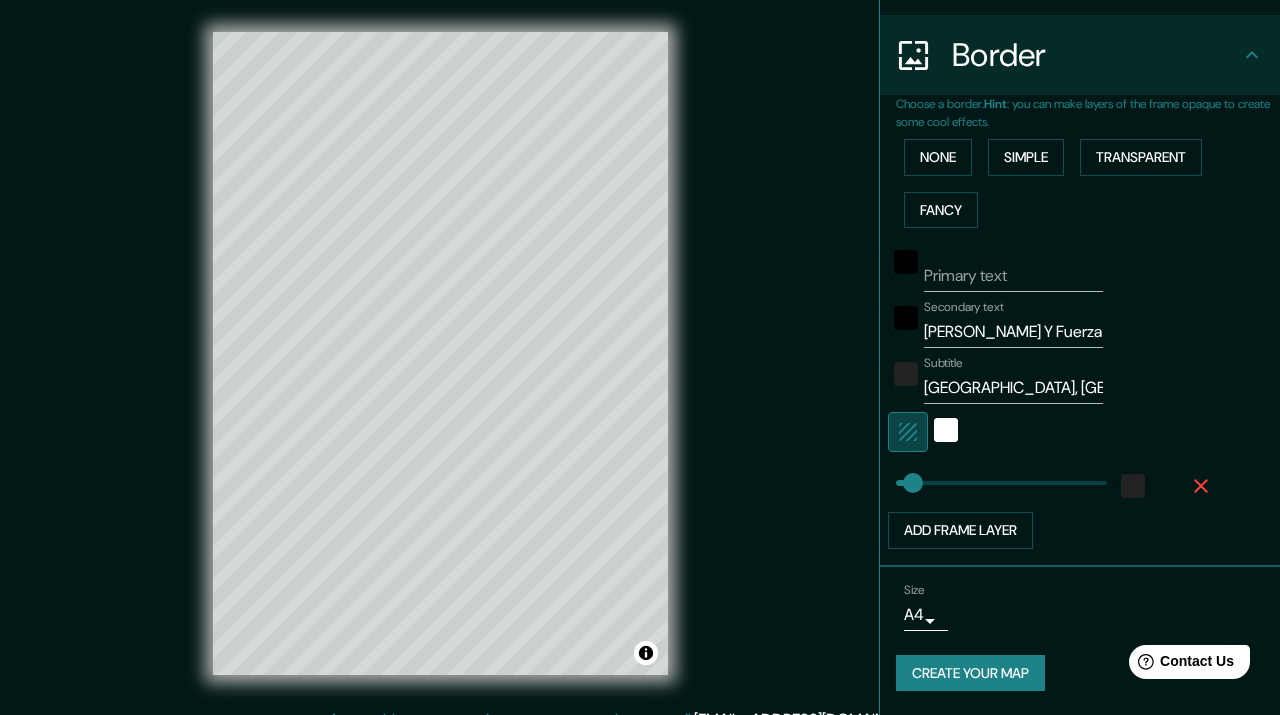 click 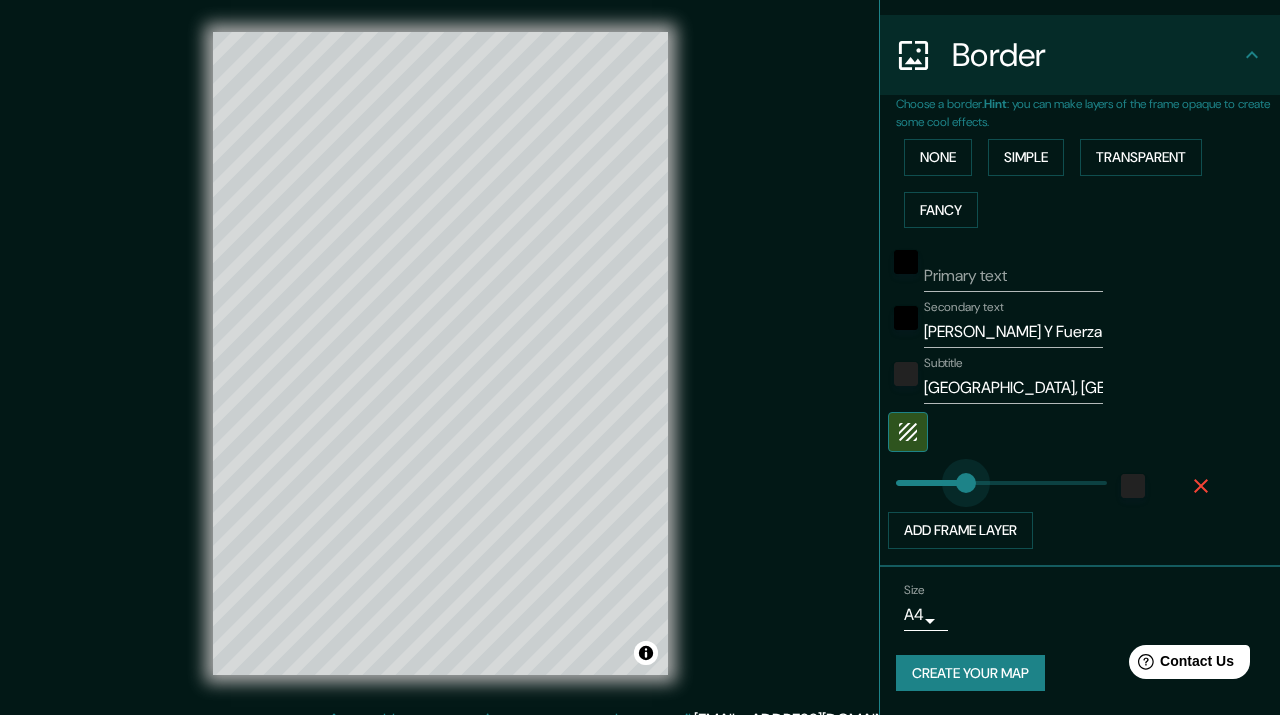 drag, startPoint x: 929, startPoint y: 483, endPoint x: 968, endPoint y: 489, distance: 39.45884 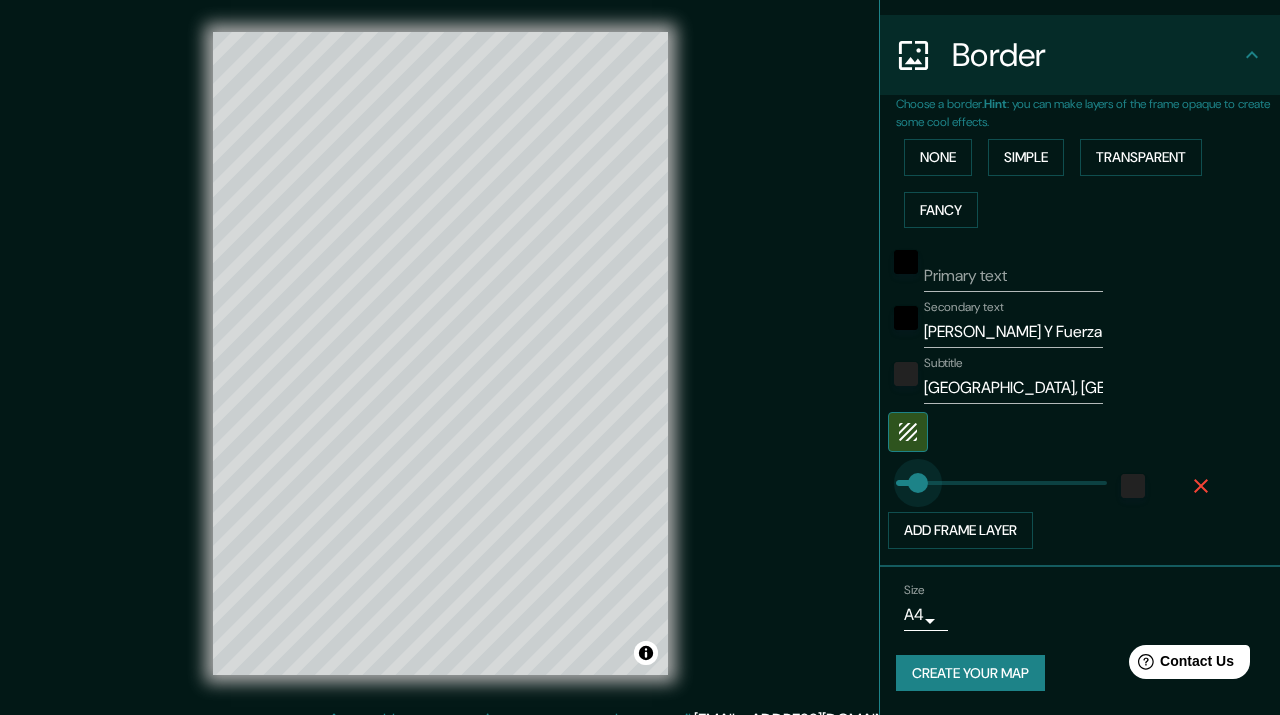 drag, startPoint x: 968, startPoint y: 489, endPoint x: 918, endPoint y: 481, distance: 50.635956 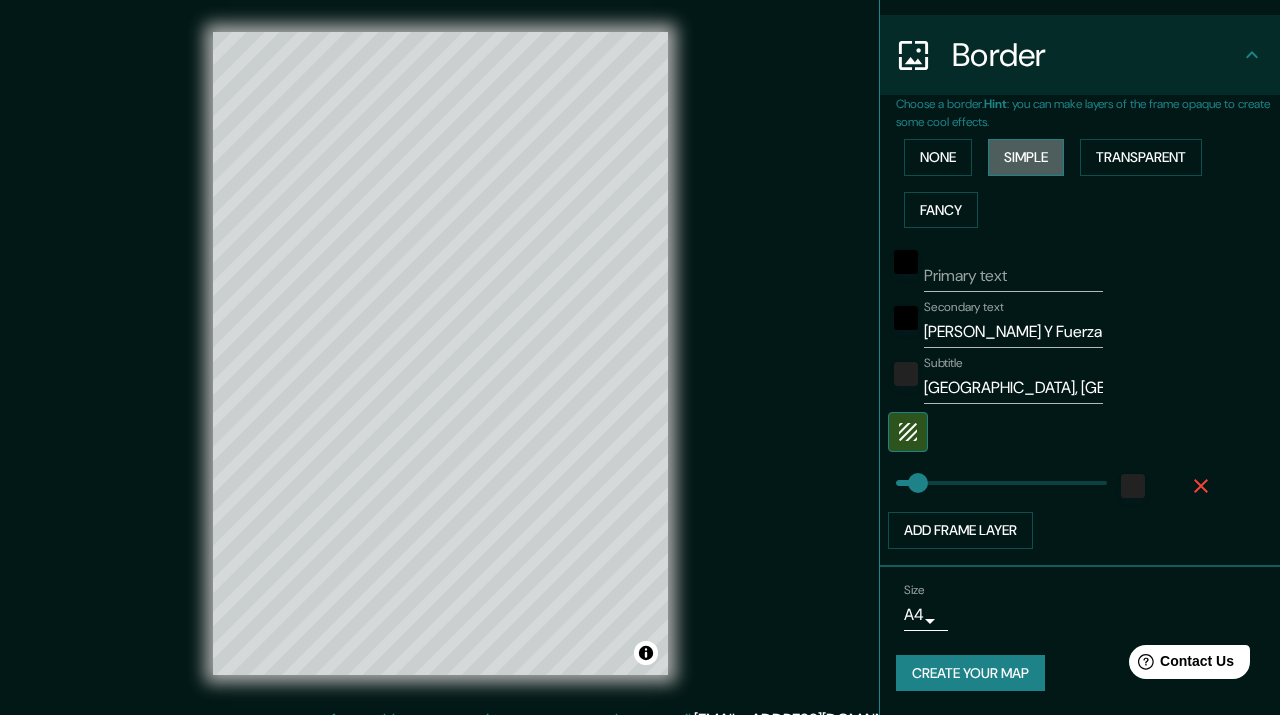 click on "Simple" at bounding box center [1026, 157] 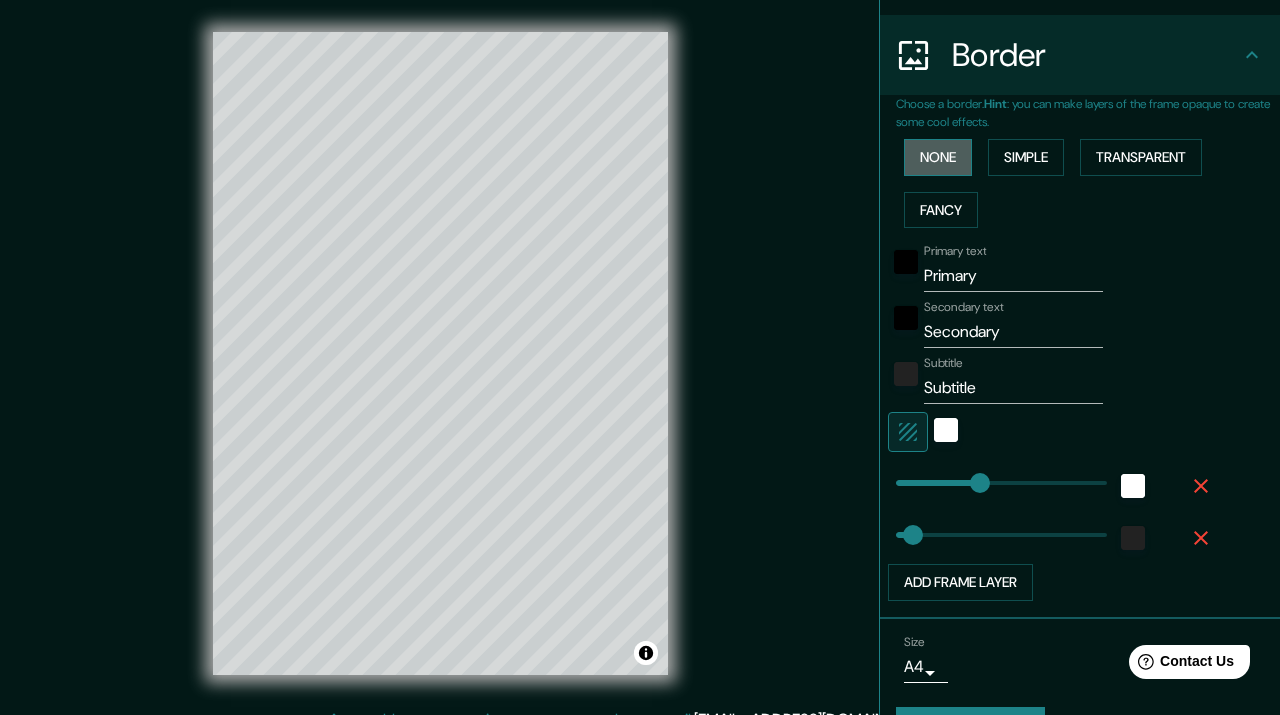 click on "None" at bounding box center [938, 157] 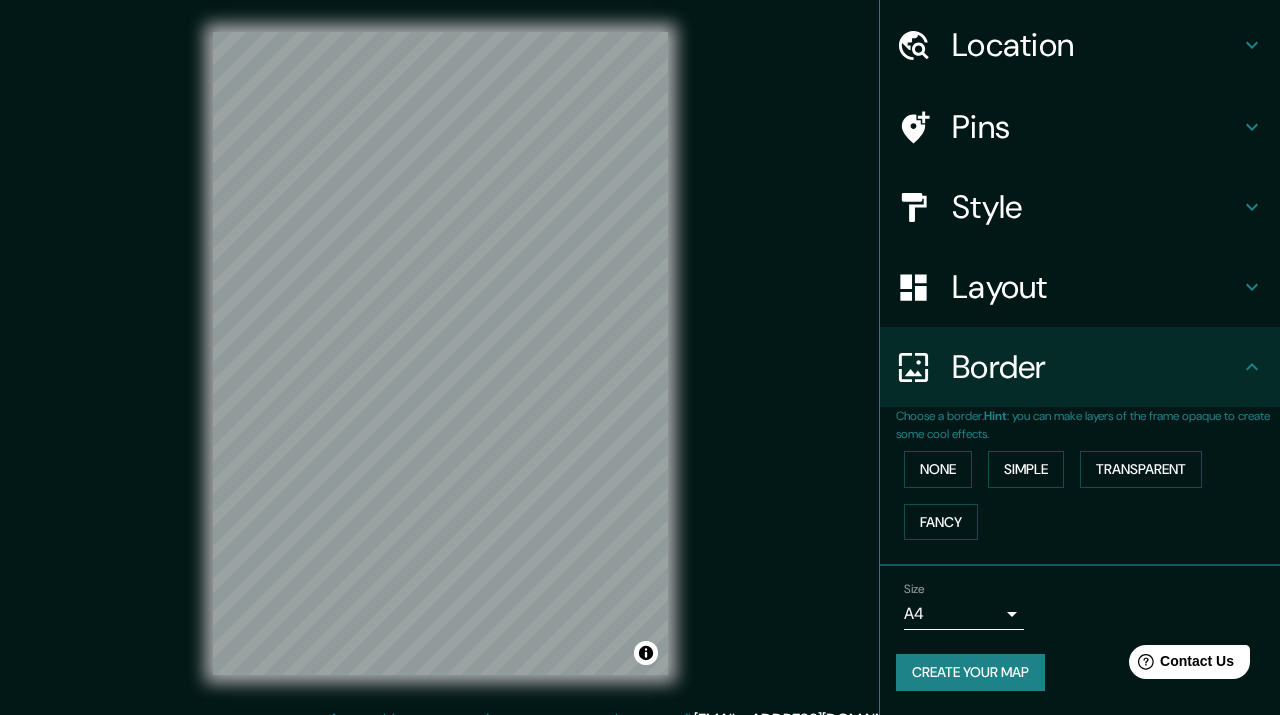 click on "Border" at bounding box center (1096, 367) 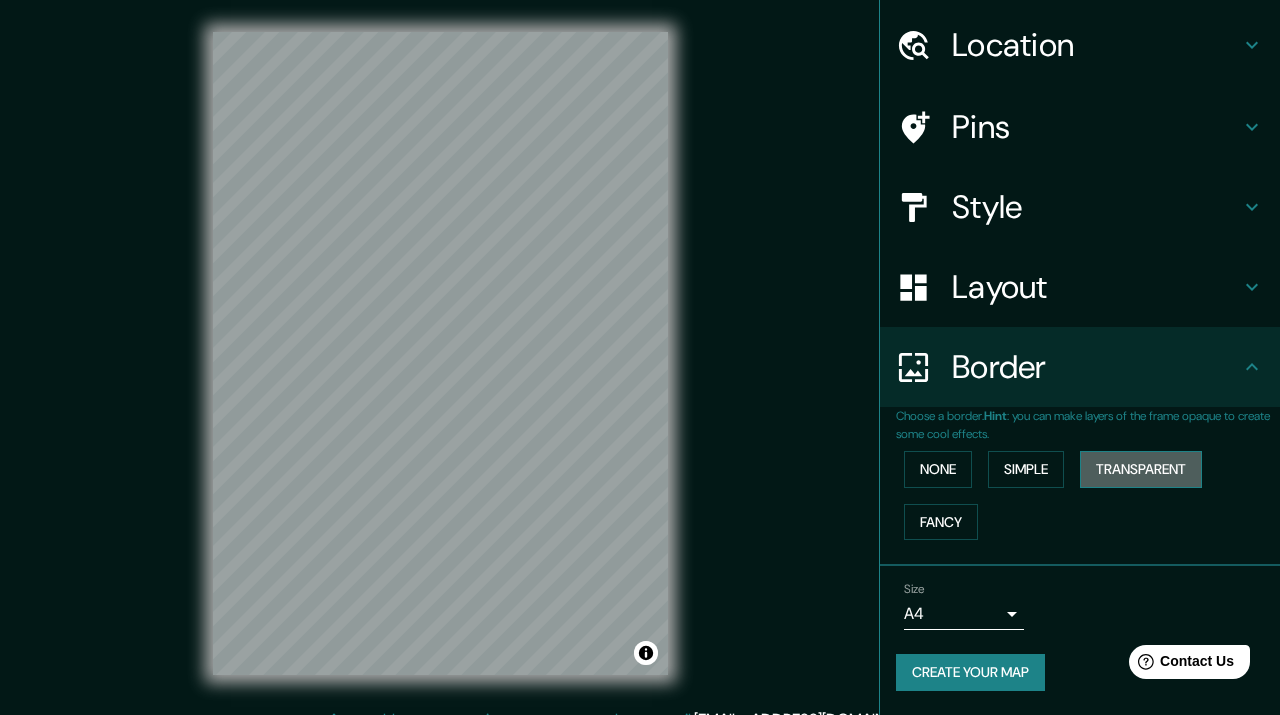 click on "Transparent" at bounding box center [1141, 469] 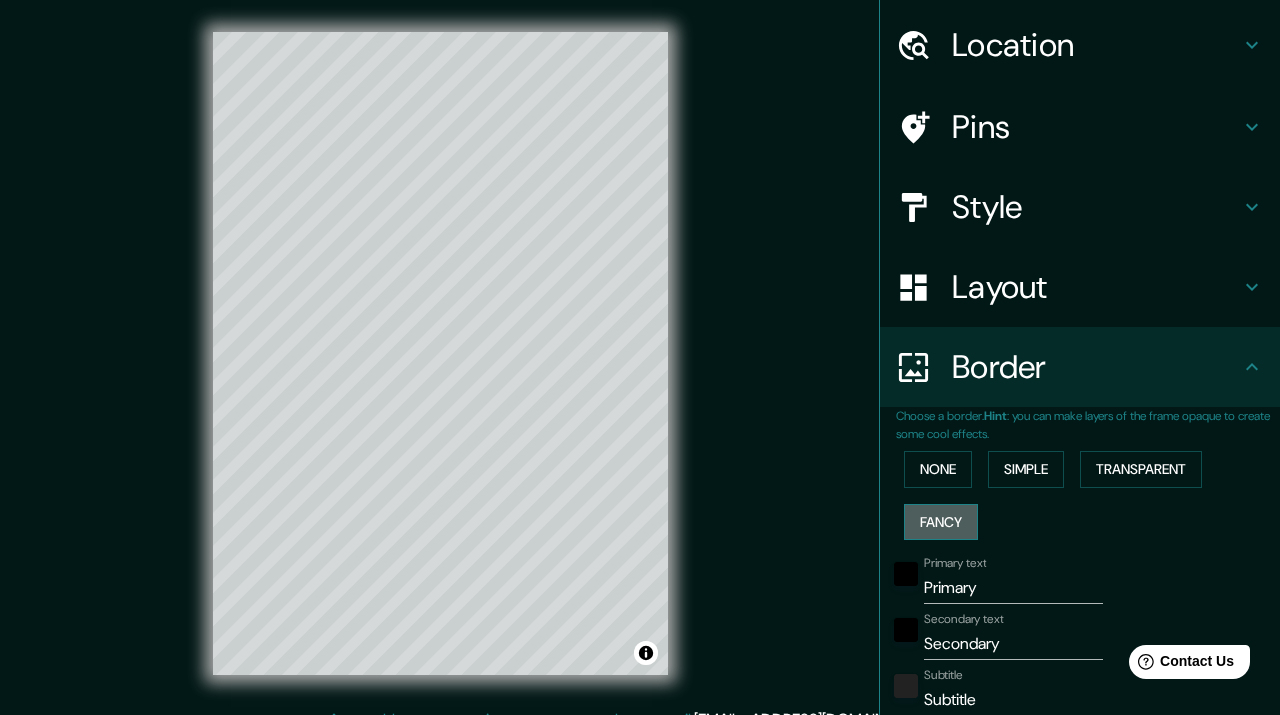 click on "Fancy" at bounding box center (941, 522) 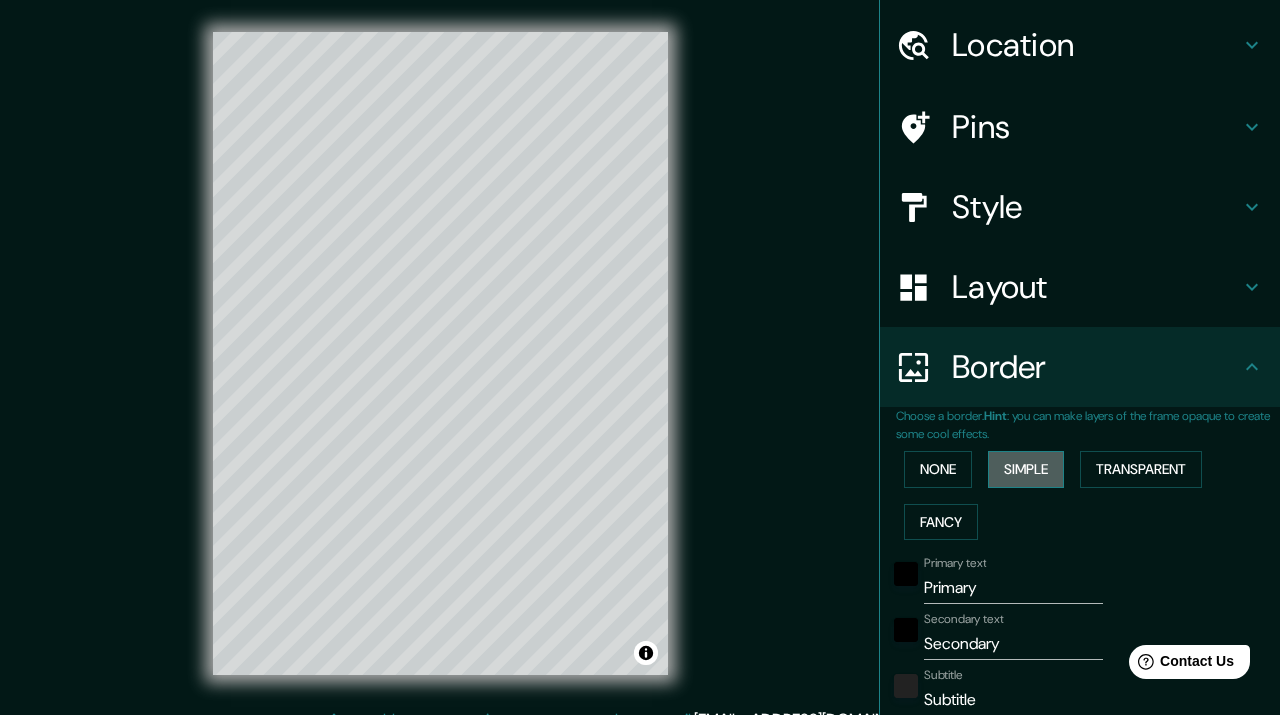 click on "Simple" at bounding box center [1026, 469] 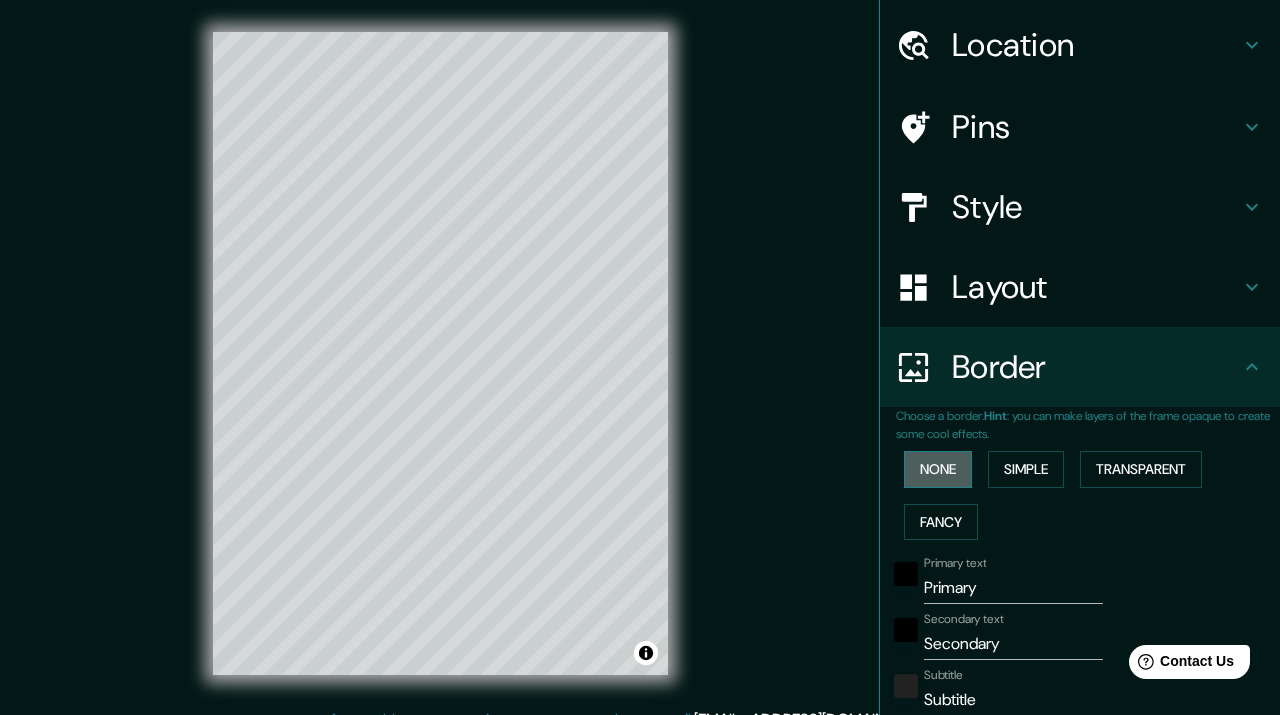 click on "None" at bounding box center [938, 469] 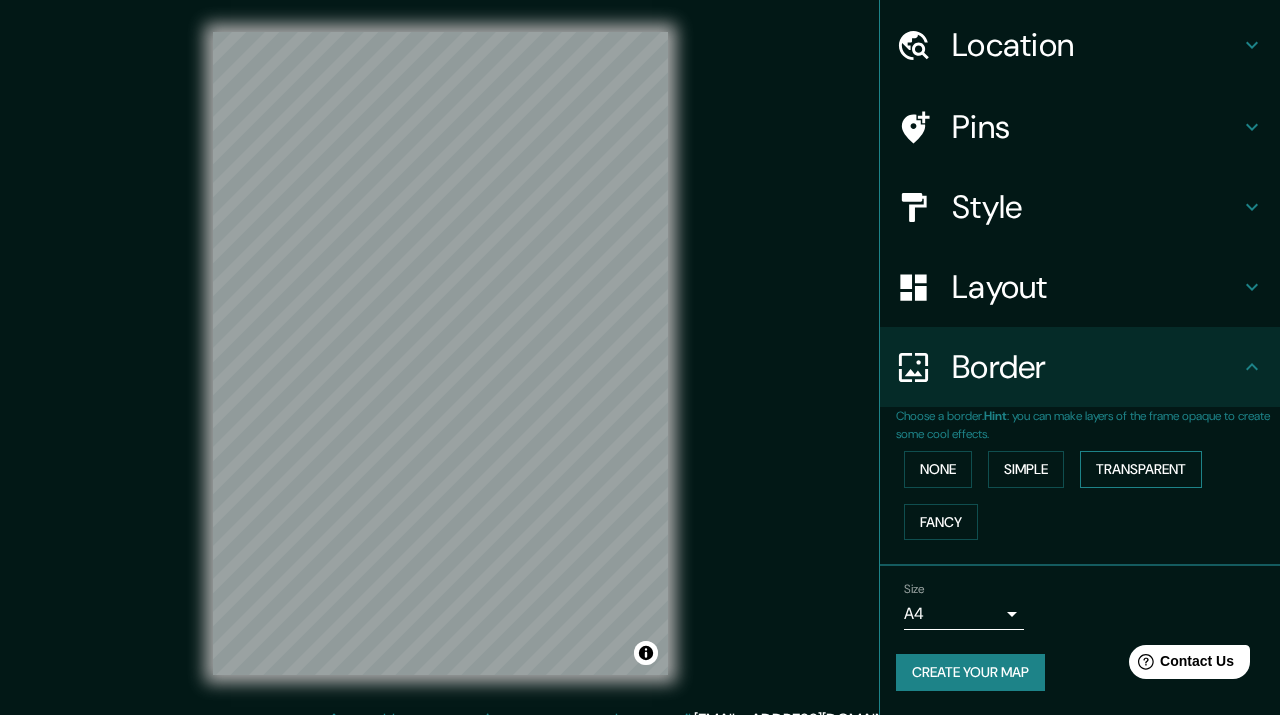 click on "Transparent" at bounding box center [1141, 469] 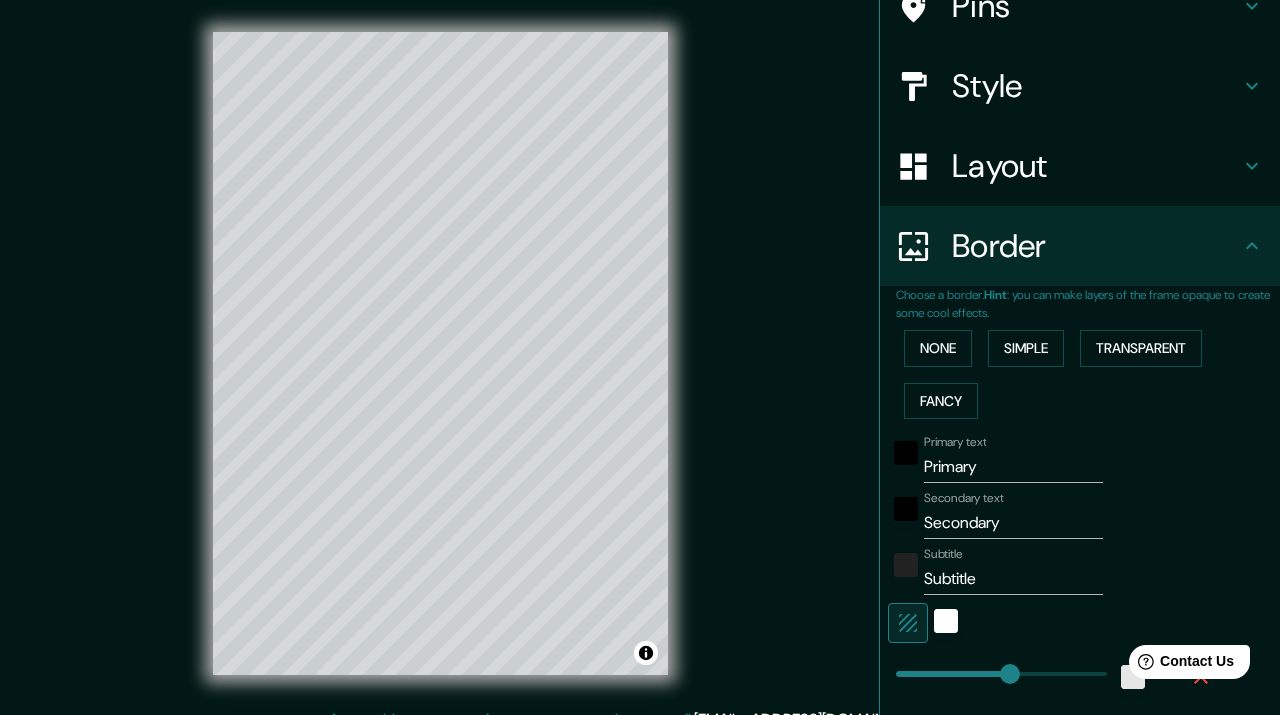 scroll, scrollTop: 191, scrollLeft: 0, axis: vertical 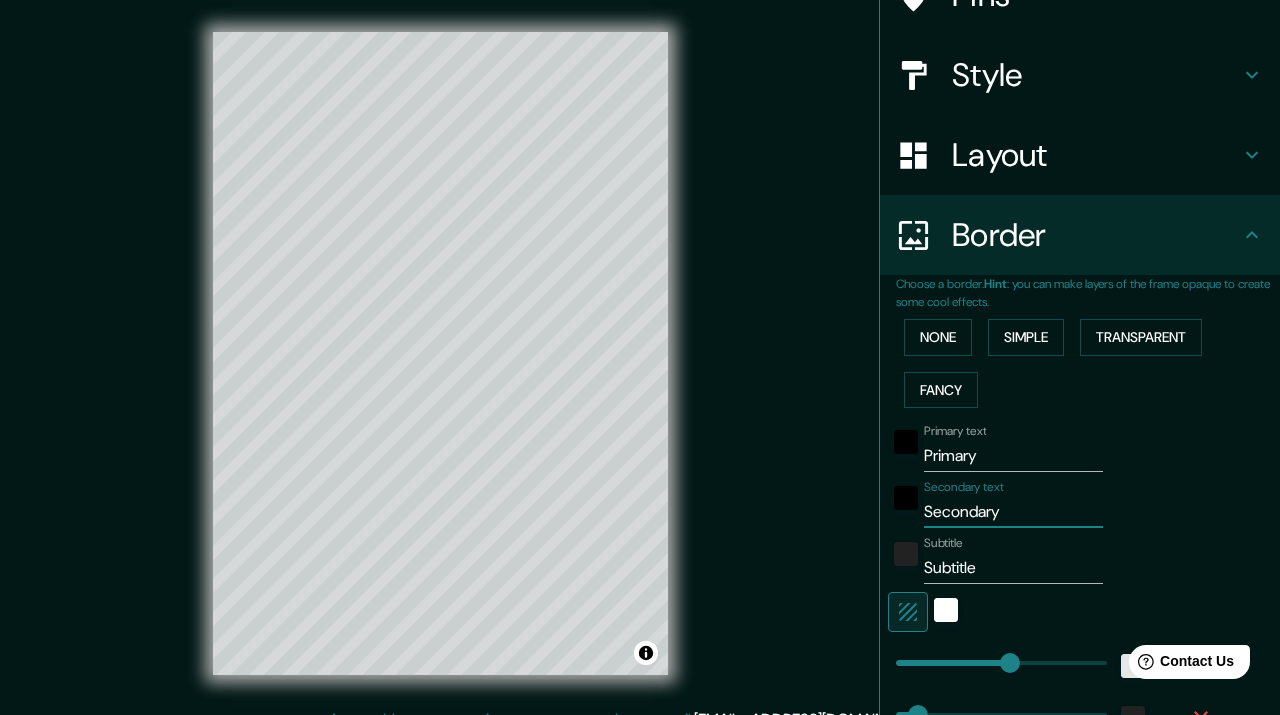 drag, startPoint x: 1010, startPoint y: 510, endPoint x: 911, endPoint y: 510, distance: 99 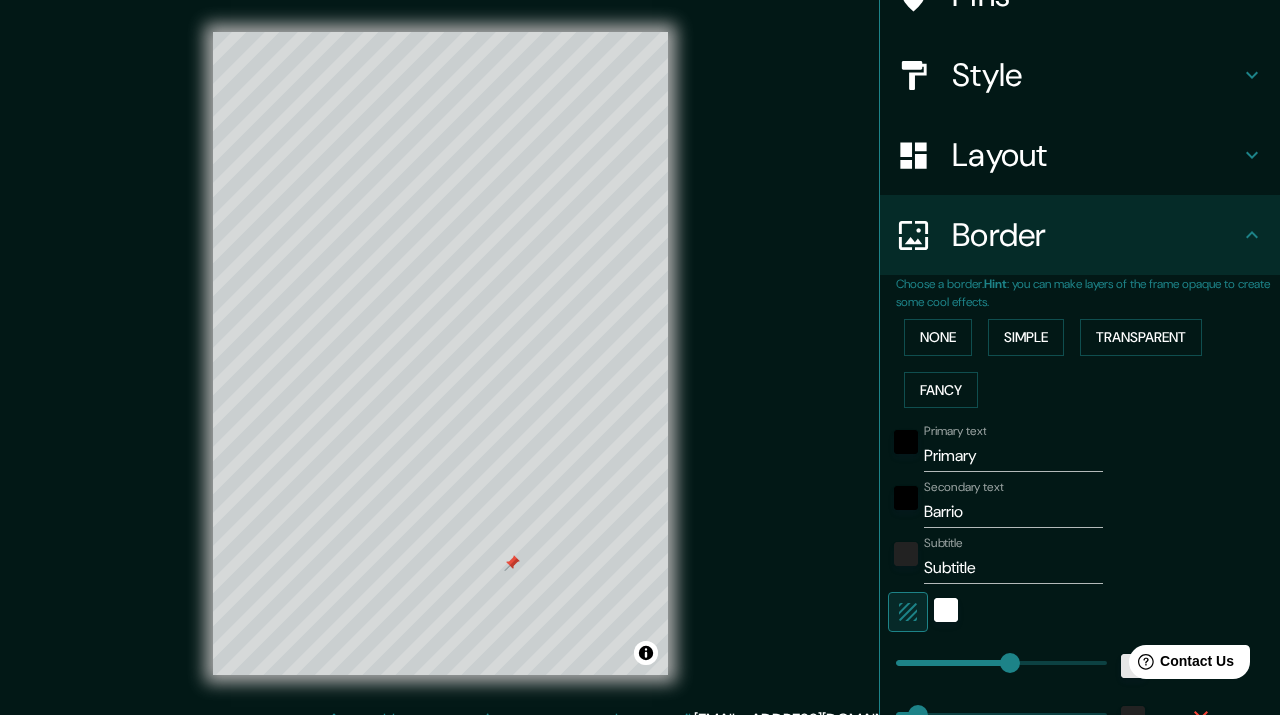 click at bounding box center (512, 563) 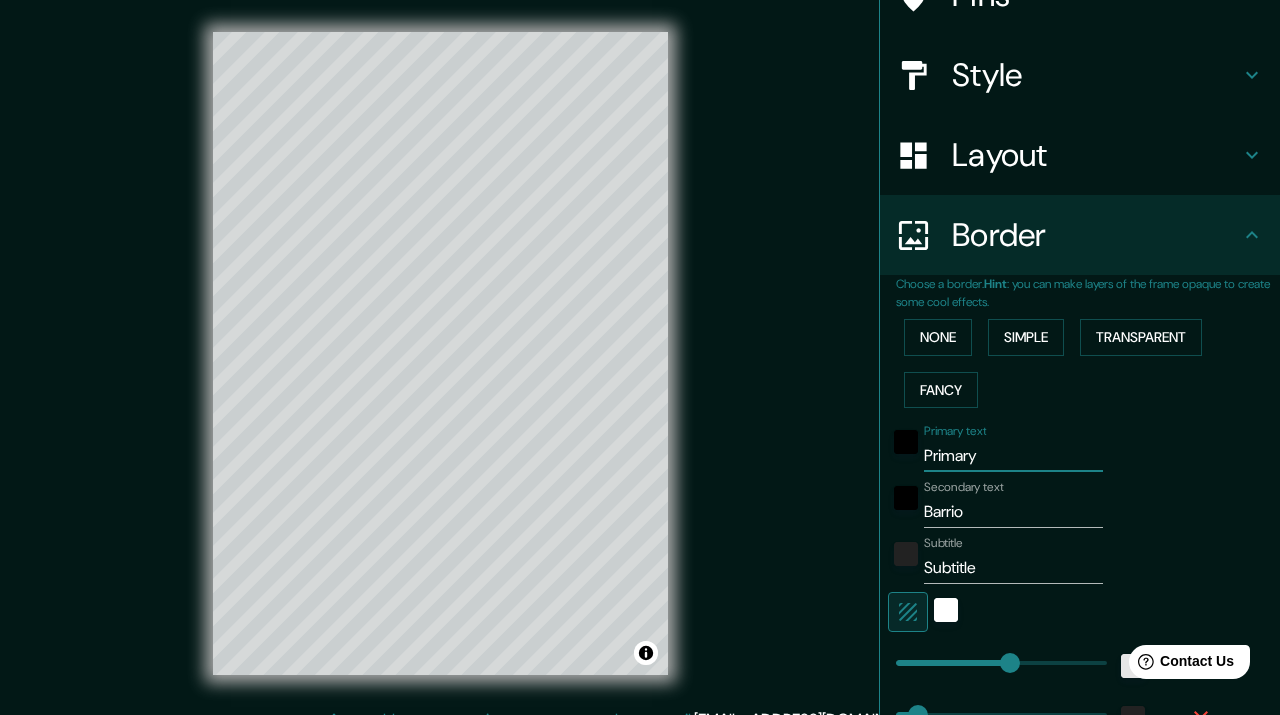 drag, startPoint x: 997, startPoint y: 456, endPoint x: 920, endPoint y: 452, distance: 77.10383 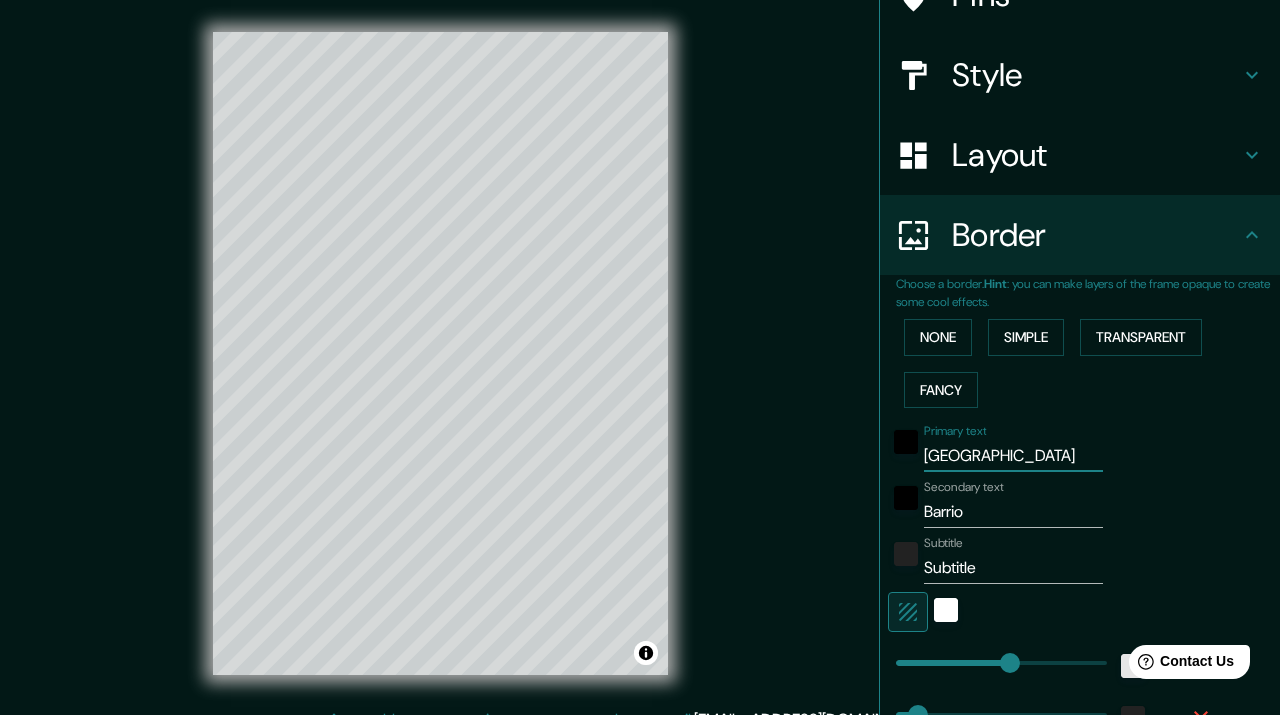 click on "Barrio" at bounding box center (1013, 512) 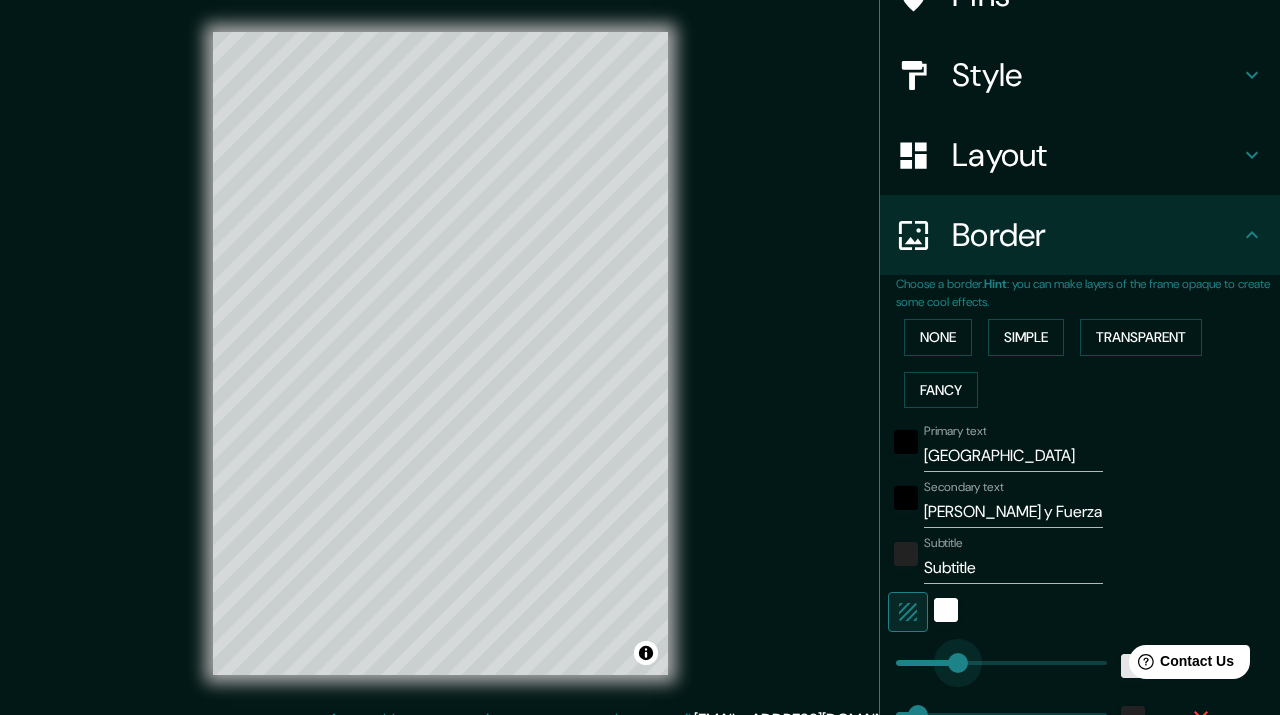 drag, startPoint x: 1012, startPoint y: 660, endPoint x: 958, endPoint y: 661, distance: 54.00926 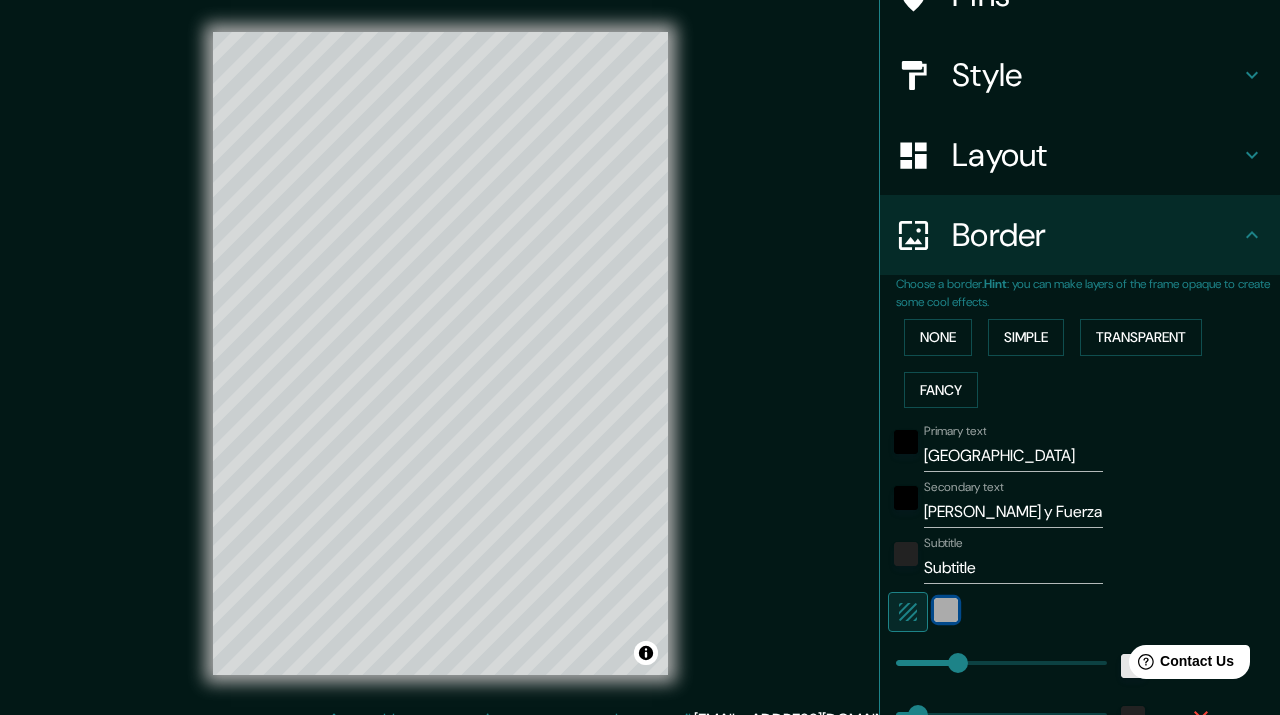 click at bounding box center [946, 610] 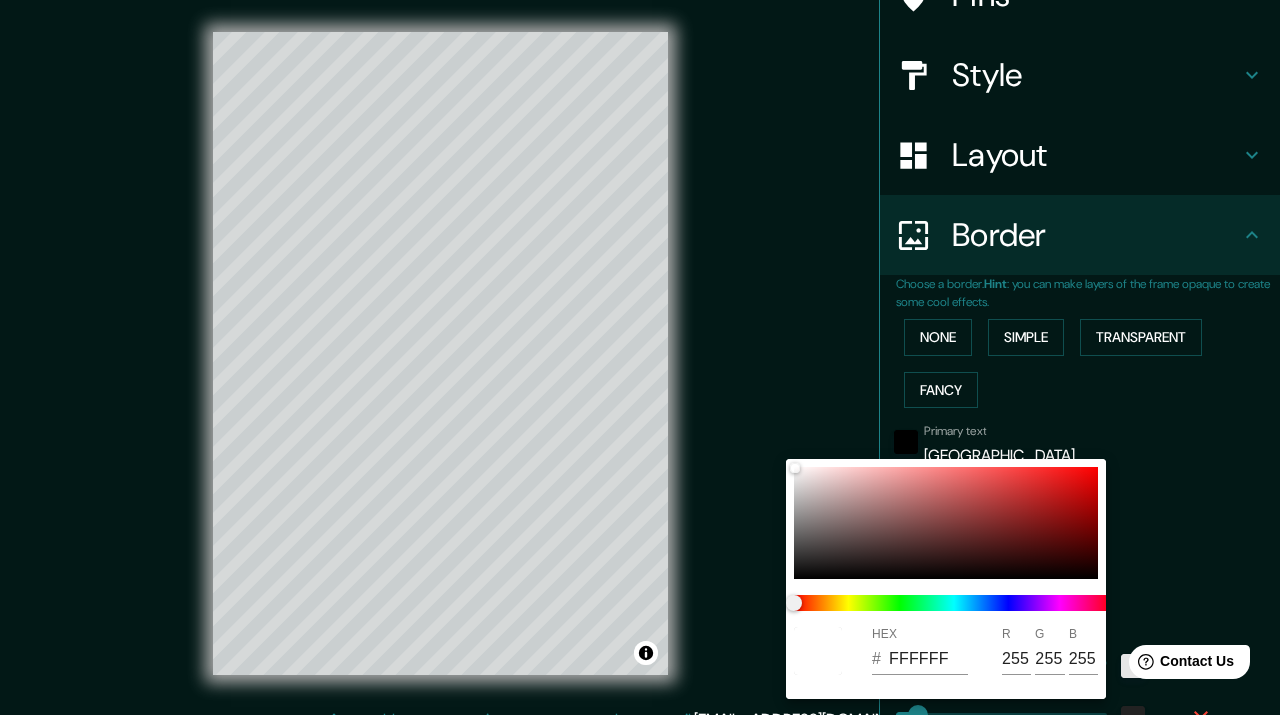click at bounding box center (640, 357) 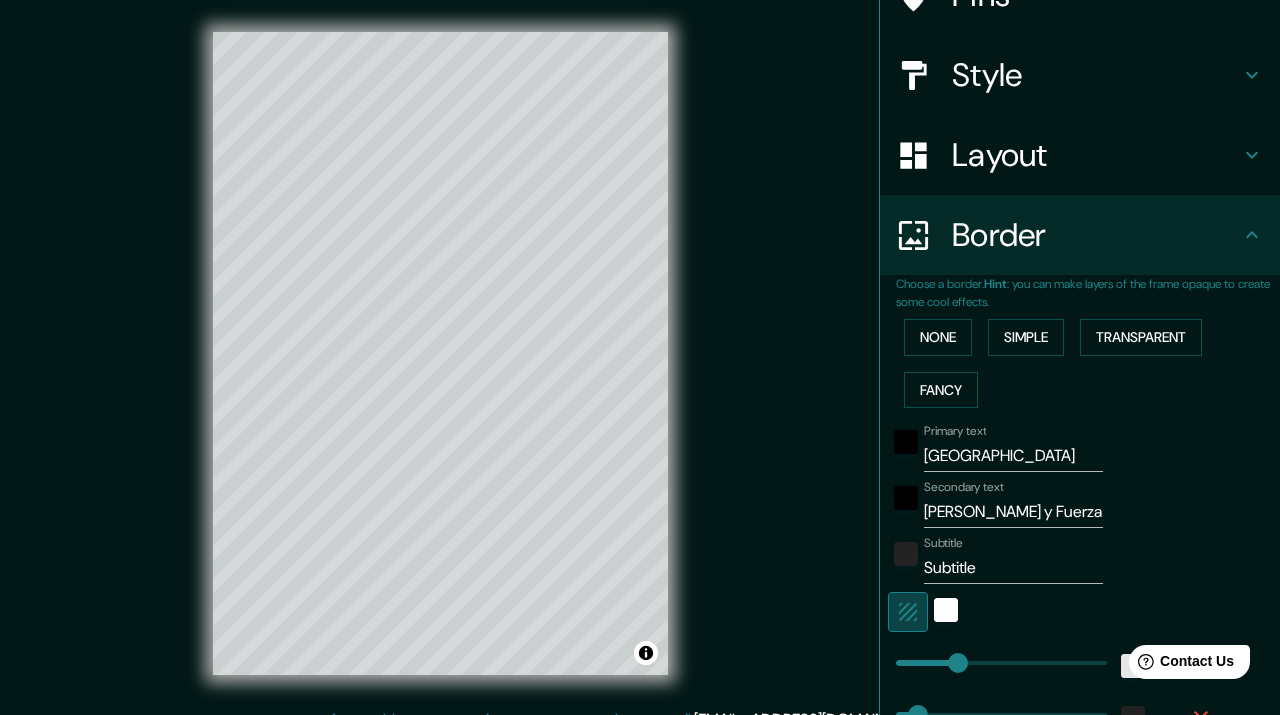 click 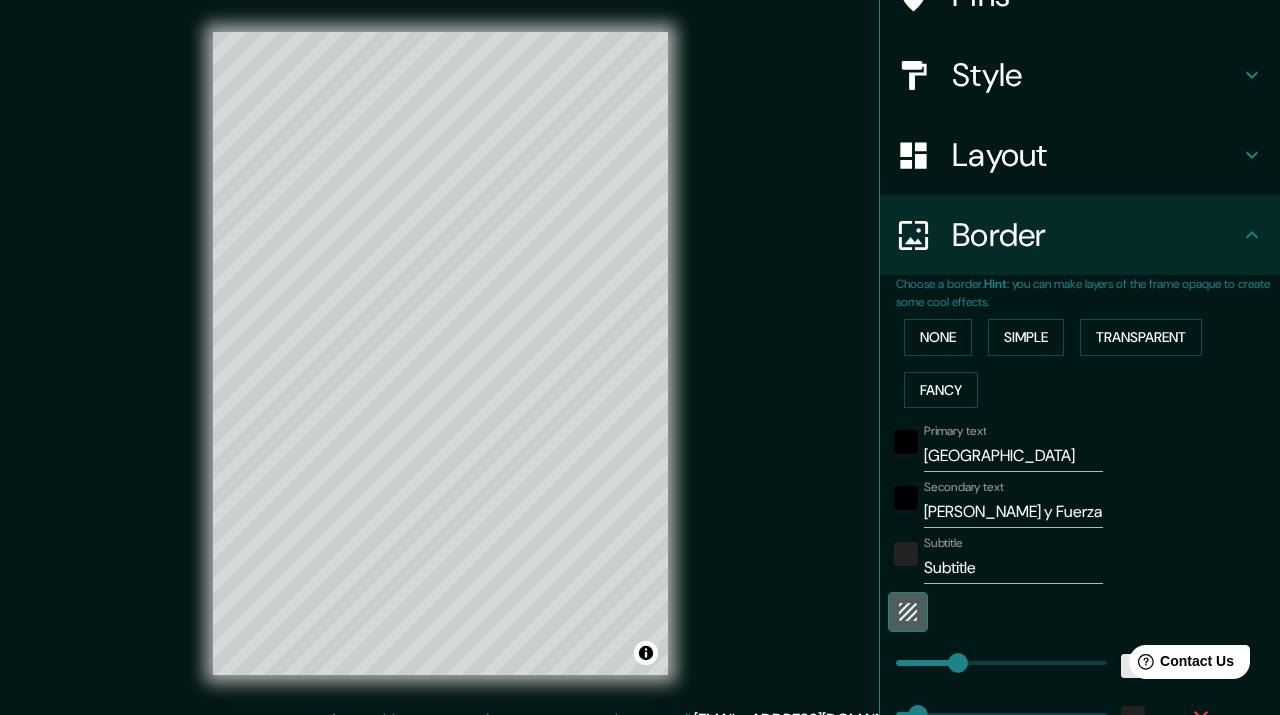 click 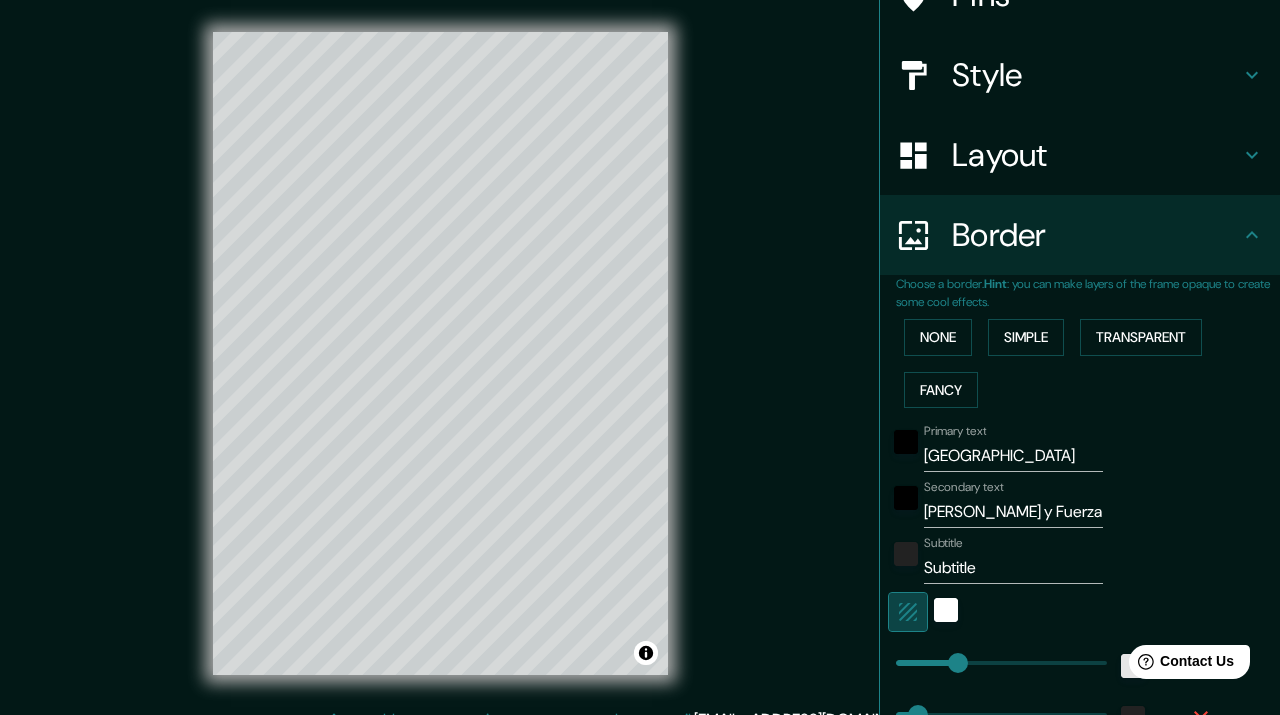 click 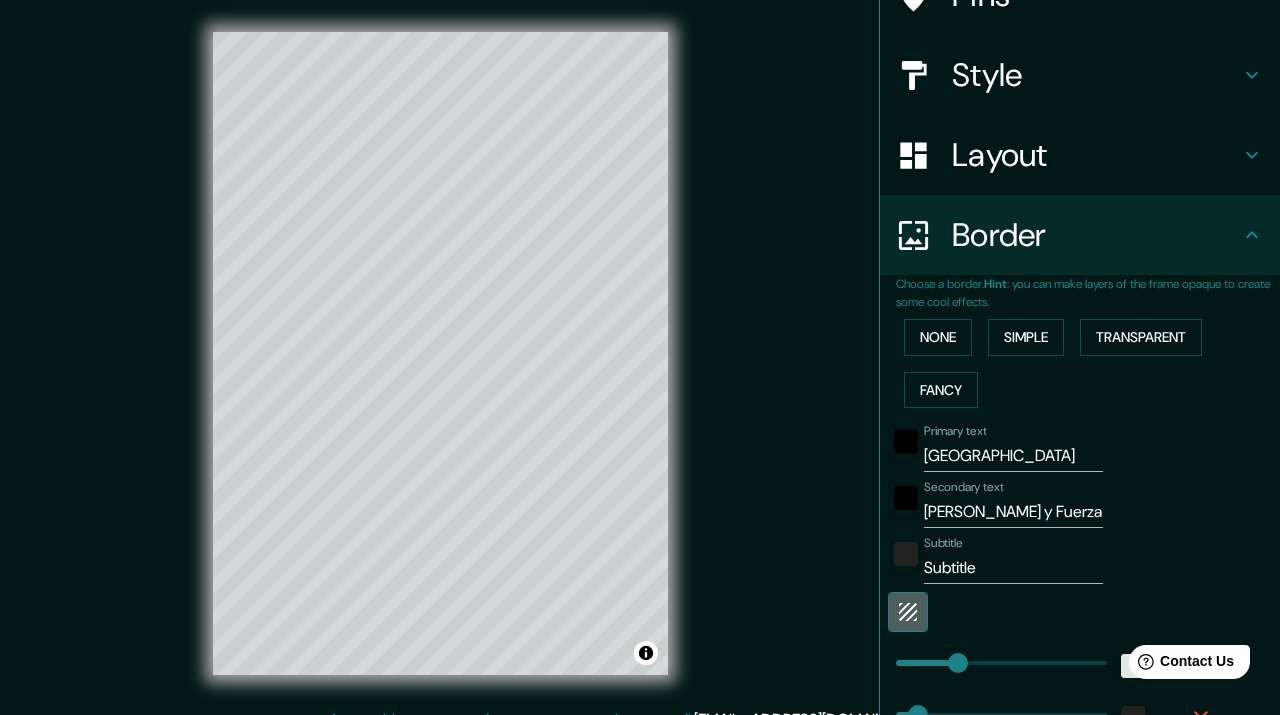 click 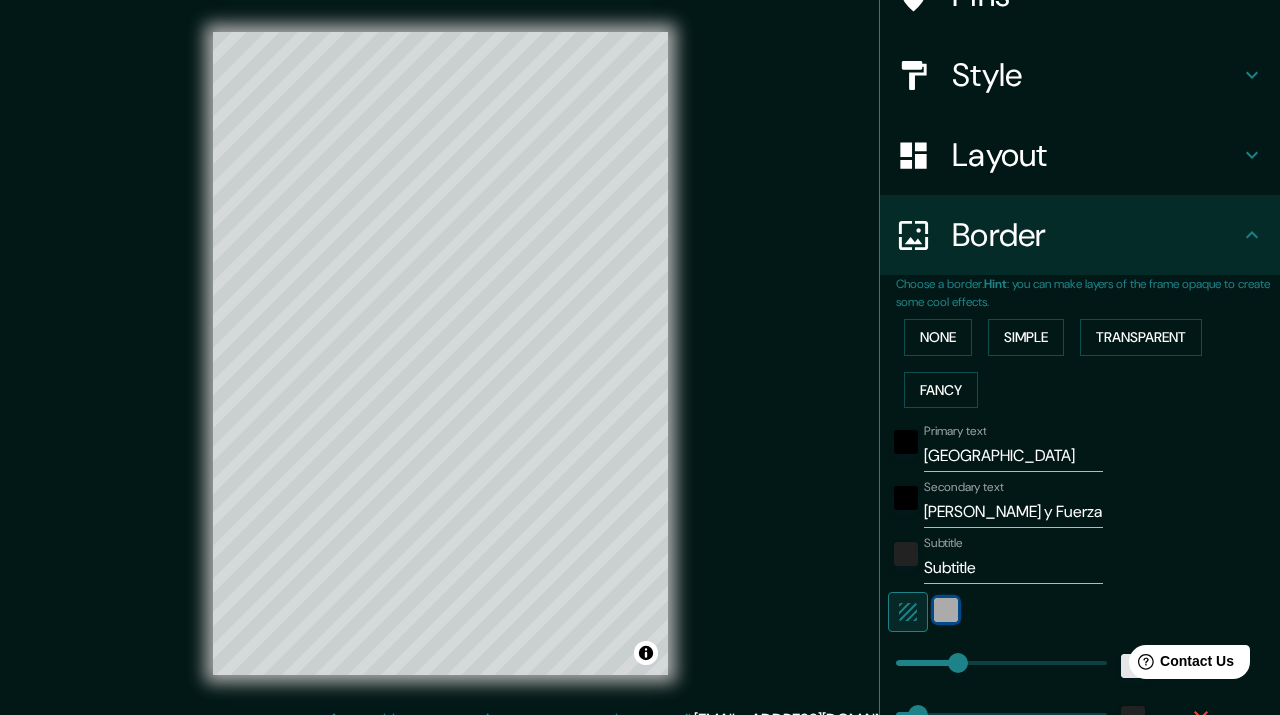 click at bounding box center (946, 610) 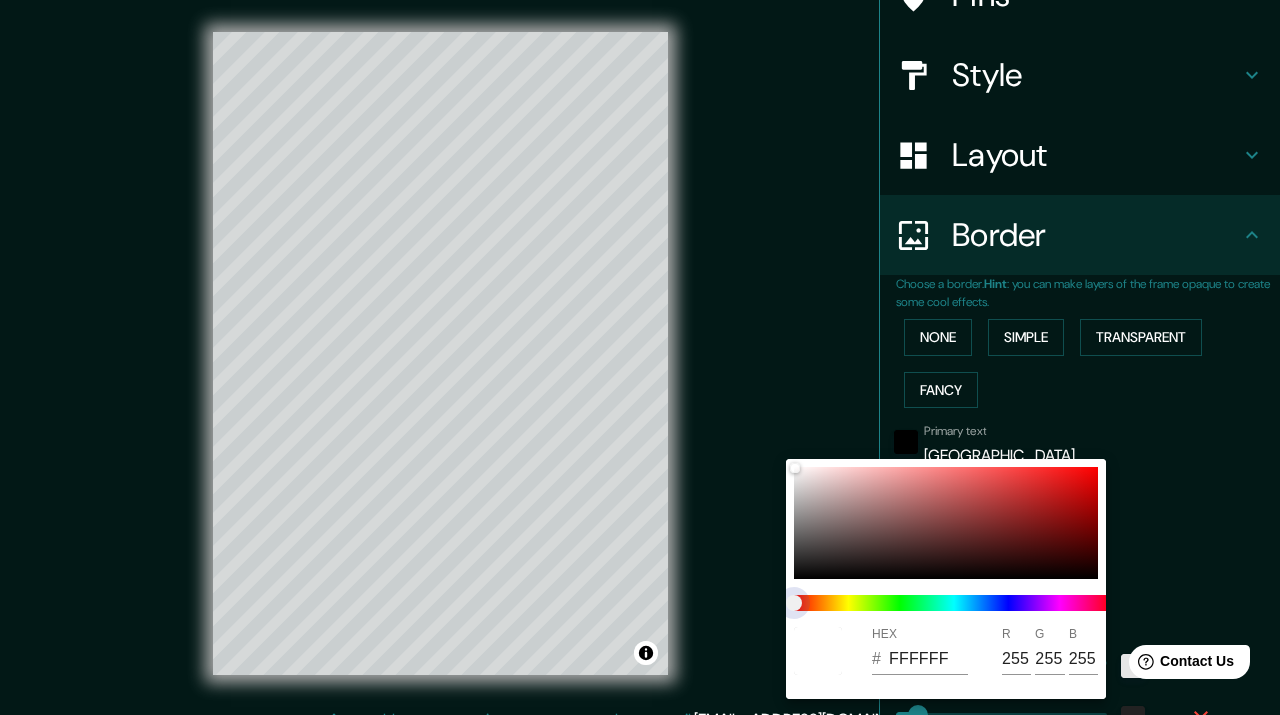 drag, startPoint x: 799, startPoint y: 603, endPoint x: 823, endPoint y: 609, distance: 24.738634 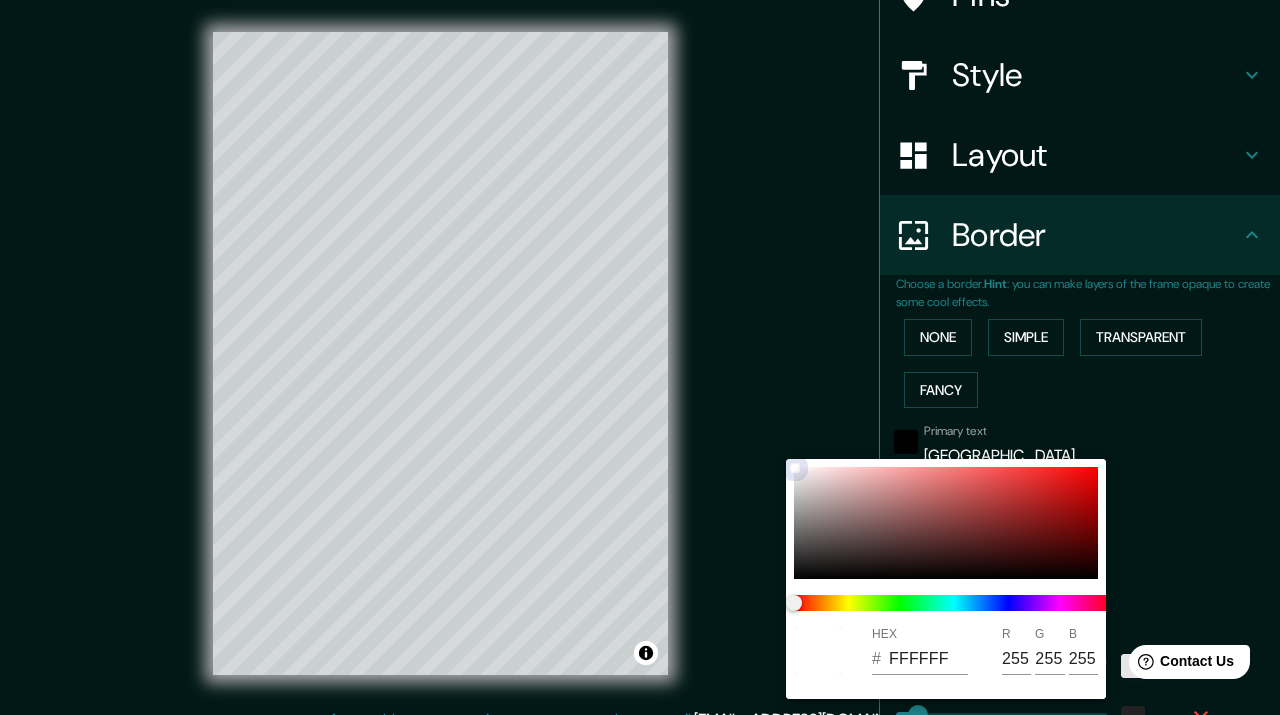 click at bounding box center (946, 523) 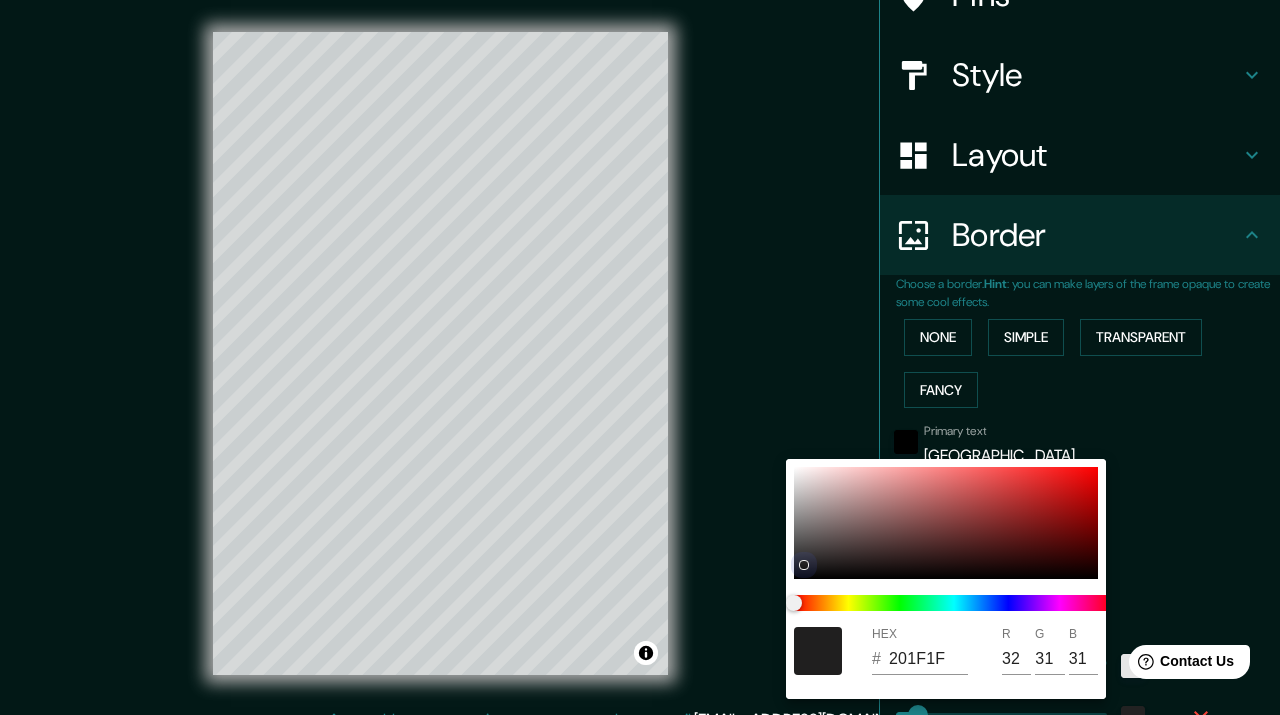 click at bounding box center [946, 523] 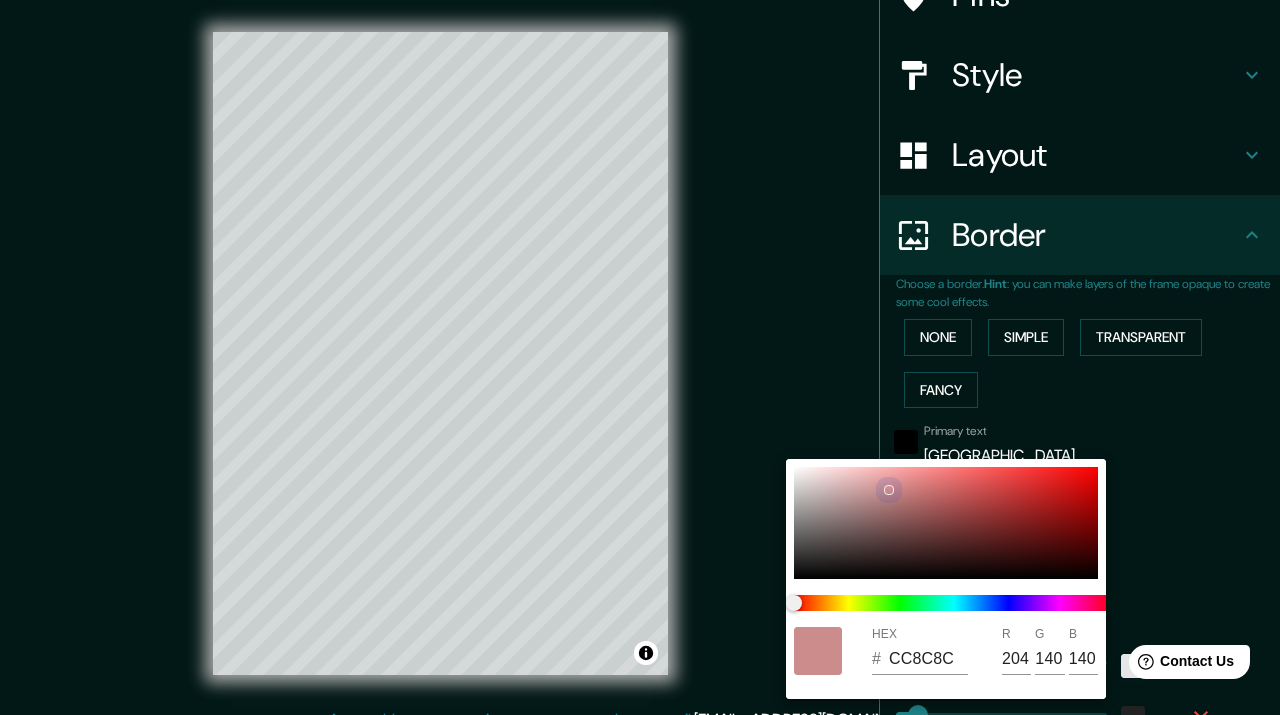 drag, startPoint x: 803, startPoint y: 483, endPoint x: 890, endPoint y: 489, distance: 87.20665 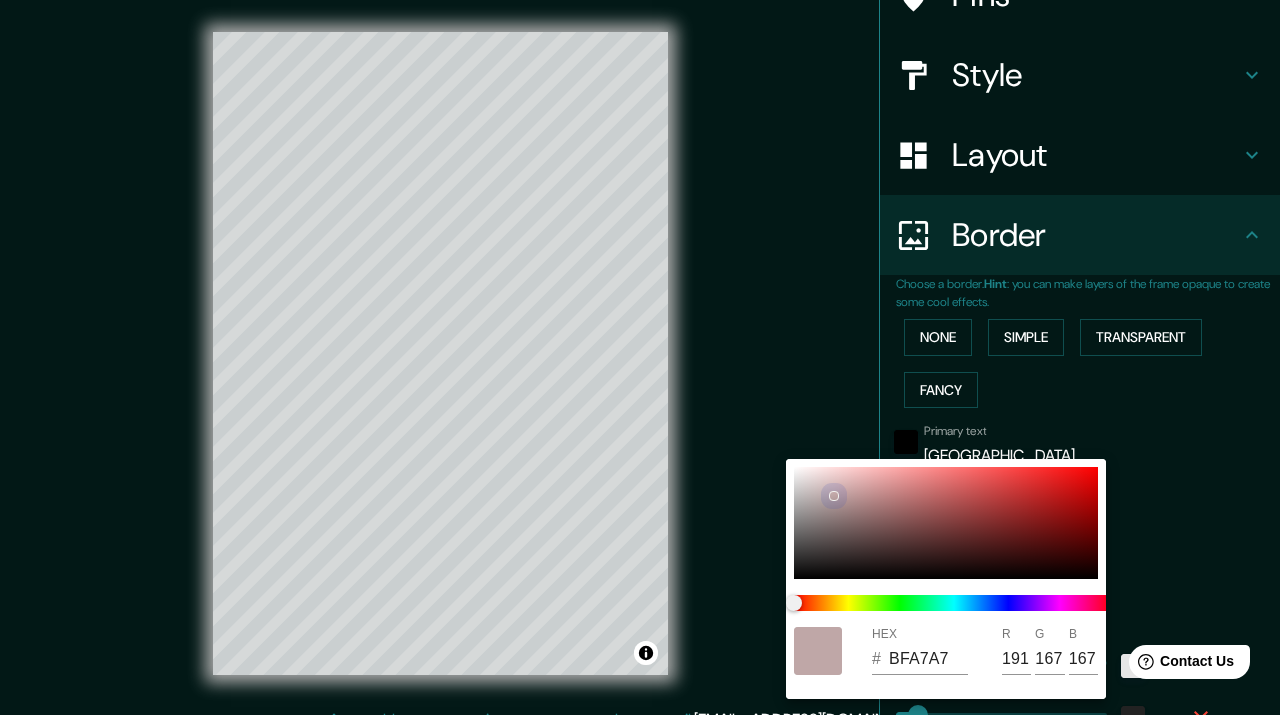 drag, startPoint x: 890, startPoint y: 489, endPoint x: 832, endPoint y: 495, distance: 58.30952 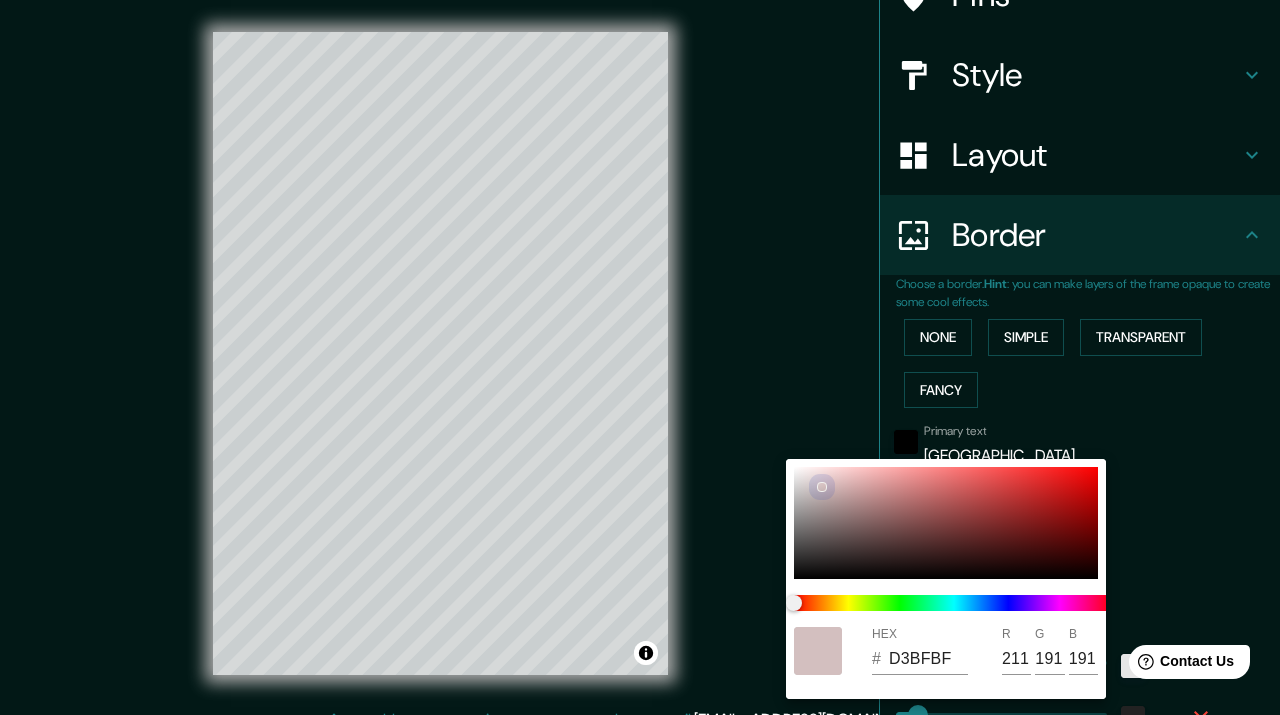 drag, startPoint x: 833, startPoint y: 490, endPoint x: 823, endPoint y: 486, distance: 10.770329 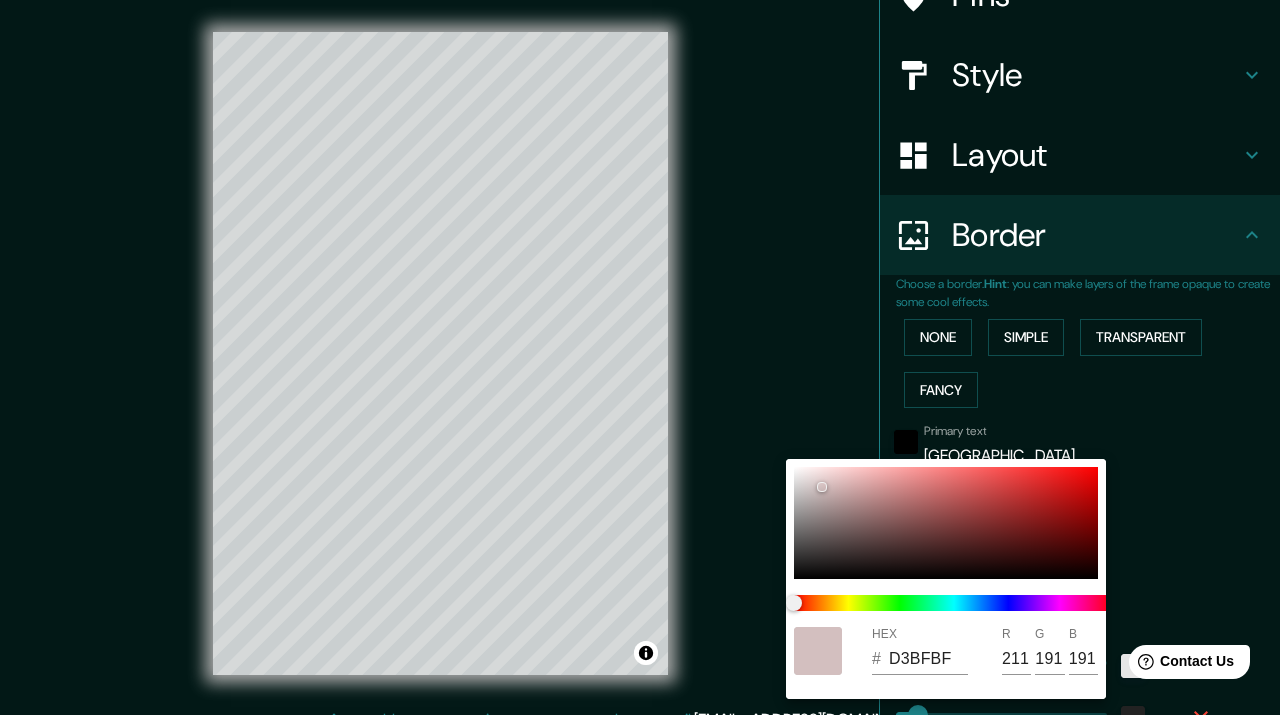 click at bounding box center (640, 357) 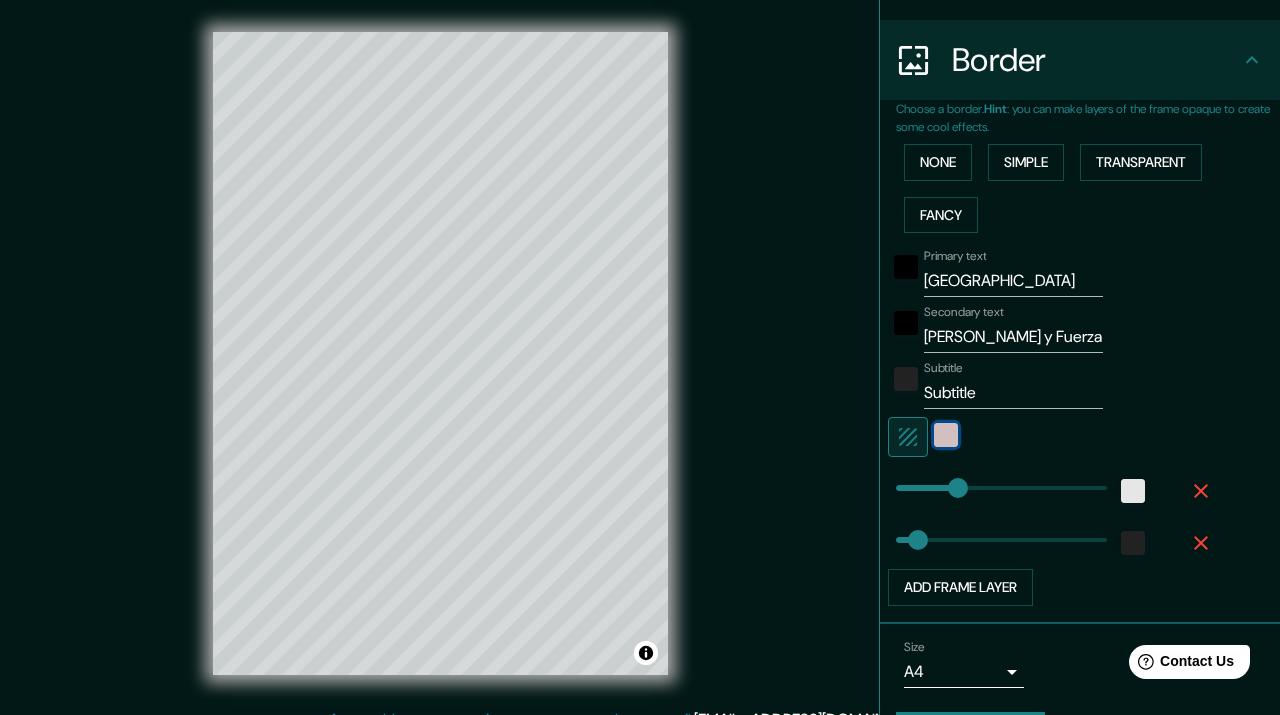 scroll, scrollTop: 371, scrollLeft: 0, axis: vertical 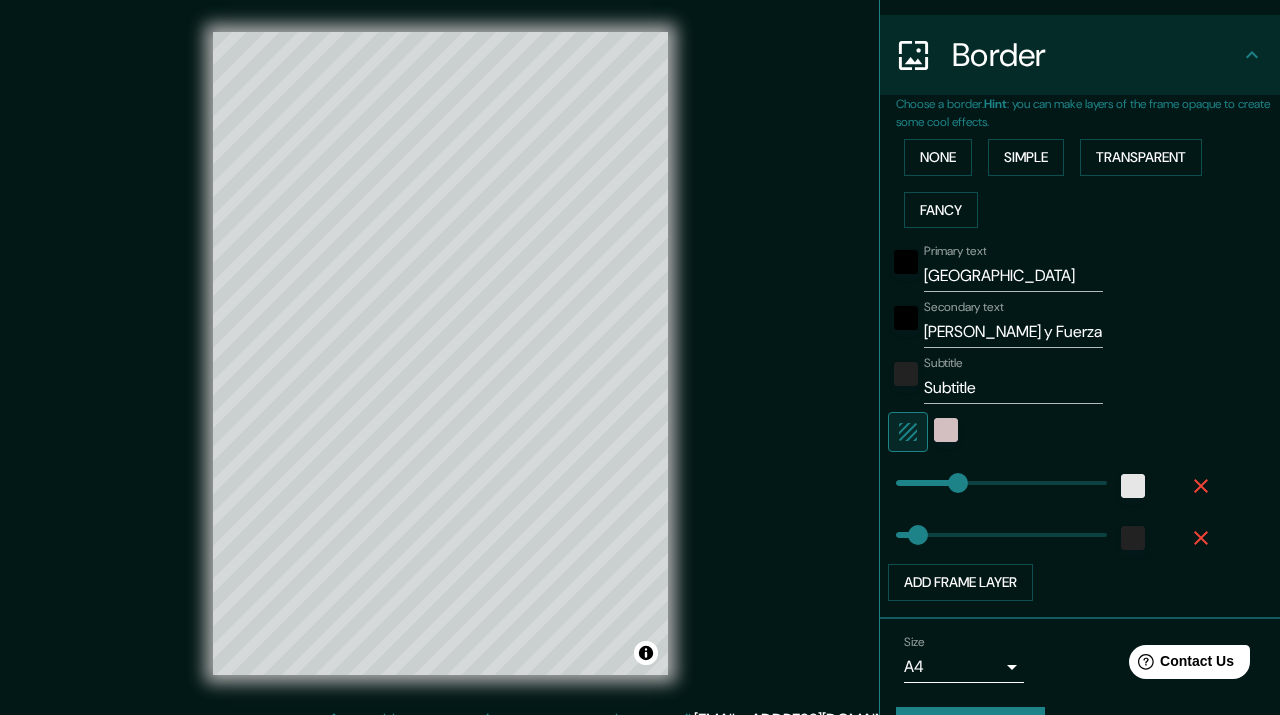 click 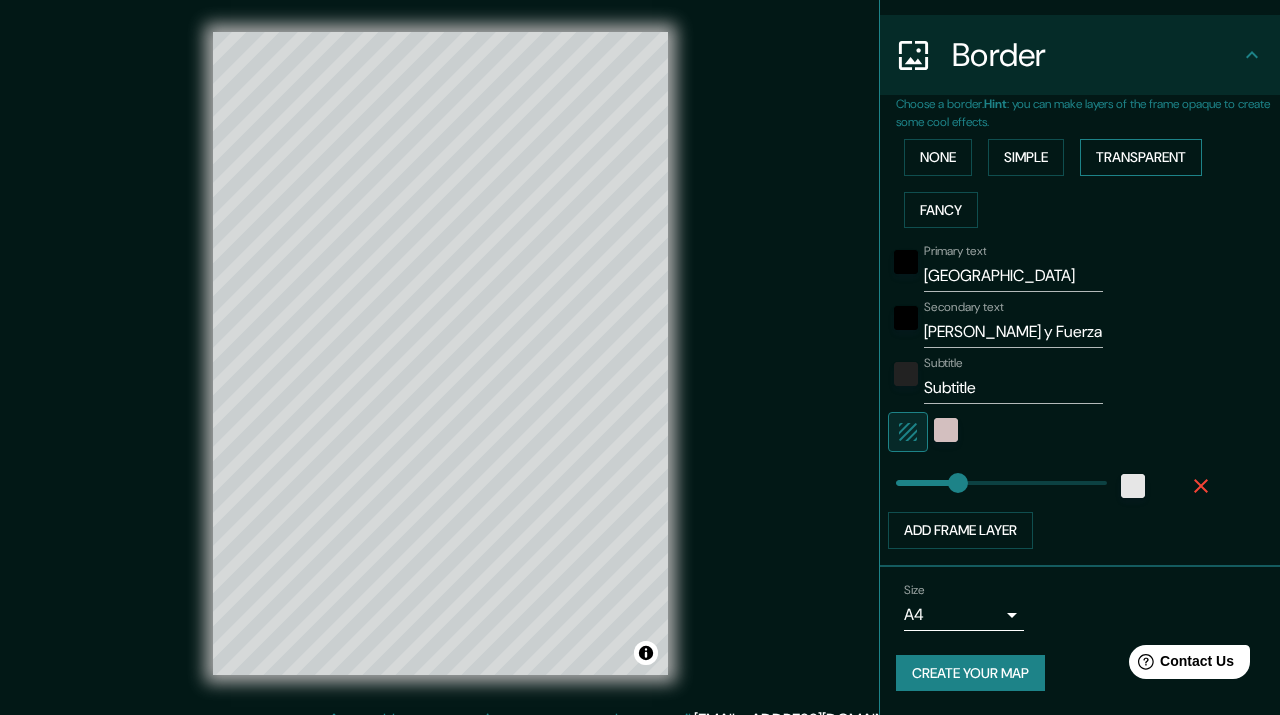 click on "Transparent" at bounding box center [1141, 157] 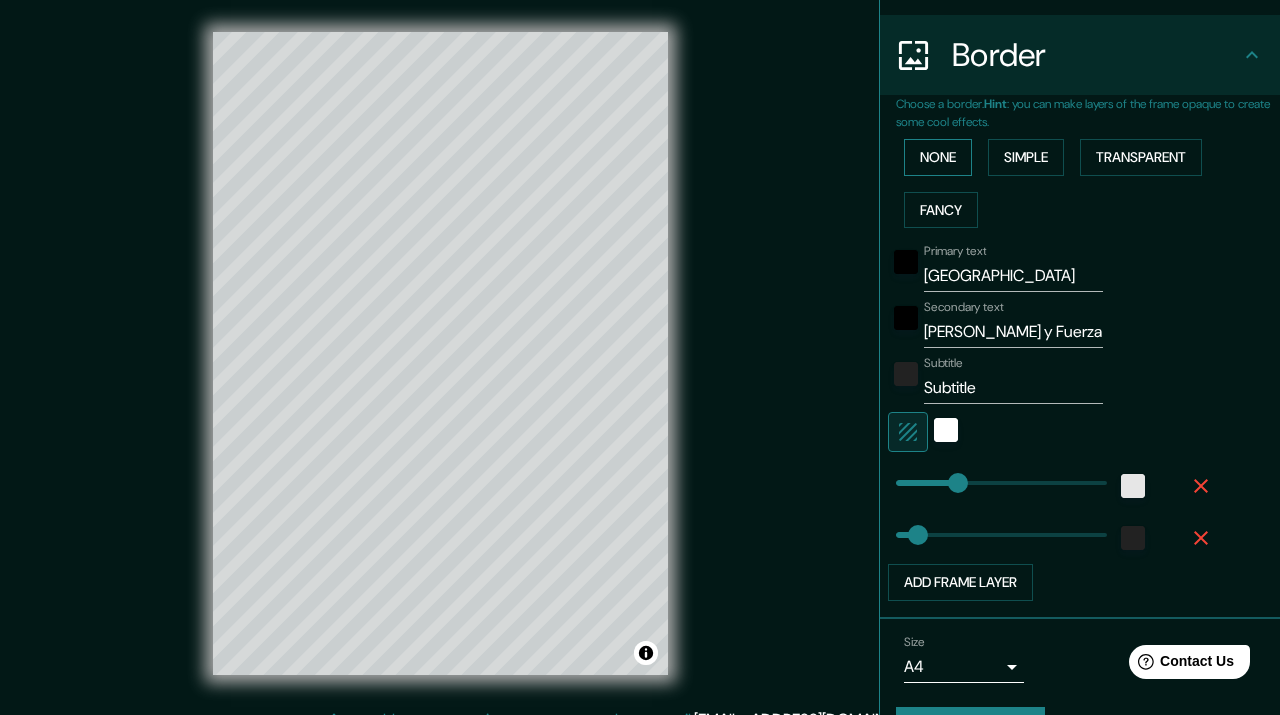 click on "None" at bounding box center [938, 157] 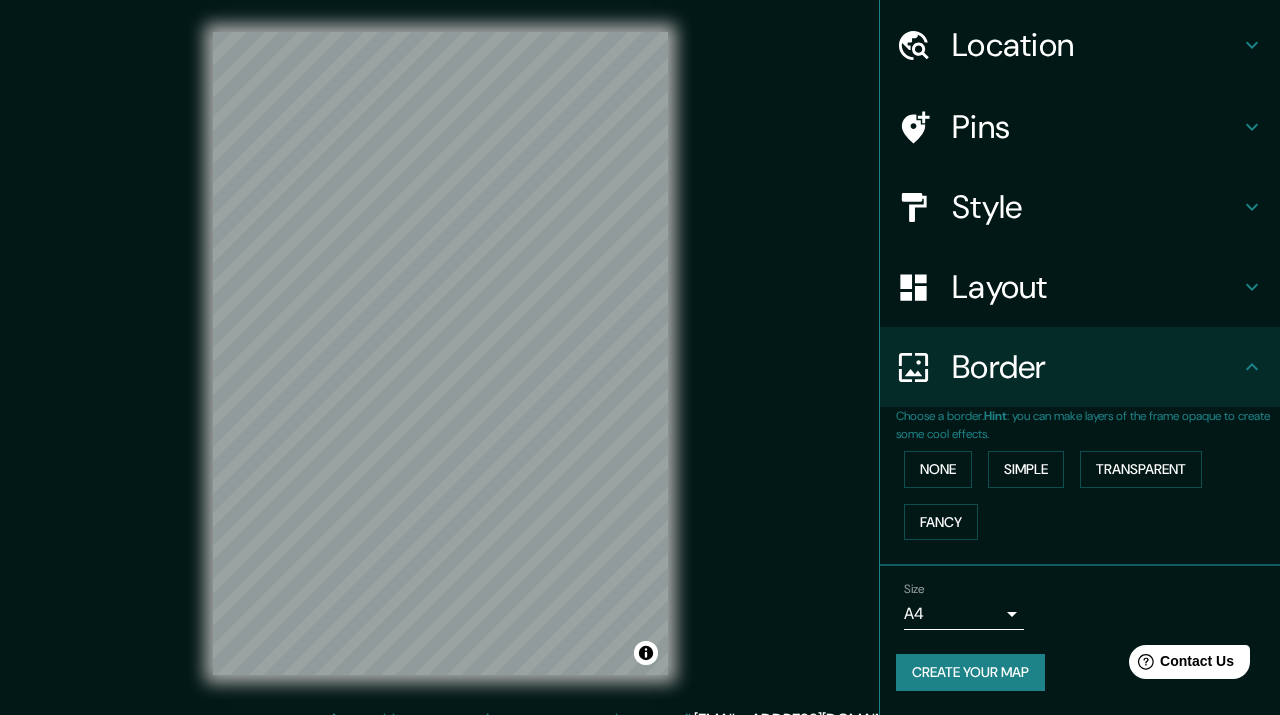 click on "Border" at bounding box center [1096, 367] 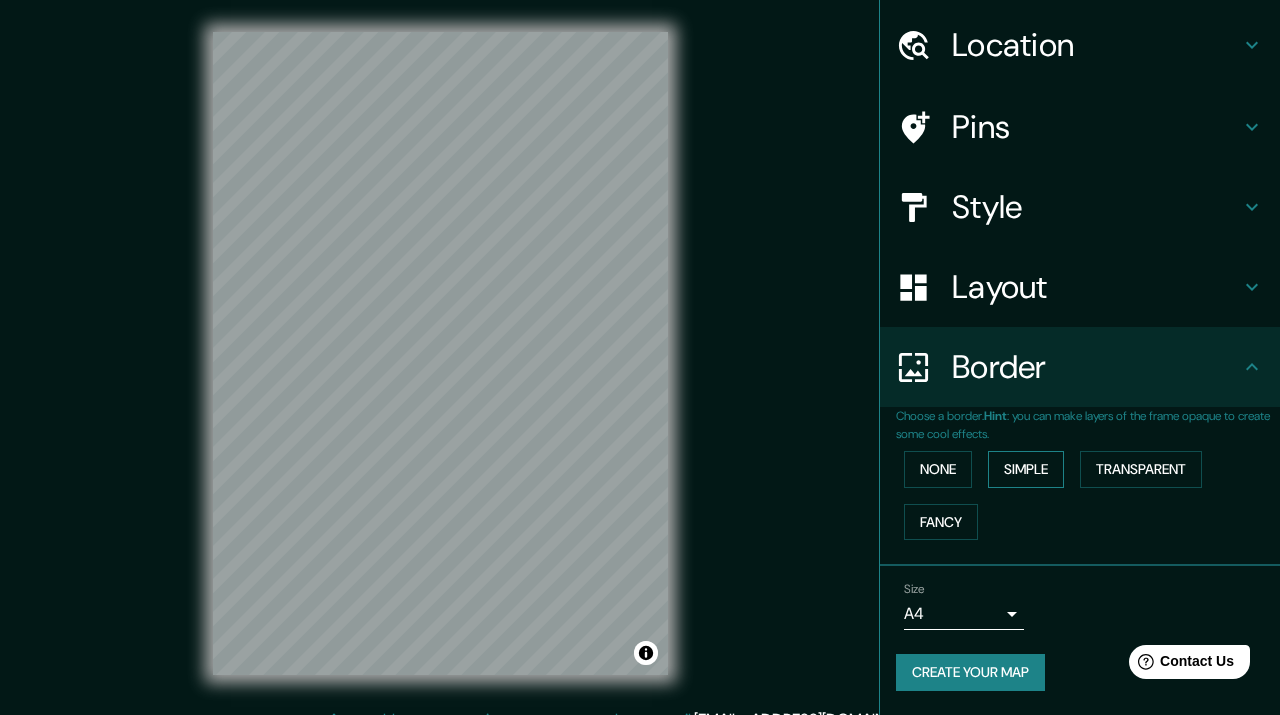 click on "Simple" at bounding box center [1026, 469] 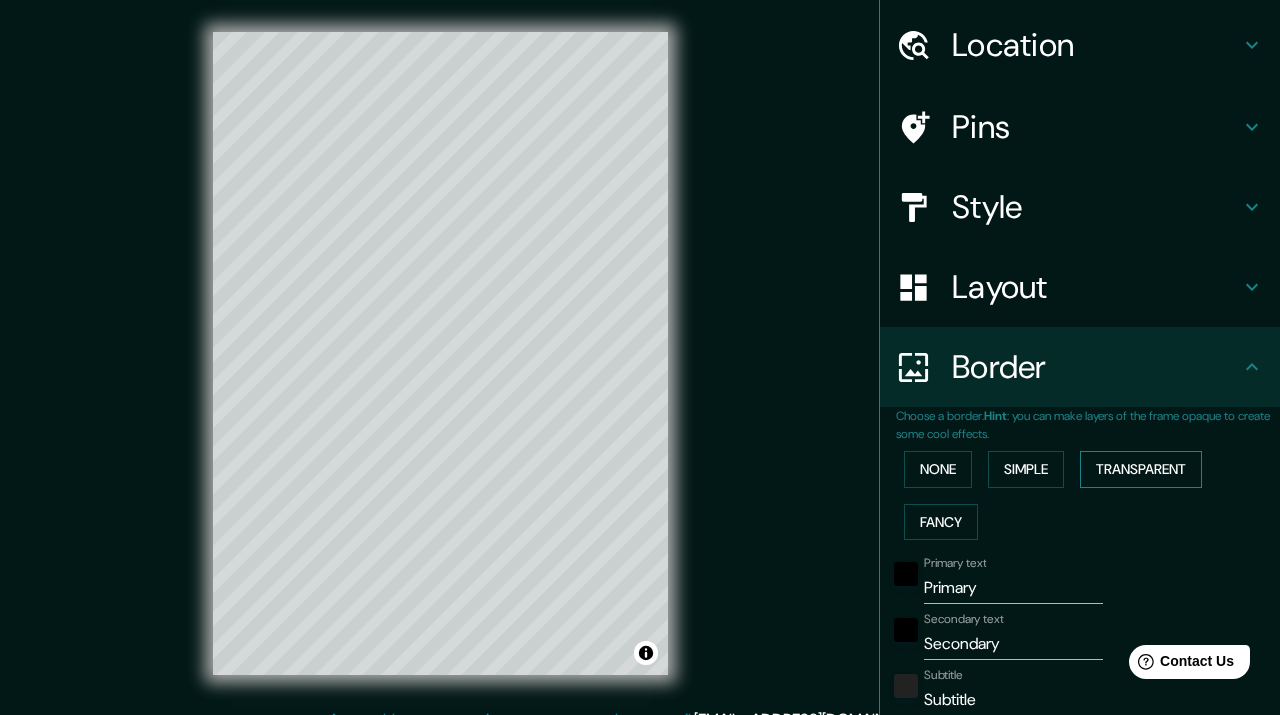 click on "Transparent" at bounding box center [1141, 469] 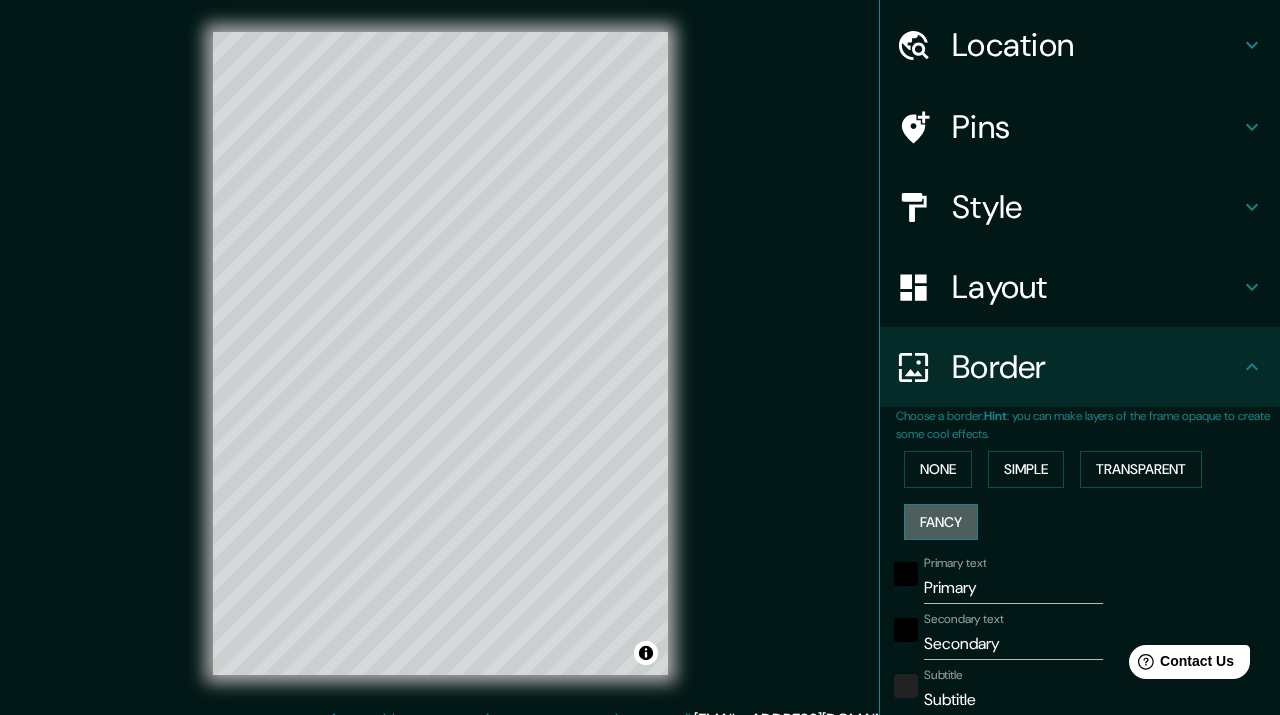 click on "Fancy" at bounding box center [941, 522] 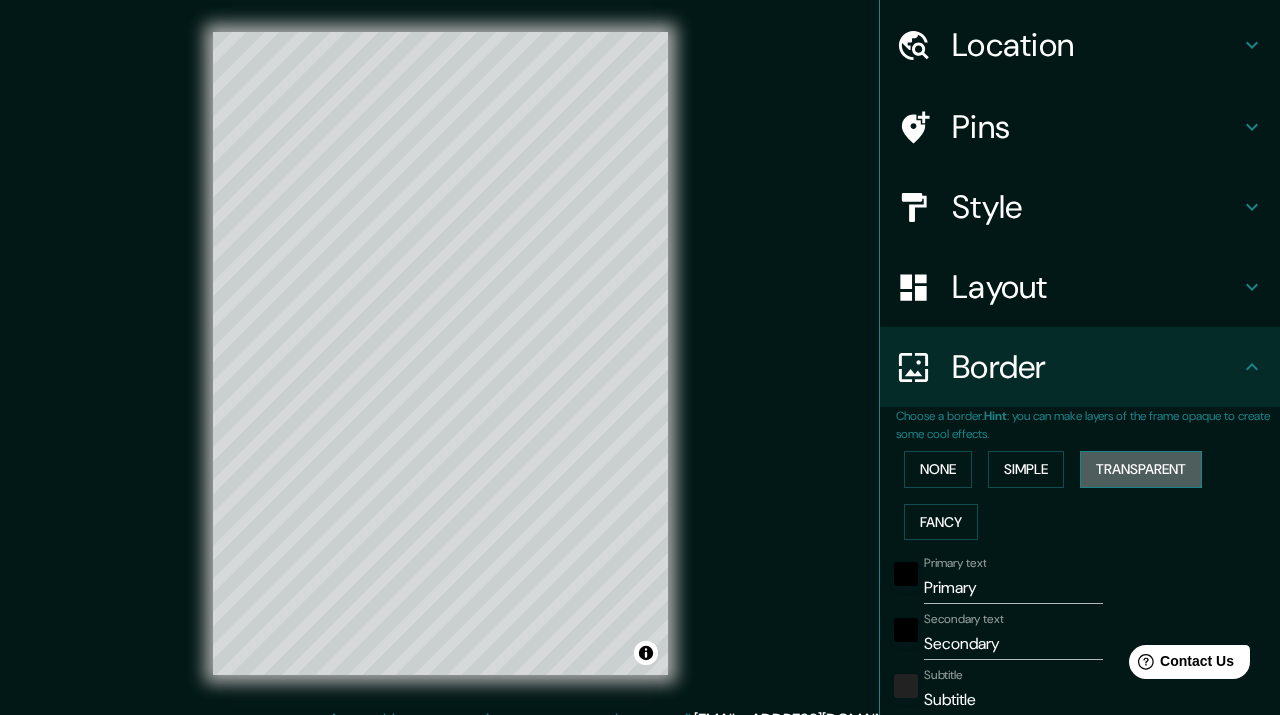 click on "Transparent" at bounding box center (1141, 469) 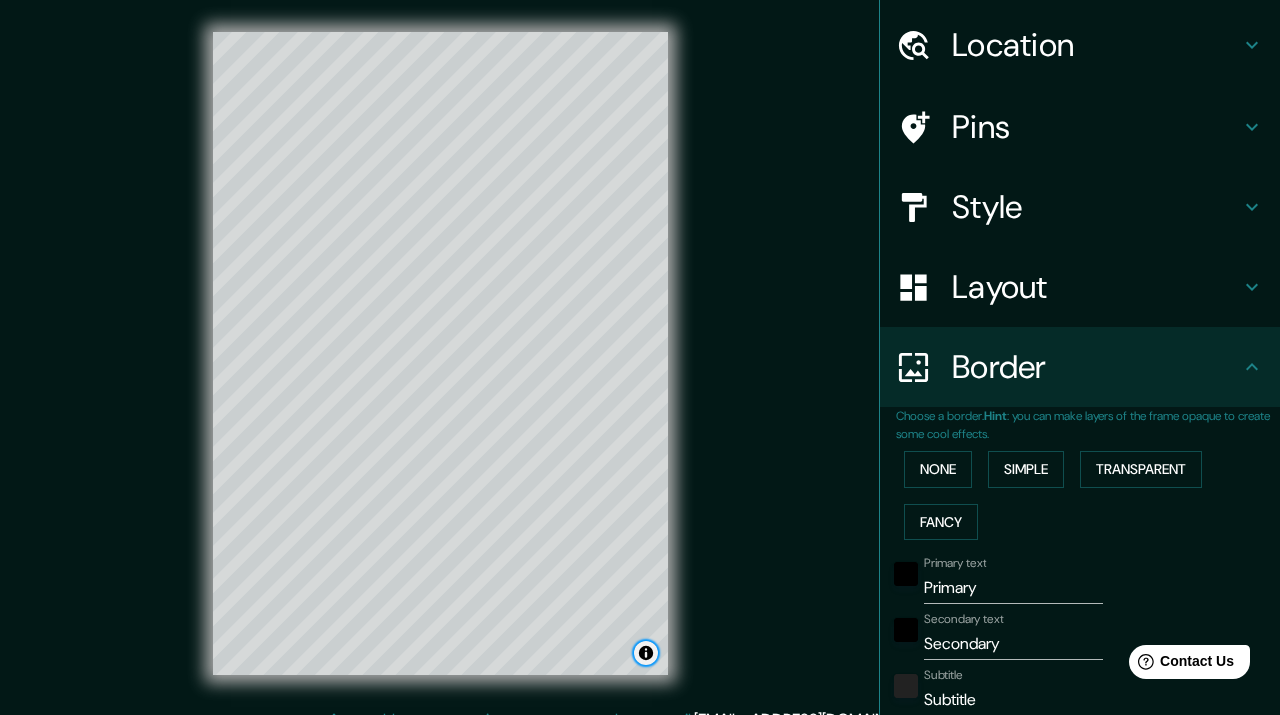 click at bounding box center [646, 653] 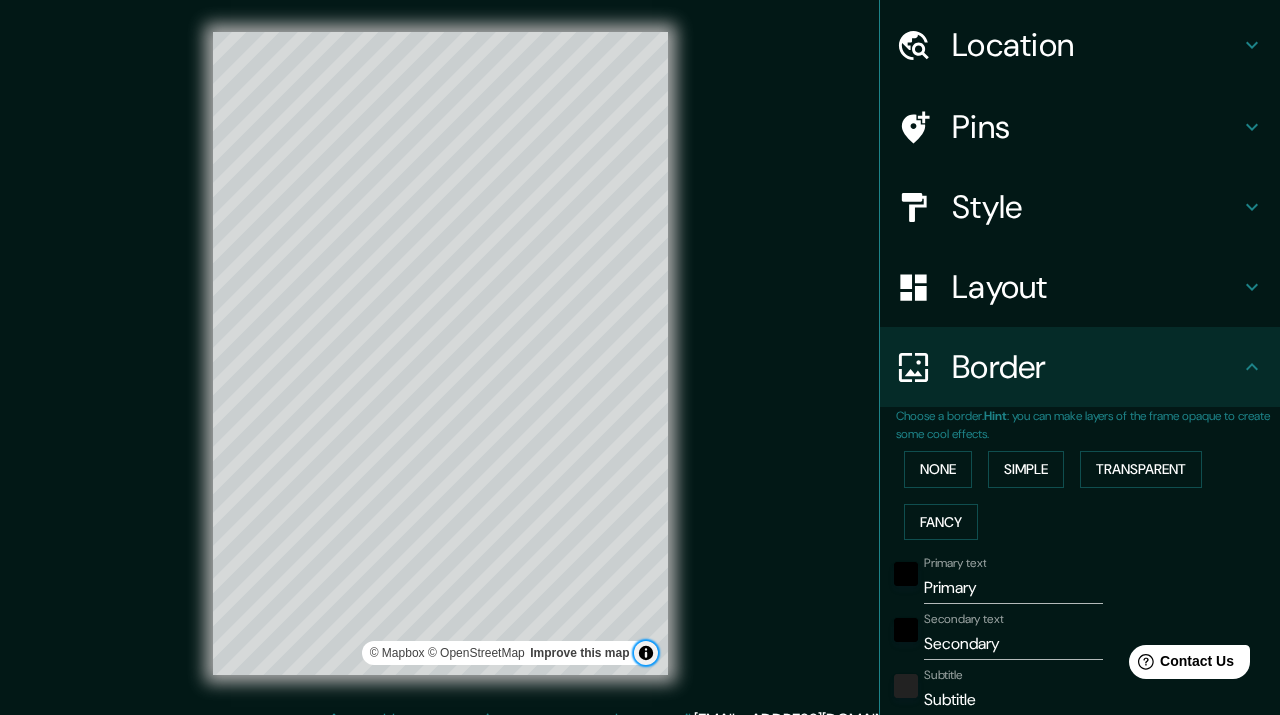 click at bounding box center (646, 653) 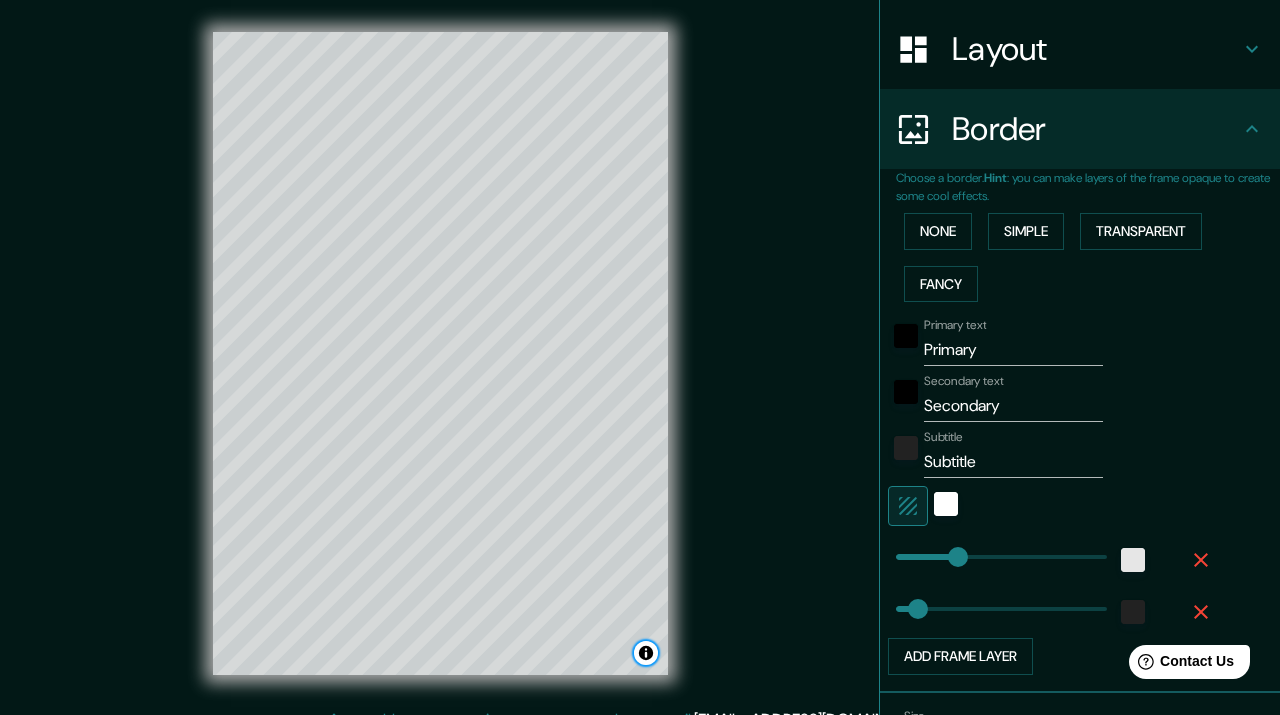 scroll, scrollTop: 303, scrollLeft: 0, axis: vertical 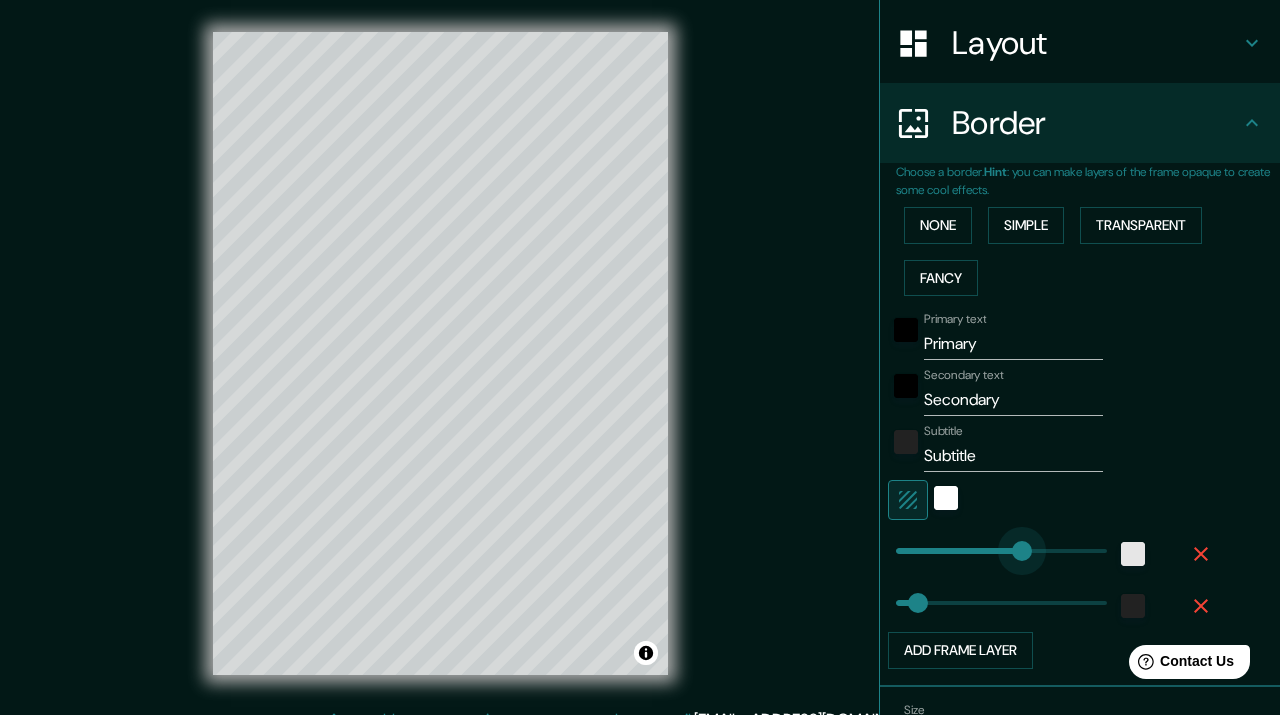 drag, startPoint x: 957, startPoint y: 549, endPoint x: 1024, endPoint y: 549, distance: 67 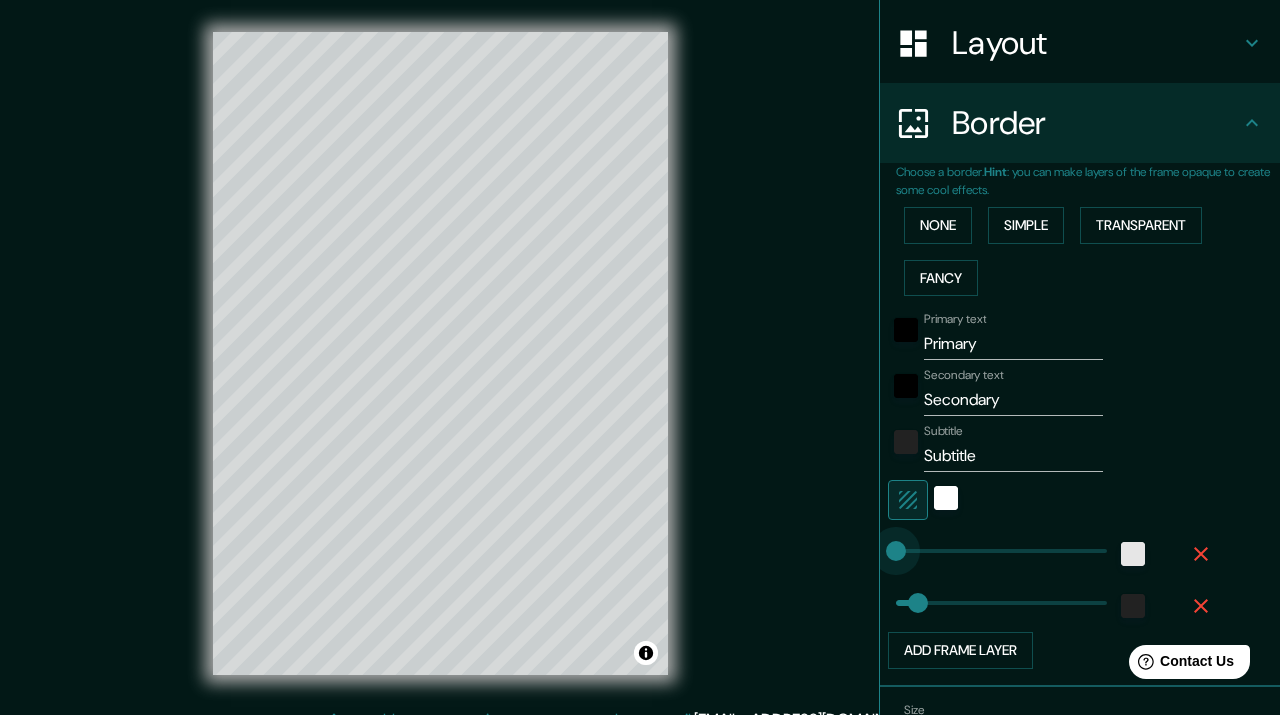 drag, startPoint x: 1024, startPoint y: 549, endPoint x: 888, endPoint y: 549, distance: 136 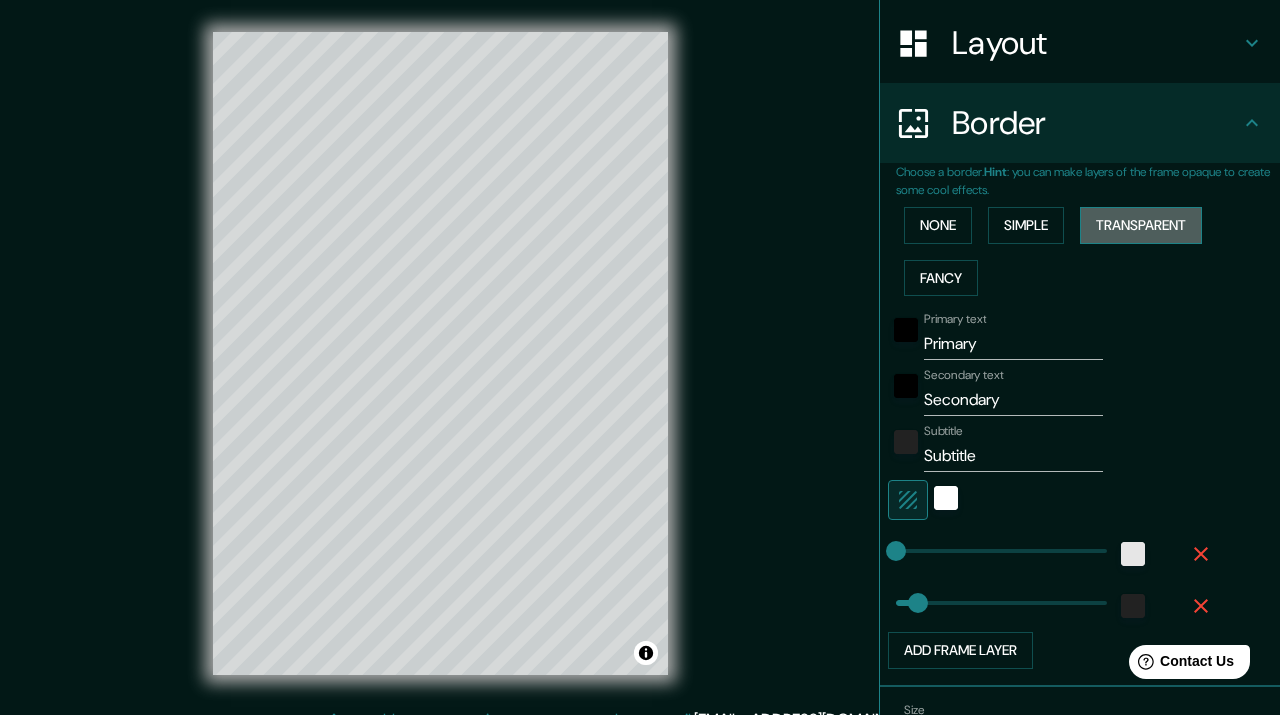click on "Transparent" at bounding box center [1141, 225] 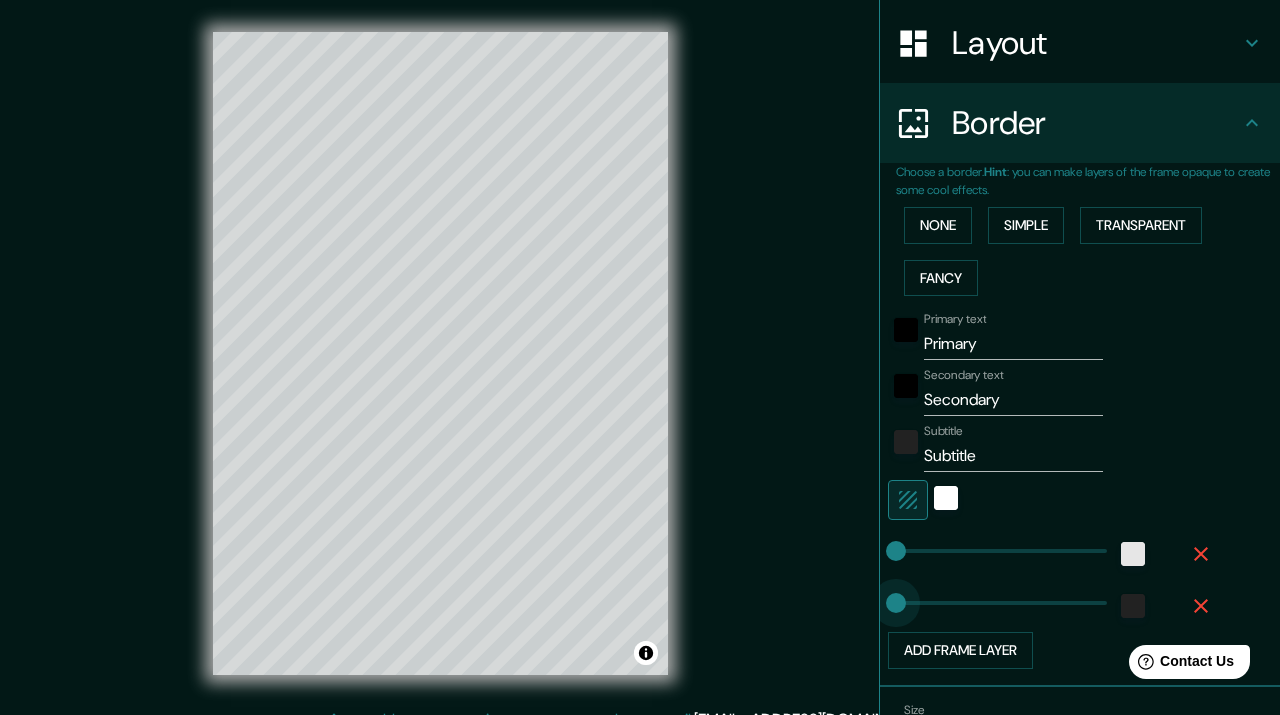 drag, startPoint x: 911, startPoint y: 606, endPoint x: 873, endPoint y: 605, distance: 38.013157 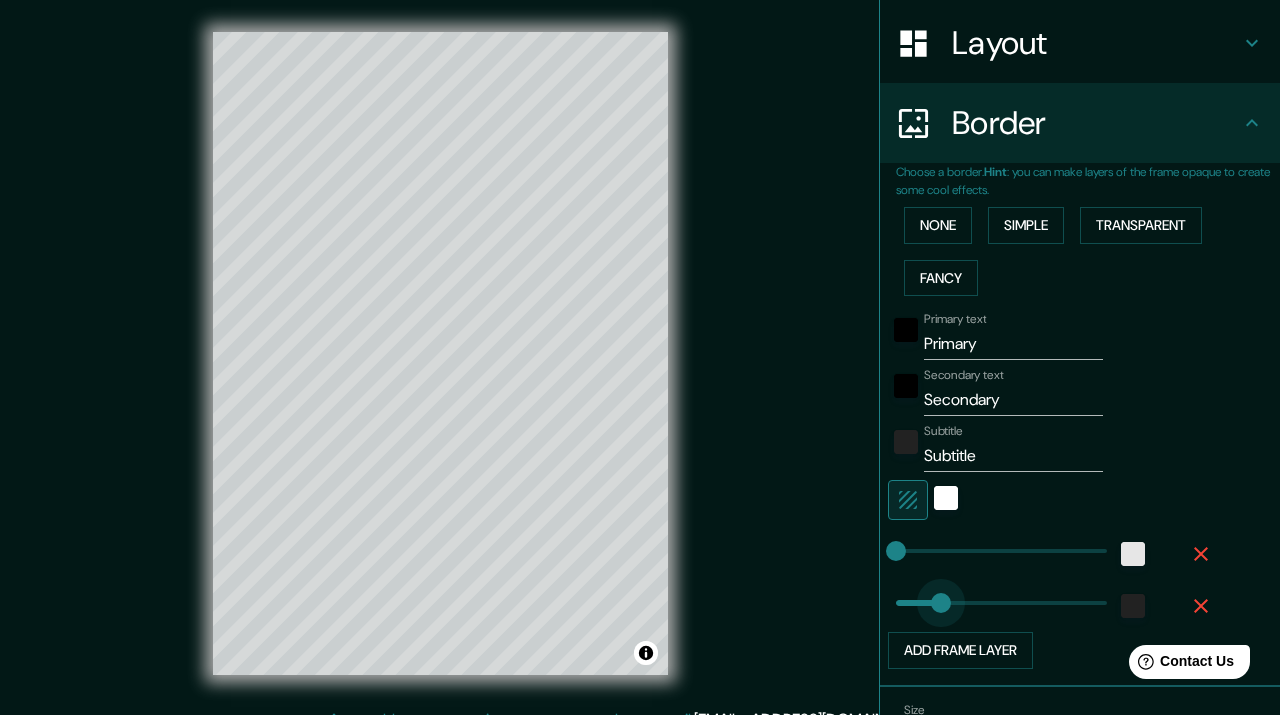 drag, startPoint x: 895, startPoint y: 606, endPoint x: 942, endPoint y: 609, distance: 47.095646 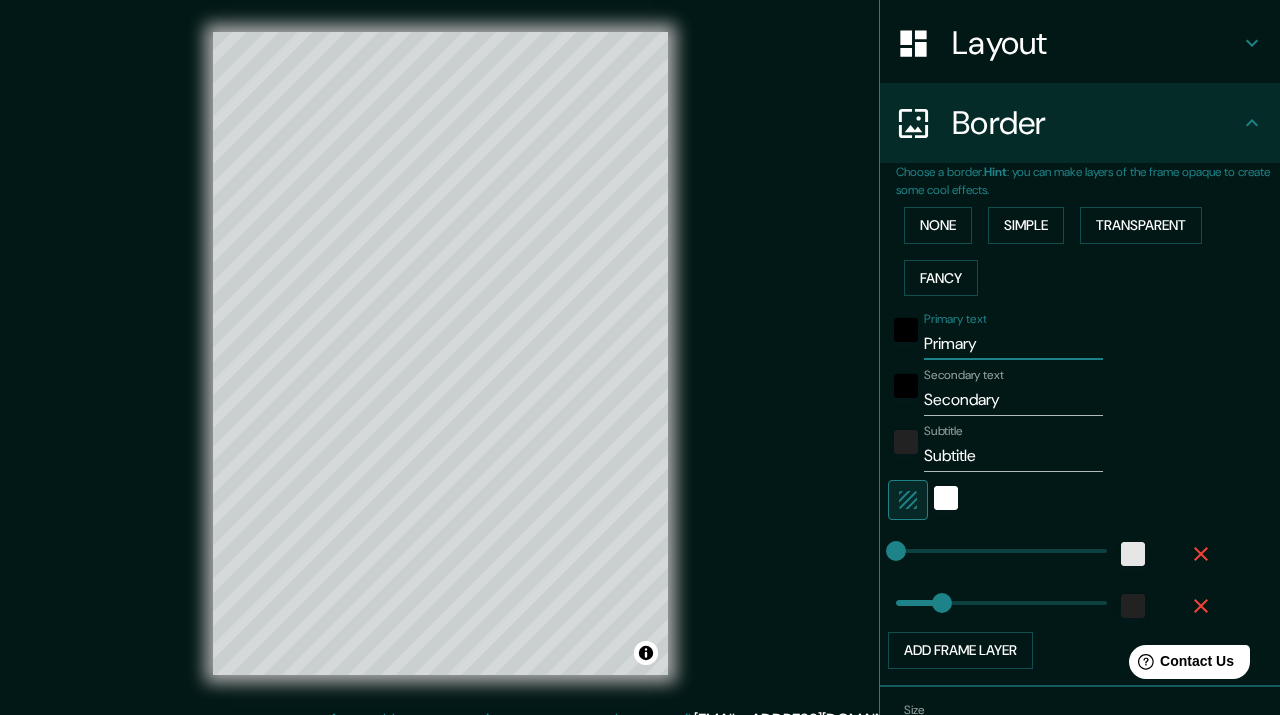 drag, startPoint x: 989, startPoint y: 347, endPoint x: 901, endPoint y: 348, distance: 88.005684 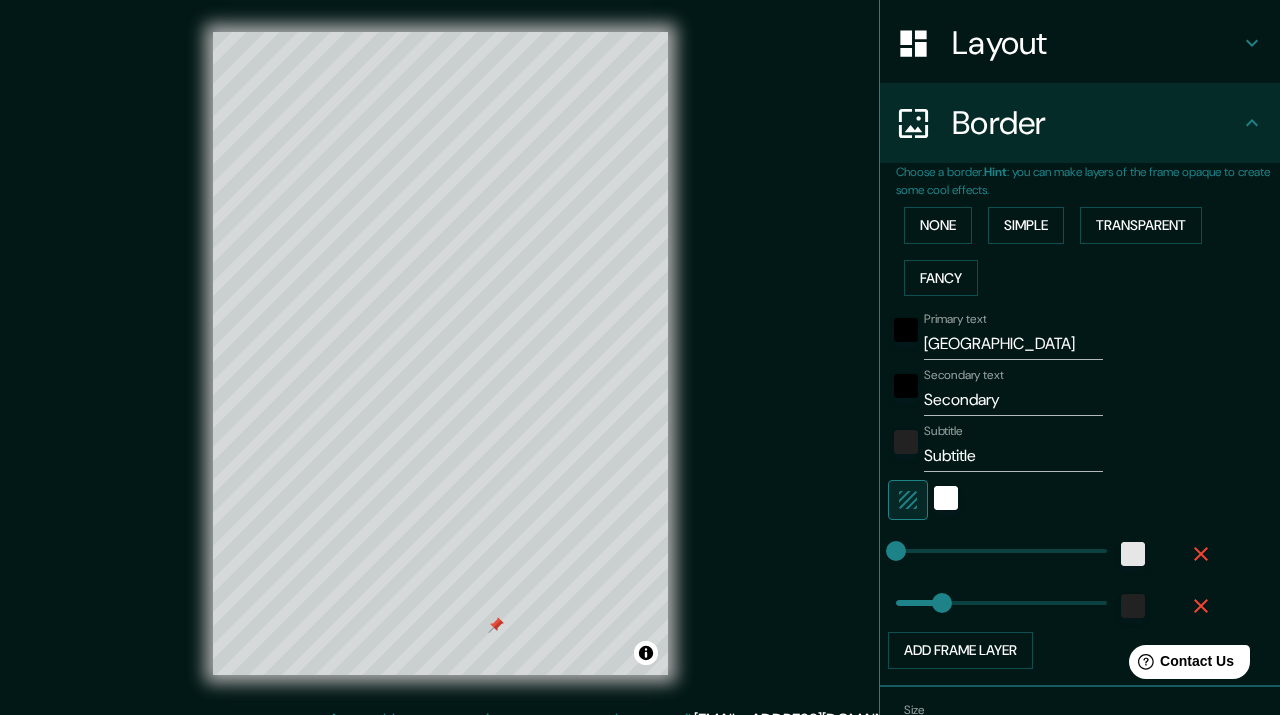 click at bounding box center (496, 625) 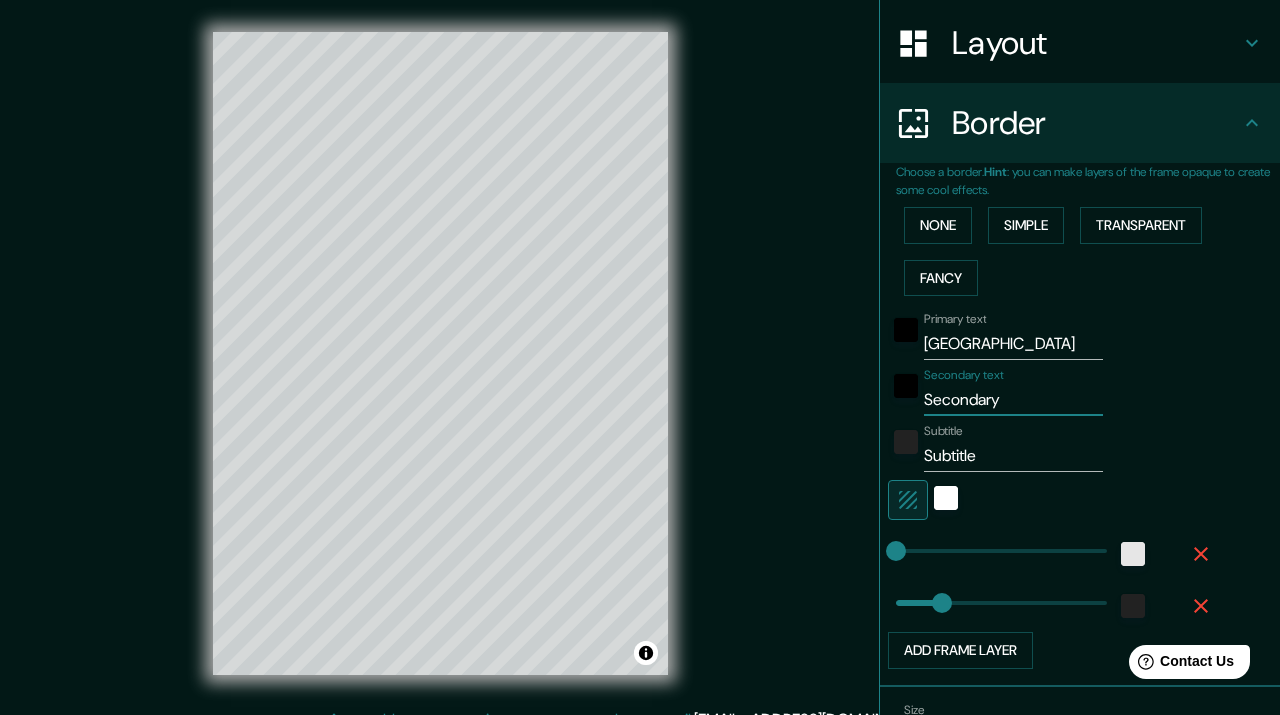 drag, startPoint x: 1007, startPoint y: 398, endPoint x: 919, endPoint y: 398, distance: 88 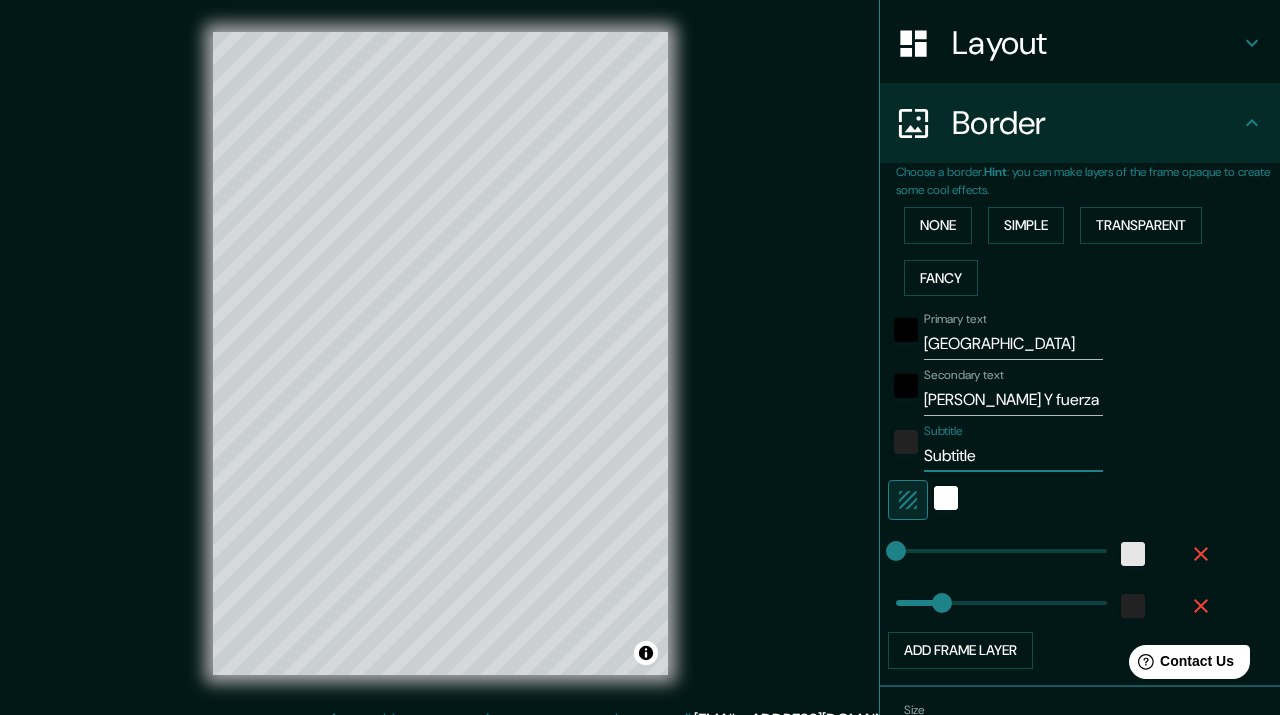 drag, startPoint x: 982, startPoint y: 457, endPoint x: 917, endPoint y: 454, distance: 65.06919 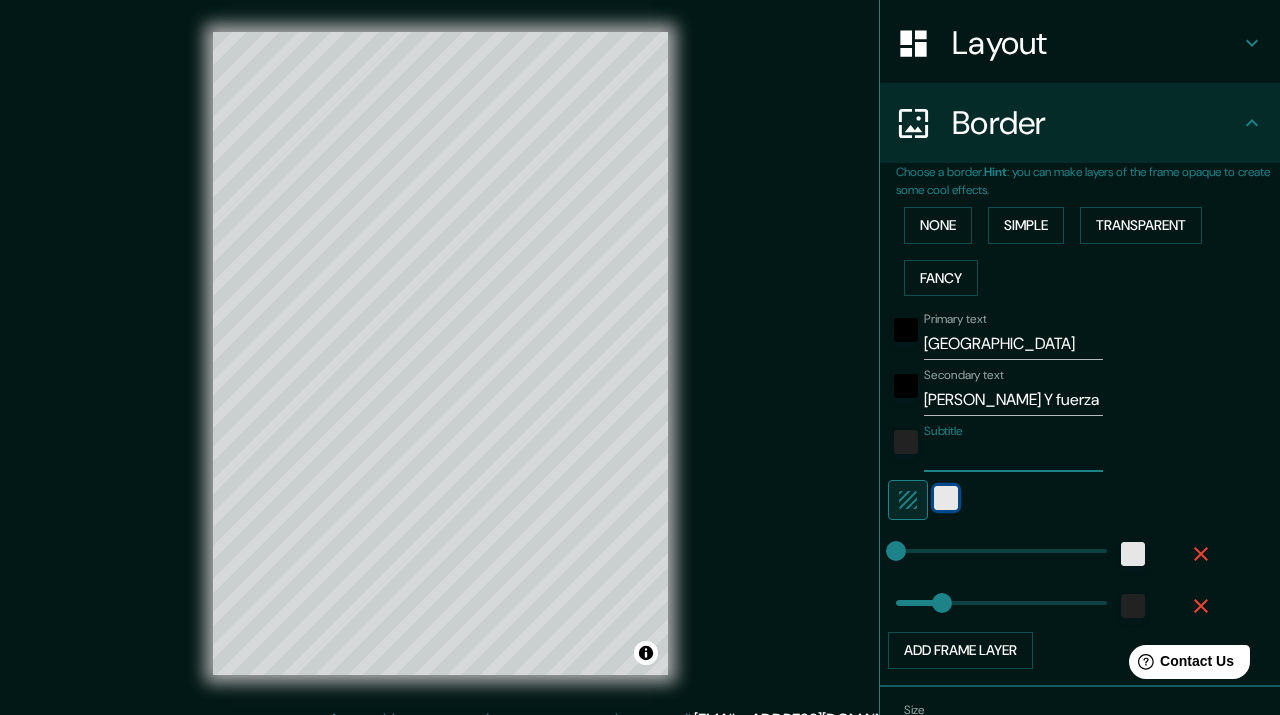 click at bounding box center [946, 498] 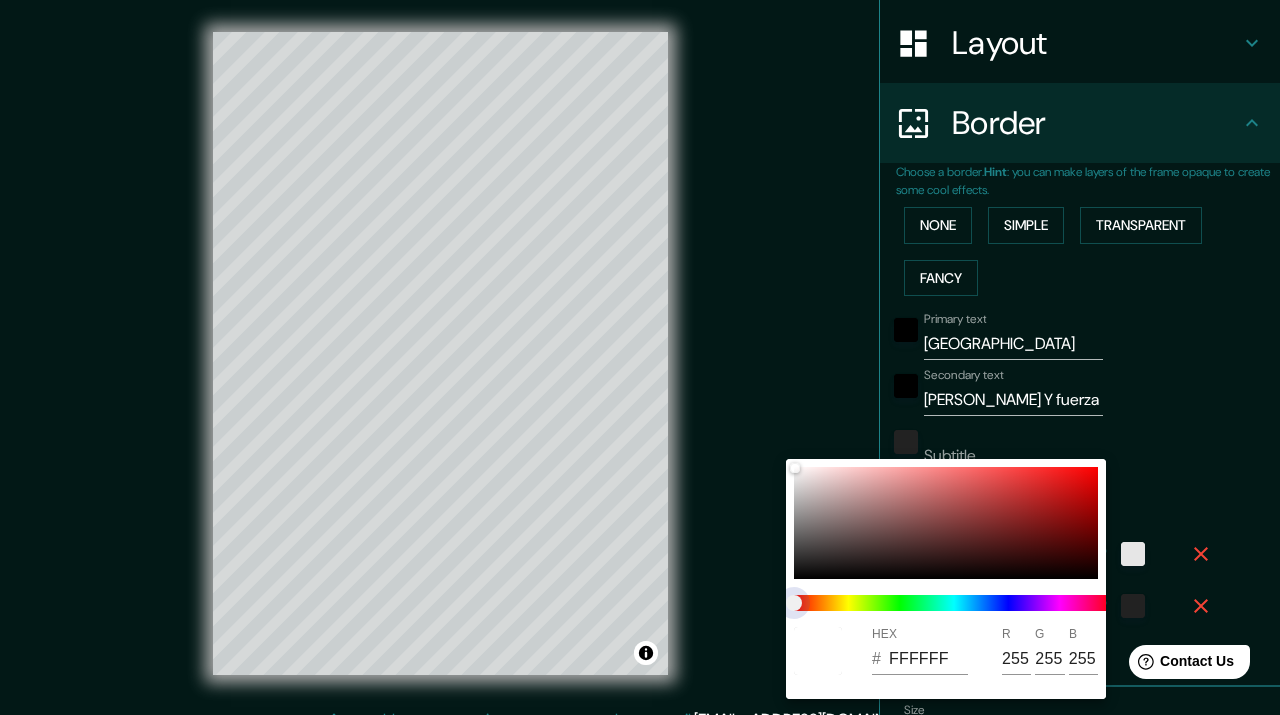 drag, startPoint x: 796, startPoint y: 603, endPoint x: 850, endPoint y: 595, distance: 54.589375 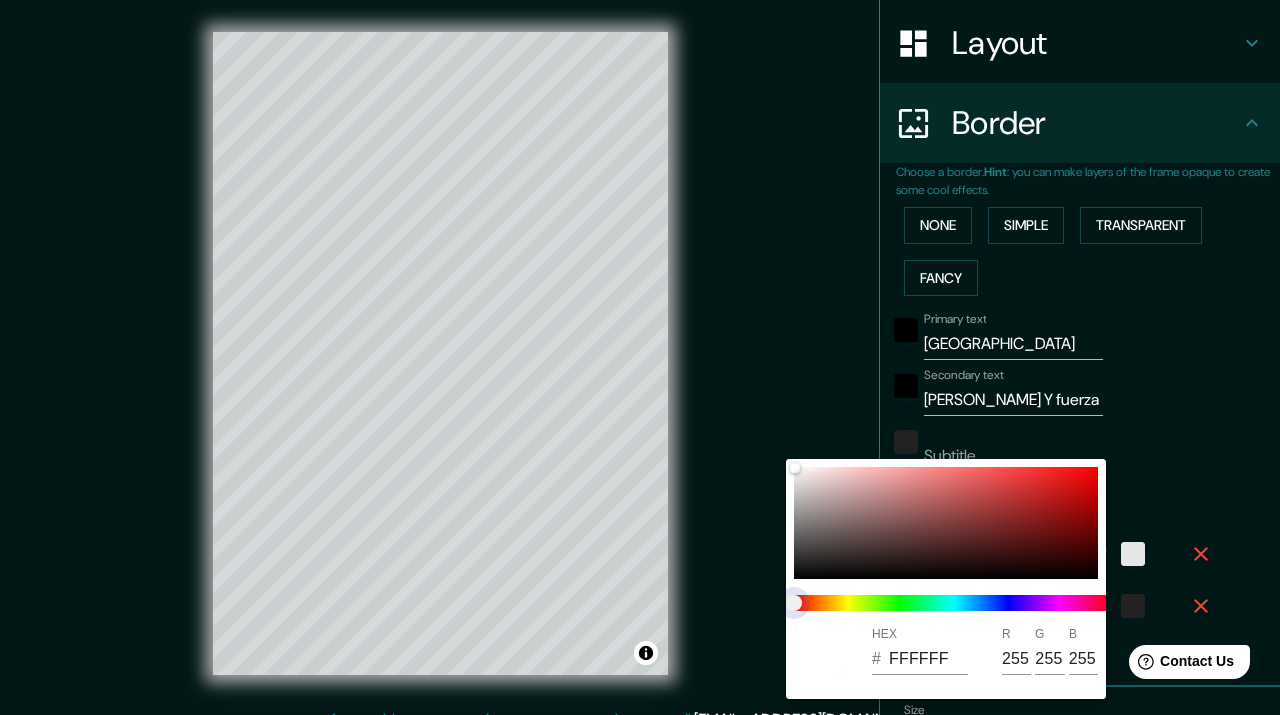 click at bounding box center (954, 603) 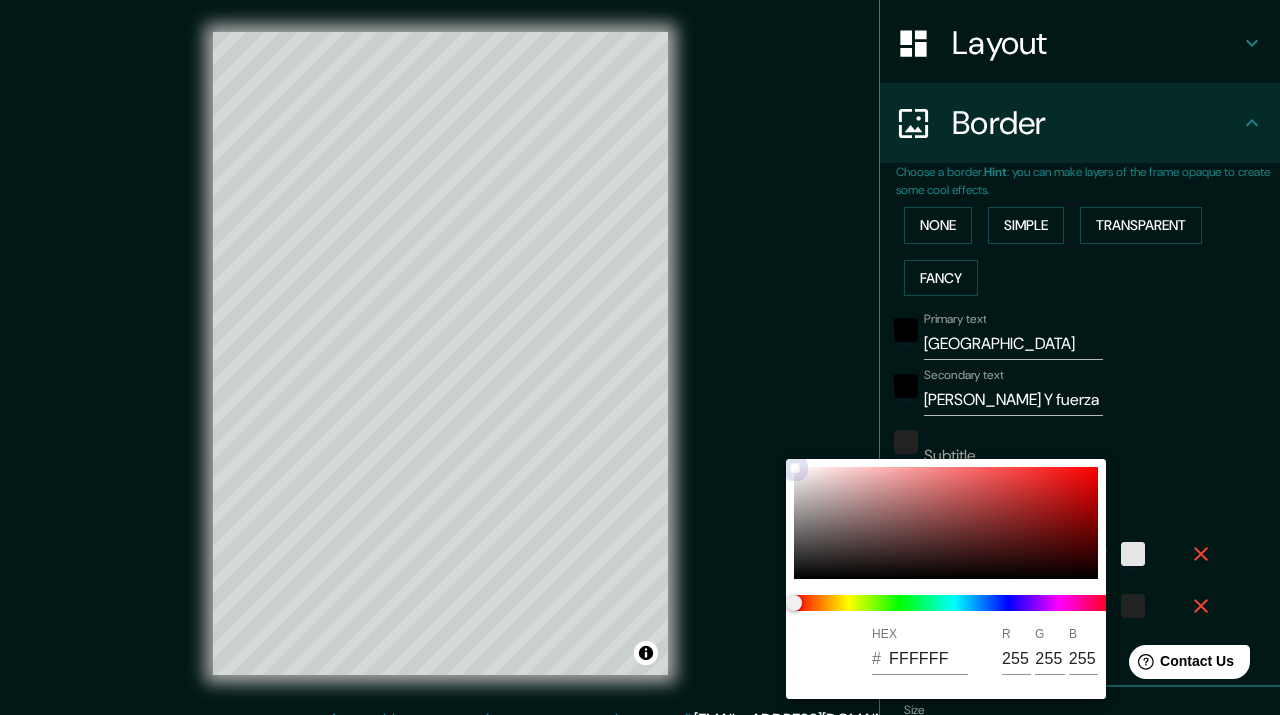 click at bounding box center (946, 523) 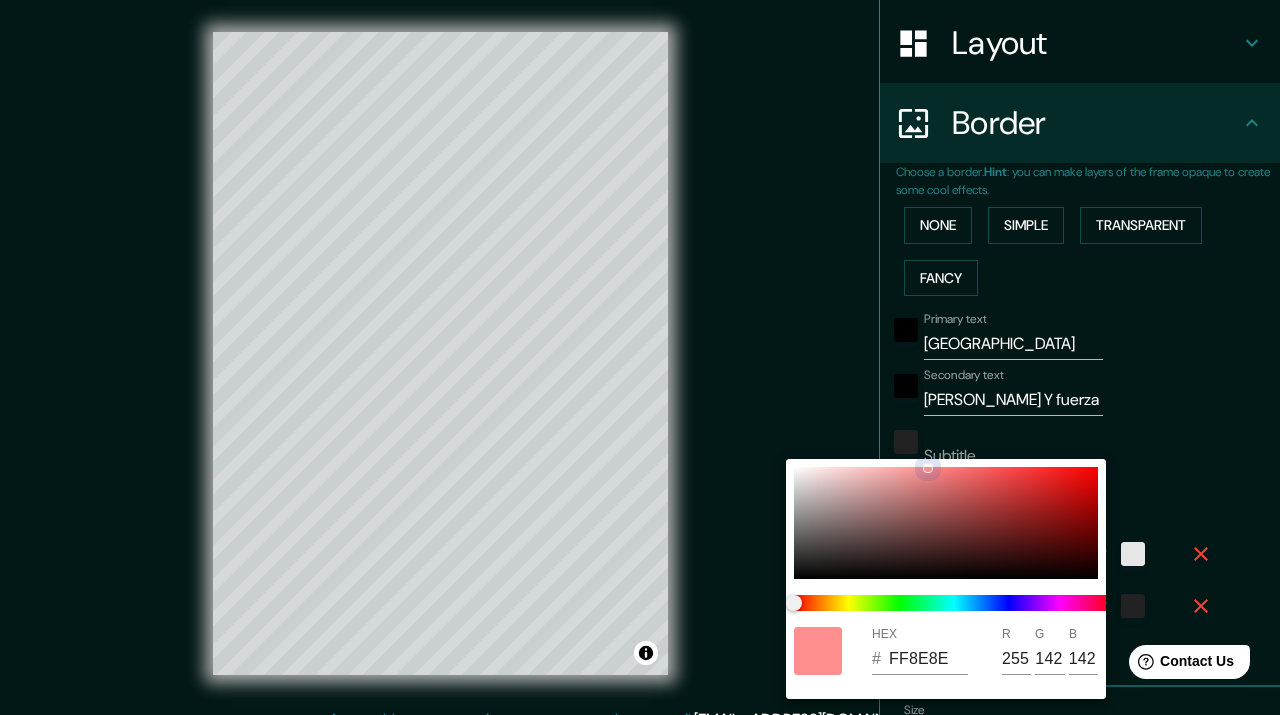 drag, startPoint x: 1050, startPoint y: 526, endPoint x: 959, endPoint y: 477, distance: 103.35376 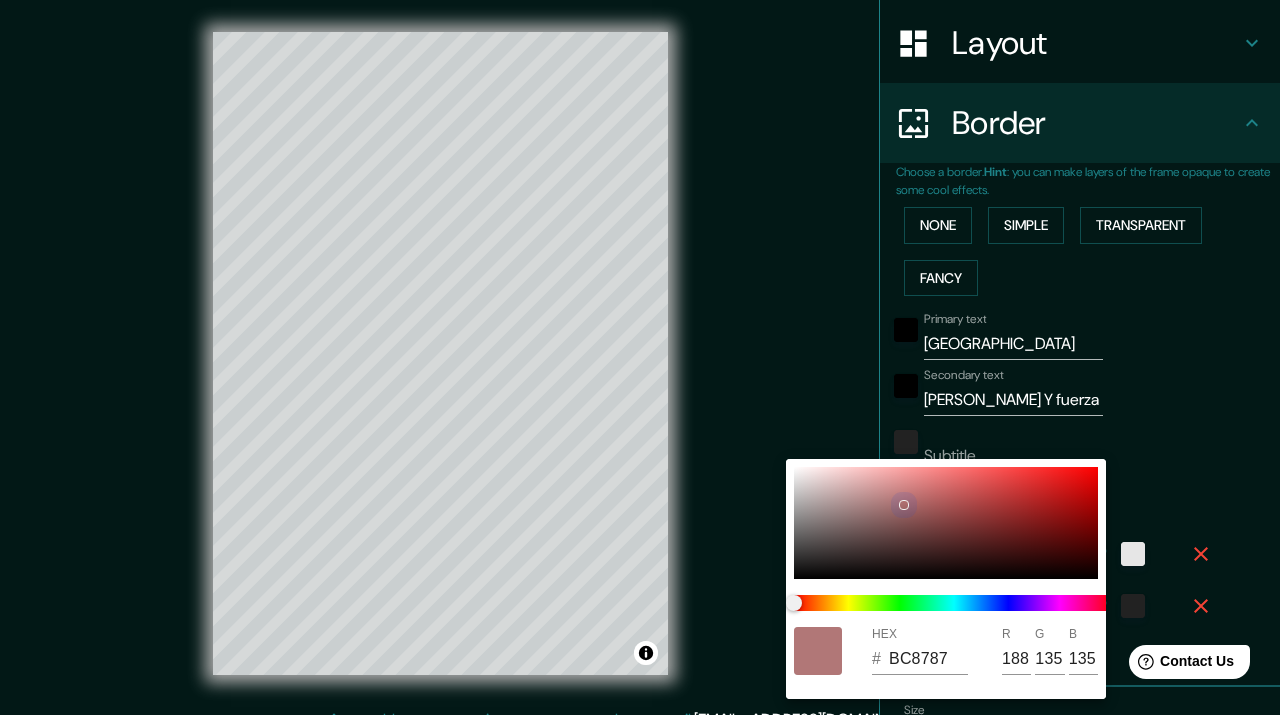 drag, startPoint x: 959, startPoint y: 477, endPoint x: 878, endPoint y: 494, distance: 82.764725 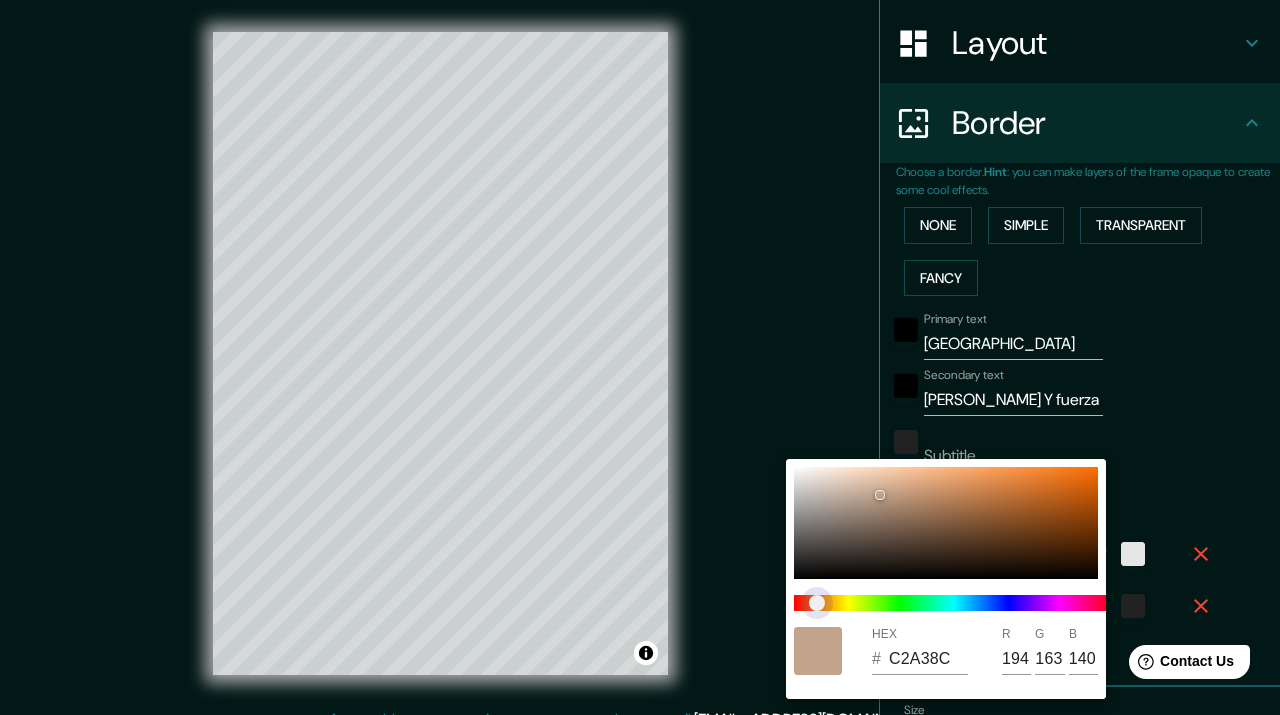 drag, startPoint x: 791, startPoint y: 600, endPoint x: 817, endPoint y: 603, distance: 26.172504 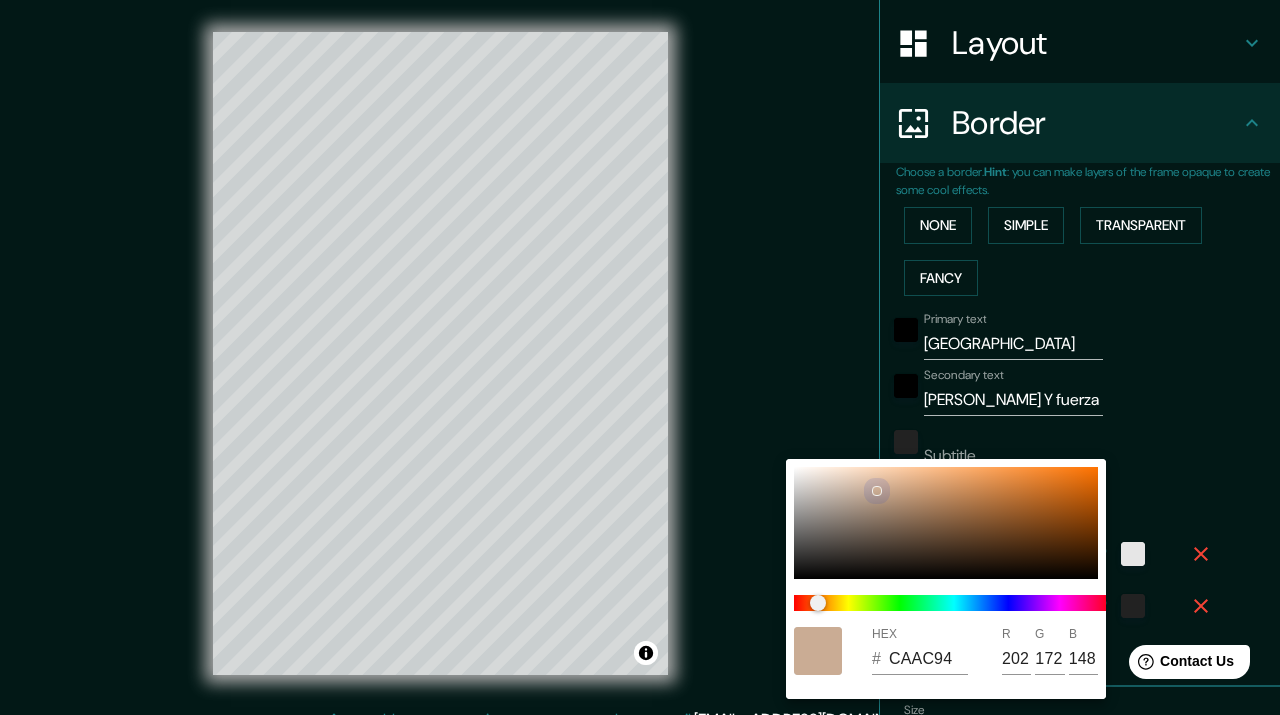 click at bounding box center [877, 491] 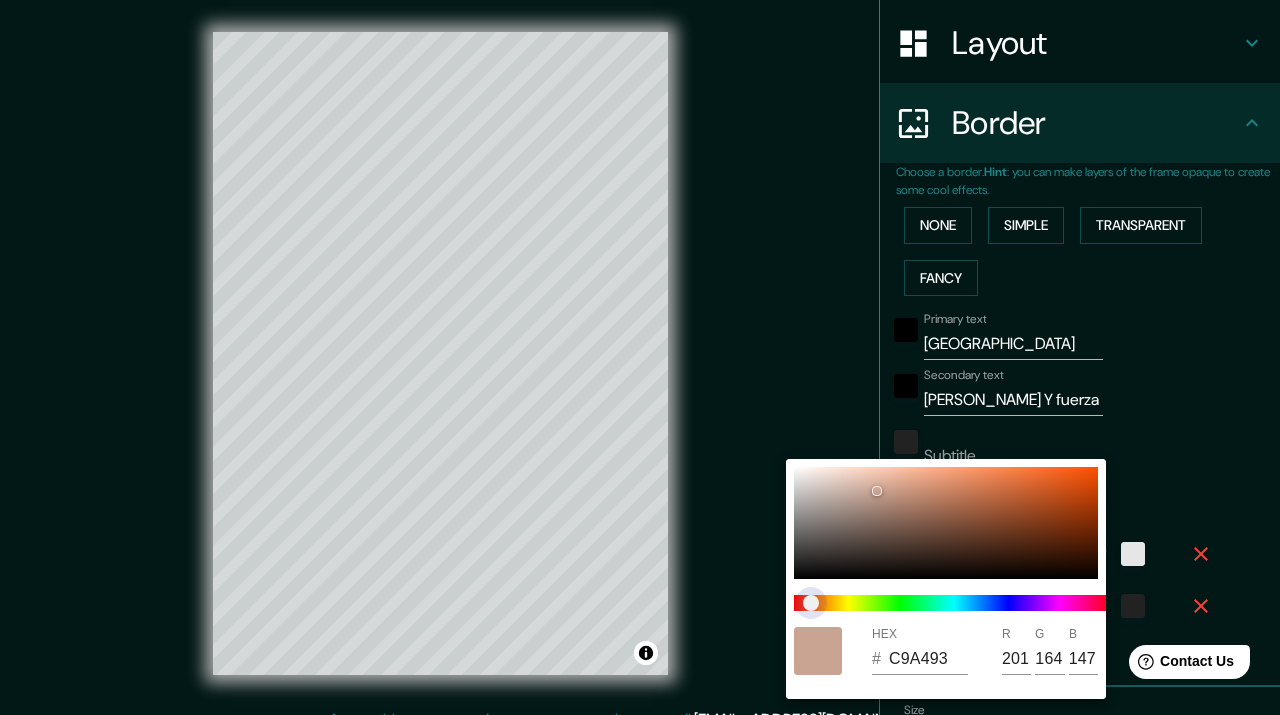 drag, startPoint x: 821, startPoint y: 601, endPoint x: 813, endPoint y: 594, distance: 10.630146 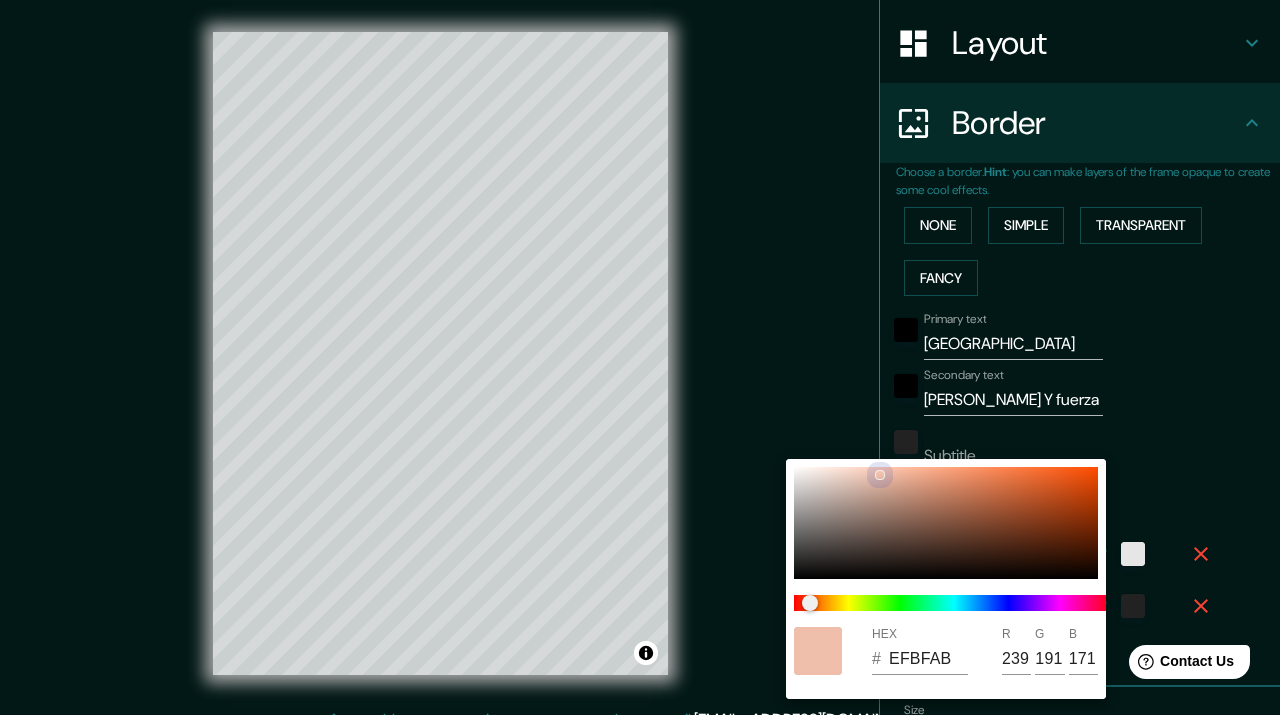 drag, startPoint x: 879, startPoint y: 490, endPoint x: 880, endPoint y: 474, distance: 16.03122 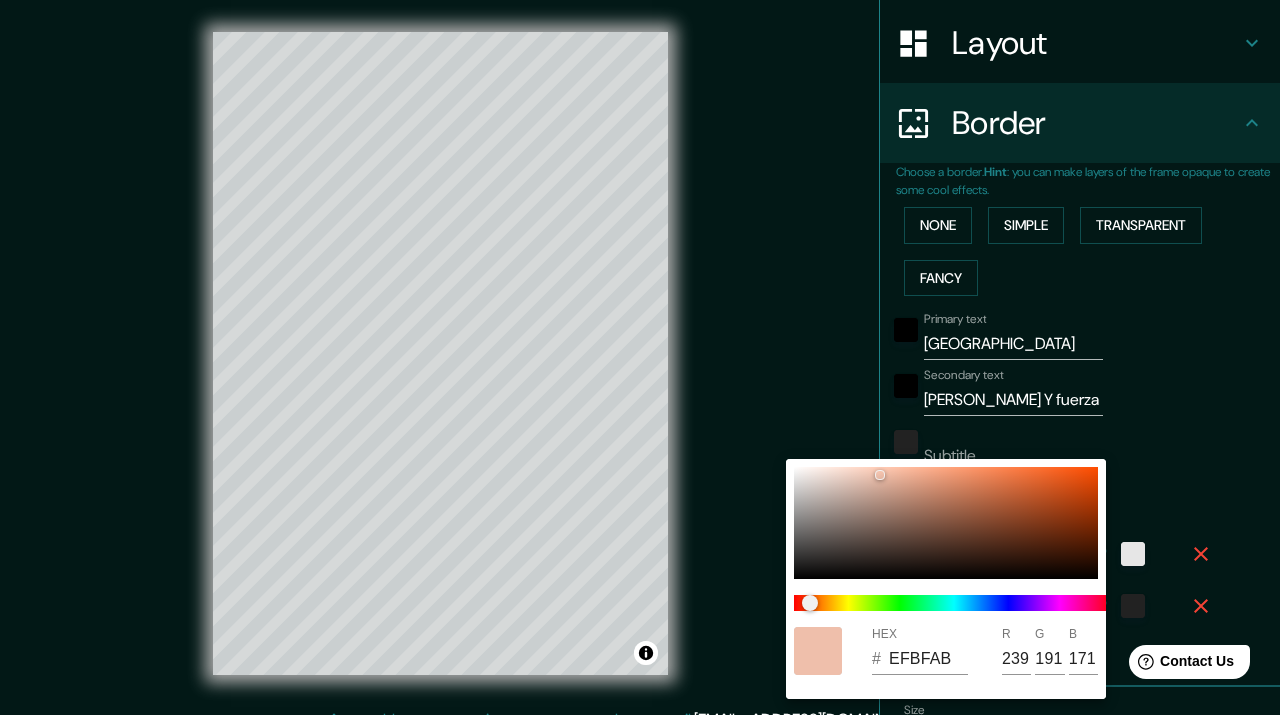 click at bounding box center (640, 357) 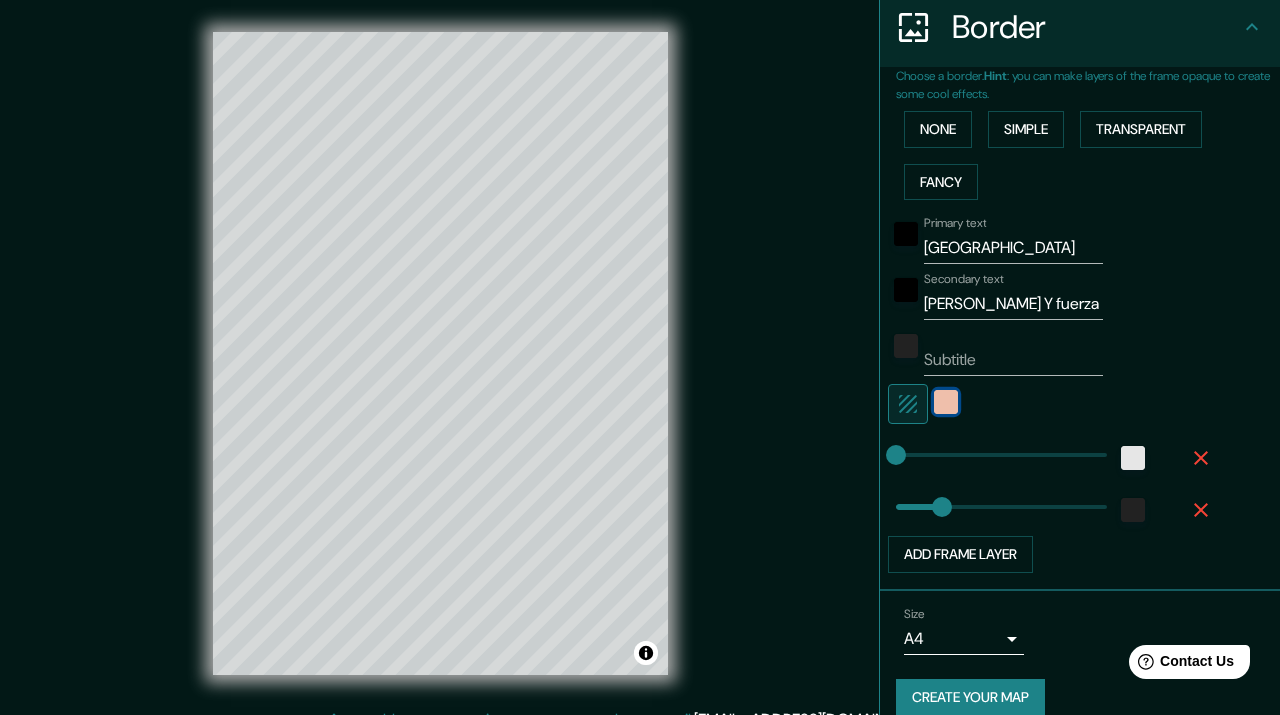 scroll, scrollTop: 423, scrollLeft: 0, axis: vertical 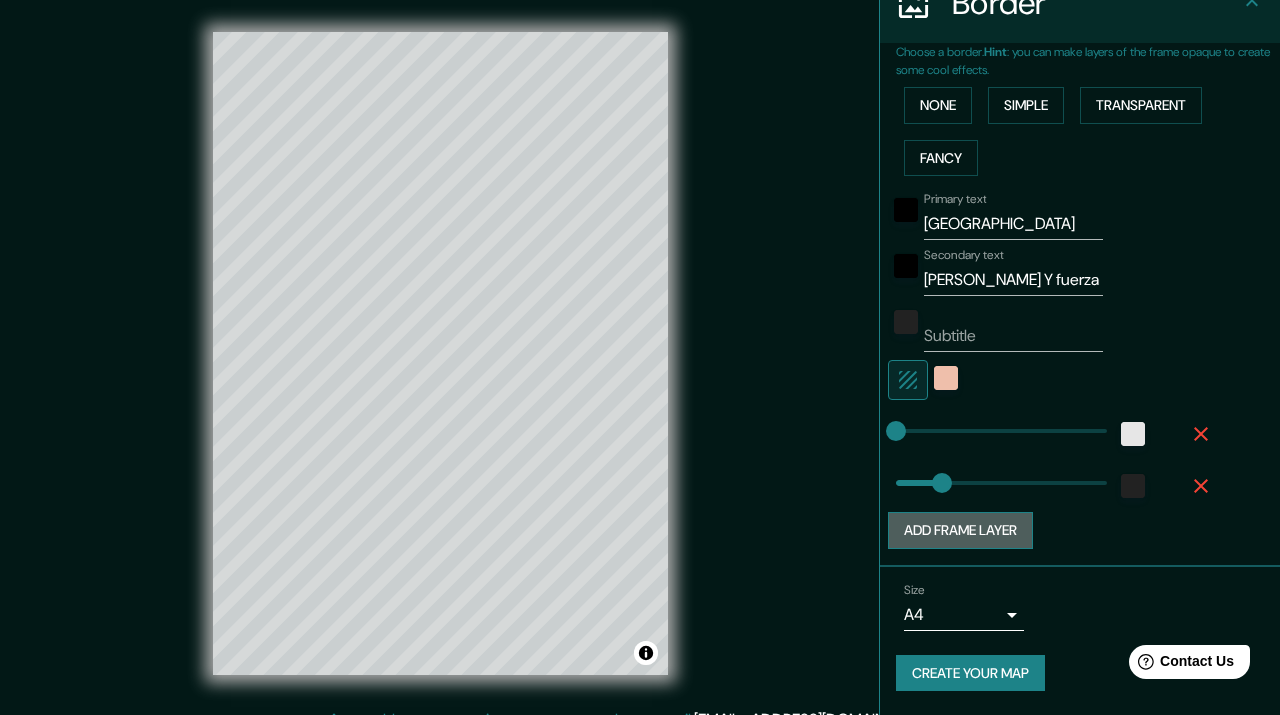 click on "Add frame layer" at bounding box center (960, 530) 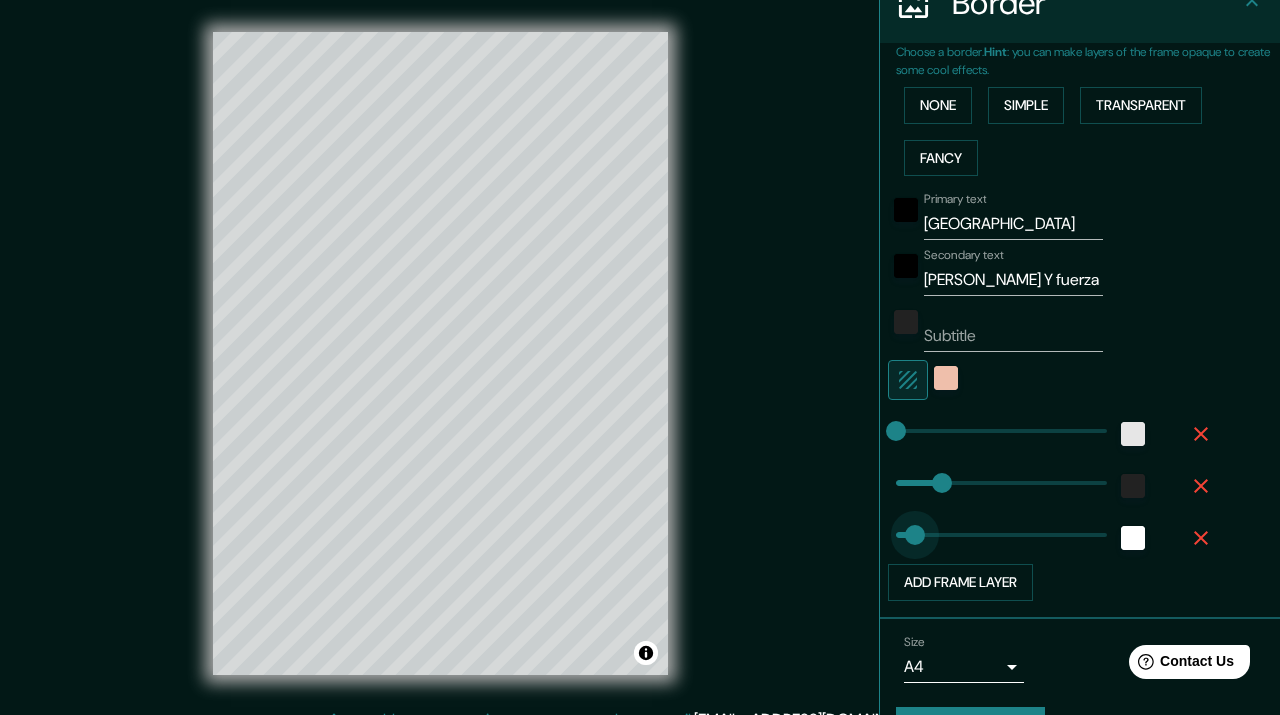 drag, startPoint x: 980, startPoint y: 529, endPoint x: 915, endPoint y: 531, distance: 65.03076 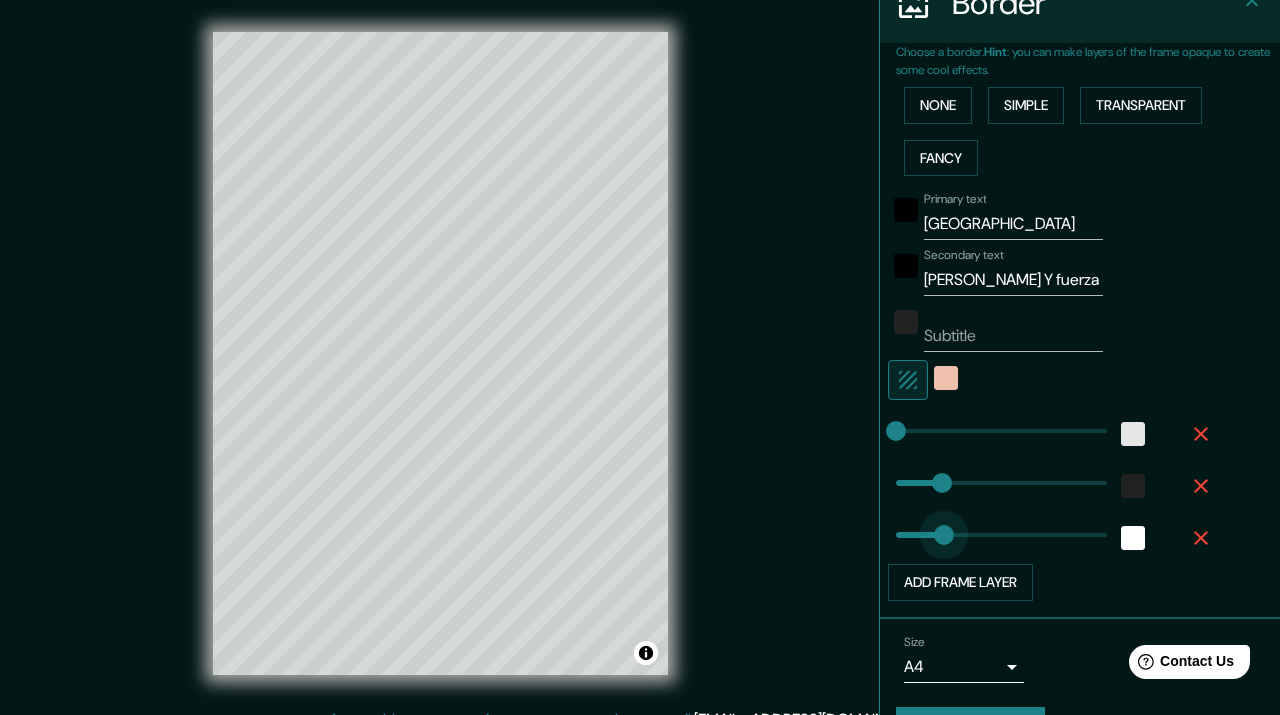 drag, startPoint x: 915, startPoint y: 531, endPoint x: 944, endPoint y: 534, distance: 29.15476 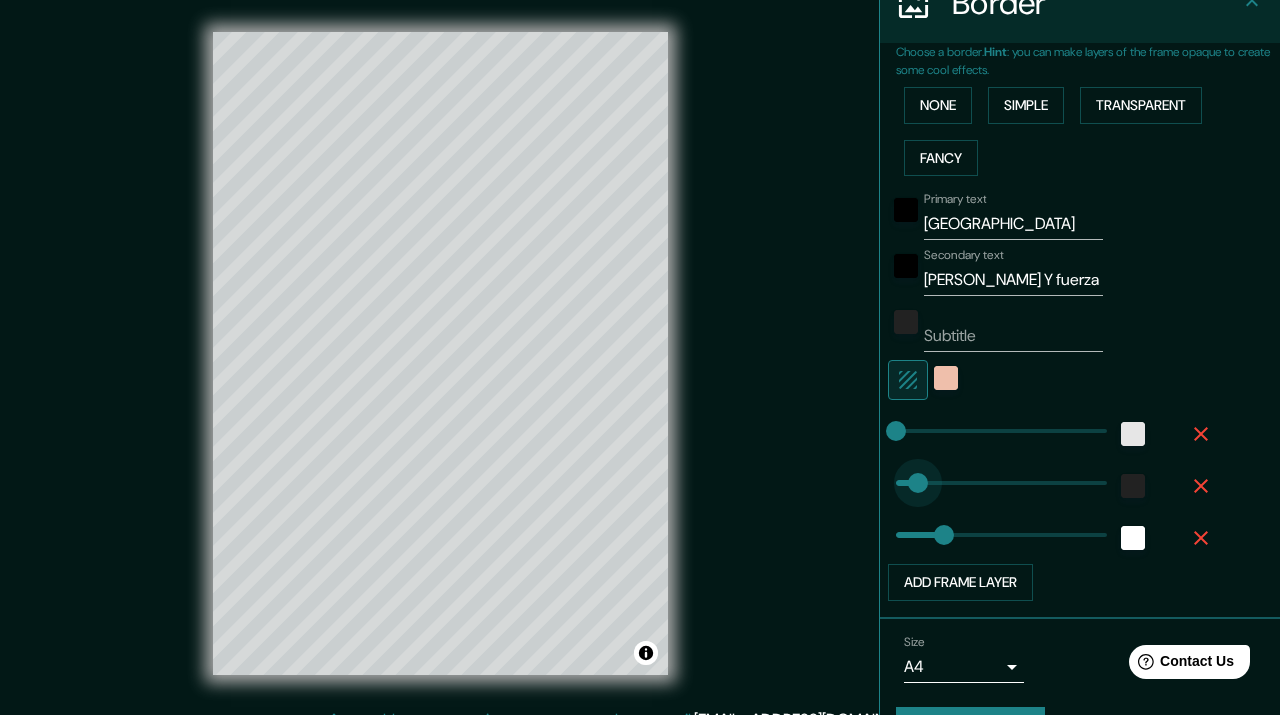 drag, startPoint x: 938, startPoint y: 485, endPoint x: 918, endPoint y: 484, distance: 20.024984 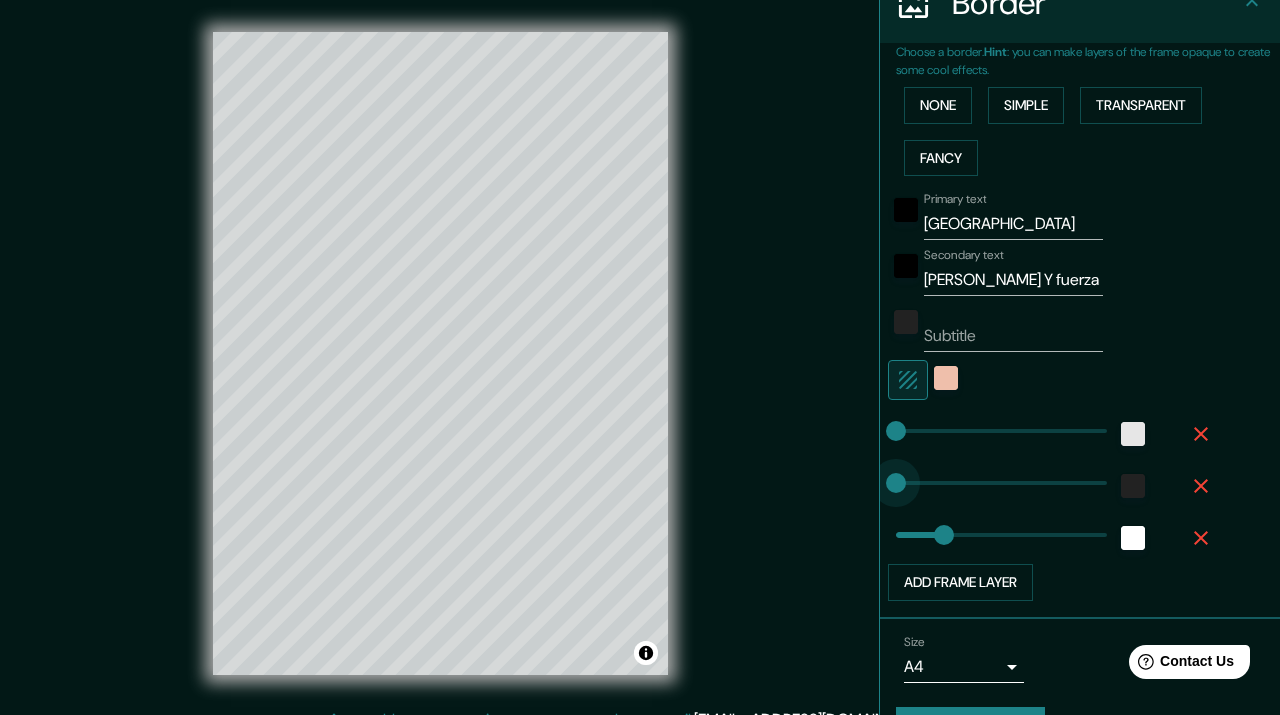 drag, startPoint x: 918, startPoint y: 484, endPoint x: 848, endPoint y: 475, distance: 70.5762 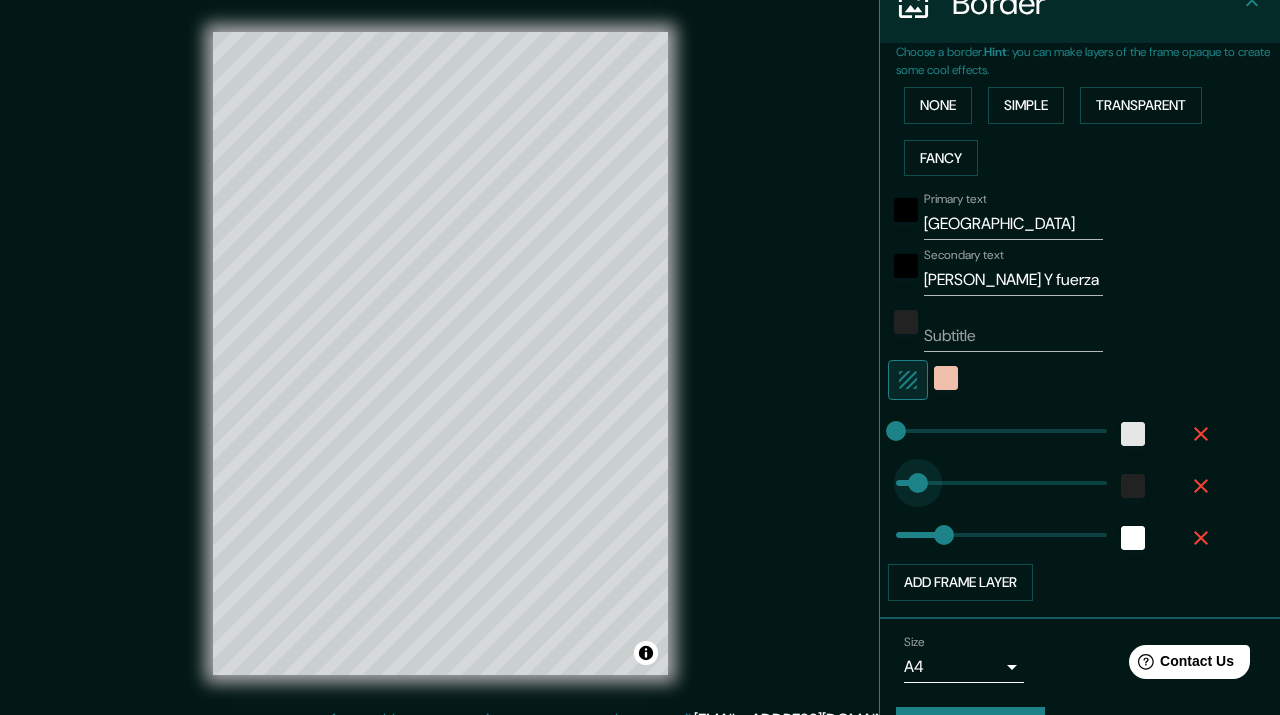 drag, startPoint x: 901, startPoint y: 481, endPoint x: 918, endPoint y: 485, distance: 17.464249 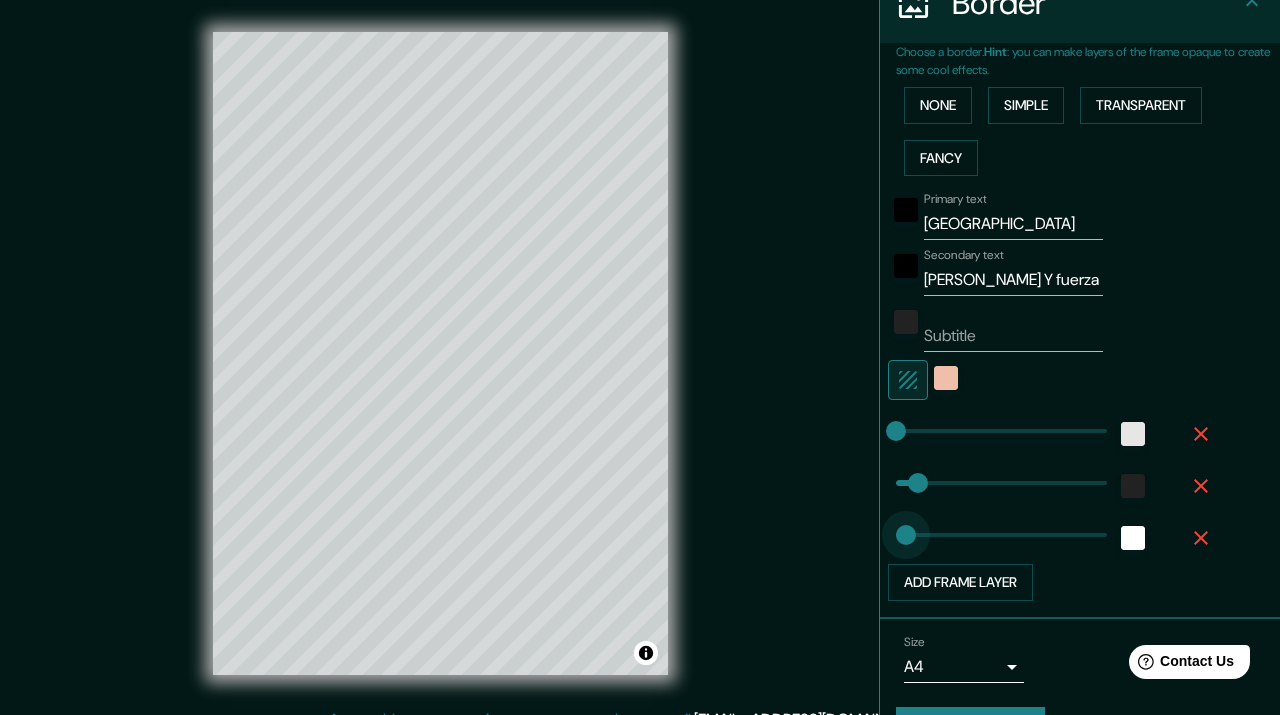 drag, startPoint x: 942, startPoint y: 537, endPoint x: 906, endPoint y: 537, distance: 36 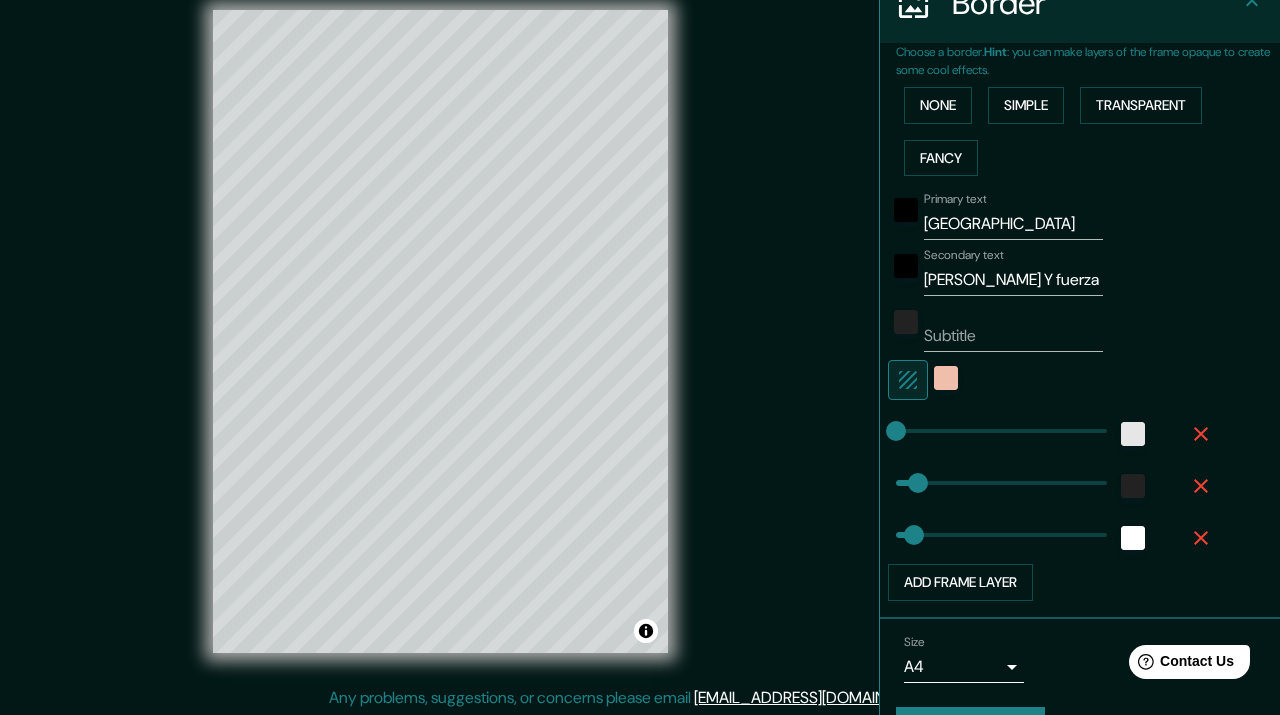 scroll, scrollTop: 25, scrollLeft: 0, axis: vertical 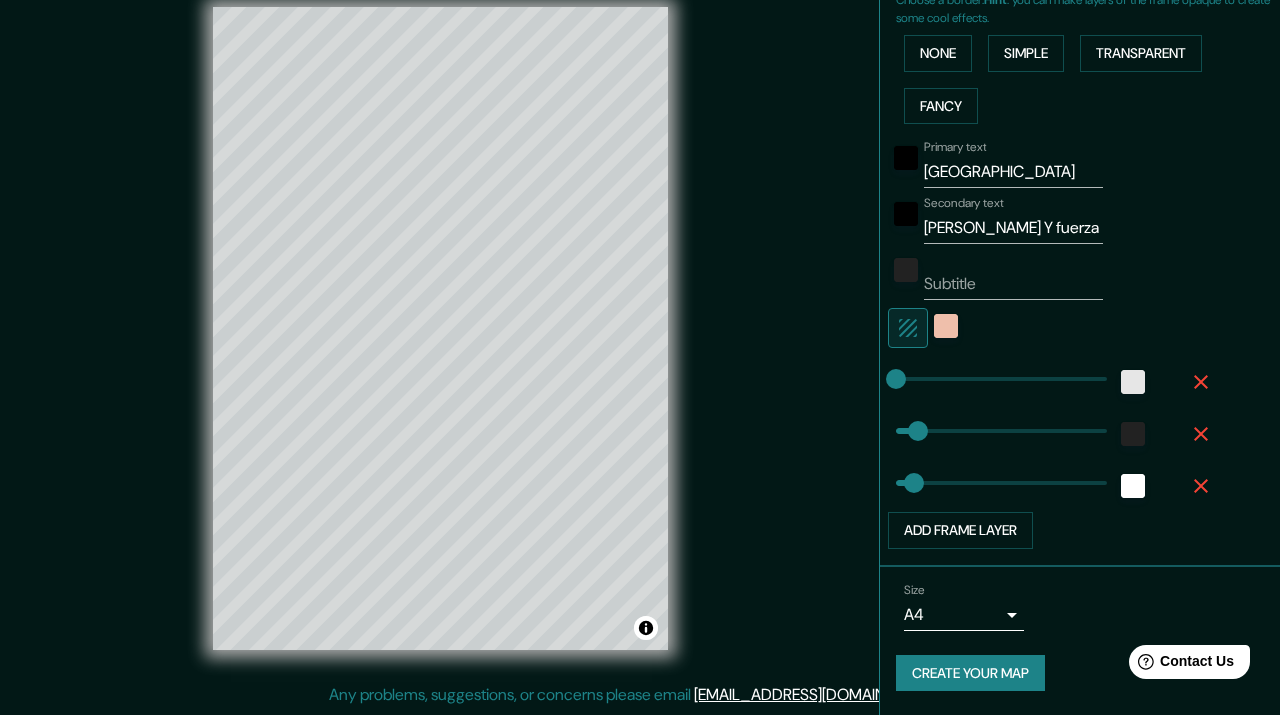click on "Create your map" at bounding box center (970, 673) 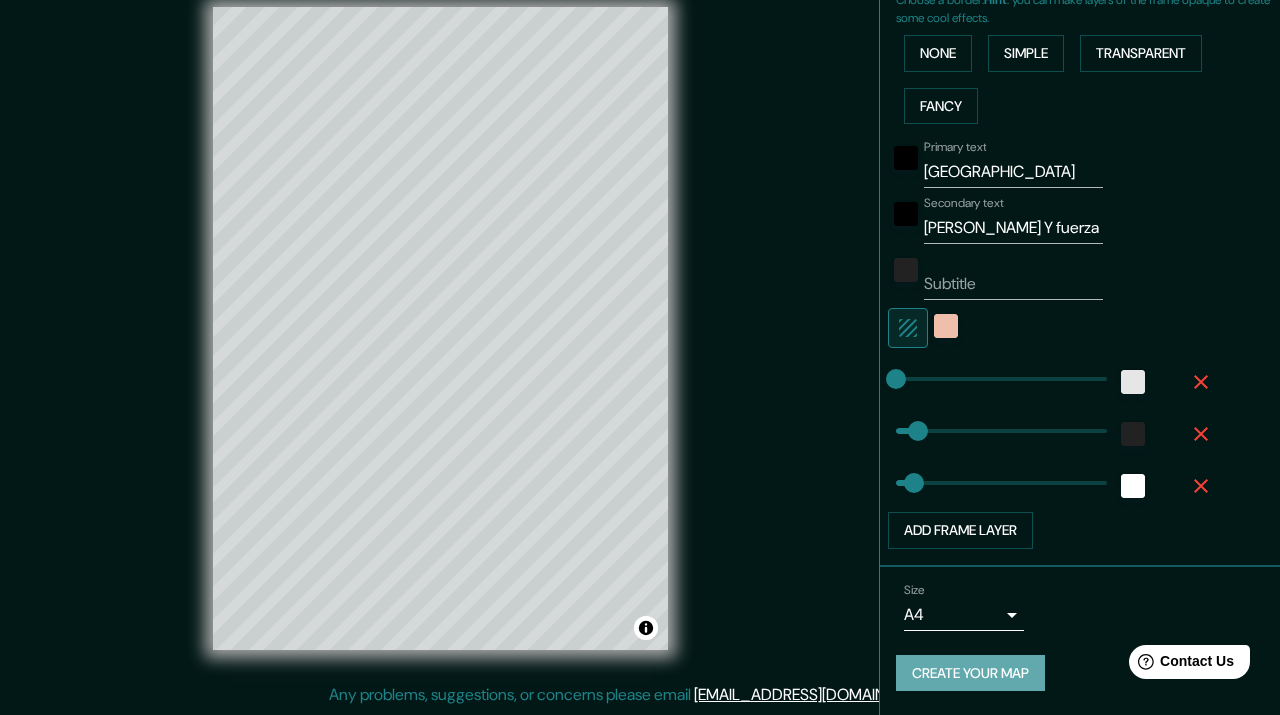 click on "Create your map" at bounding box center [970, 673] 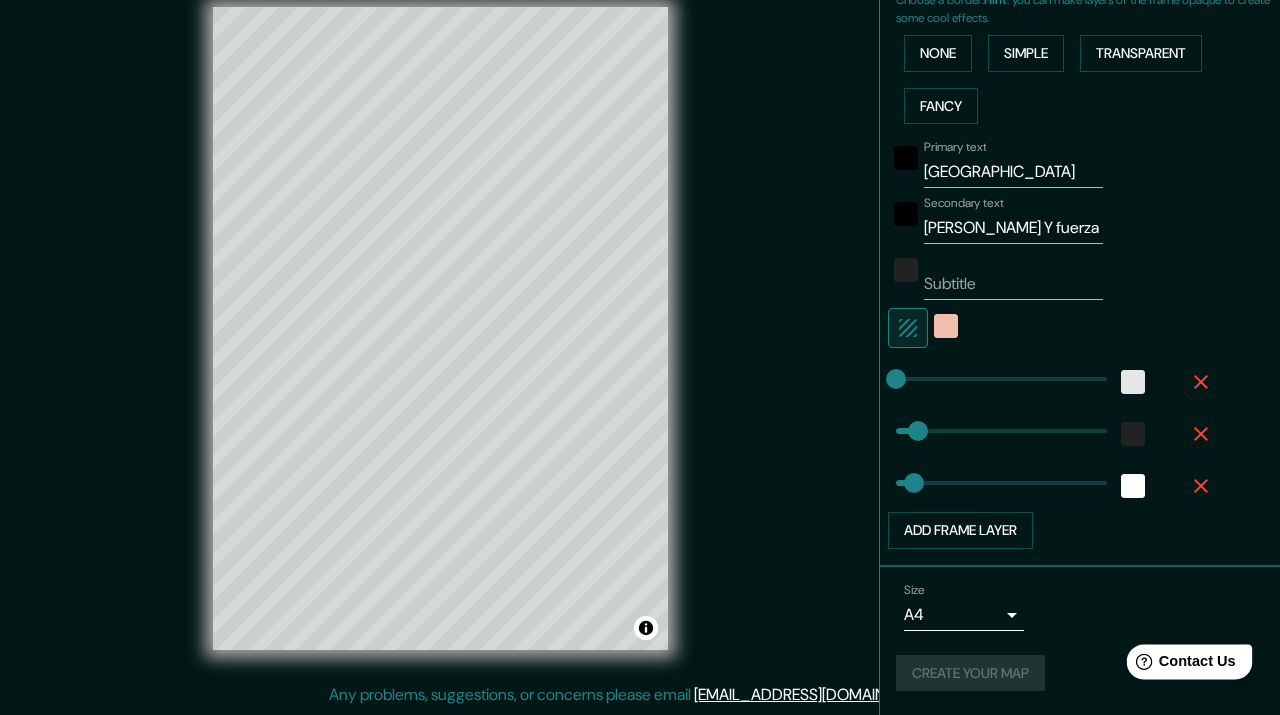 scroll, scrollTop: 0, scrollLeft: 0, axis: both 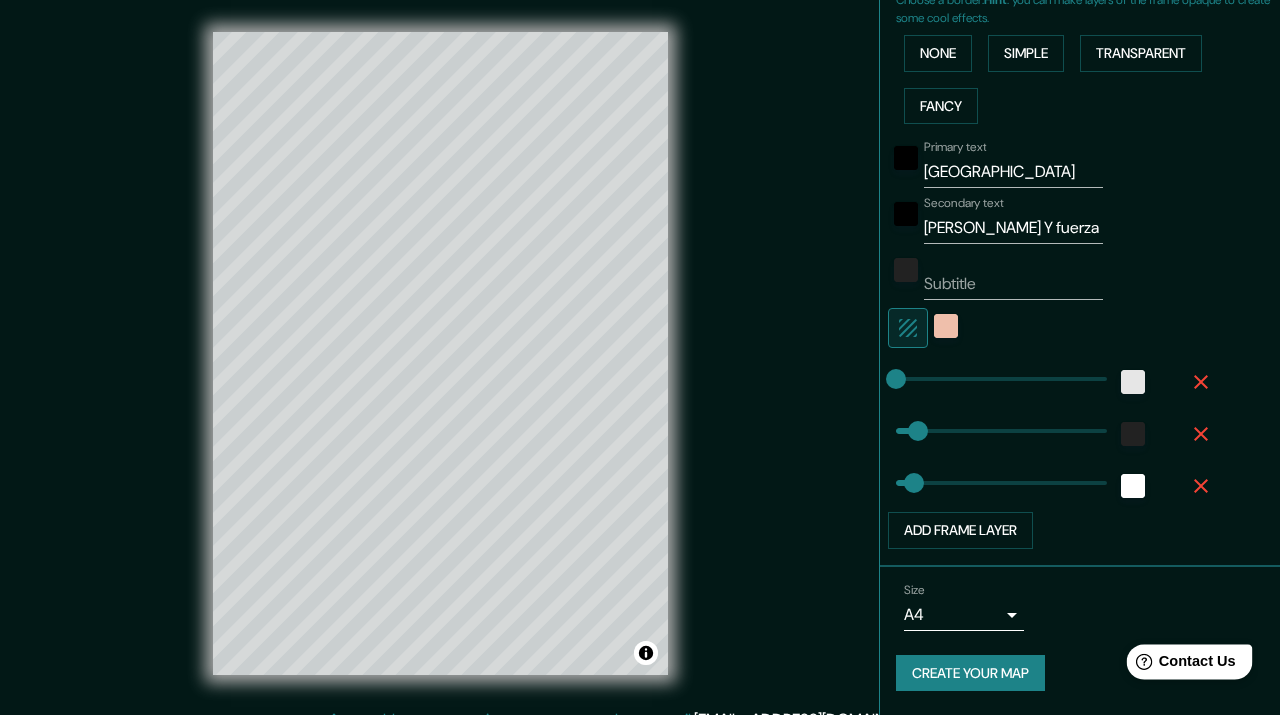 click on "Contact Us" at bounding box center (1197, 661) 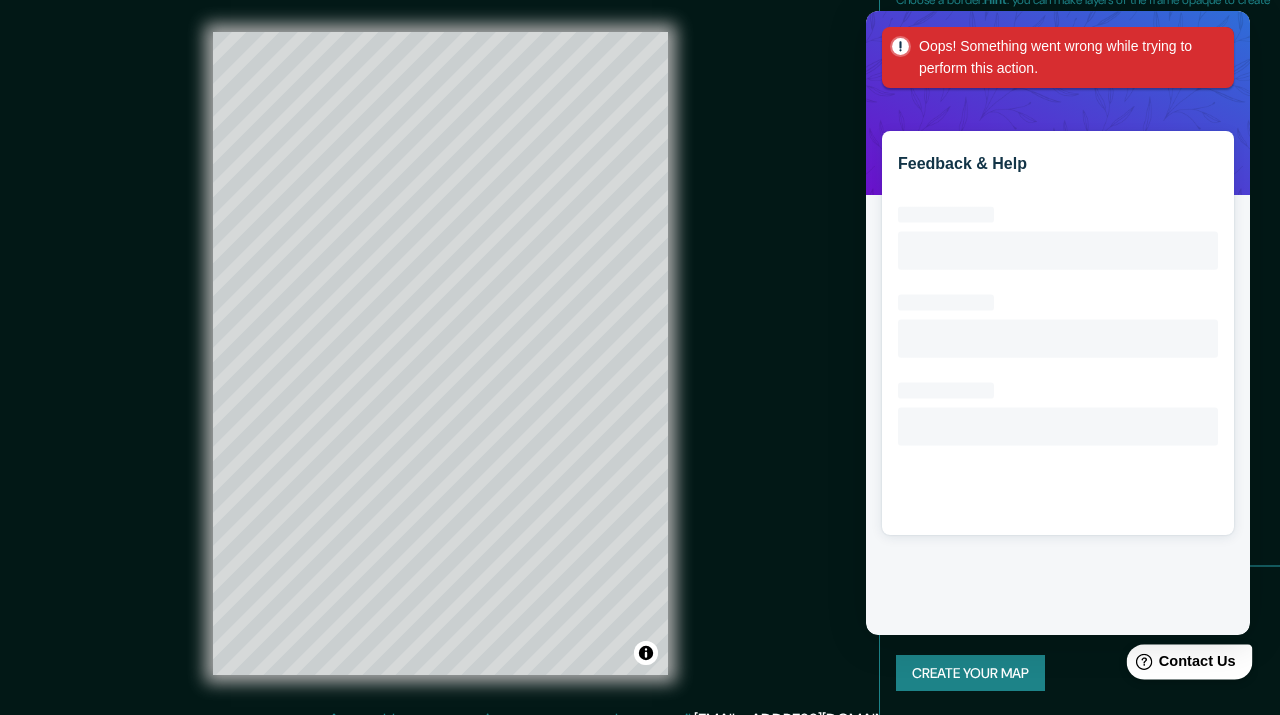 scroll, scrollTop: 0, scrollLeft: 0, axis: both 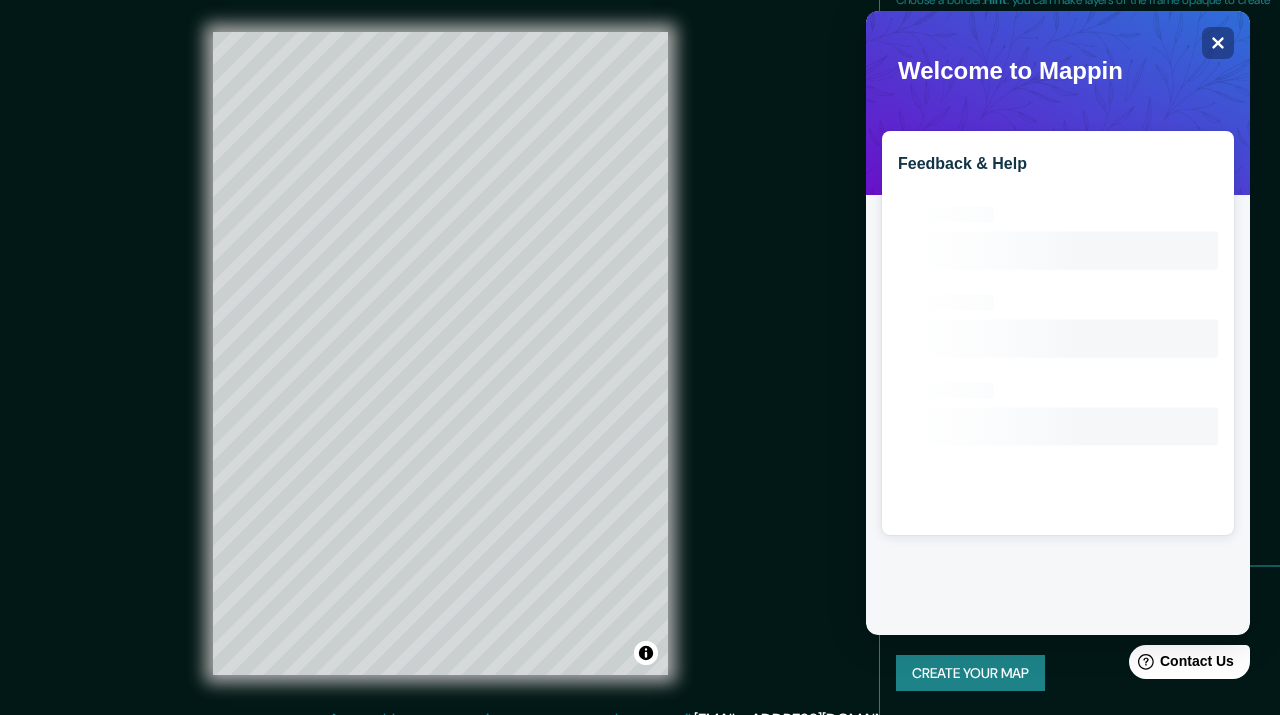 click on "Loading interface..." 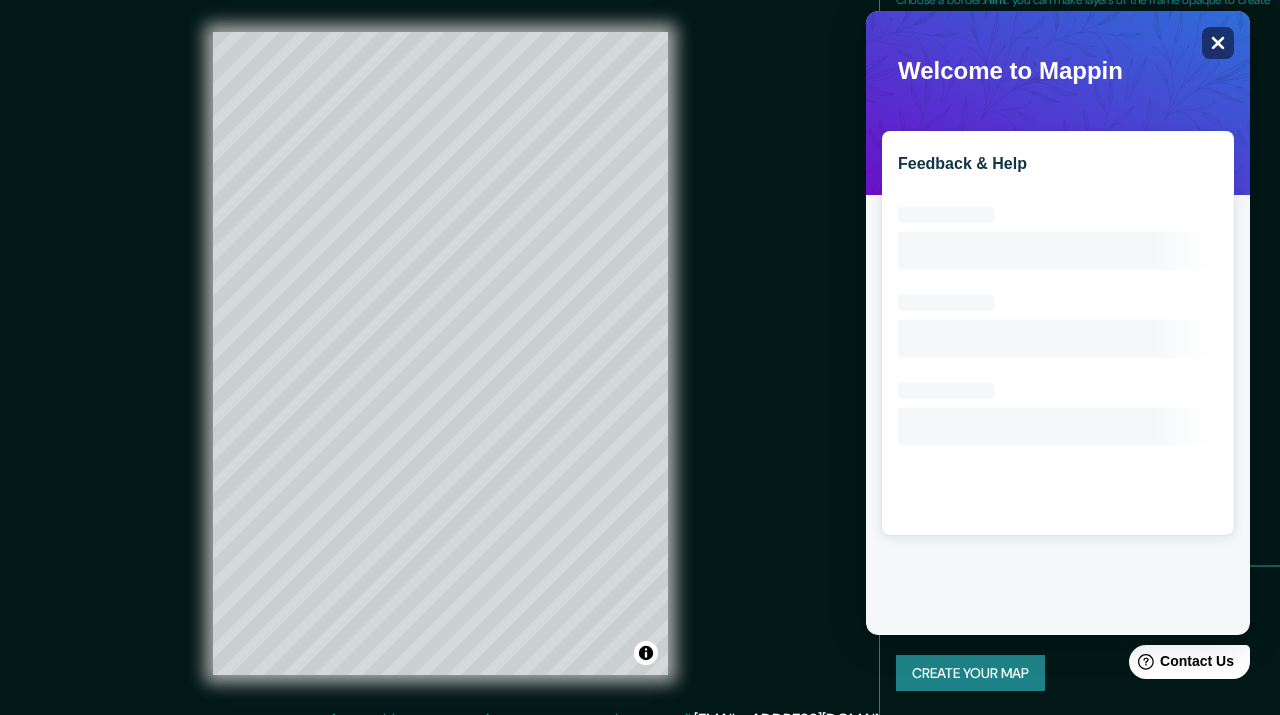 click on "Close" 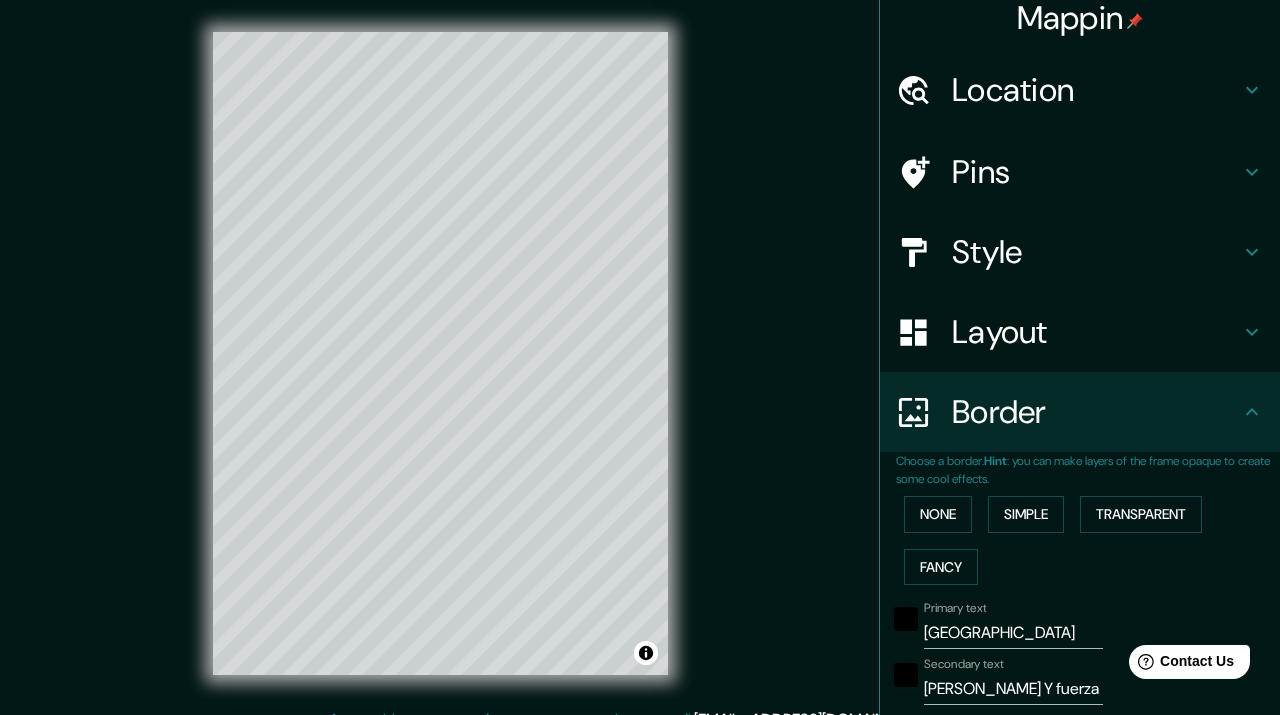 scroll, scrollTop: 0, scrollLeft: 0, axis: both 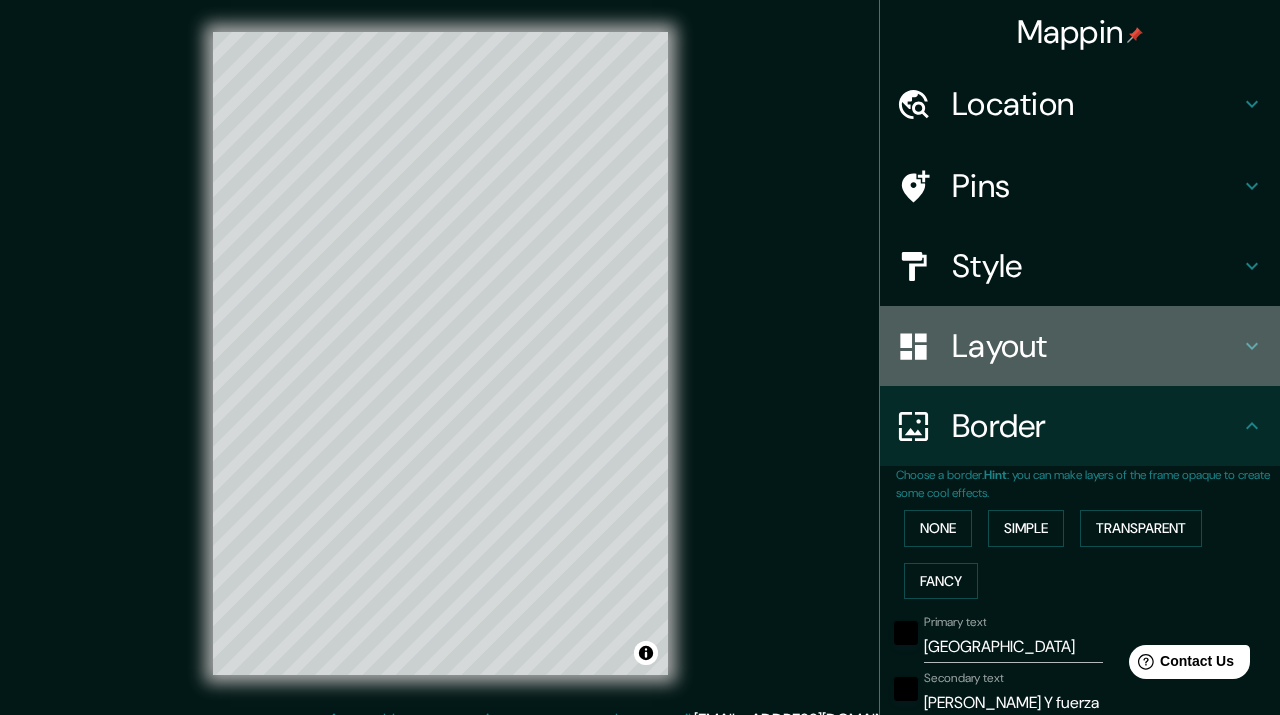 click on "Layout" at bounding box center [1096, 346] 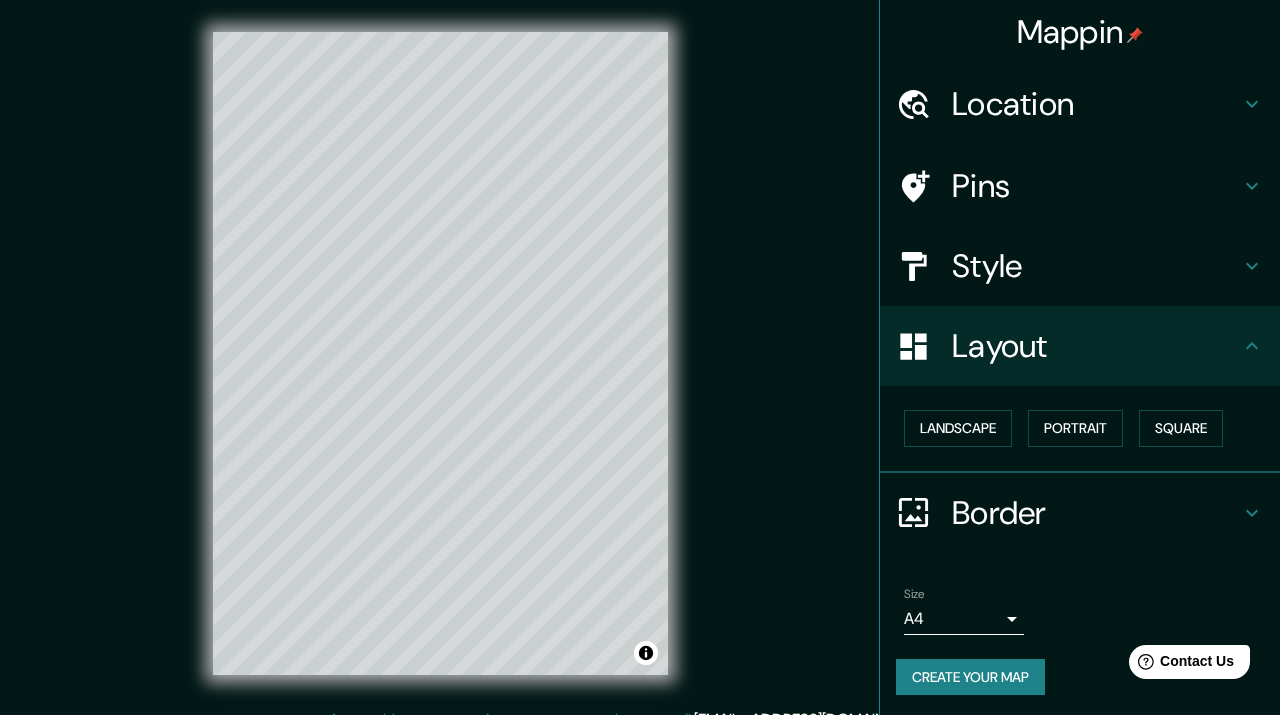 click on "Style" at bounding box center (1096, 266) 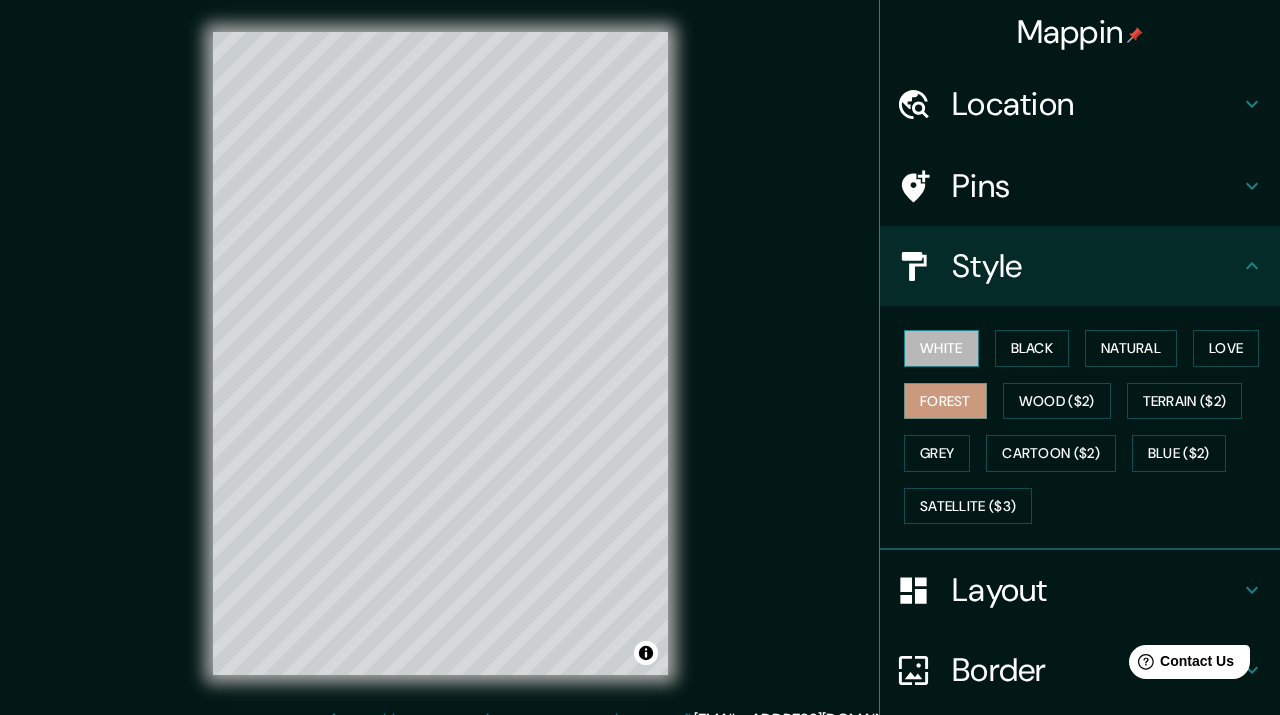 click on "White" at bounding box center (941, 348) 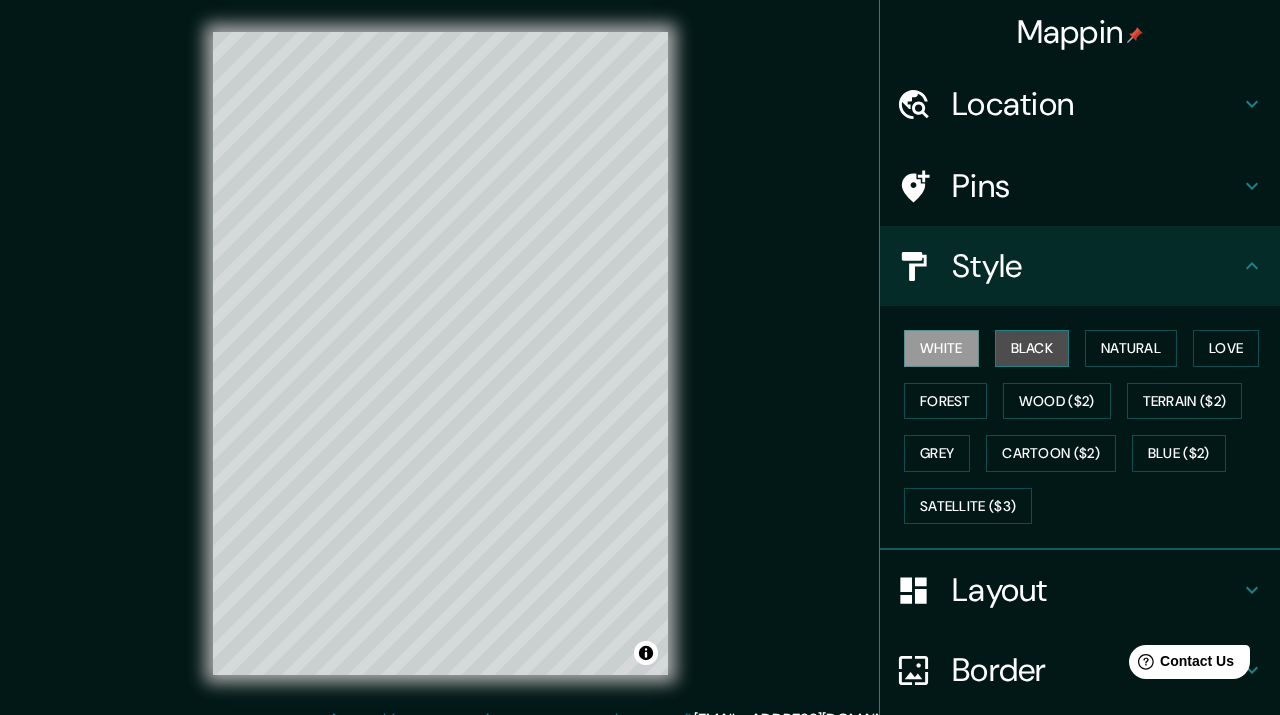 click on "Black" at bounding box center (1032, 348) 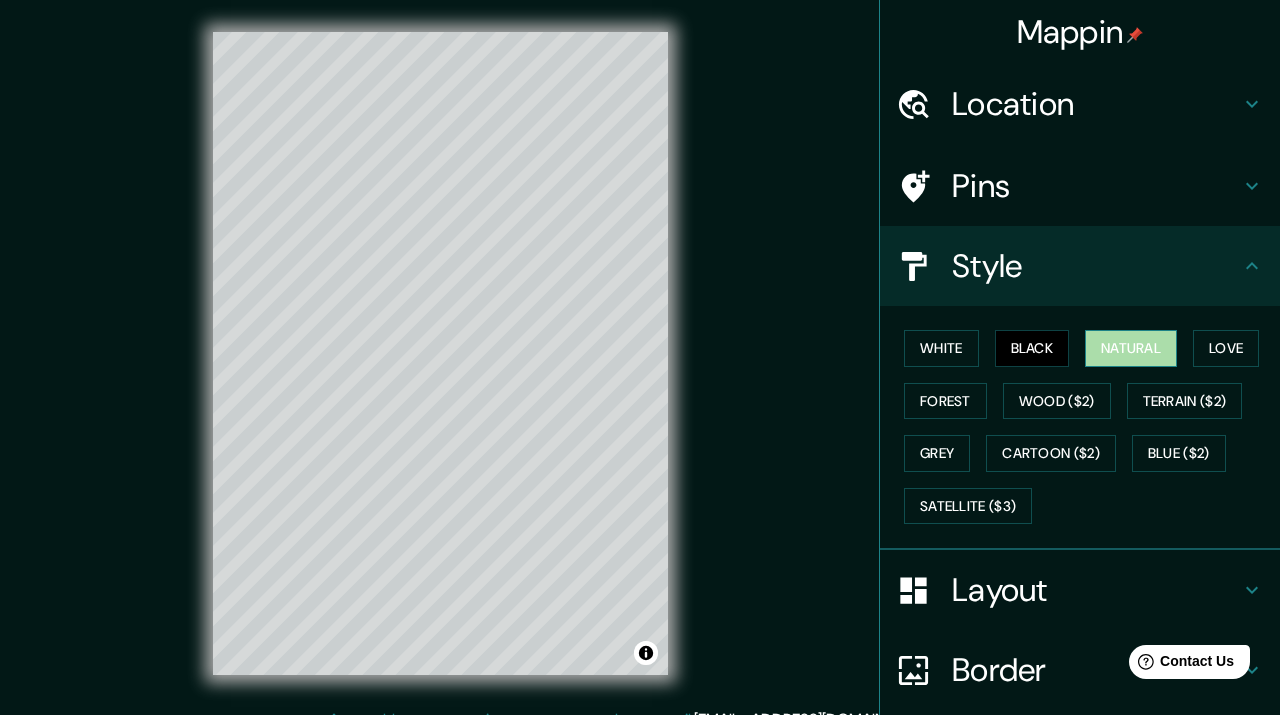 click on "Natural" at bounding box center [1131, 348] 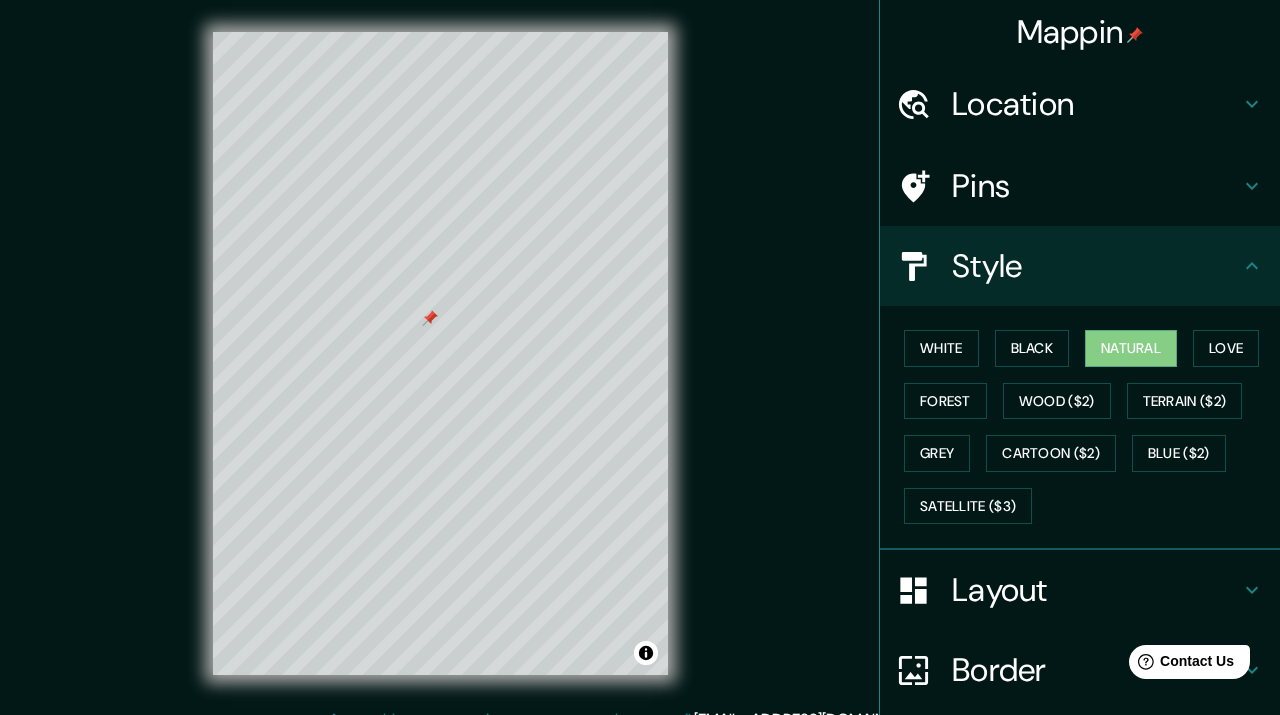click at bounding box center (430, 318) 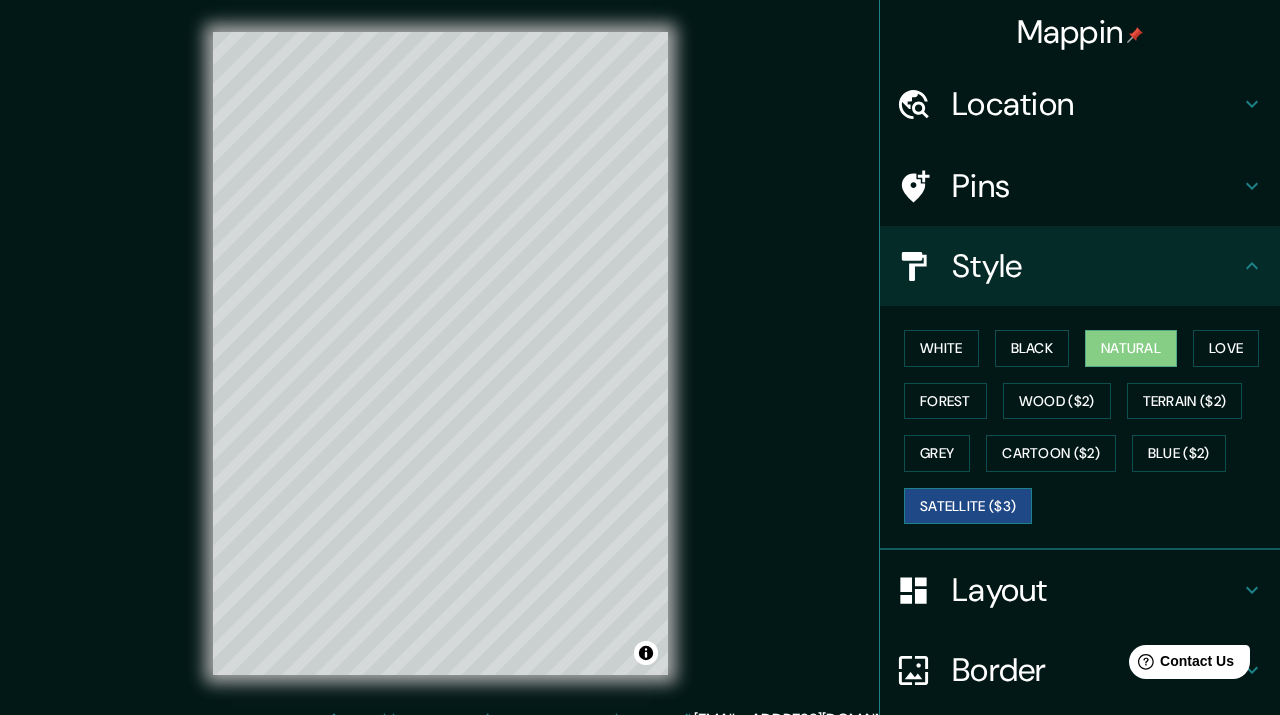 scroll, scrollTop: 162, scrollLeft: 0, axis: vertical 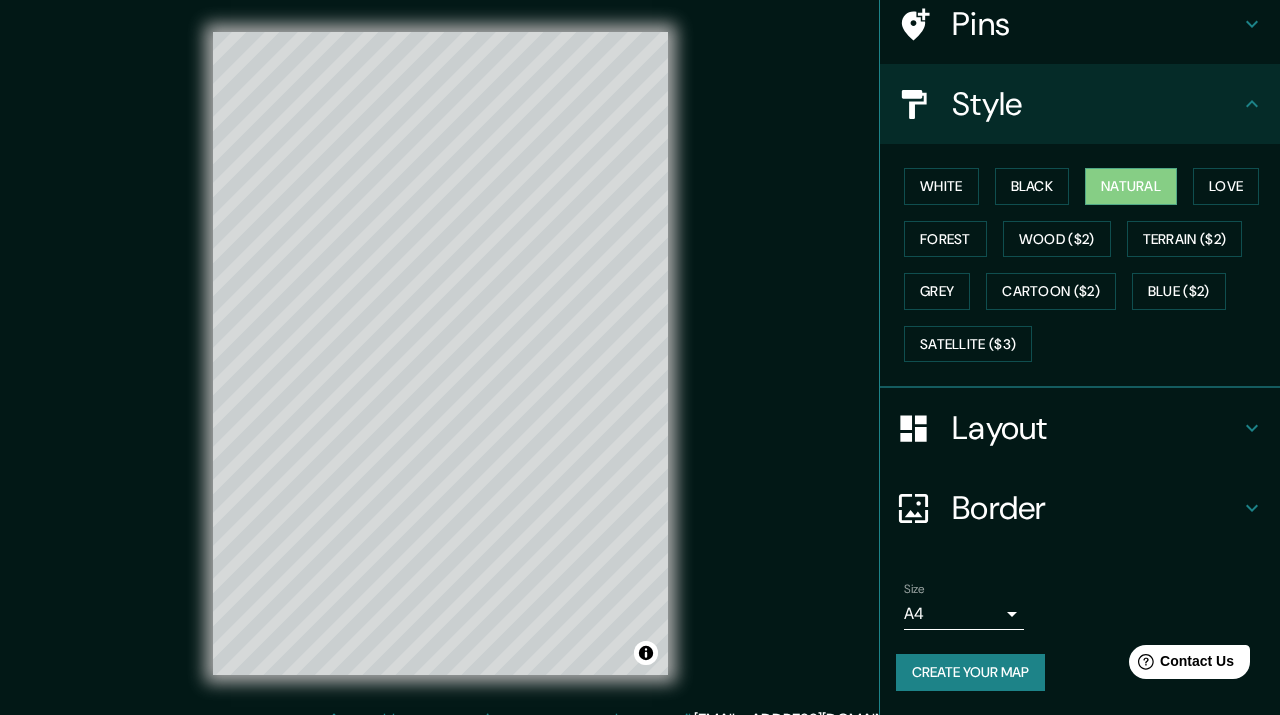 click on "Create your map" at bounding box center [970, 672] 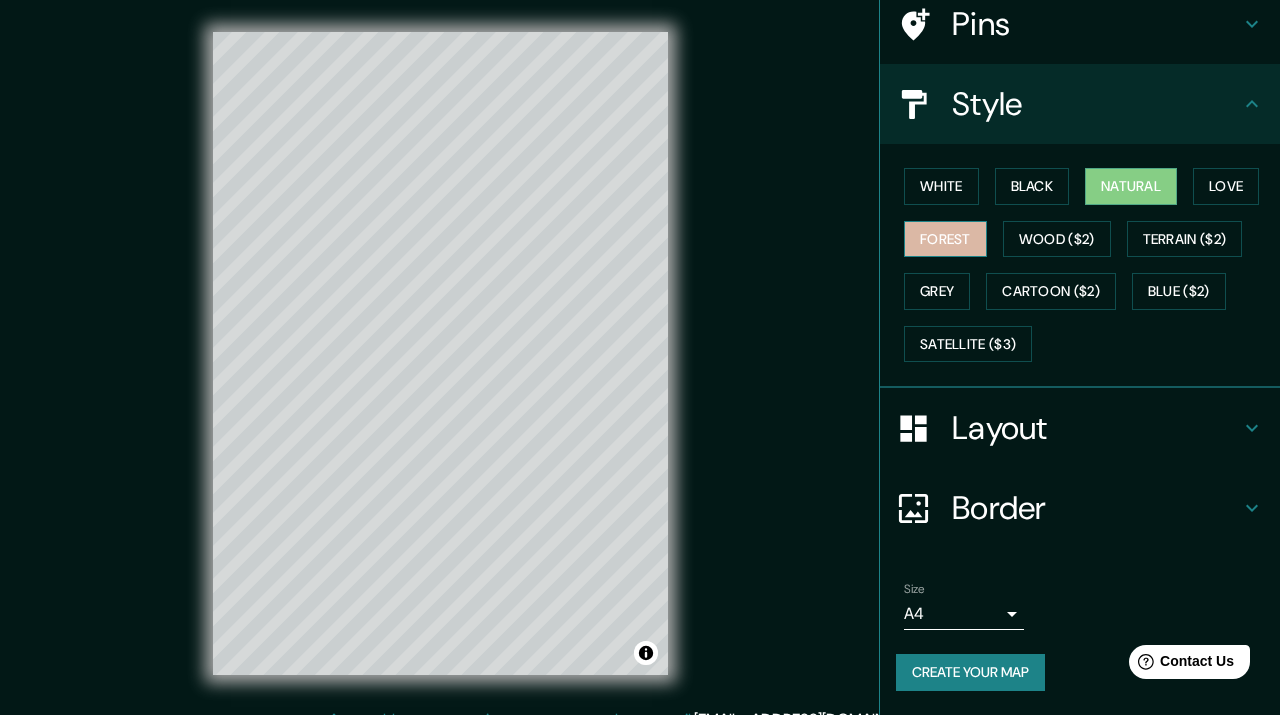 click on "Forest" at bounding box center [945, 239] 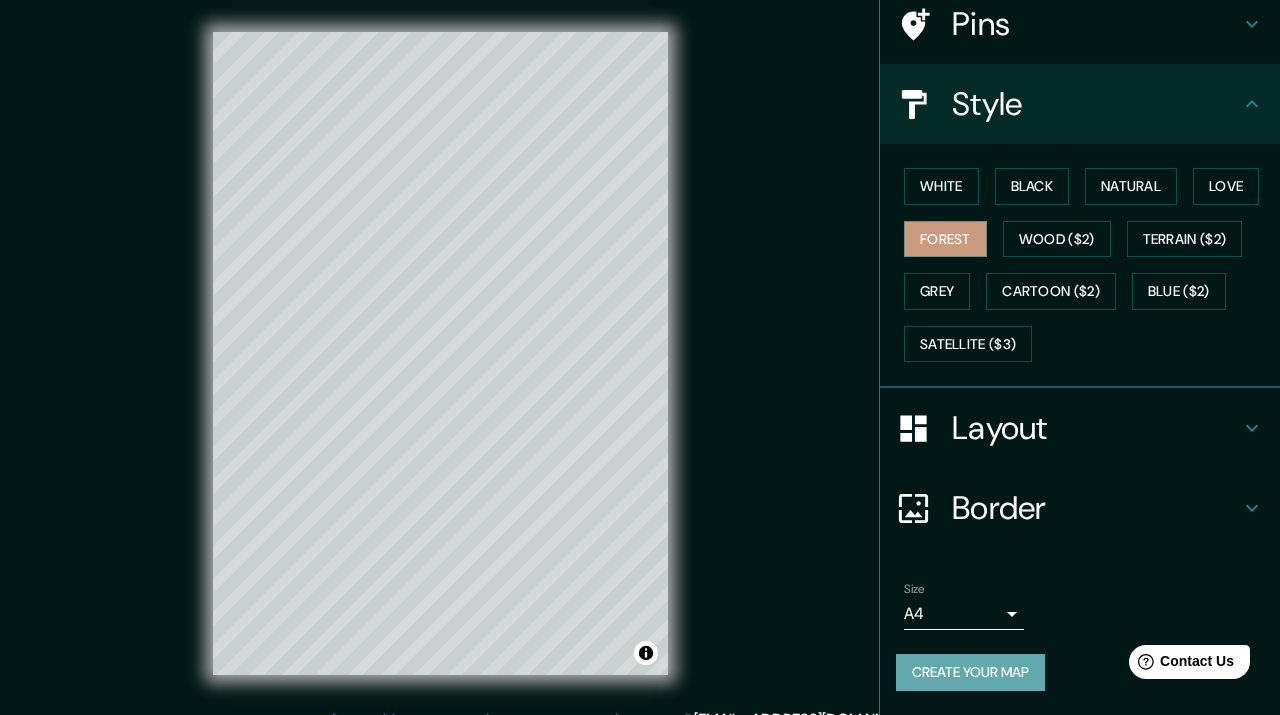 click on "Create your map" at bounding box center [970, 672] 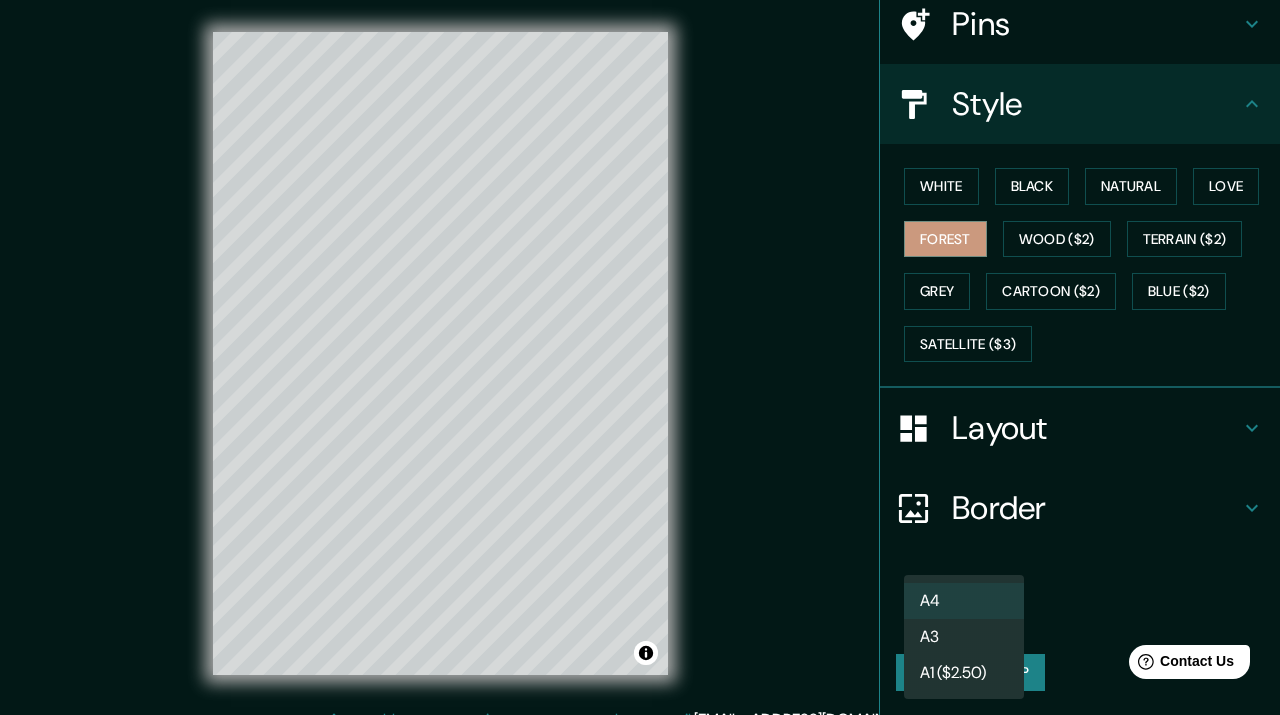 click on "Mappin Location Pins Style White Black Natural Love Forest Wood ($2) Terrain ($2) Grey Cartoon ($2) Blue ($2) Satellite ($3) Layout Border Choose a border.  Hint : you can make layers of the frame opaque to create some cool effects. None Simple Transparent Fancy Primary text Buenos AIRES Secondary text Barrio Luz Y fuerza Subtitle Add frame layer Size A4 single Create your map © Mapbox   © OpenStreetMap   Improve this map Any problems, suggestions, or concerns please email    help@mappin.pro . . . A4 A3 A1 ($2.50)" at bounding box center [640, 357] 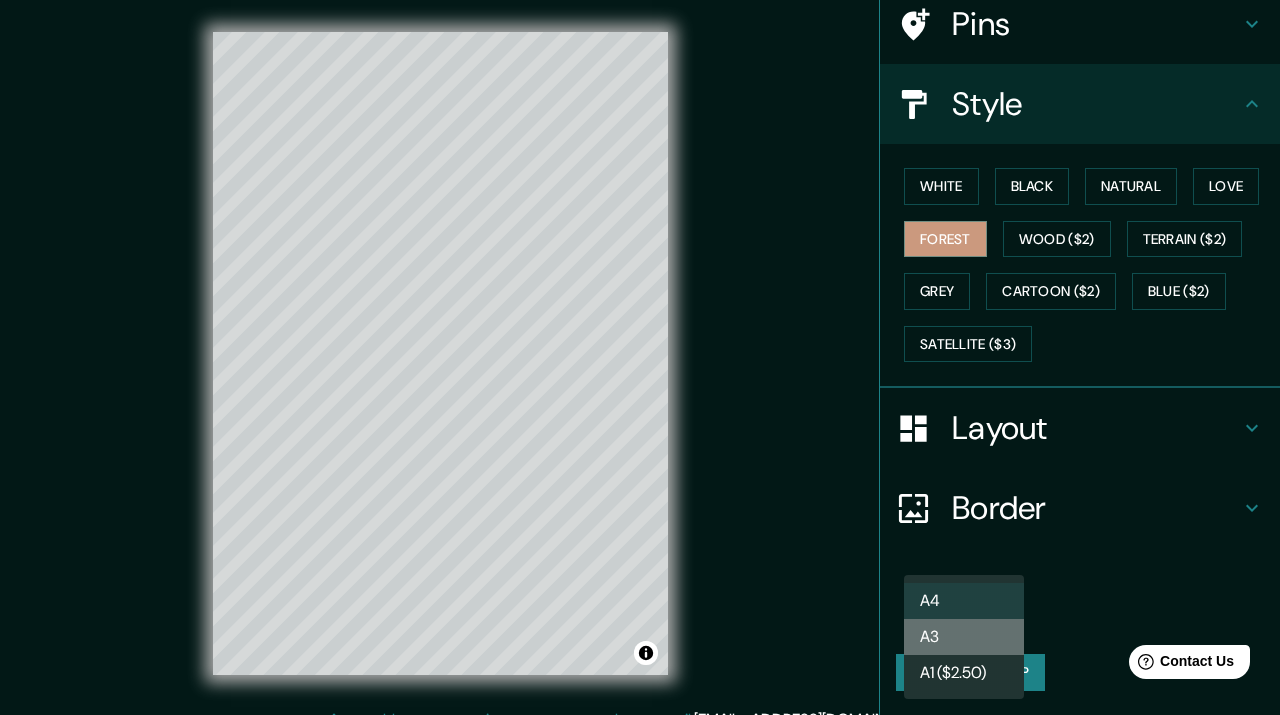 click on "A3" at bounding box center [964, 637] 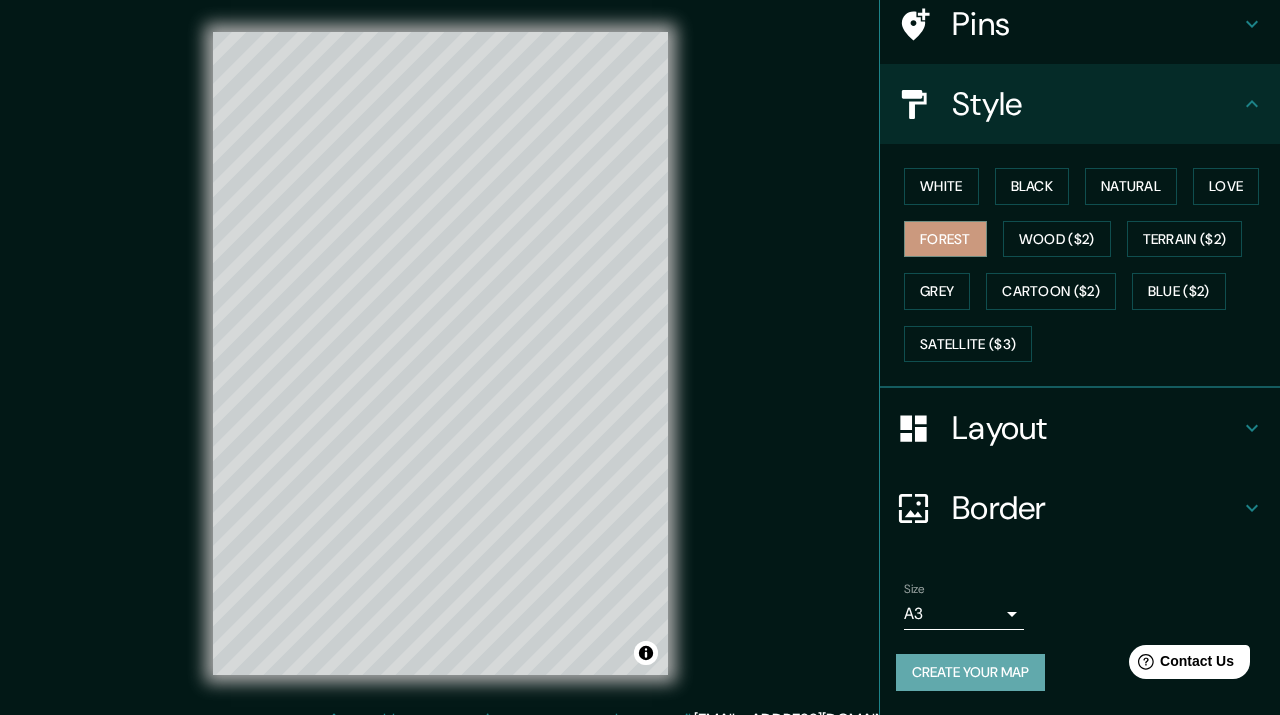 click on "Create your map" at bounding box center (970, 672) 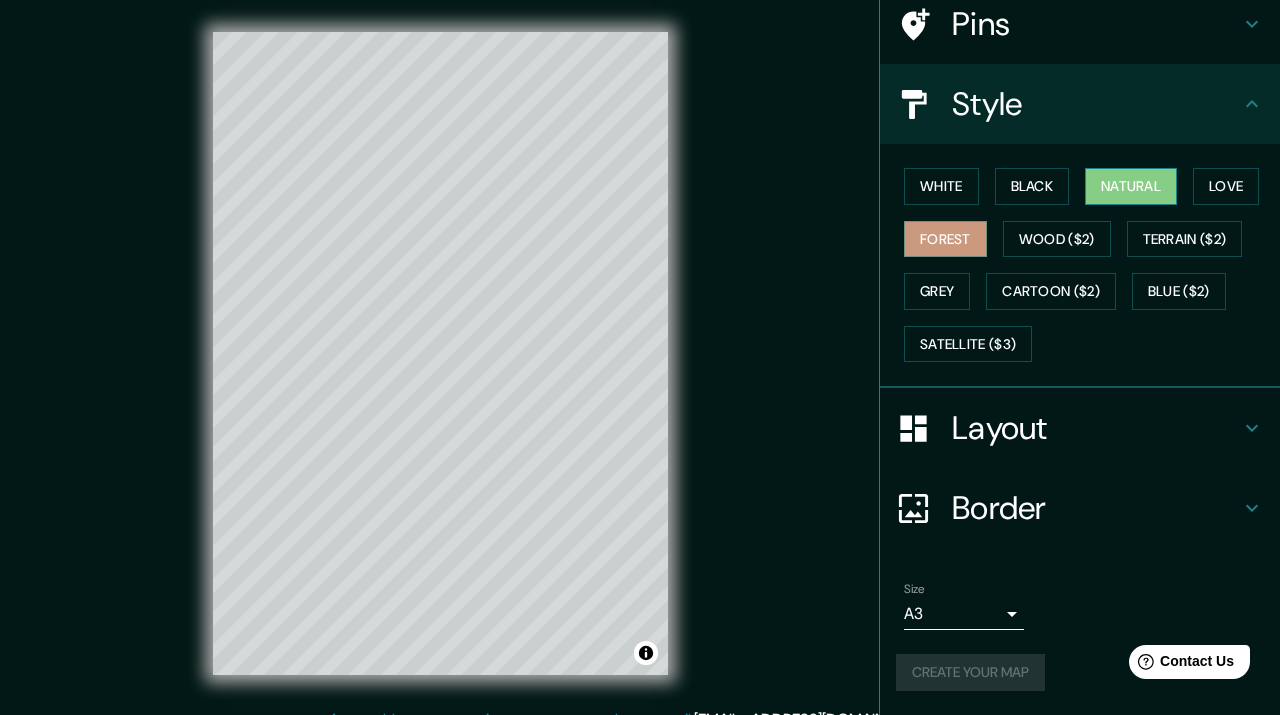 click on "Natural" at bounding box center [1131, 186] 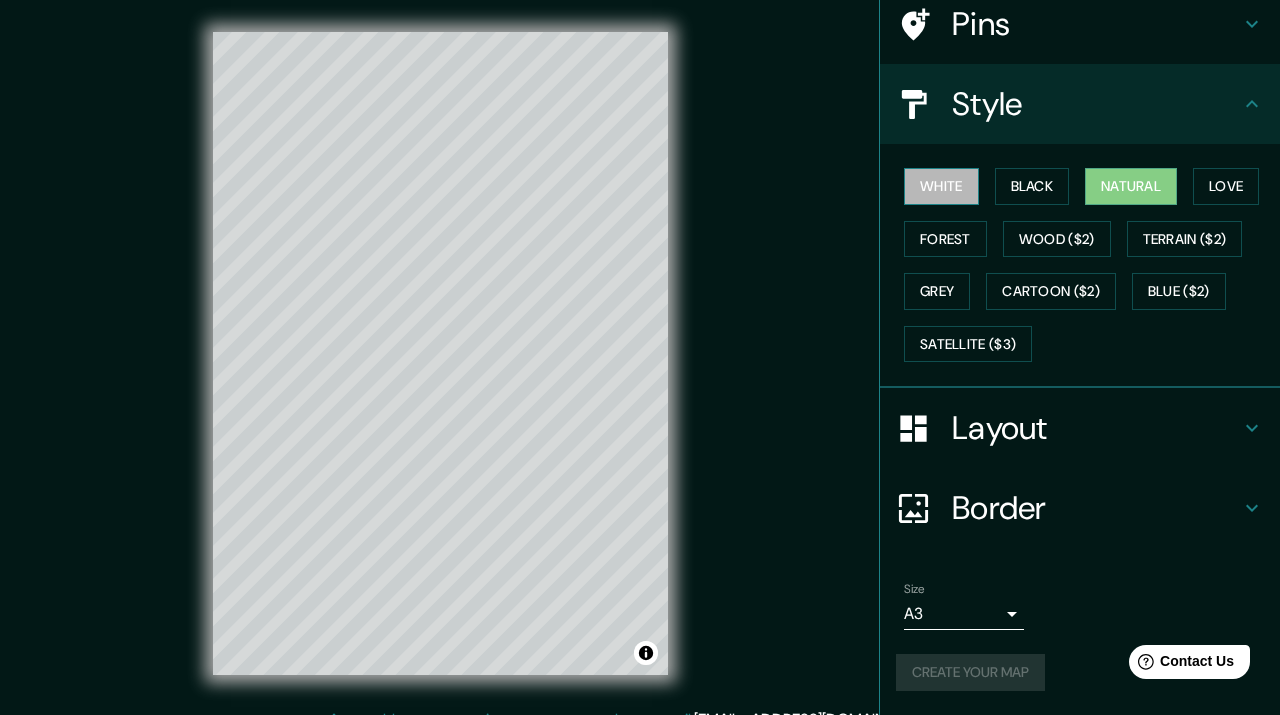 click on "White" at bounding box center (941, 186) 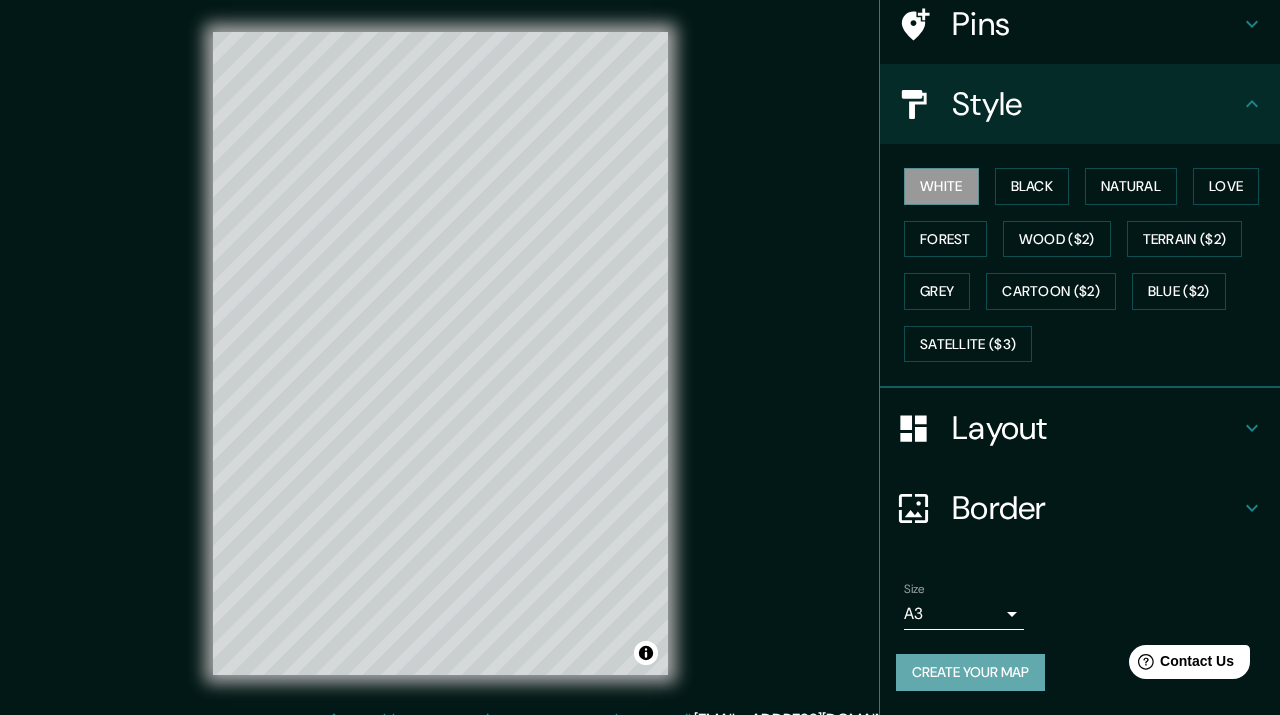 click on "Create your map" at bounding box center (970, 672) 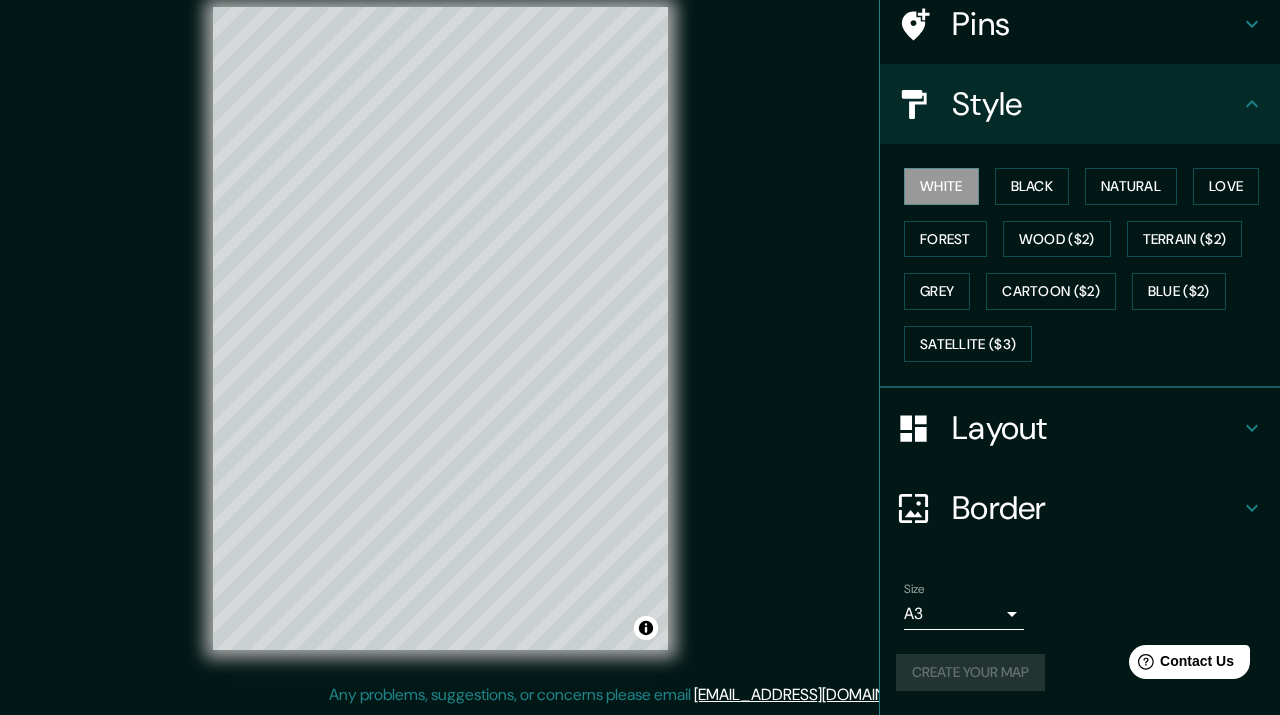 scroll, scrollTop: 0, scrollLeft: 0, axis: both 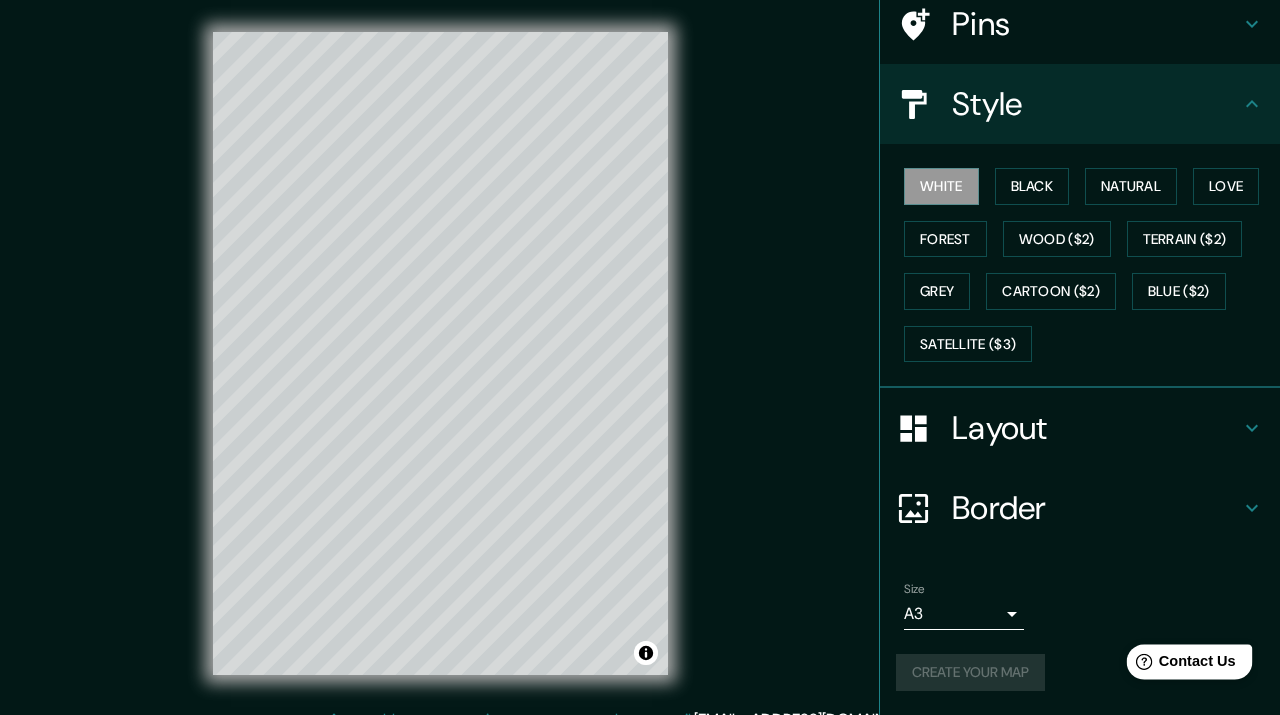 click on "Help Contact Us" at bounding box center [1190, 661] 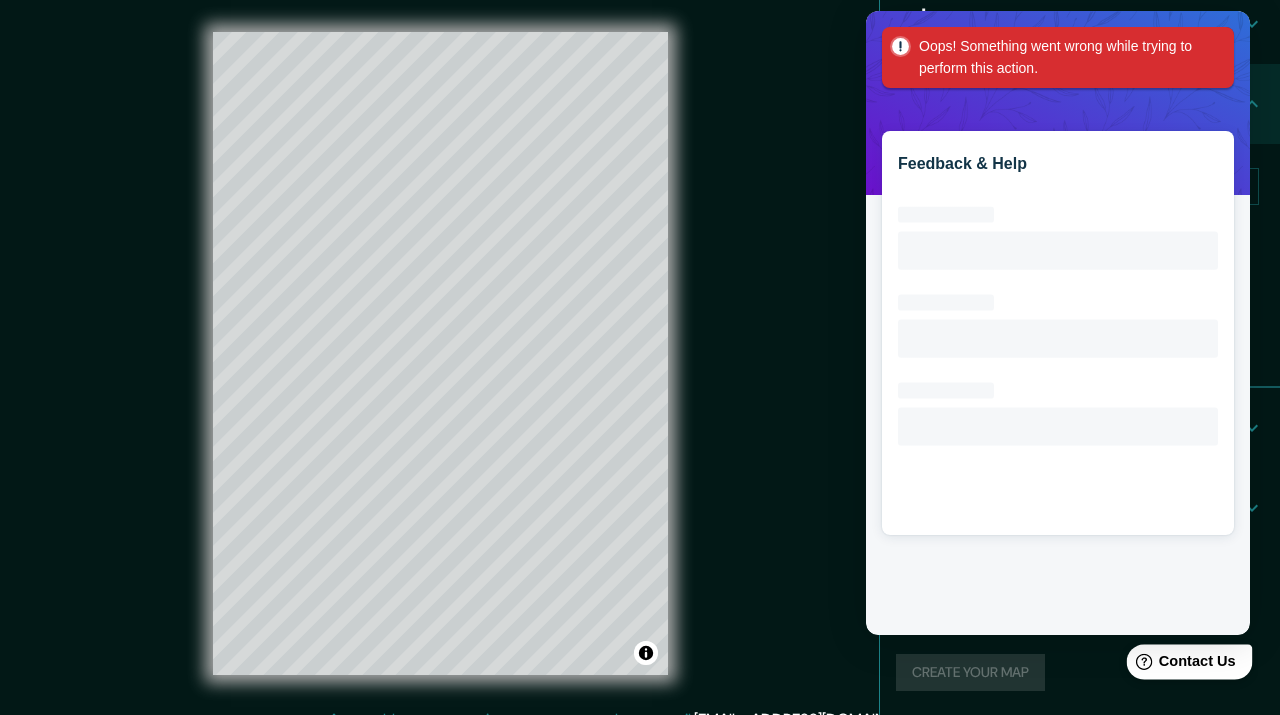 scroll, scrollTop: 0, scrollLeft: 0, axis: both 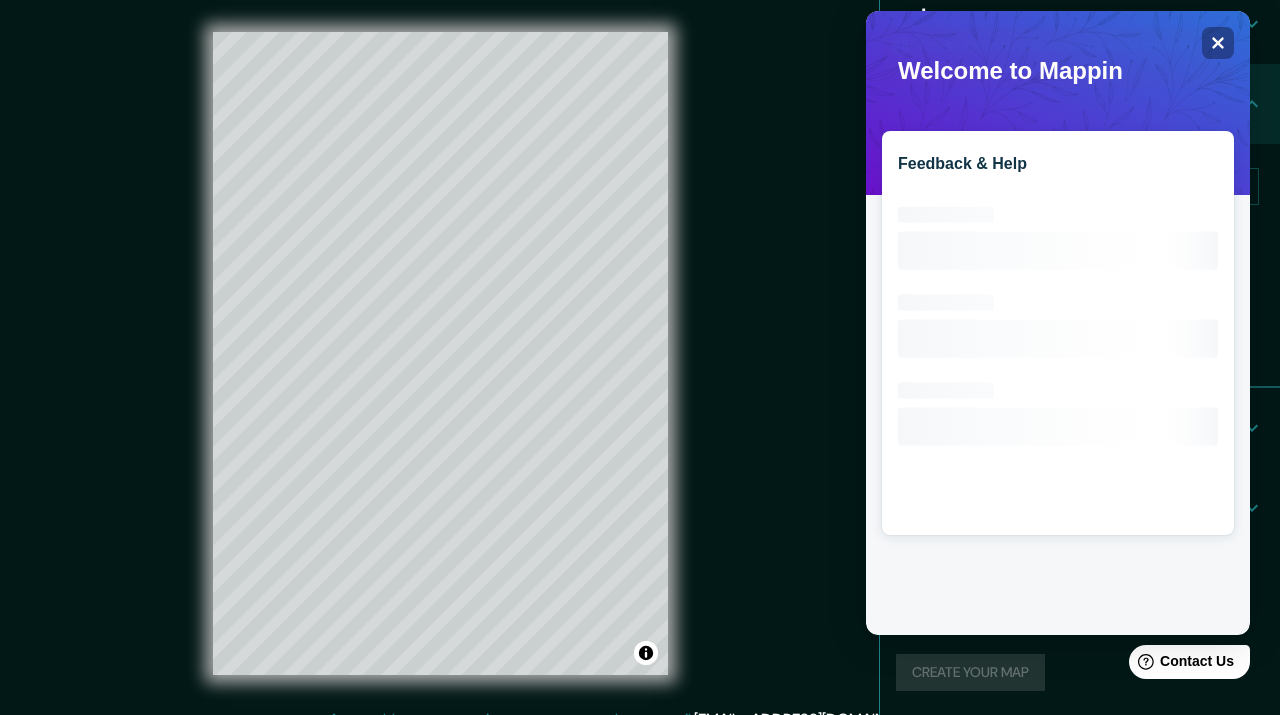 click on "Oops! Something went wrong while trying to perform this action." at bounding box center [1062, 57] 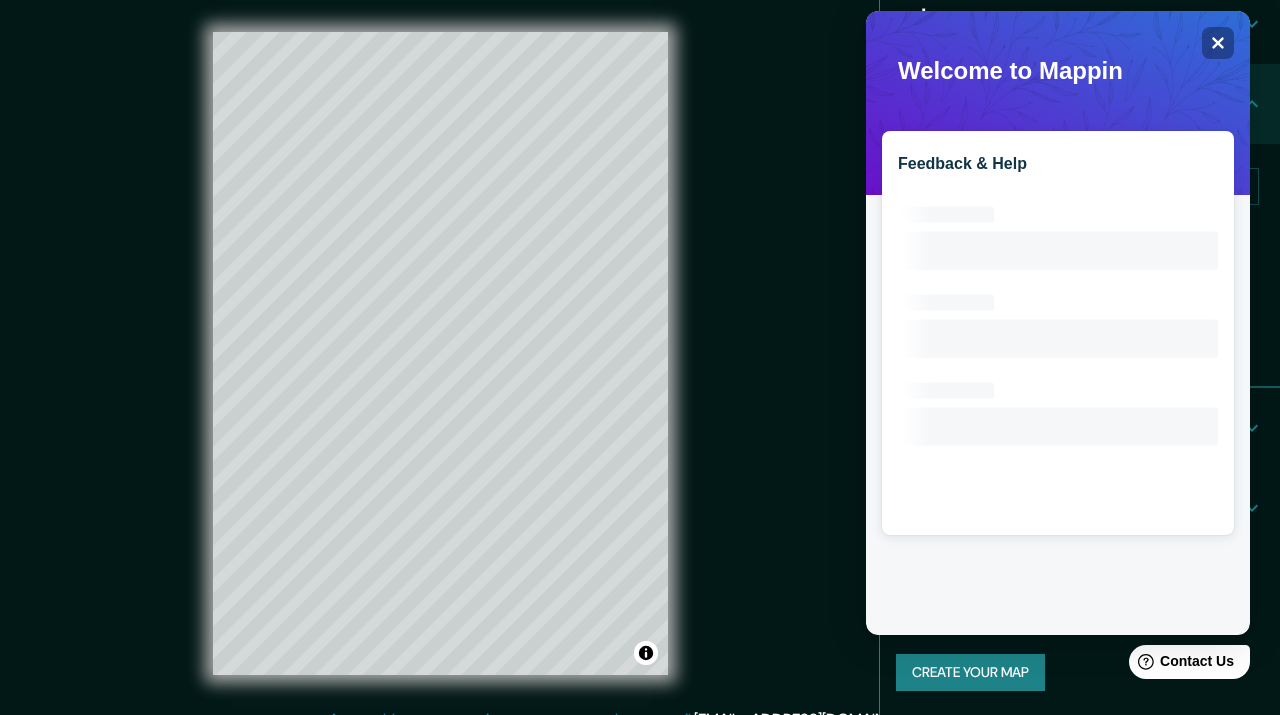 click on "Feedback & Help" at bounding box center [1058, 164] 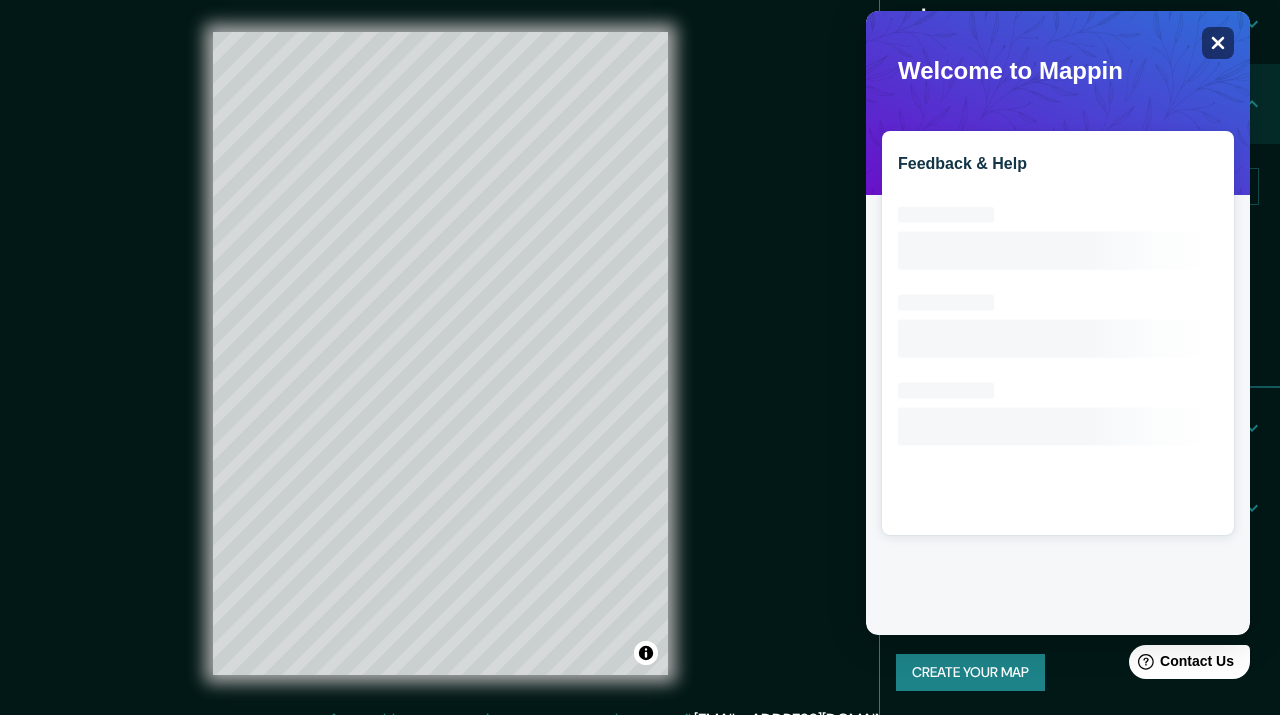 click on "Close" 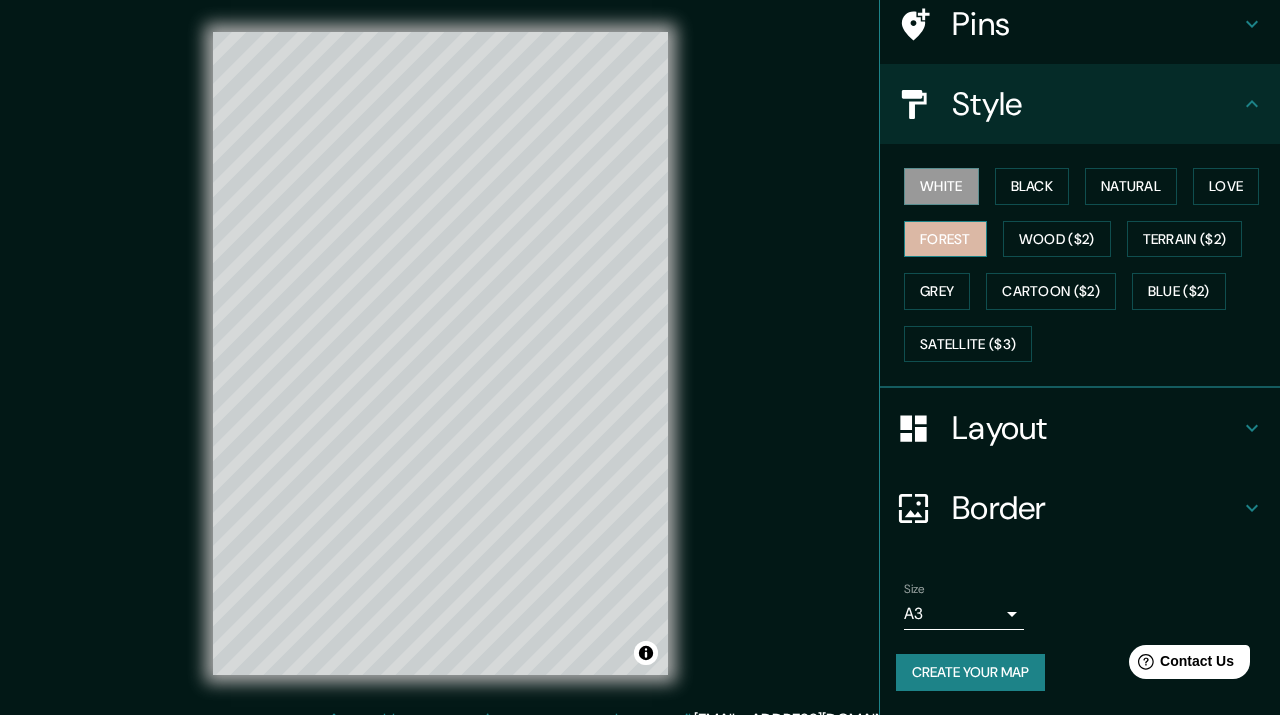 click on "Forest" at bounding box center [945, 239] 